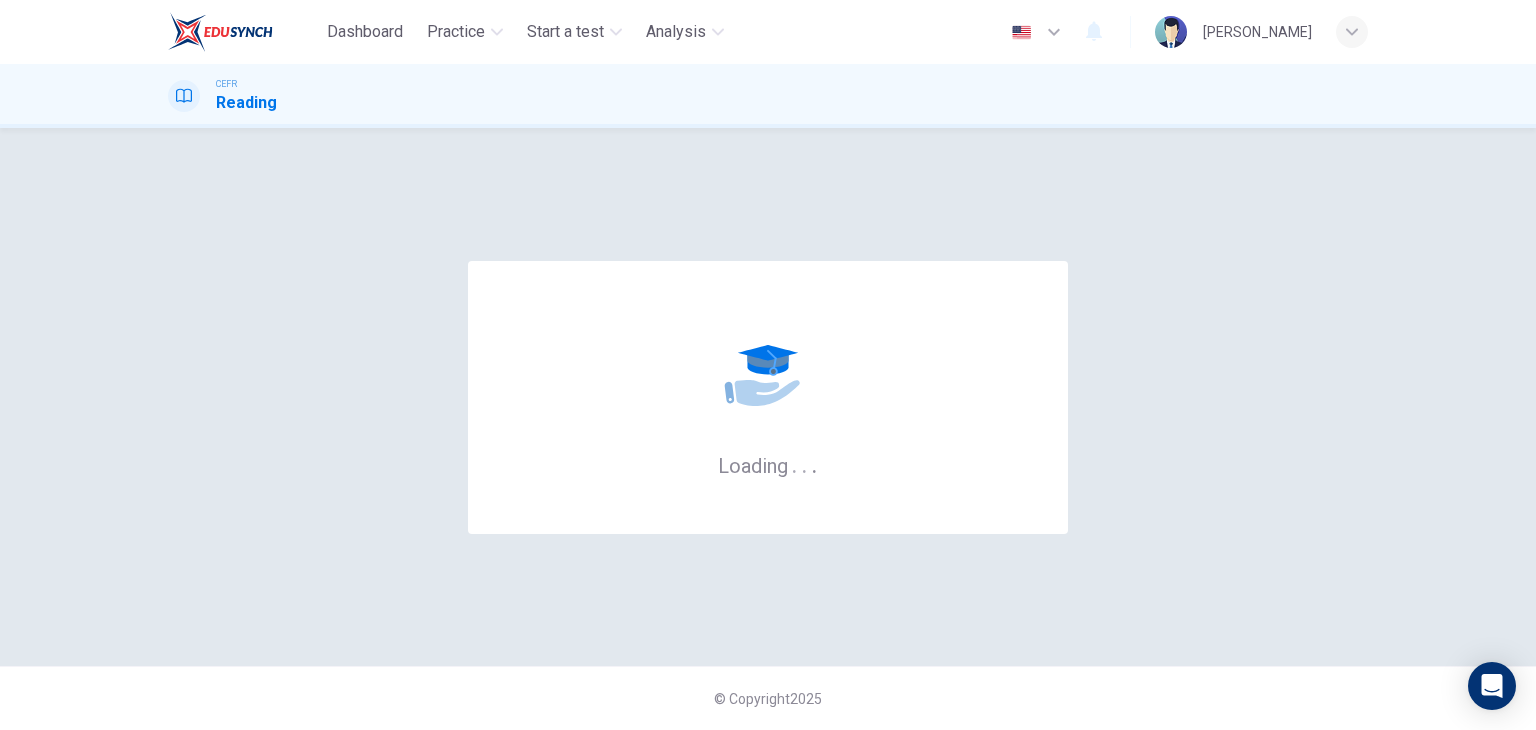scroll, scrollTop: 0, scrollLeft: 0, axis: both 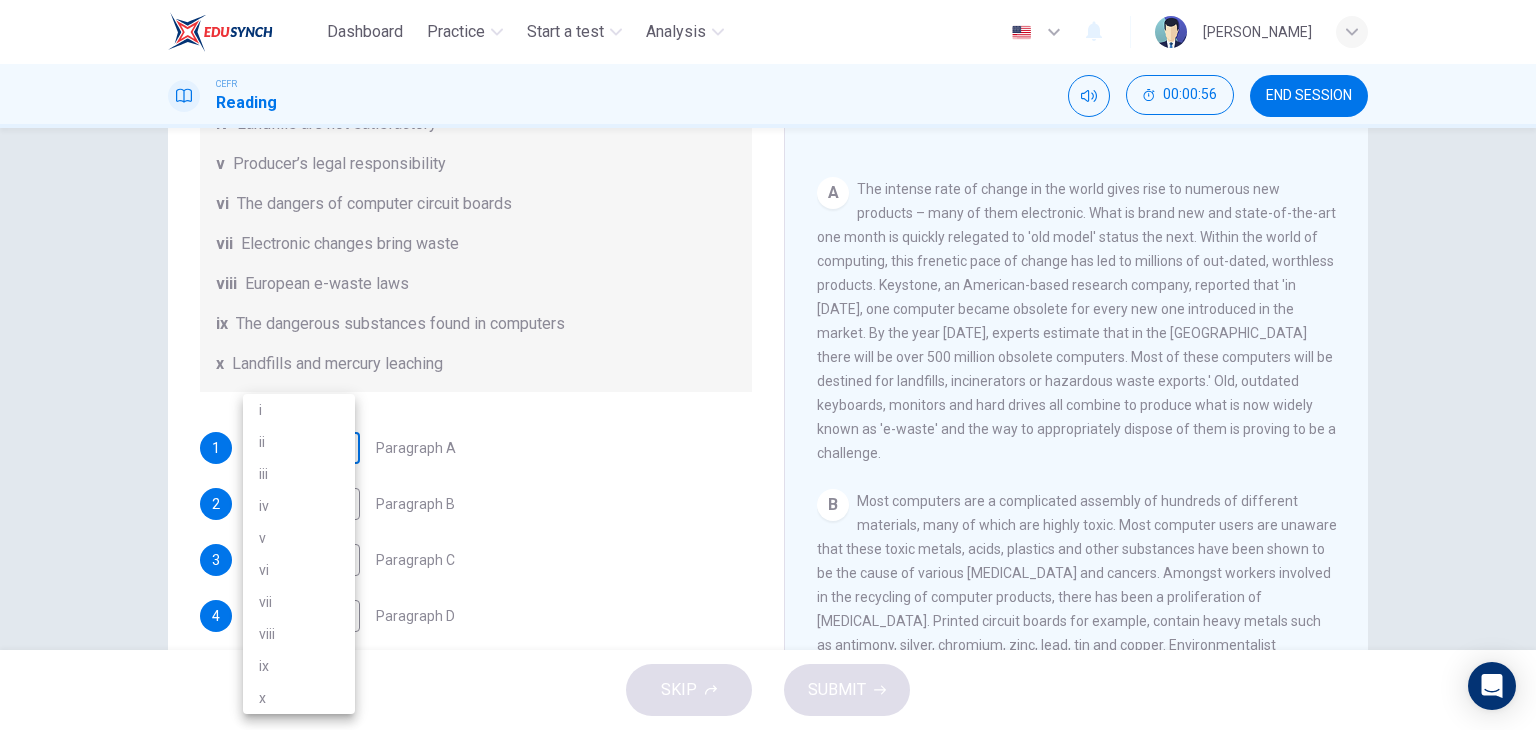 click on "Dashboard Practice Start a test Analysis English en ​ TAN [PERSON_NAME] CEFR Reading 00:00:56 END SESSION Questions 1 - 7 The Reading Passage has 7 paragraphs,  A-G .
Choose the correct heading for each paragraph from the list of headings below.
Write the correct number,  i-x , in the boxes below. List of Headings i Exporting e-waste ii The hazards of burning computer junk iii Blame developed countries for e-waste iv Landfills are not satisfactory v Producer’s legal responsibility vi The dangers of computer circuit boards vii Electronic changes bring waste viii European e-waste laws ix The dangerous substances found in computers x Landfills and mercury leaching 1 ​ ​ Paragraph A 2 ​ ​ Paragraph B 3 ​ ​ Paragraph C 4 ​ ​ Paragraph D 5 ​ ​ Paragraph E 6 ​ ​ Paragraph F 7 ​ ​ Paragraph G The Intense Rate of Change in the World CLICK TO ZOOM Click to Zoom A B C D E F G SKIP SUBMIT EduSynch - Online Language Proficiency Testing
Dashboard Practice Start a test Analysis 2025 i ii v" at bounding box center [768, 365] 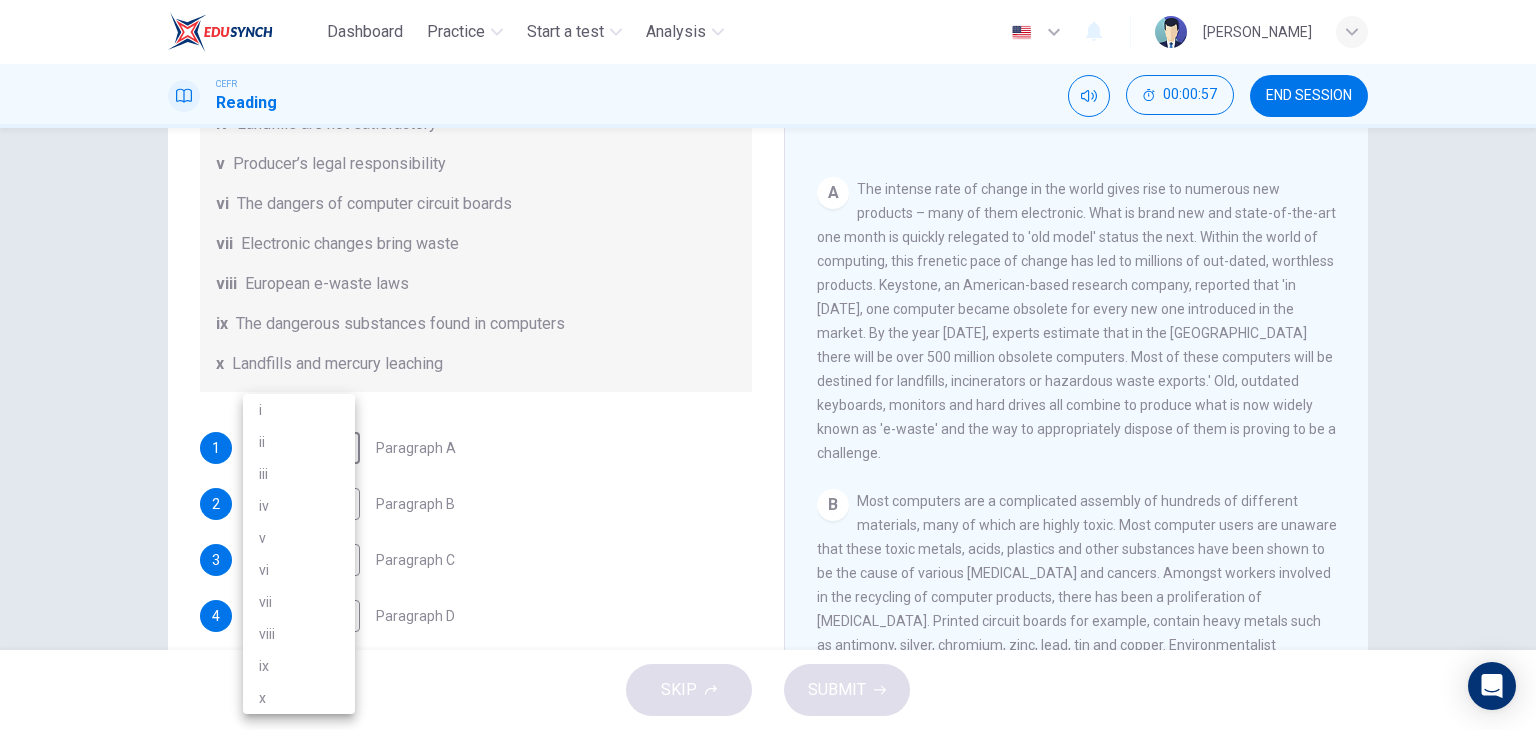 click on "viii" at bounding box center (299, 634) 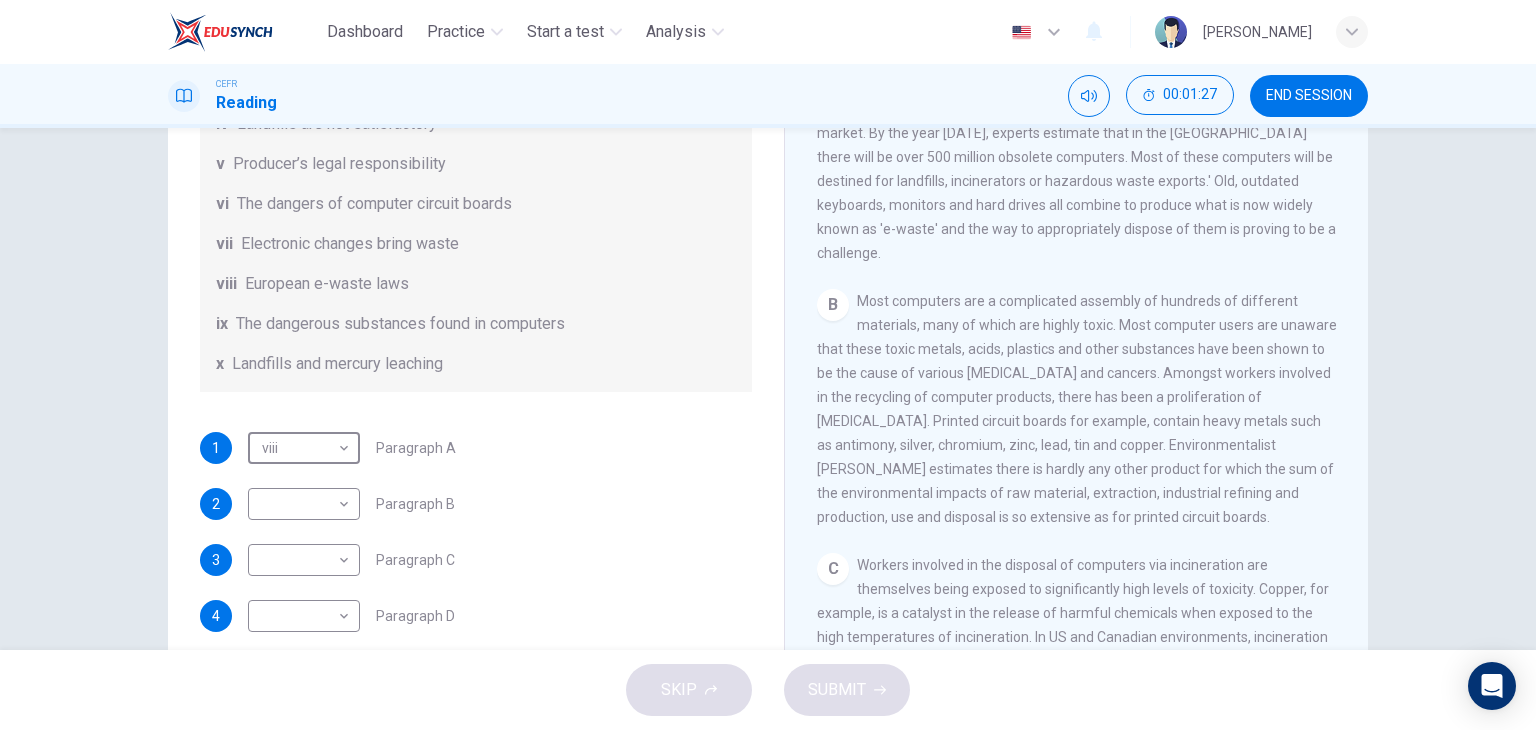 scroll, scrollTop: 600, scrollLeft: 0, axis: vertical 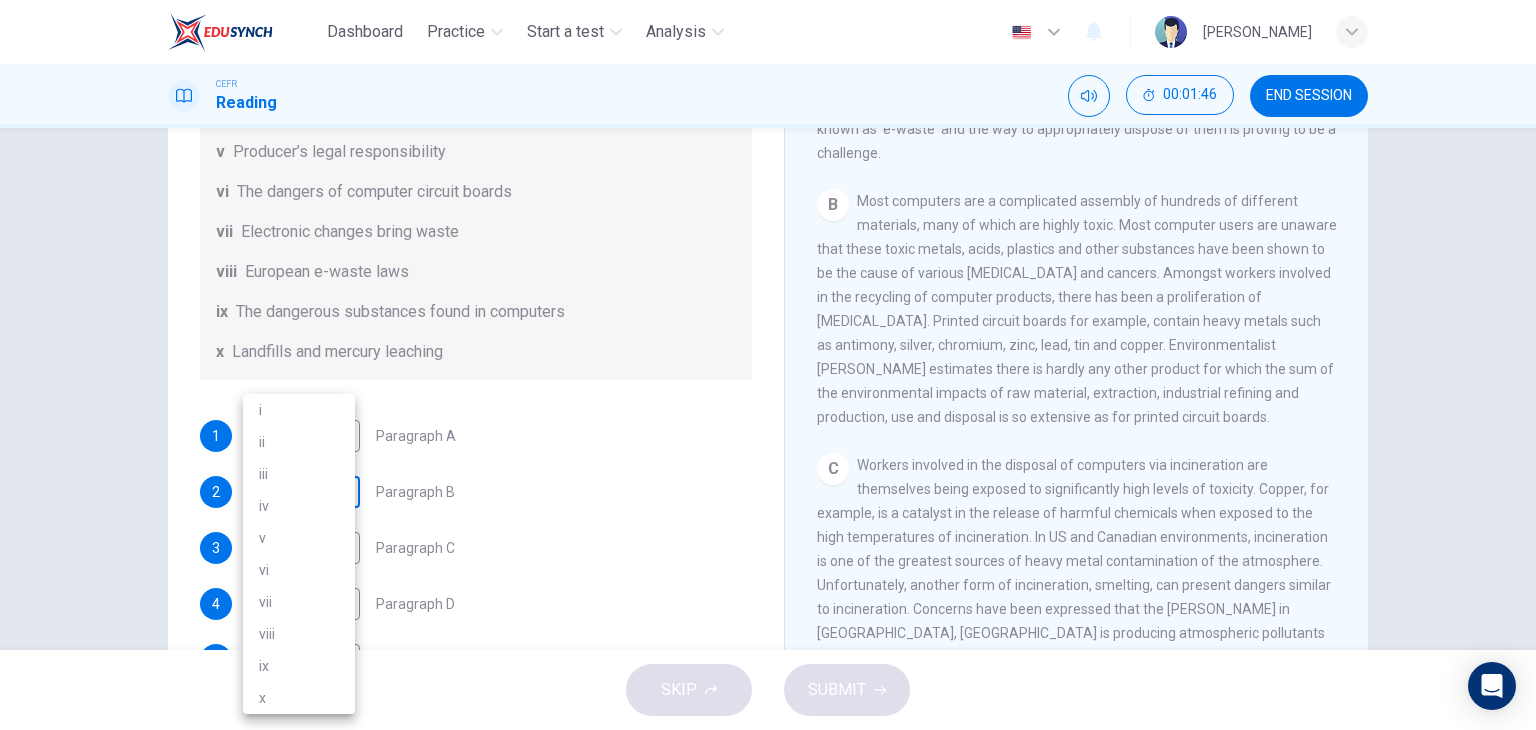click on "Dashboard Practice Start a test Analysis English en ​ TAN [PERSON_NAME] CEFR Reading 00:01:46 END SESSION Questions 1 - 7 The Reading Passage has 7 paragraphs,  A-G .
Choose the correct heading for each paragraph from the list of headings below.
Write the correct number,  i-x , in the boxes below. List of Headings i Exporting e-waste ii The hazards of burning computer junk iii Blame developed countries for e-waste iv Landfills are not satisfactory v Producer’s legal responsibility vi The dangers of computer circuit boards vii Electronic changes bring waste viii European e-waste laws ix The dangerous substances found in computers x Landfills and mercury leaching 1 viii viii ​ Paragraph A 2 ​ ​ Paragraph B 3 ​ ​ Paragraph C 4 ​ ​ Paragraph D 5 ​ ​ Paragraph E 6 ​ ​ Paragraph F 7 ​ ​ Paragraph G The Intense Rate of Change in the World CLICK TO ZOOM Click to Zoom A B C D E F G SKIP SUBMIT EduSynch - Online Language Proficiency Testing
Dashboard Practice Start a test Analysis 2025" at bounding box center [768, 365] 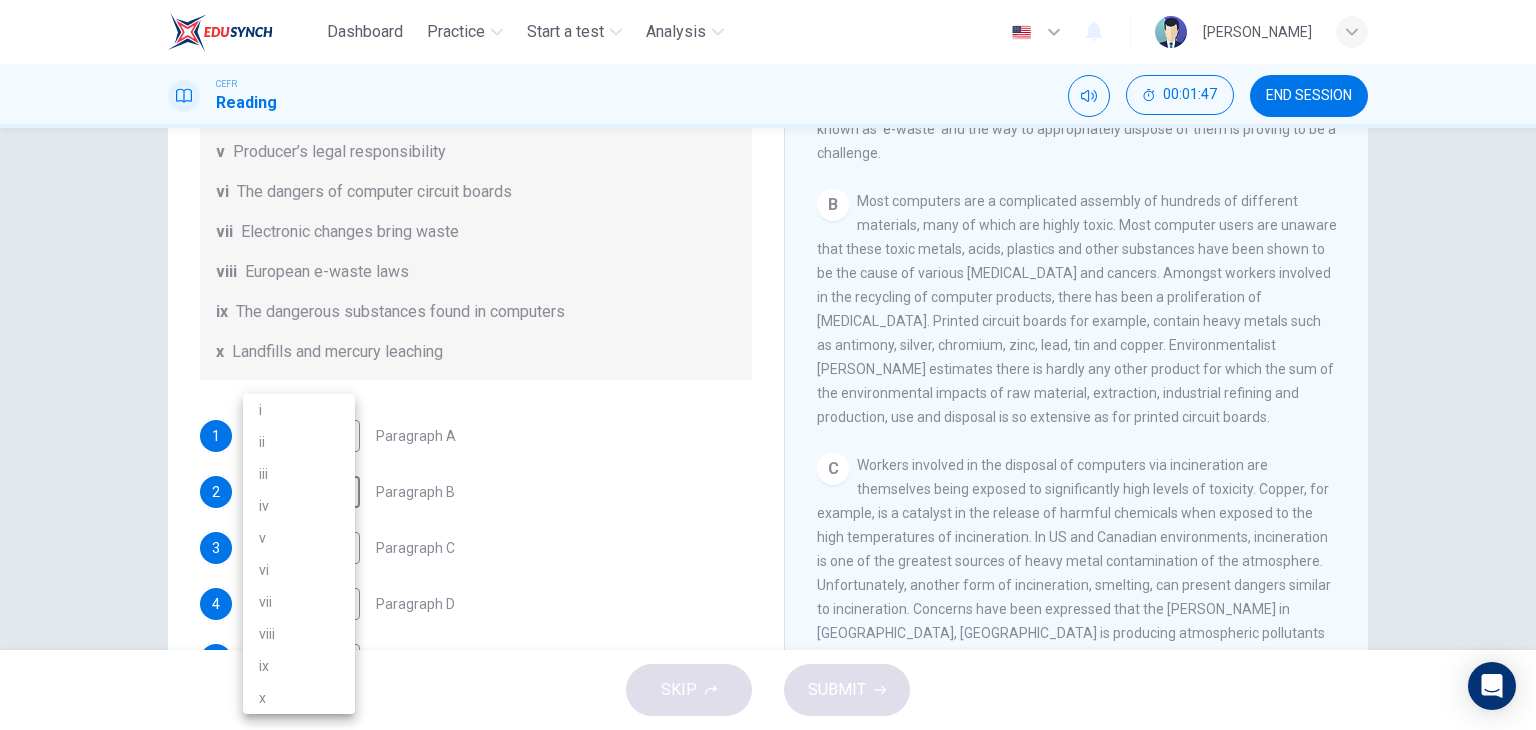 click on "ix" at bounding box center (299, 666) 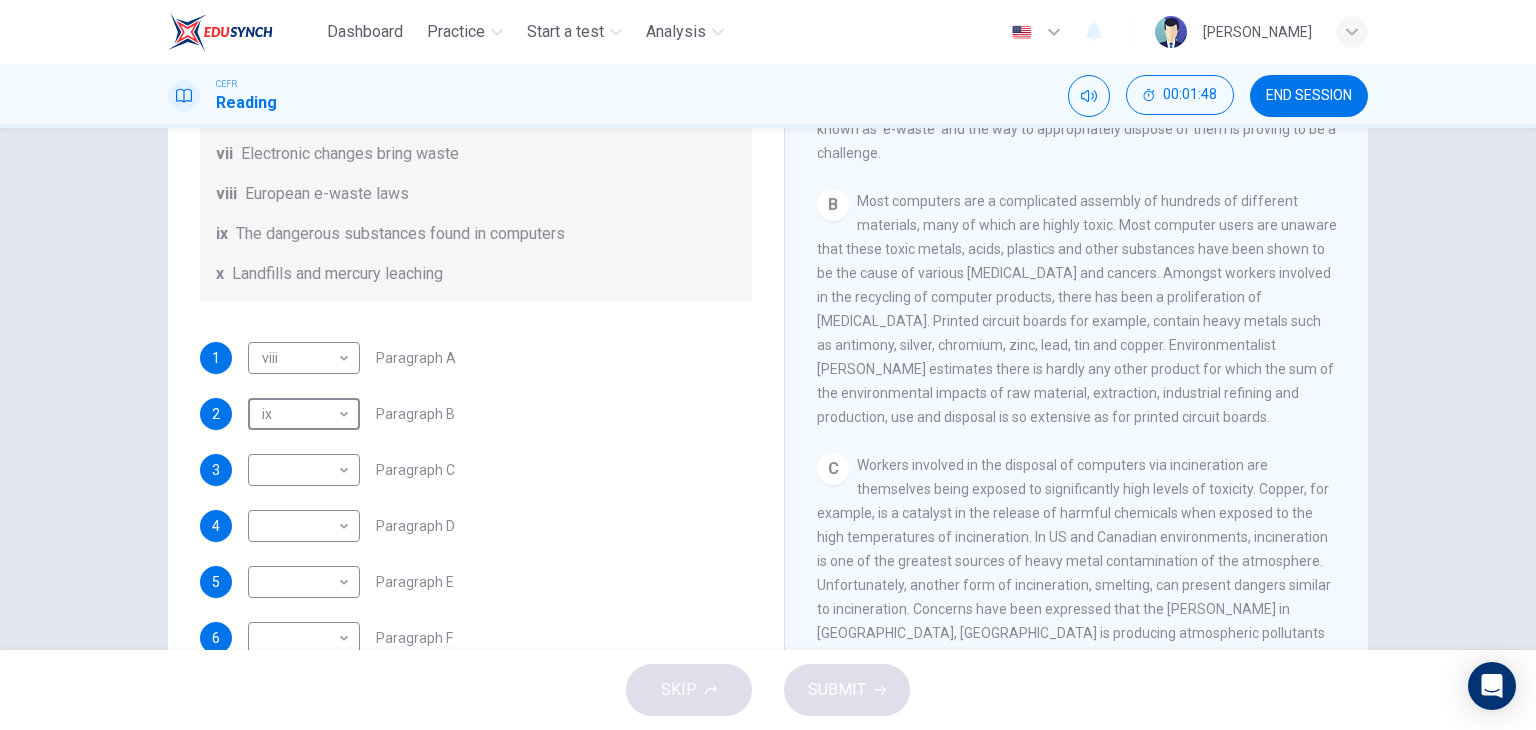 scroll, scrollTop: 400, scrollLeft: 0, axis: vertical 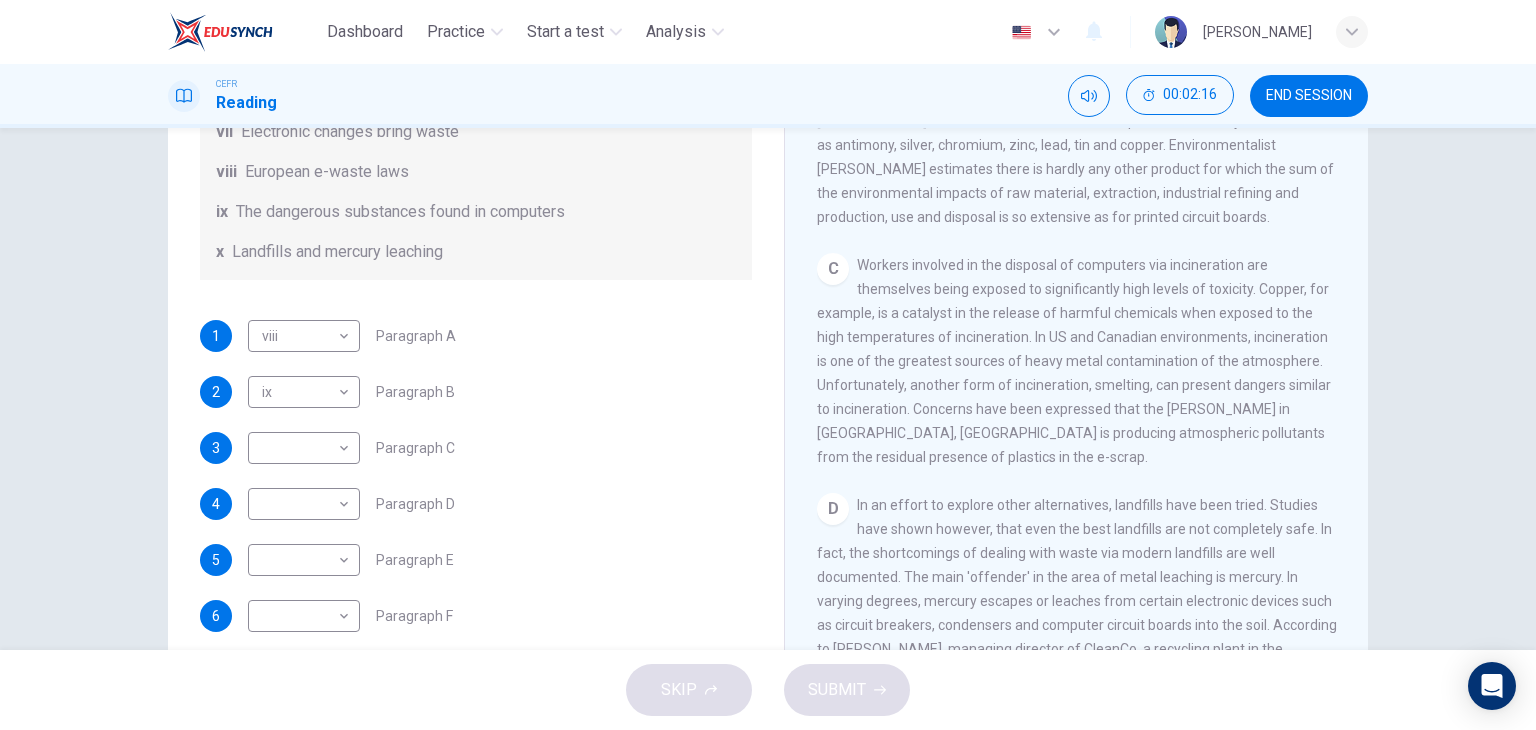 click on "​ ​ Paragraph C" at bounding box center [351, 448] 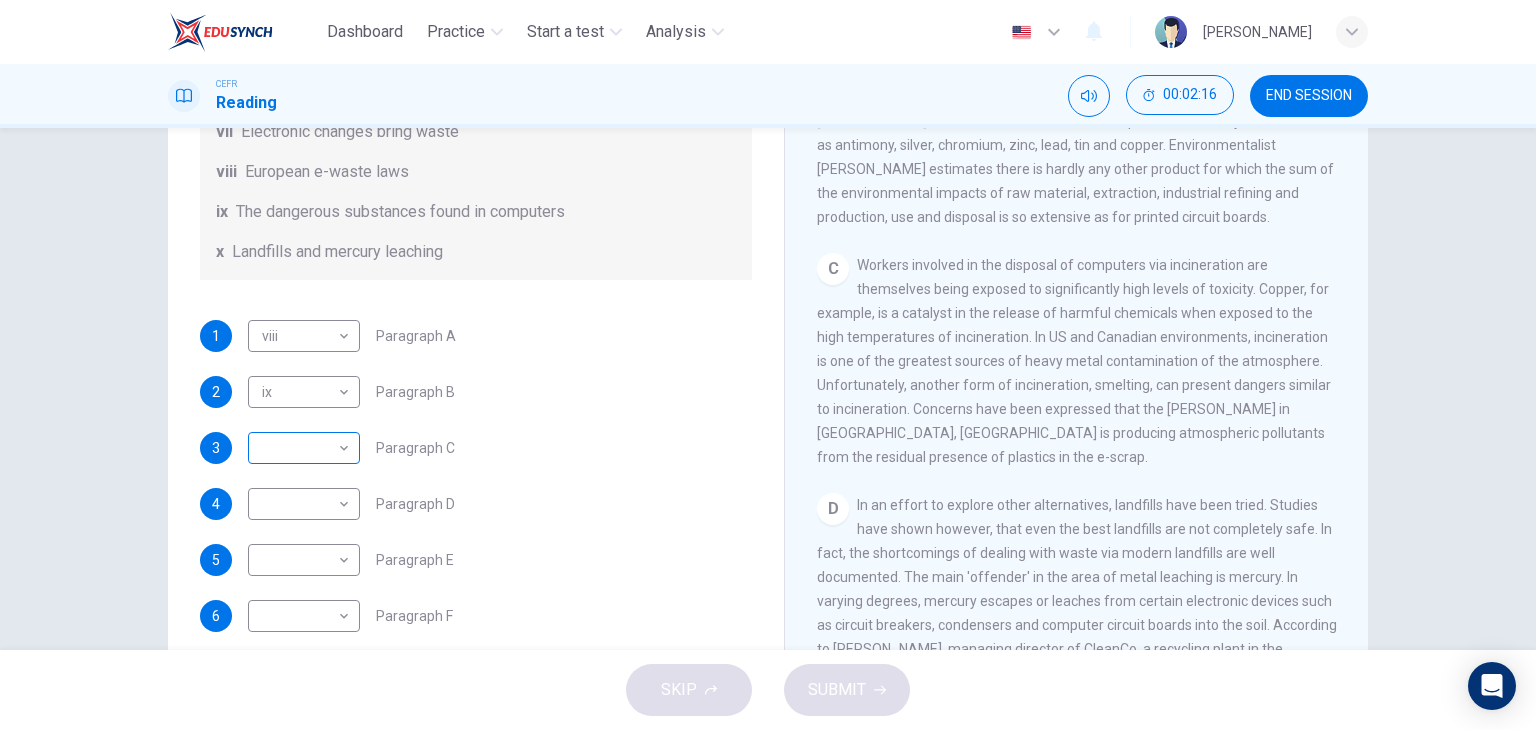 click on "Dashboard Practice Start a test Analysis English en ​ TAN [PERSON_NAME] CEFR Reading 00:02:16 END SESSION Questions 1 - 7 The Reading Passage has 7 paragraphs,  A-G .
Choose the correct heading for each paragraph from the list of headings below.
Write the correct number,  i-x , in the boxes below. List of Headings i Exporting e-waste ii The hazards of burning computer junk iii Blame developed countries for e-waste iv Landfills are not satisfactory v Producer’s legal responsibility vi The dangers of computer circuit boards vii Electronic changes bring waste viii European e-waste laws ix The dangerous substances found in computers x Landfills and mercury leaching 1 viii viii ​ Paragraph A 2 ix ix ​ Paragraph B 3 ​ ​ Paragraph C 4 ​ ​ Paragraph D 5 ​ ​ Paragraph E 6 ​ ​ Paragraph F 7 ​ ​ Paragraph G The Intense Rate of Change in the World CLICK TO ZOOM Click to Zoom A B C D E F G SKIP SUBMIT EduSynch - Online Language Proficiency Testing
Dashboard Practice Start a test Analysis" at bounding box center [768, 365] 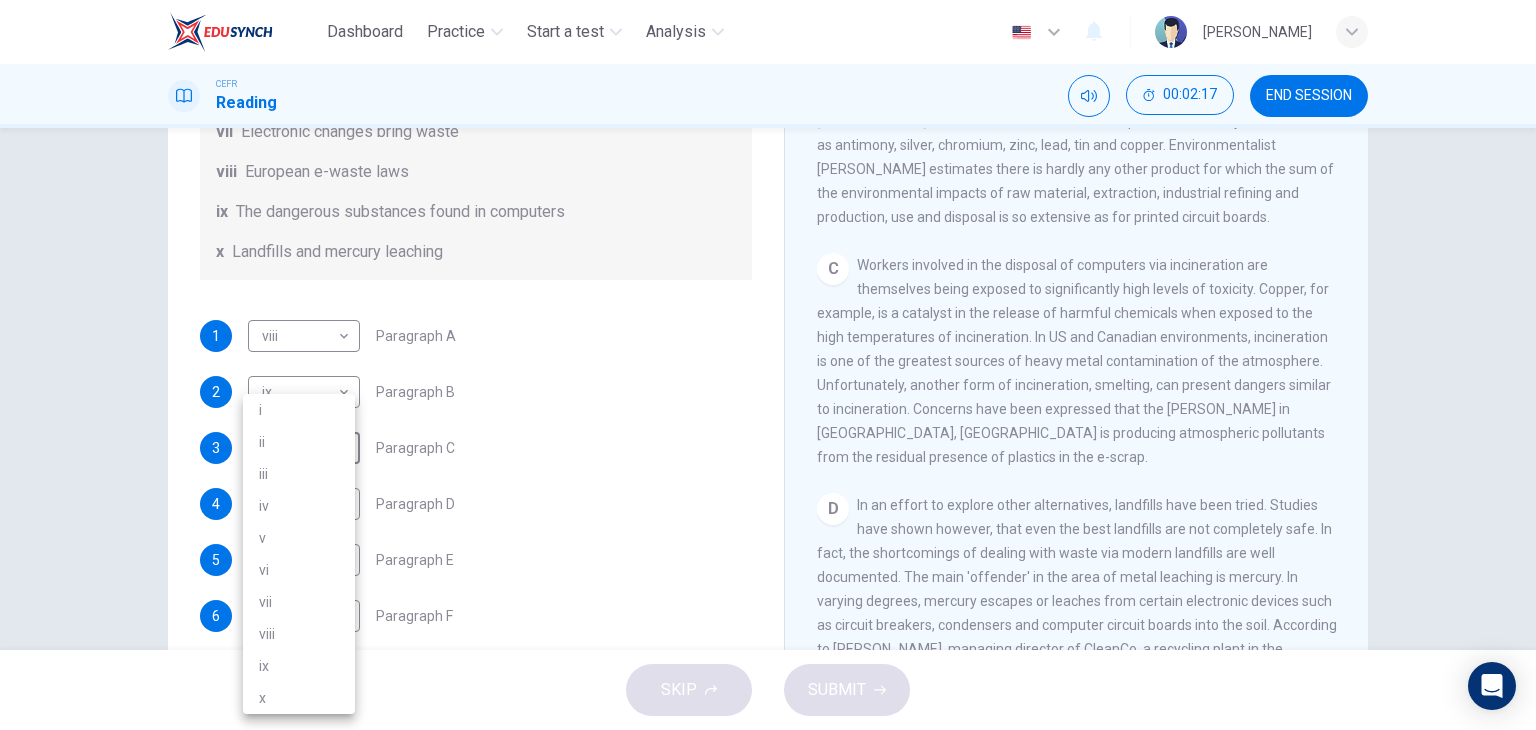 click on "ii" at bounding box center (299, 442) 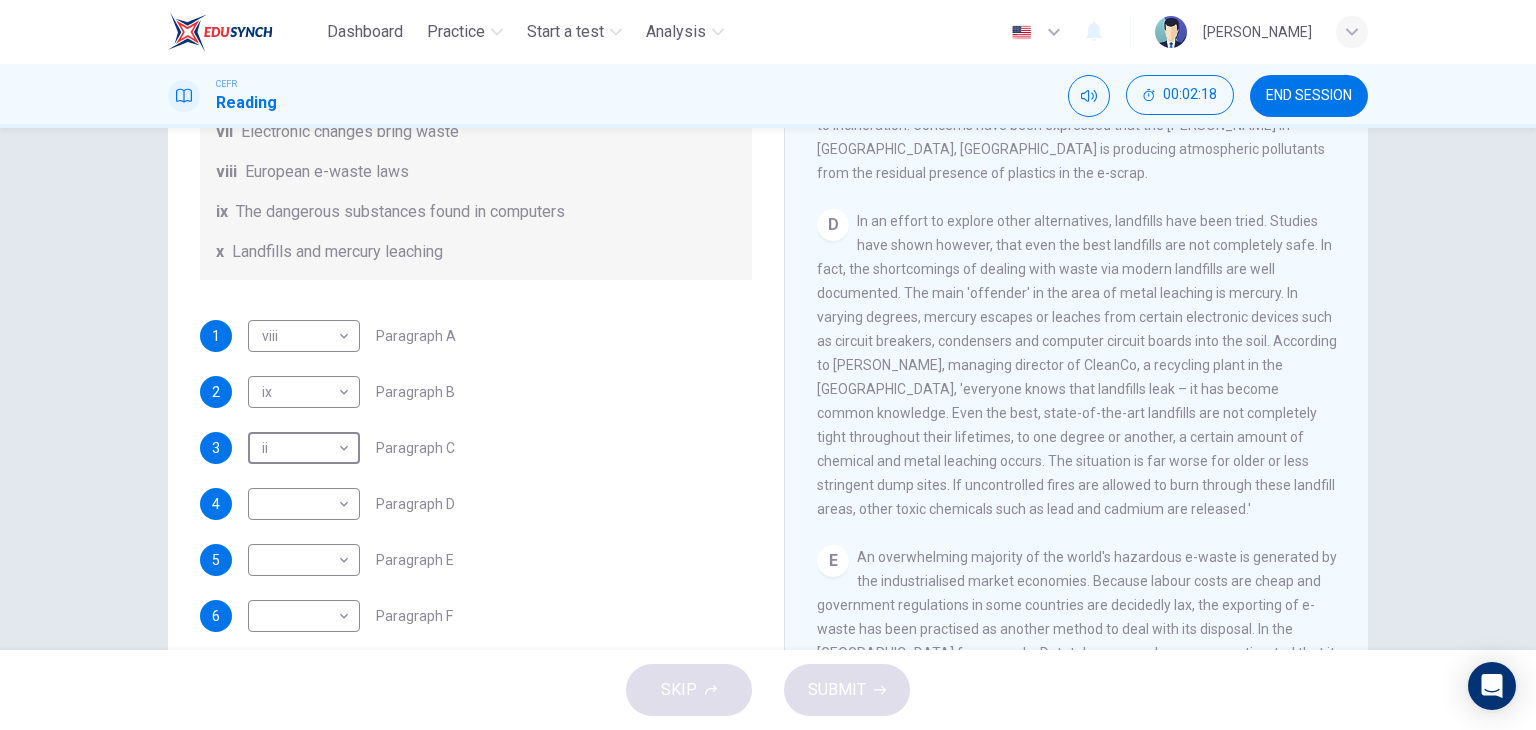 scroll, scrollTop: 1100, scrollLeft: 0, axis: vertical 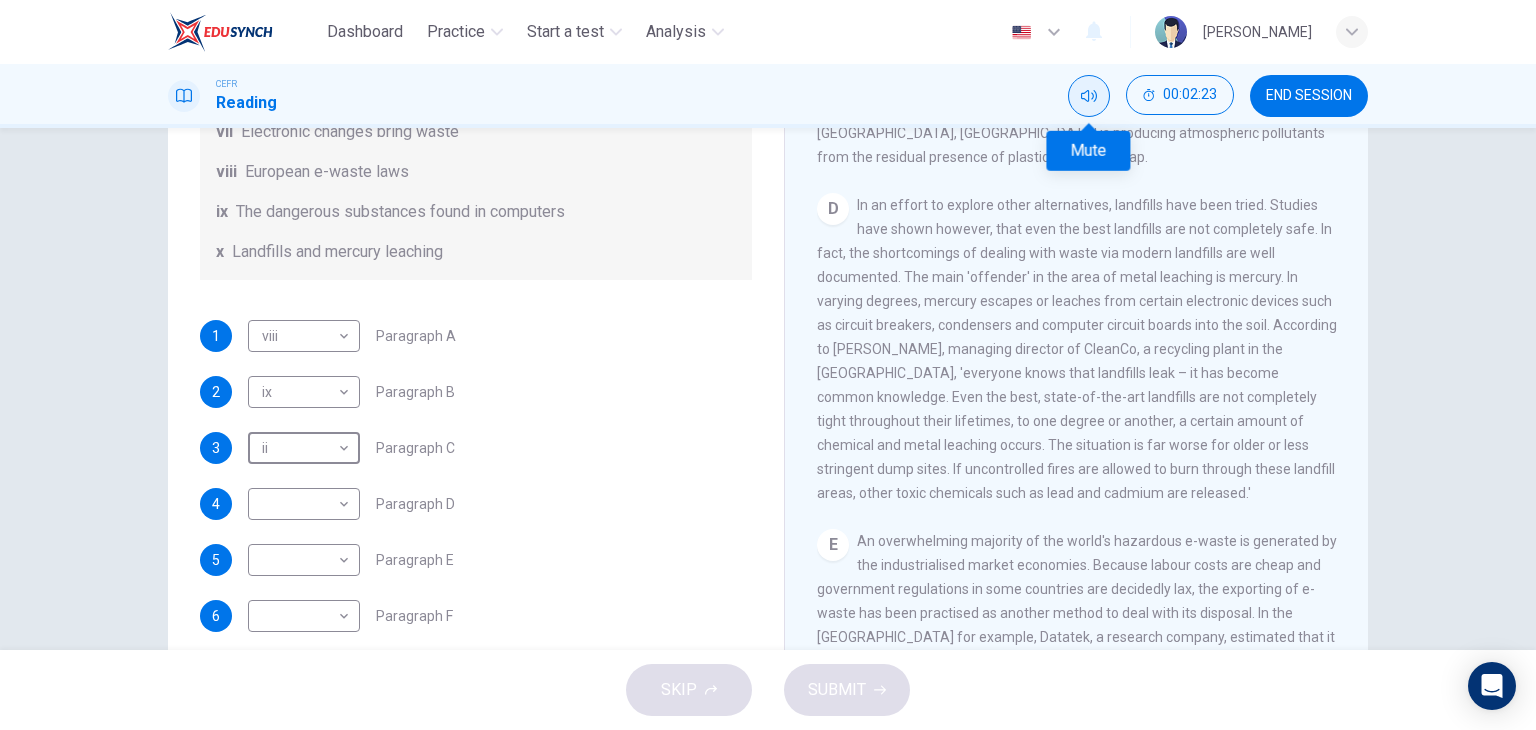click 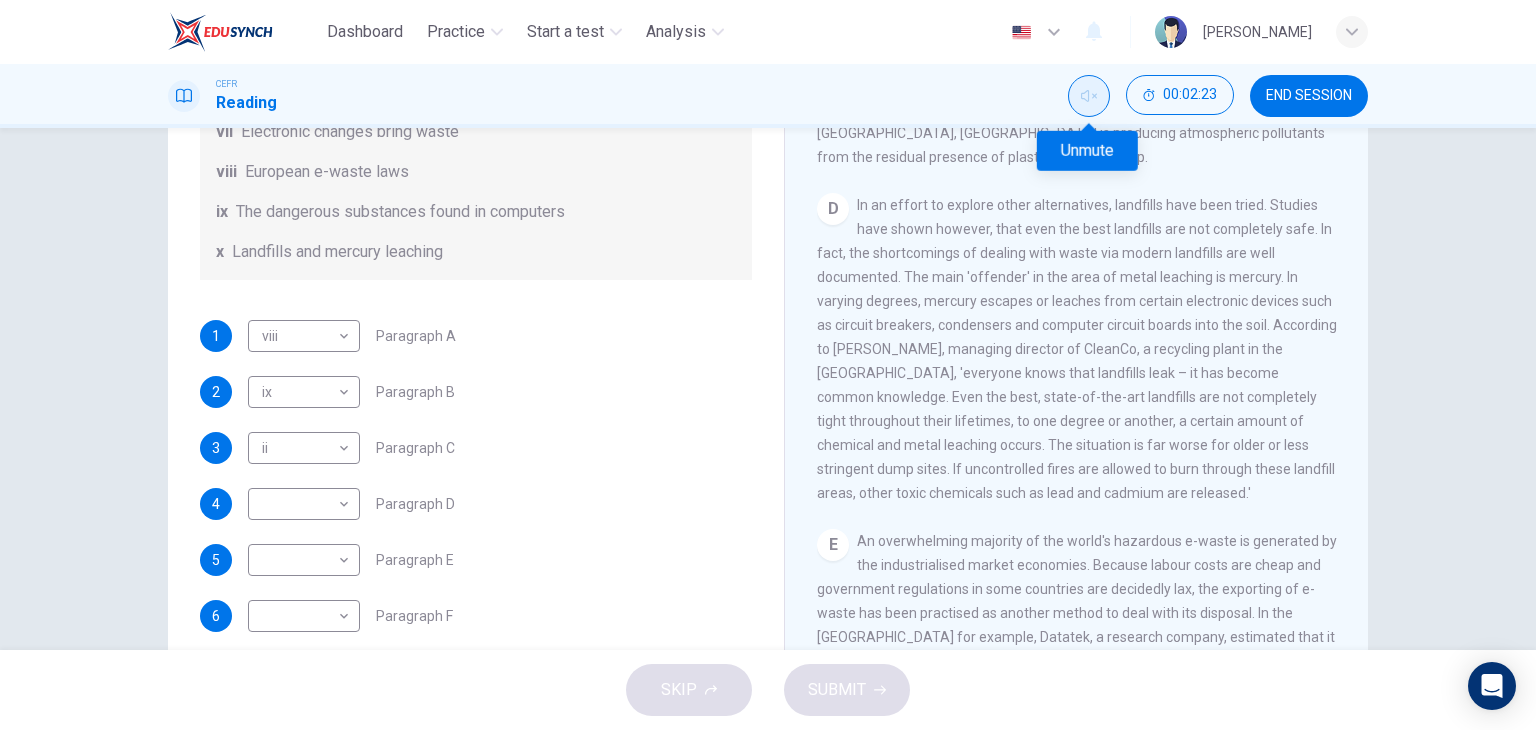 click 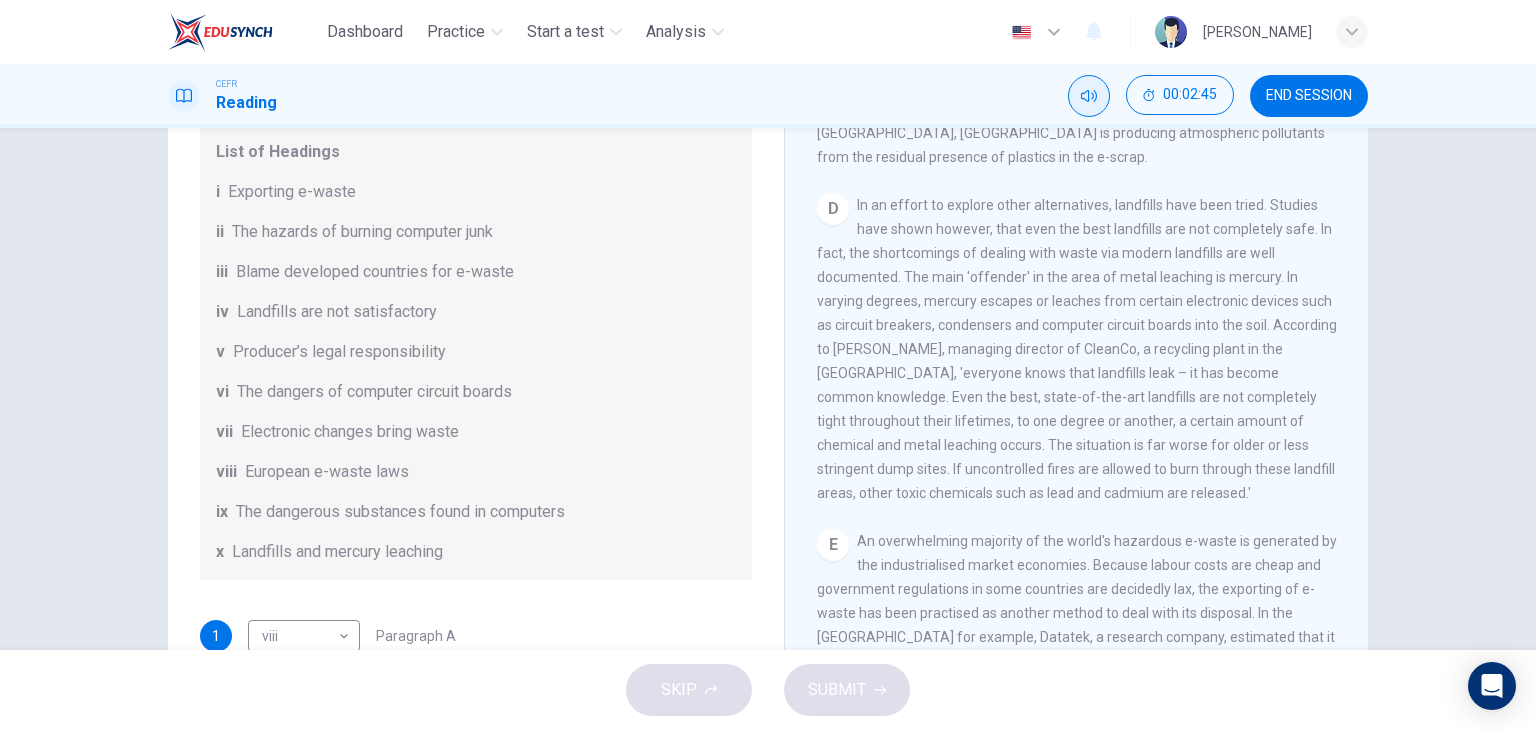 scroll, scrollTop: 488, scrollLeft: 0, axis: vertical 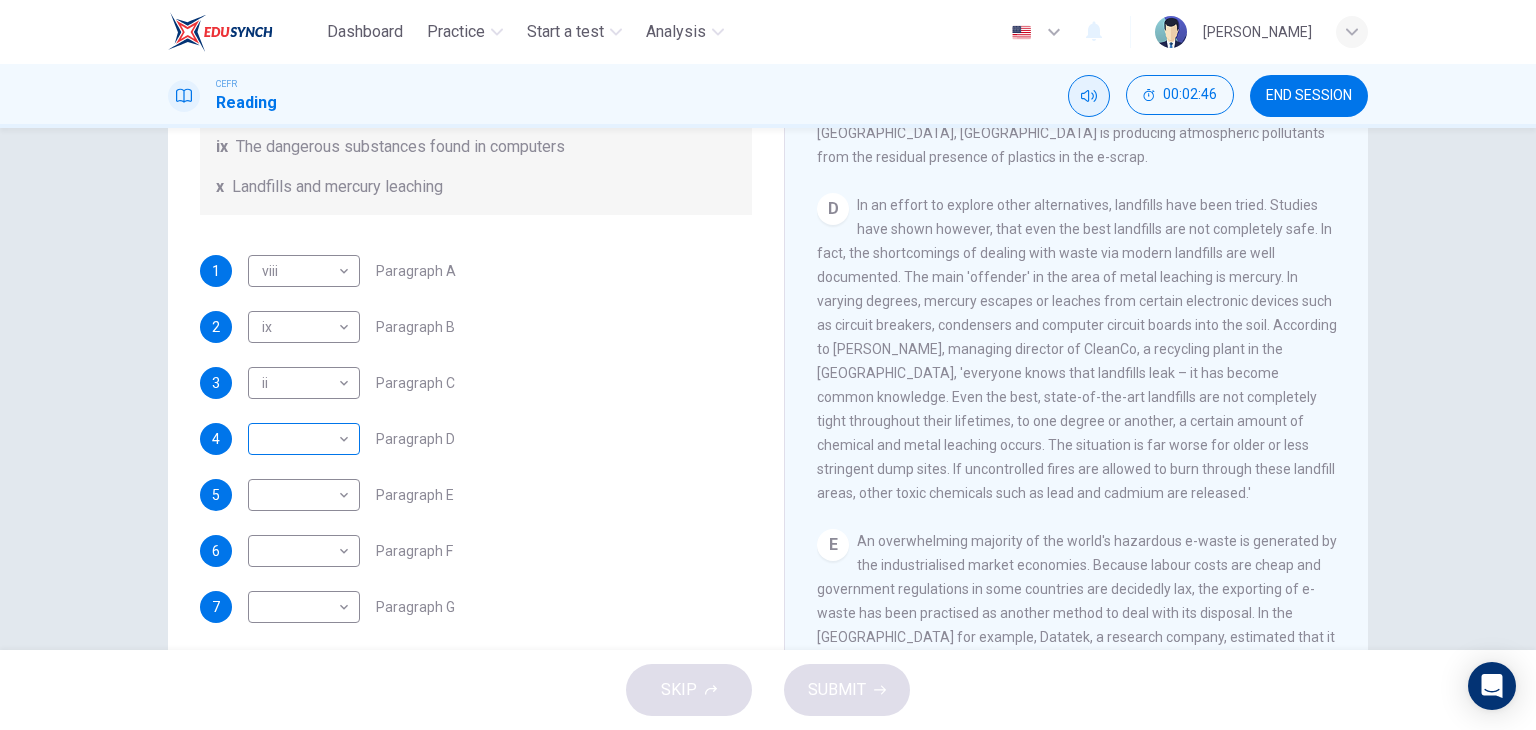 click on "Dashboard Practice Start a test Analysis English en ​ TAN [PERSON_NAME] CEFR Reading 00:02:46 END SESSION Questions 1 - 7 The Reading Passage has 7 paragraphs,  A-G .
Choose the correct heading for each paragraph from the list of headings below.
Write the correct number,  i-x , in the boxes below. List of Headings i Exporting e-waste ii The hazards of burning computer junk iii Blame developed countries for e-waste iv Landfills are not satisfactory v Producer’s legal responsibility vi The dangers of computer circuit boards vii Electronic changes bring waste viii European e-waste laws ix The dangerous substances found in computers x Landfills and mercury leaching 1 viii viii ​ Paragraph A 2 ix ix ​ Paragraph B 3 ii ii ​ Paragraph C 4 ​ ​ Paragraph D 5 ​ ​ Paragraph E 6 ​ ​ Paragraph F 7 ​ ​ Paragraph G The Intense Rate of Change in the World CLICK TO ZOOM Click to Zoom A B C D E F G SKIP SUBMIT EduSynch - Online Language Proficiency Testing
Dashboard Practice Start a test Analysis" at bounding box center [768, 365] 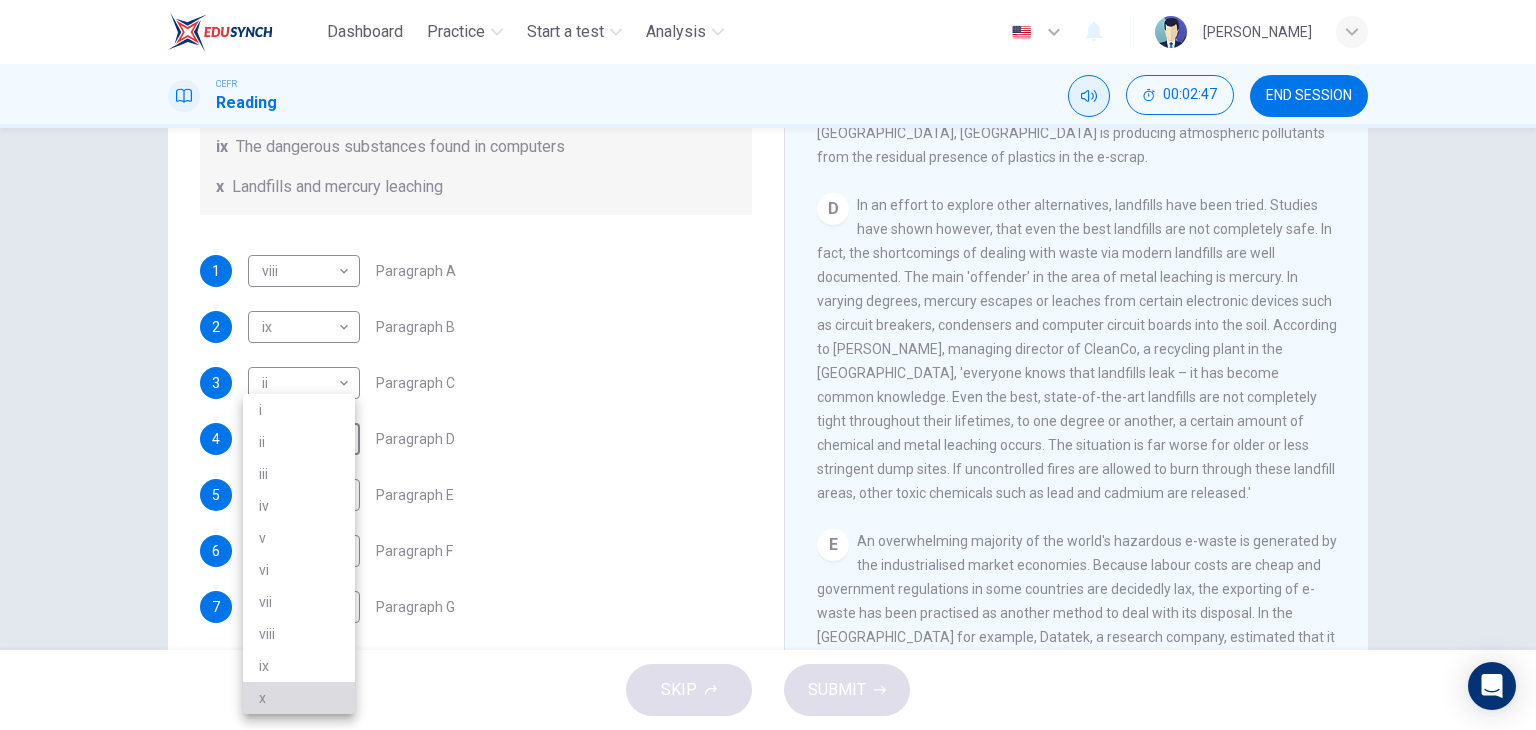 click on "x" at bounding box center (299, 698) 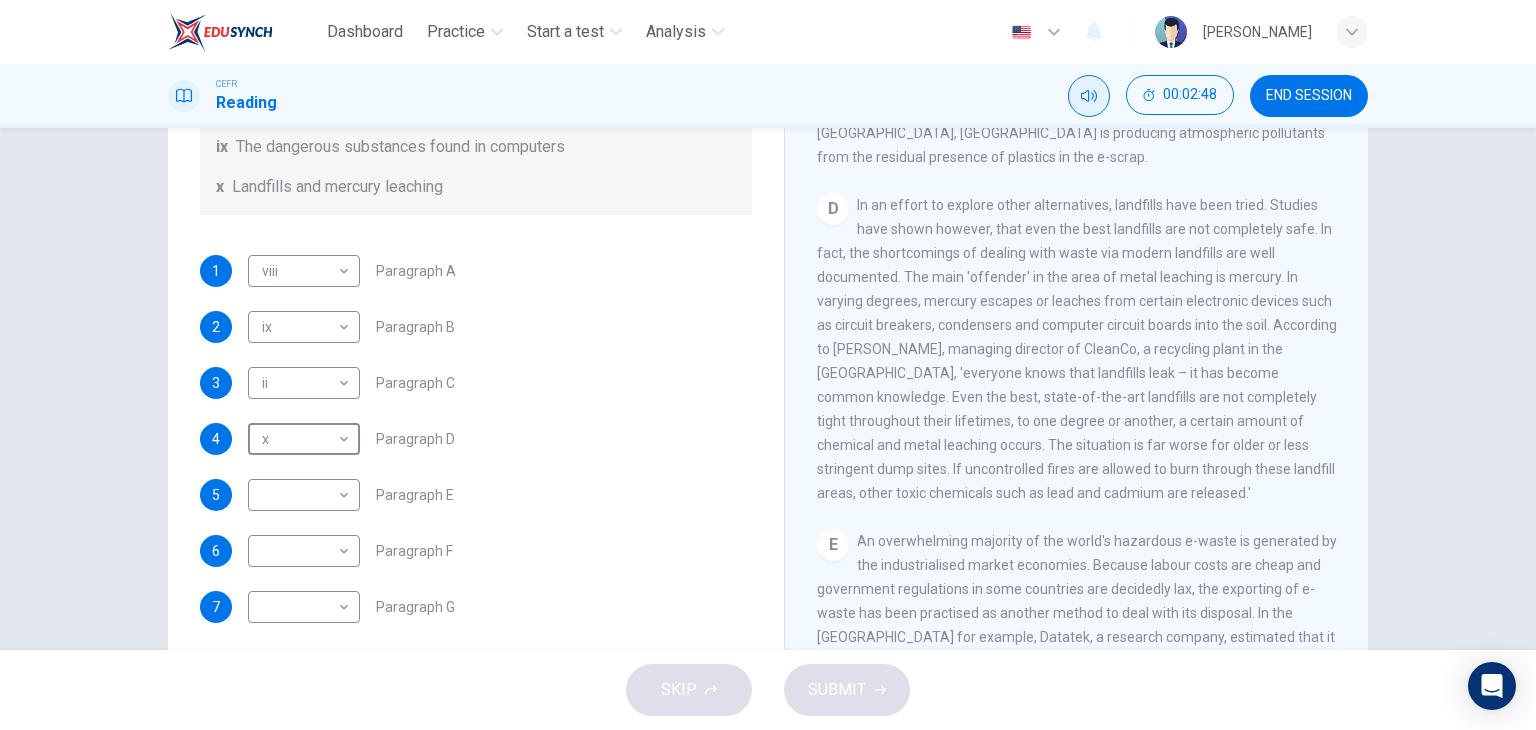 scroll, scrollTop: 253, scrollLeft: 0, axis: vertical 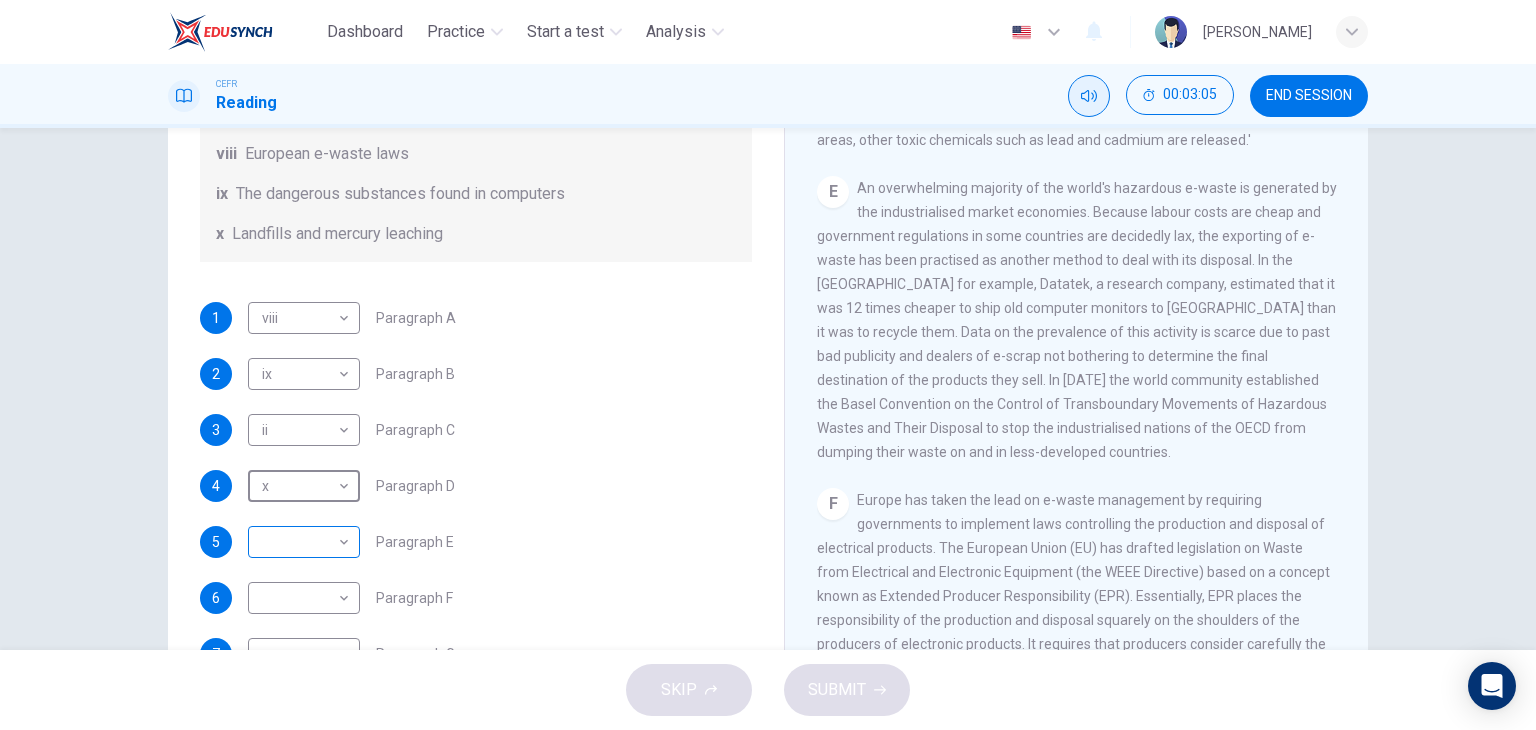 click on "Dashboard Practice Start a test Analysis English en ​ TAN [PERSON_NAME] CEFR Reading 00:03:05 END SESSION Questions 1 - 7 The Reading Passage has 7 paragraphs,  A-G .
Choose the correct heading for each paragraph from the list of headings below.
Write the correct number,  i-x , in the boxes below. List of Headings i Exporting e-waste ii The hazards of burning computer junk iii Blame developed countries for e-waste iv Landfills are not satisfactory v Producer’s legal responsibility vi The dangers of computer circuit boards vii Electronic changes bring waste viii European e-waste laws ix The dangerous substances found in computers x Landfills and mercury leaching 1 viii viii ​ Paragraph A 2 ix ix ​ Paragraph B 3 ii ii ​ Paragraph C 4 x x ​ Paragraph D 5 ​ ​ Paragraph E 6 ​ ​ Paragraph F 7 ​ ​ Paragraph G The Intense Rate of Change in the World CLICK TO ZOOM Click to Zoom A B C D E F G SKIP SUBMIT EduSynch - Online Language Proficiency Testing
Dashboard Practice Start a test Analysis" at bounding box center [768, 365] 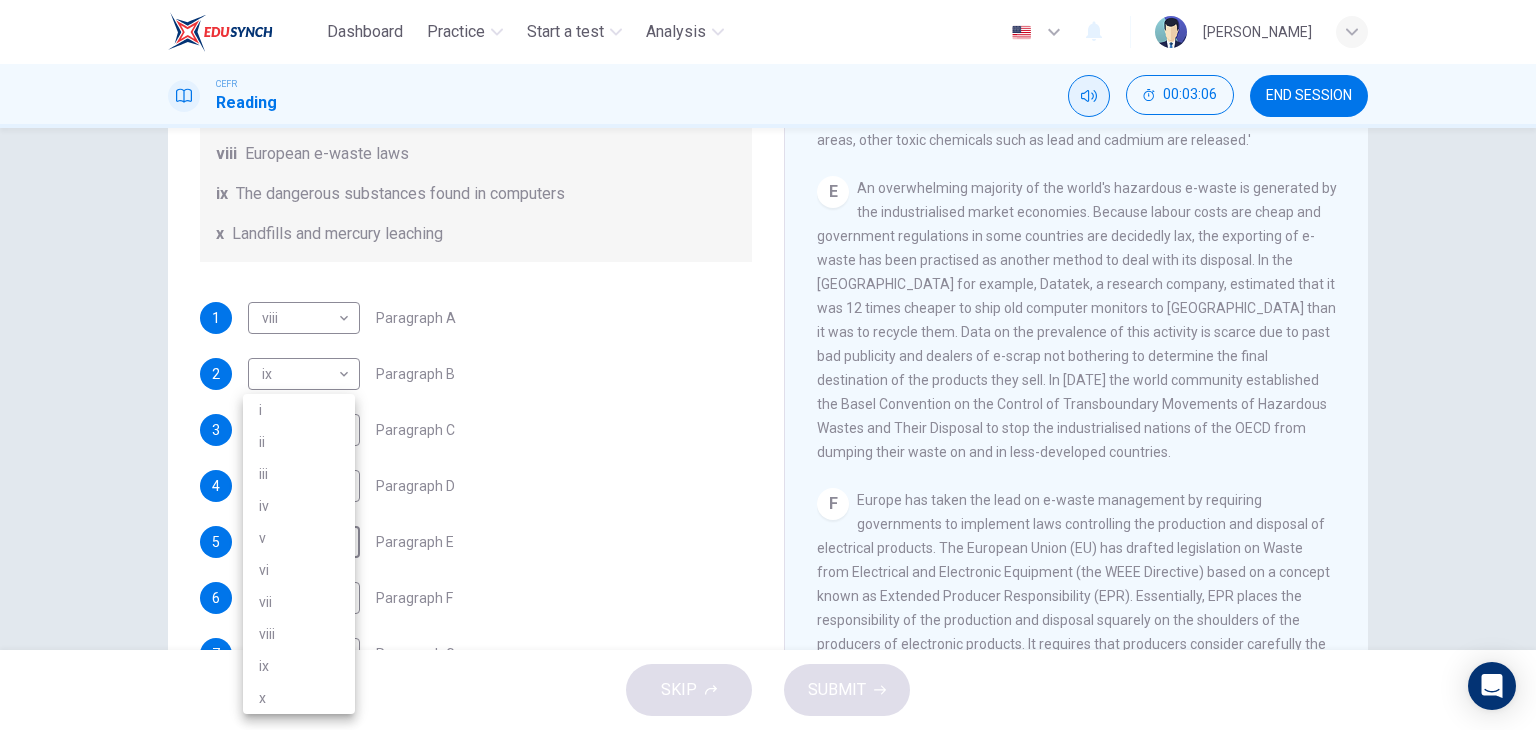 click on "i" at bounding box center (299, 410) 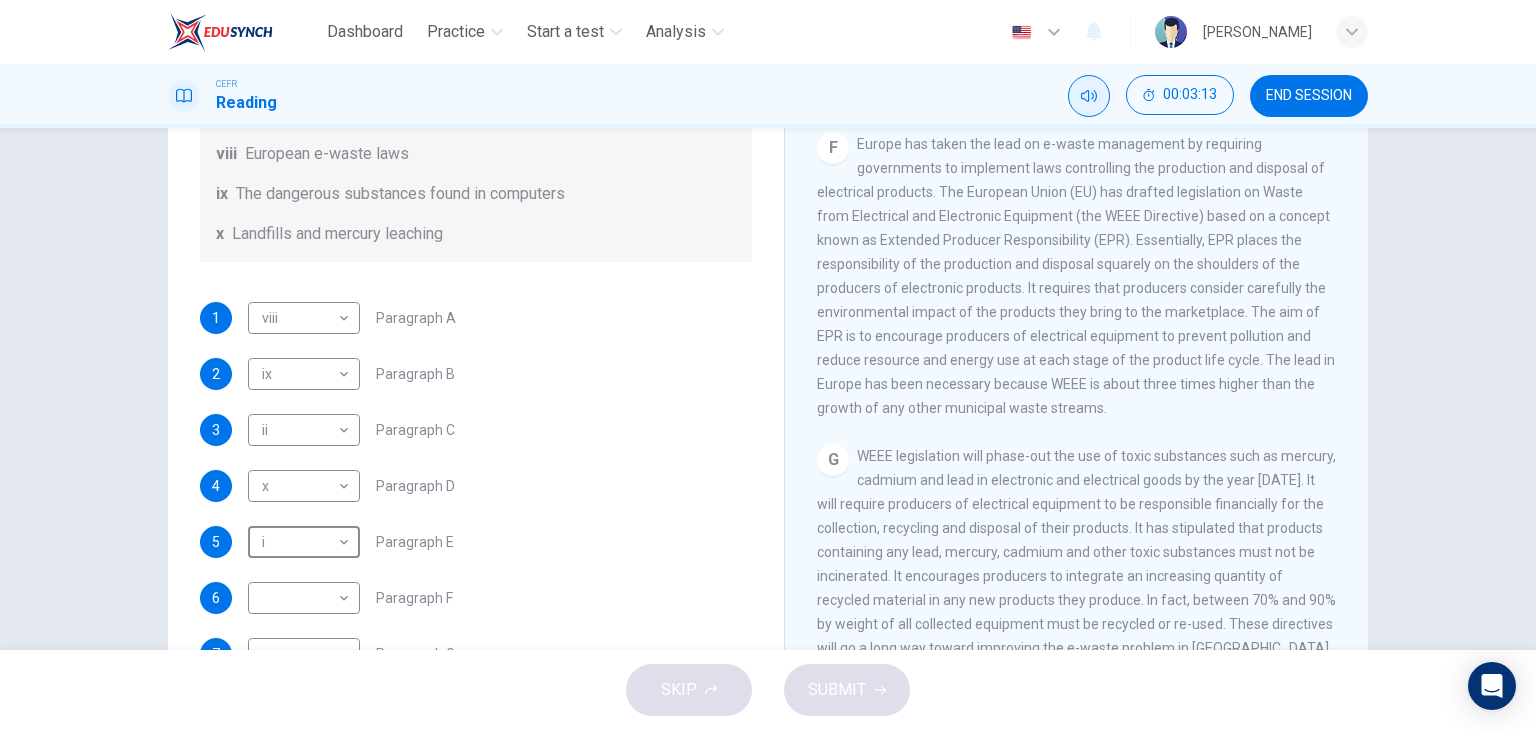 scroll, scrollTop: 1900, scrollLeft: 0, axis: vertical 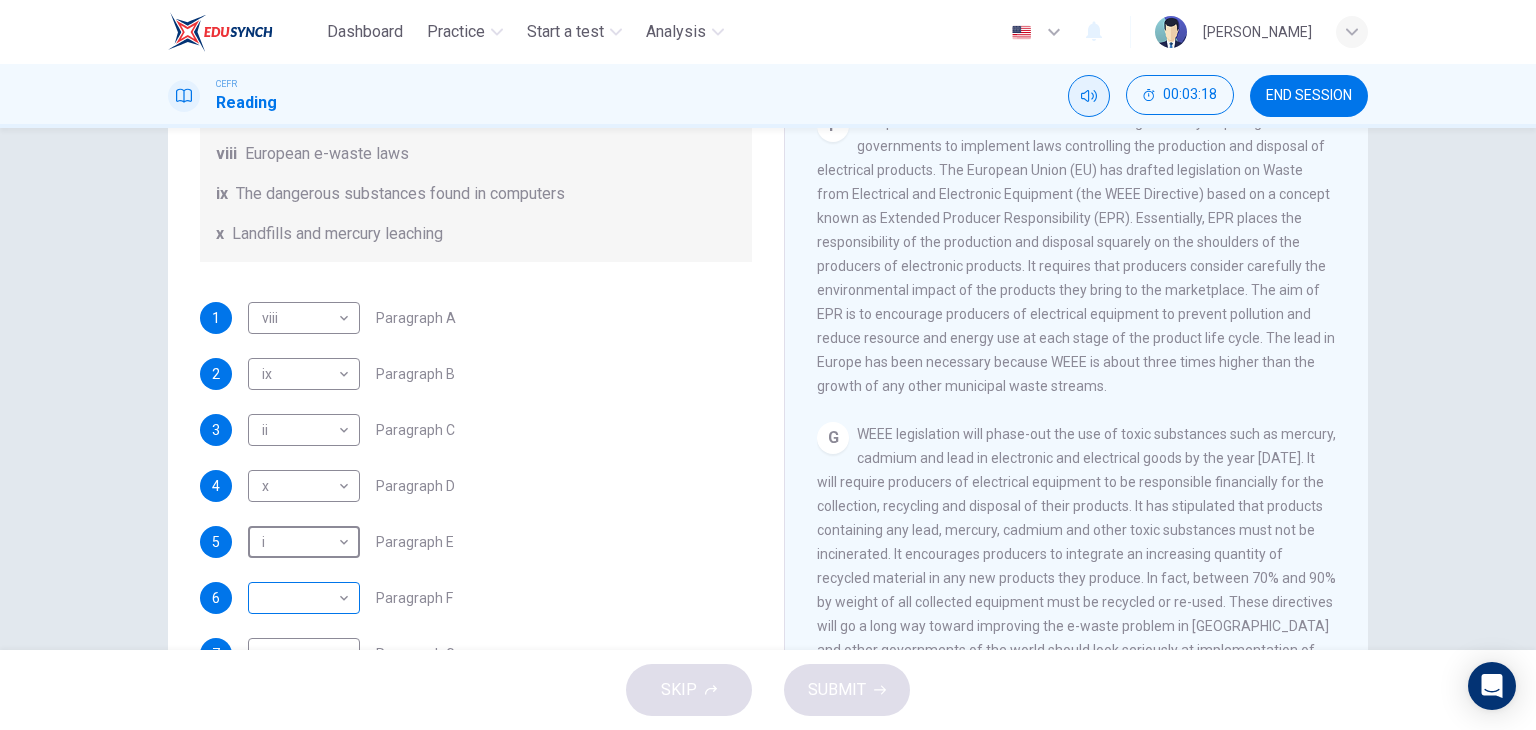 click on "Dashboard Practice Start a test Analysis English en ​ TAN [PERSON_NAME] CEFR Reading 00:03:18 END SESSION Questions 1 - 7 The Reading Passage has 7 paragraphs,  A-G .
Choose the correct heading for each paragraph from the list of headings below.
Write the correct number,  i-x , in the boxes below. List of Headings i Exporting e-waste ii The hazards of burning computer junk iii Blame developed countries for e-waste iv Landfills are not satisfactory v Producer’s legal responsibility vi The dangers of computer circuit boards vii Electronic changes bring waste viii European e-waste laws ix The dangerous substances found in computers x Landfills and mercury leaching 1 viii viii ​ Paragraph A 2 ix ix ​ Paragraph B 3 ii ii ​ Paragraph C 4 x x ​ Paragraph D 5 i i ​ Paragraph E 6 ​ ​ Paragraph F 7 ​ ​ Paragraph G The Intense Rate of Change in the World CLICK TO ZOOM Click to Zoom A B C D E F G SKIP SUBMIT EduSynch - Online Language Proficiency Testing
Dashboard Practice Start a test Analysis" at bounding box center (768, 365) 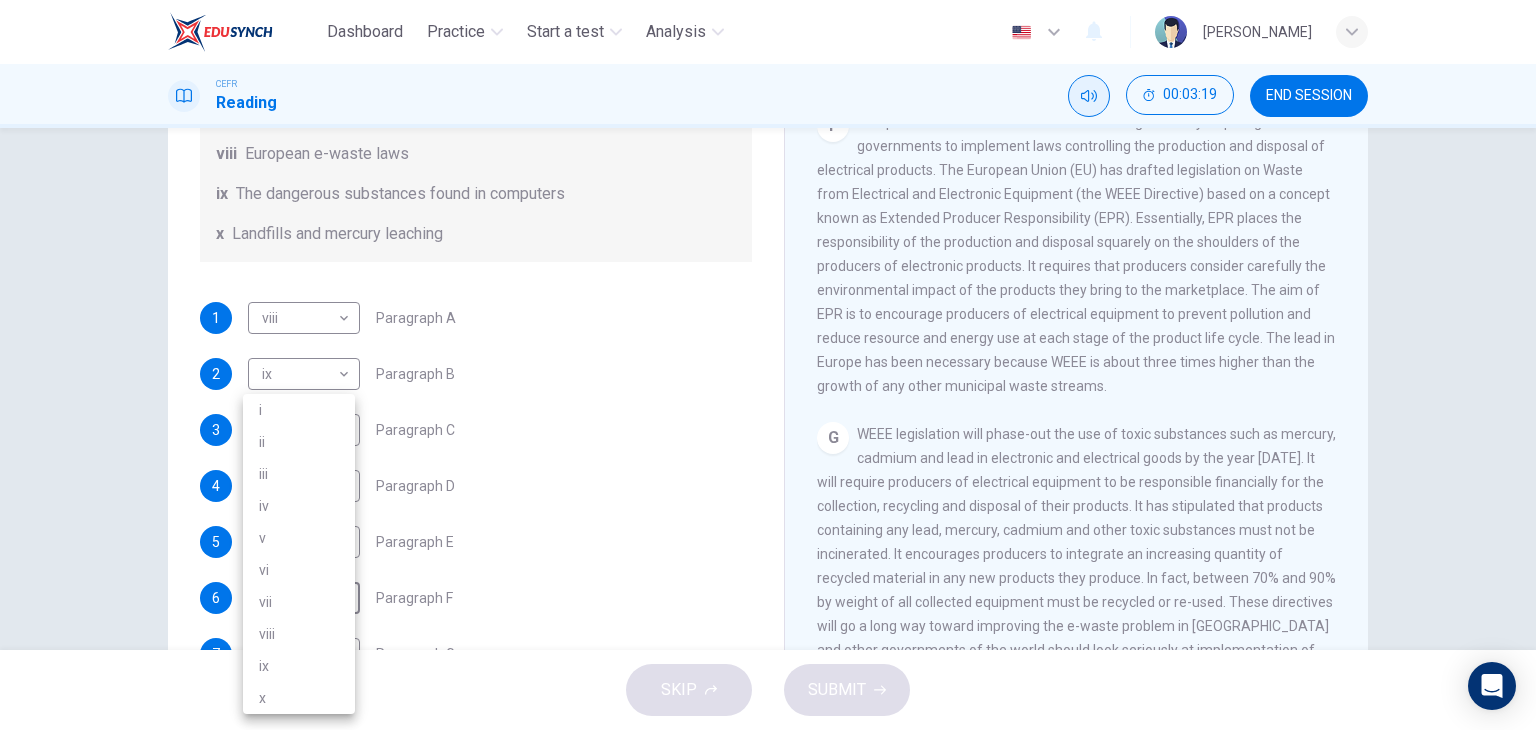 click on "viii" at bounding box center (299, 634) 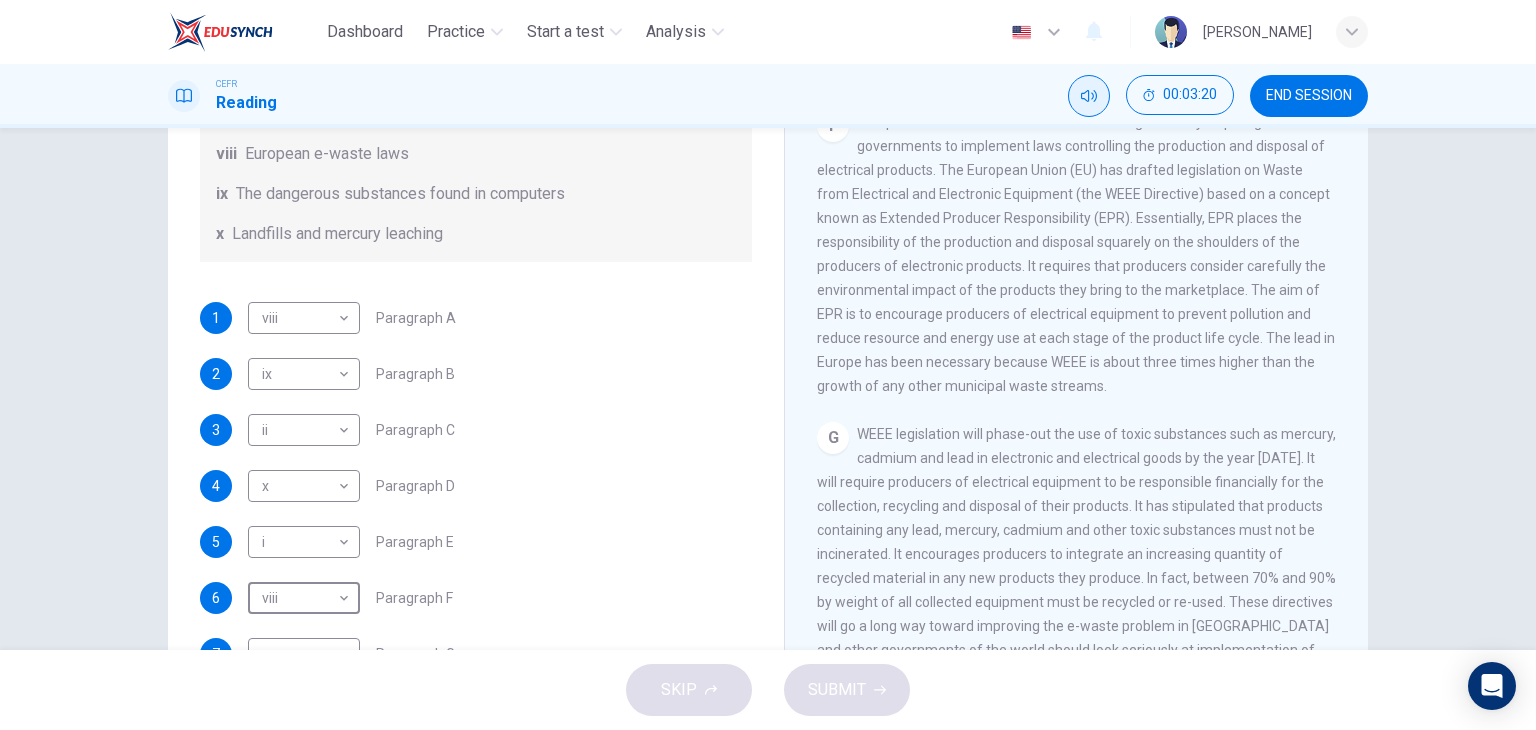 scroll, scrollTop: 1916, scrollLeft: 0, axis: vertical 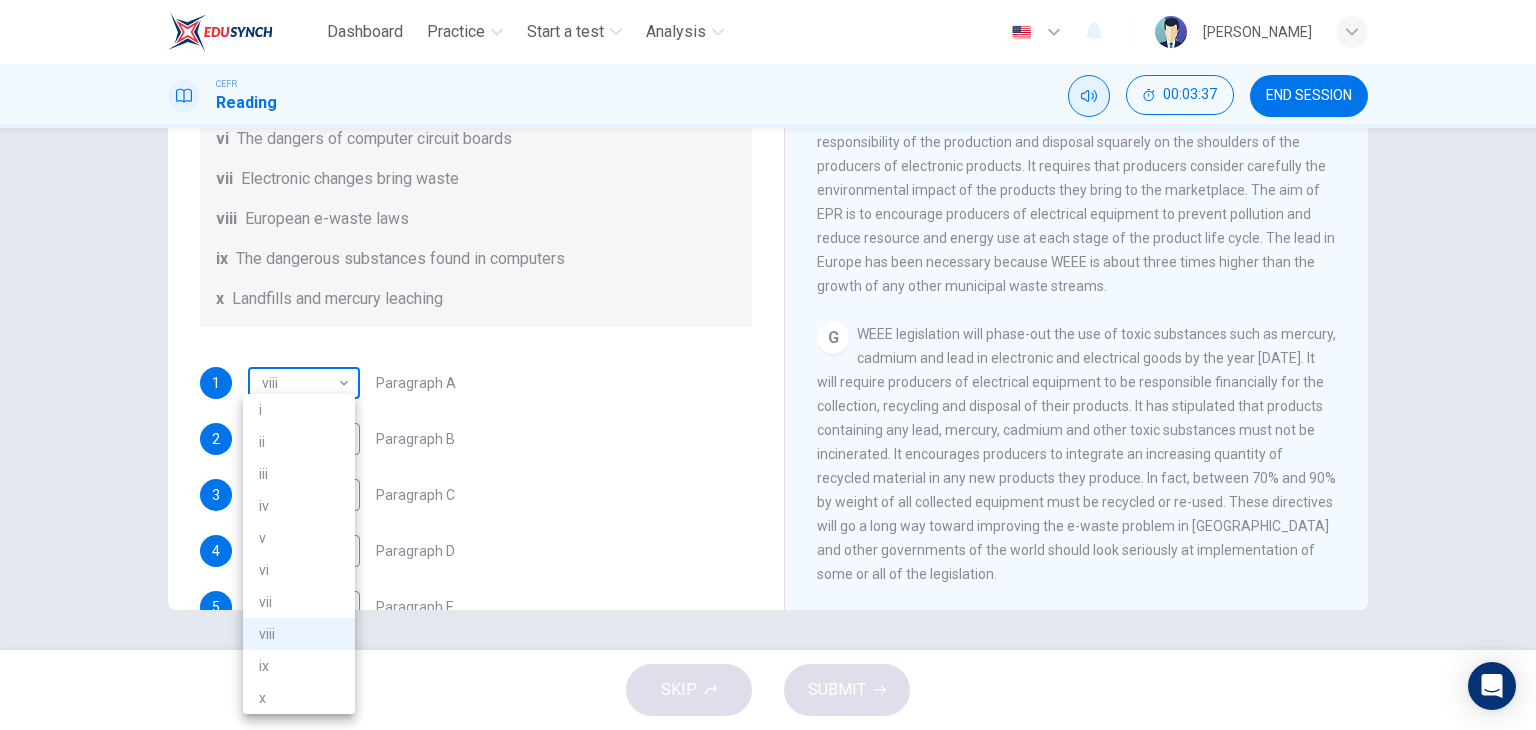 click on "Dashboard Practice Start a test Analysis English en ​ TAN [PERSON_NAME] CEFR Reading 00:03:37 END SESSION Questions 1 - 7 The Reading Passage has 7 paragraphs,  A-G .
Choose the correct heading for each paragraph from the list of headings below.
Write the correct number,  i-x , in the boxes below. List of Headings i Exporting e-waste ii The hazards of burning computer junk iii Blame developed countries for e-waste iv Landfills are not satisfactory v Producer’s legal responsibility vi The dangers of computer circuit boards vii Electronic changes bring waste viii European e-waste laws ix The dangerous substances found in computers x Landfills and mercury leaching 1 viii viii ​ Paragraph A 2 ix ix ​ Paragraph B 3 ii ii ​ Paragraph C 4 x x ​ Paragraph D 5 i i ​ Paragraph E 6 viii viii ​ Paragraph F 7 ​ ​ Paragraph G The Intense Rate of Change in the World CLICK TO ZOOM Click to Zoom A B C D E F G SKIP SUBMIT EduSynch - Online Language Proficiency Testing
Dashboard Practice Start a test 2025" at bounding box center (768, 365) 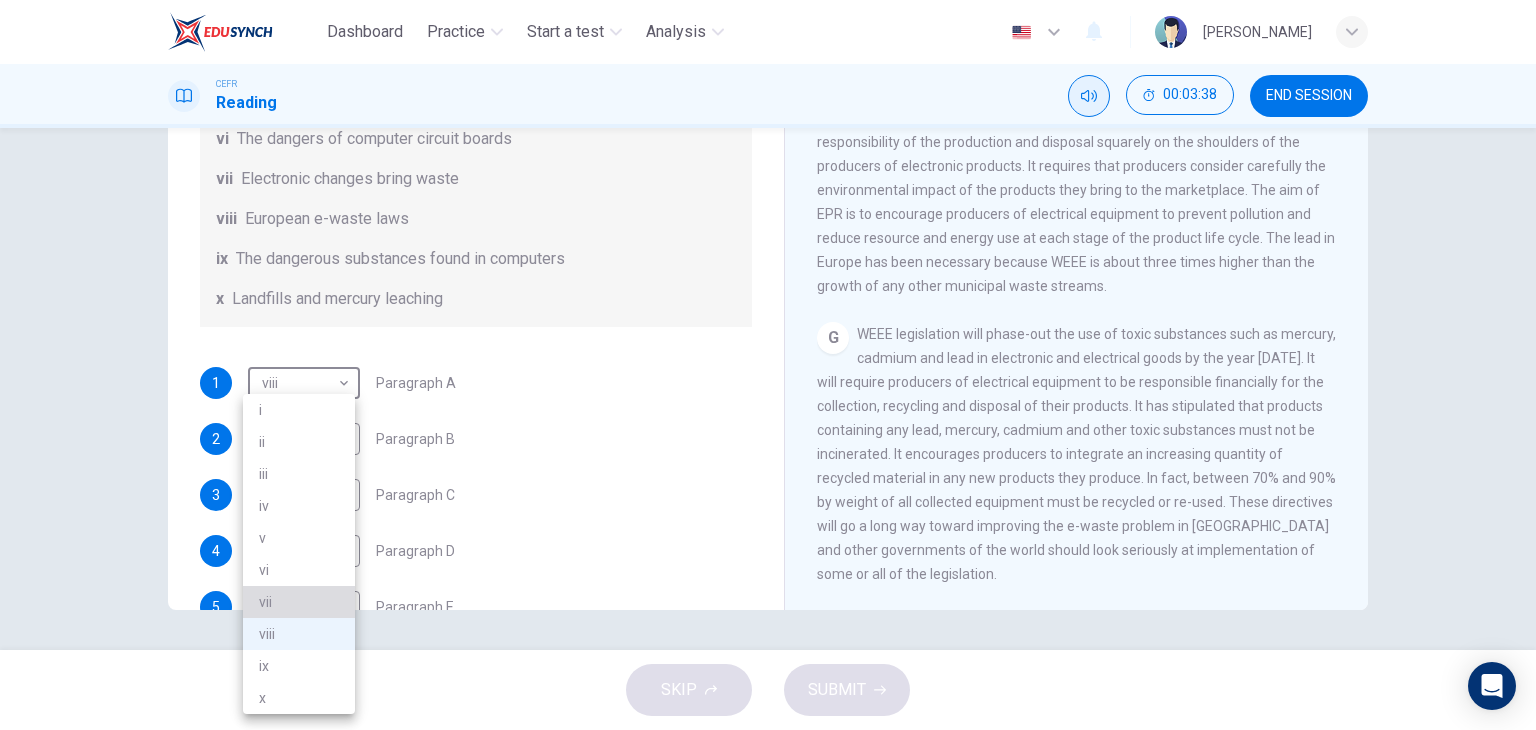 click on "vii" at bounding box center (299, 602) 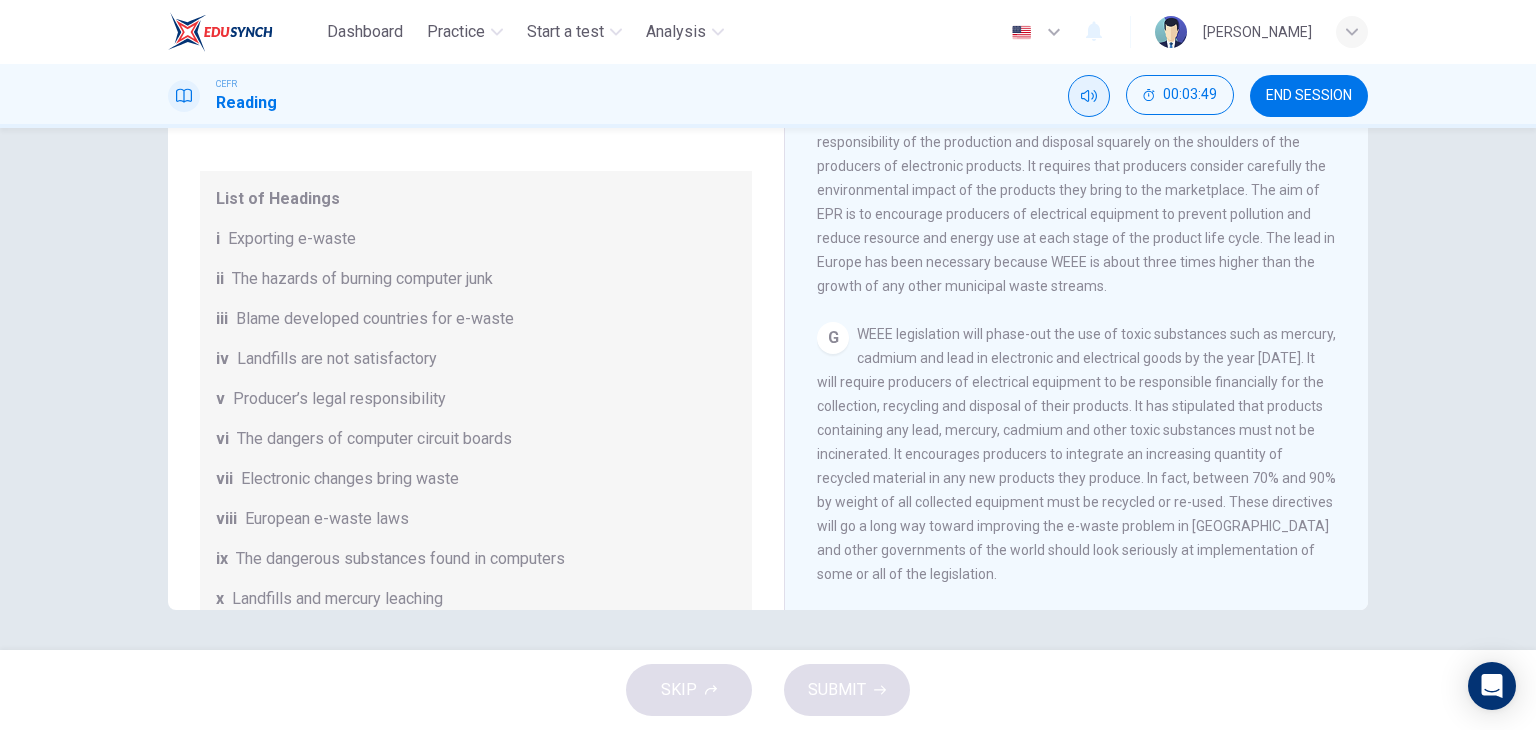 scroll, scrollTop: 488, scrollLeft: 0, axis: vertical 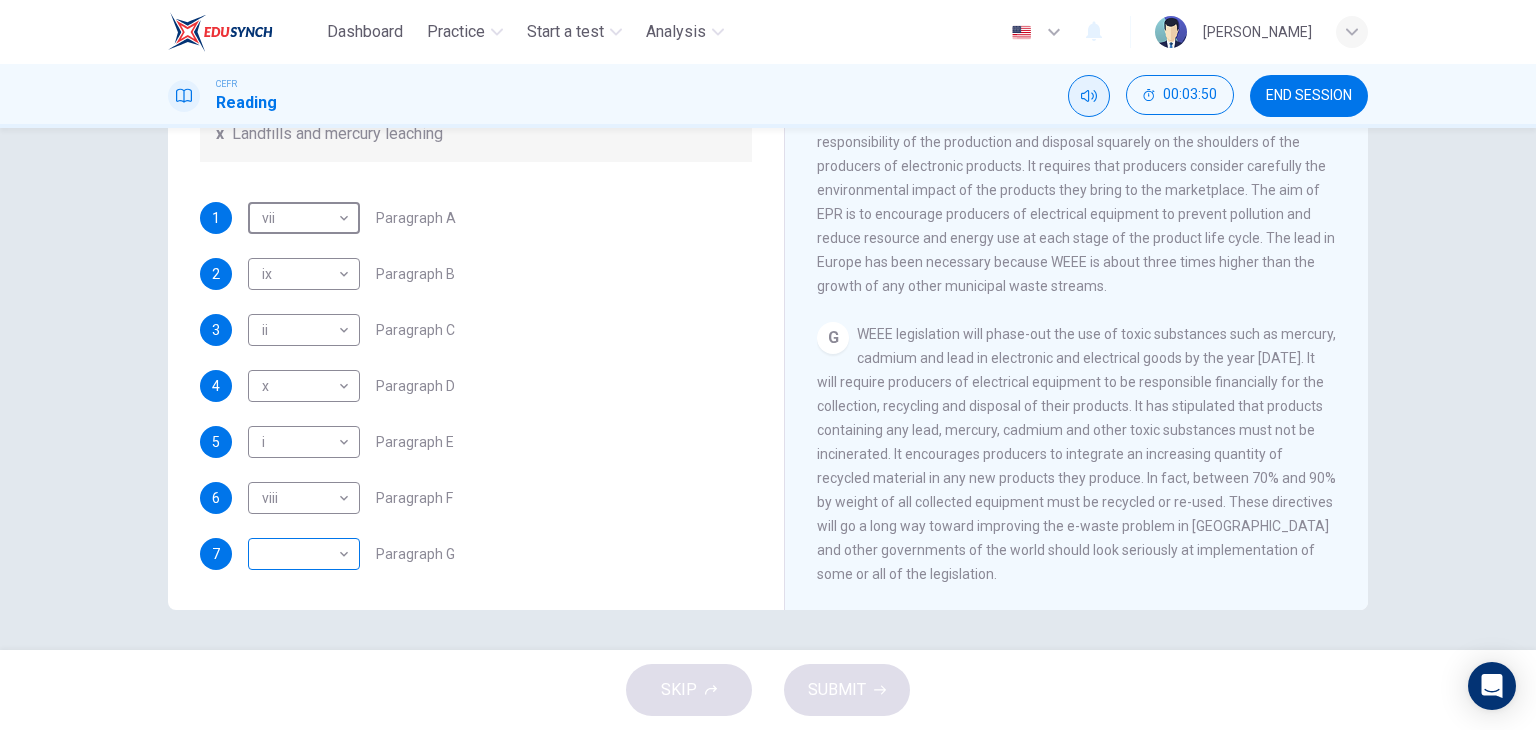 click on "Dashboard Practice Start a test Analysis English en ​ TAN [PERSON_NAME] CEFR Reading 00:03:50 END SESSION Questions 1 - 7 The Reading Passage has 7 paragraphs,  A-G .
Choose the correct heading for each paragraph from the list of headings below.
Write the correct number,  i-x , in the boxes below. List of Headings i Exporting e-waste ii The hazards of burning computer junk iii Blame developed countries for e-waste iv Landfills are not satisfactory v Producer’s legal responsibility vi The dangers of computer circuit boards vii Electronic changes bring waste viii European e-waste laws ix The dangerous substances found in computers x Landfills and mercury leaching 1 vii vii ​ Paragraph A 2 ix ix ​ Paragraph B 3 ii ii ​ Paragraph C 4 x x ​ Paragraph D 5 i i ​ Paragraph E 6 viii viii ​ Paragraph F 7 ​ ​ Paragraph G The Intense Rate of Change in the World CLICK TO ZOOM Click to Zoom A B C D E F G SKIP SUBMIT EduSynch - Online Language Proficiency Testing
Dashboard Practice Start a test 2025" at bounding box center (768, 365) 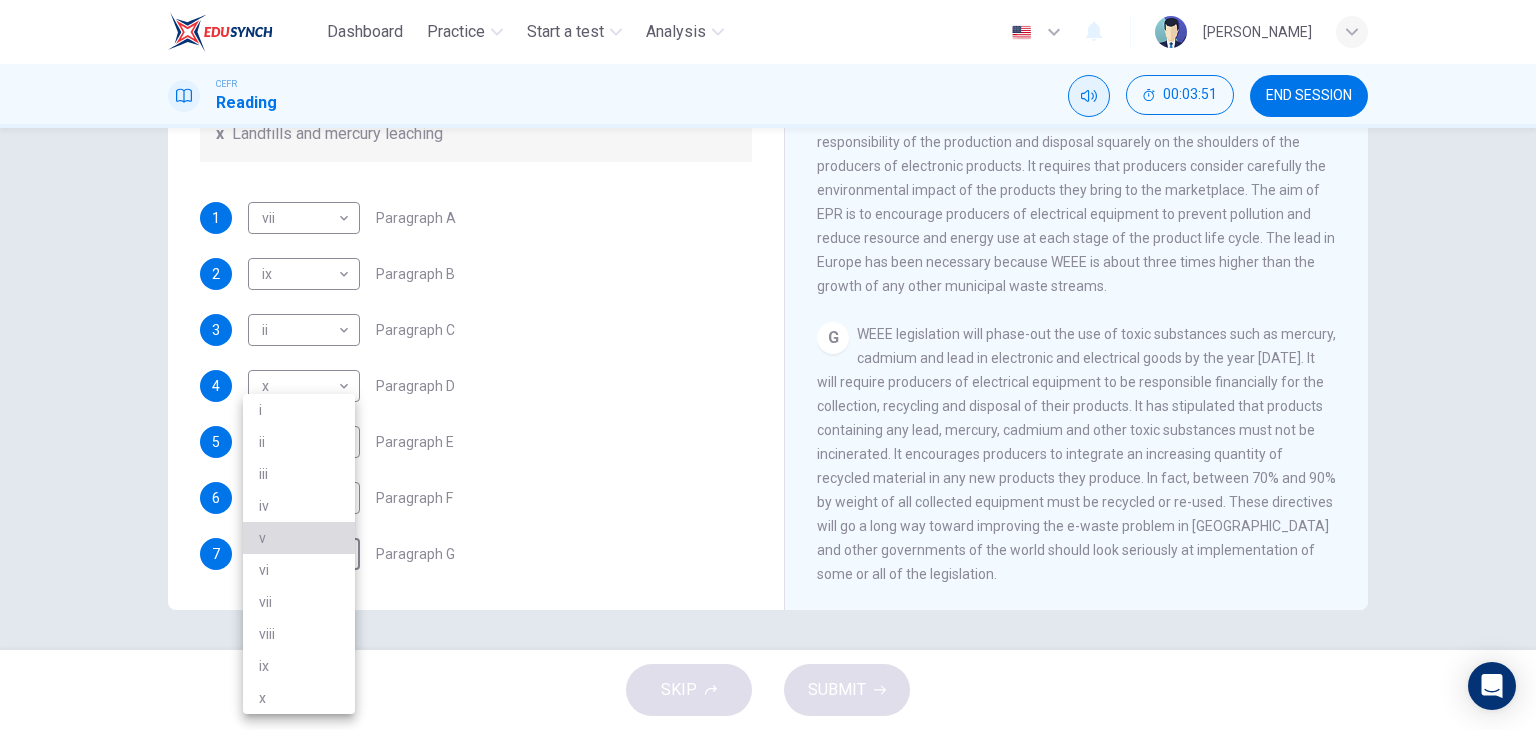 click on "v" at bounding box center (299, 538) 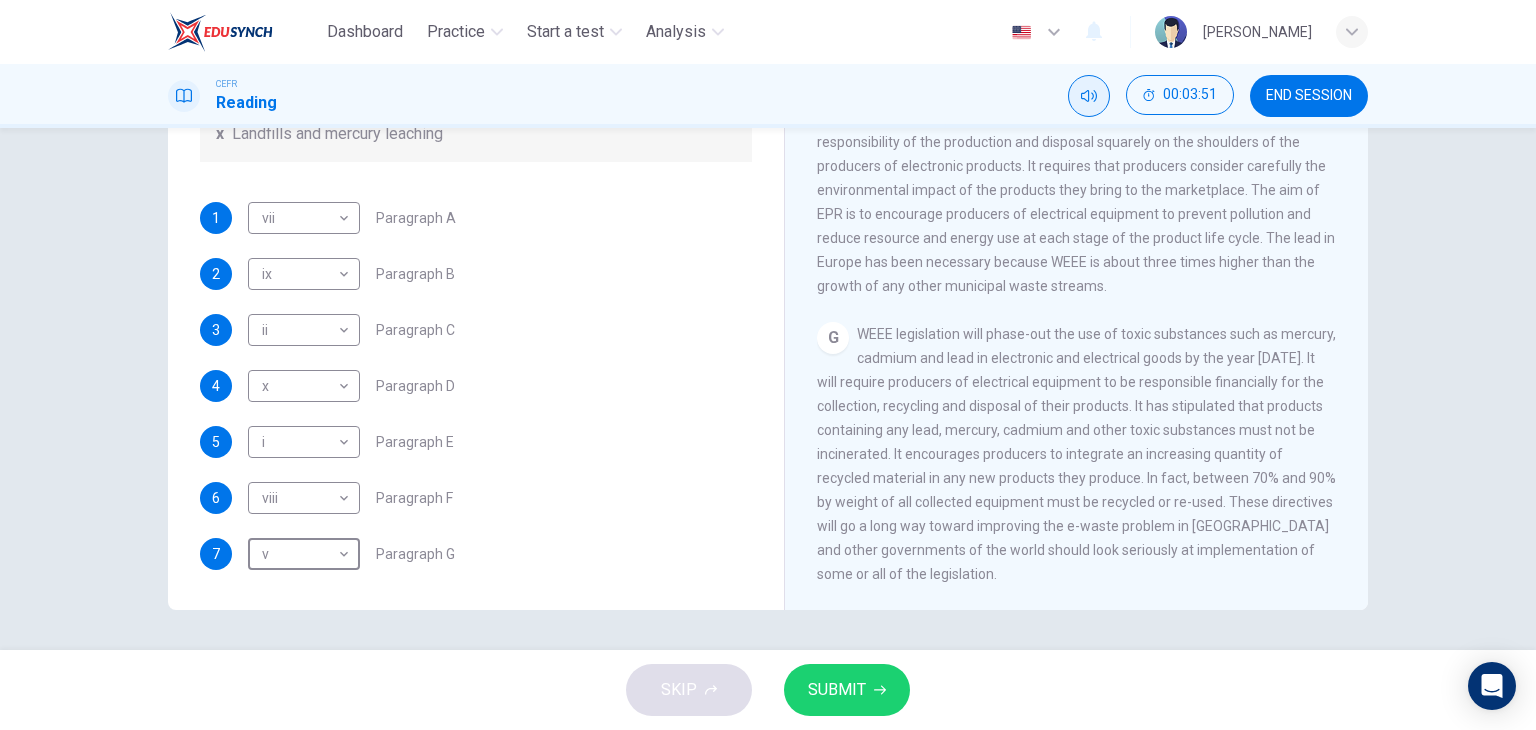 click on "SUBMIT" at bounding box center [837, 690] 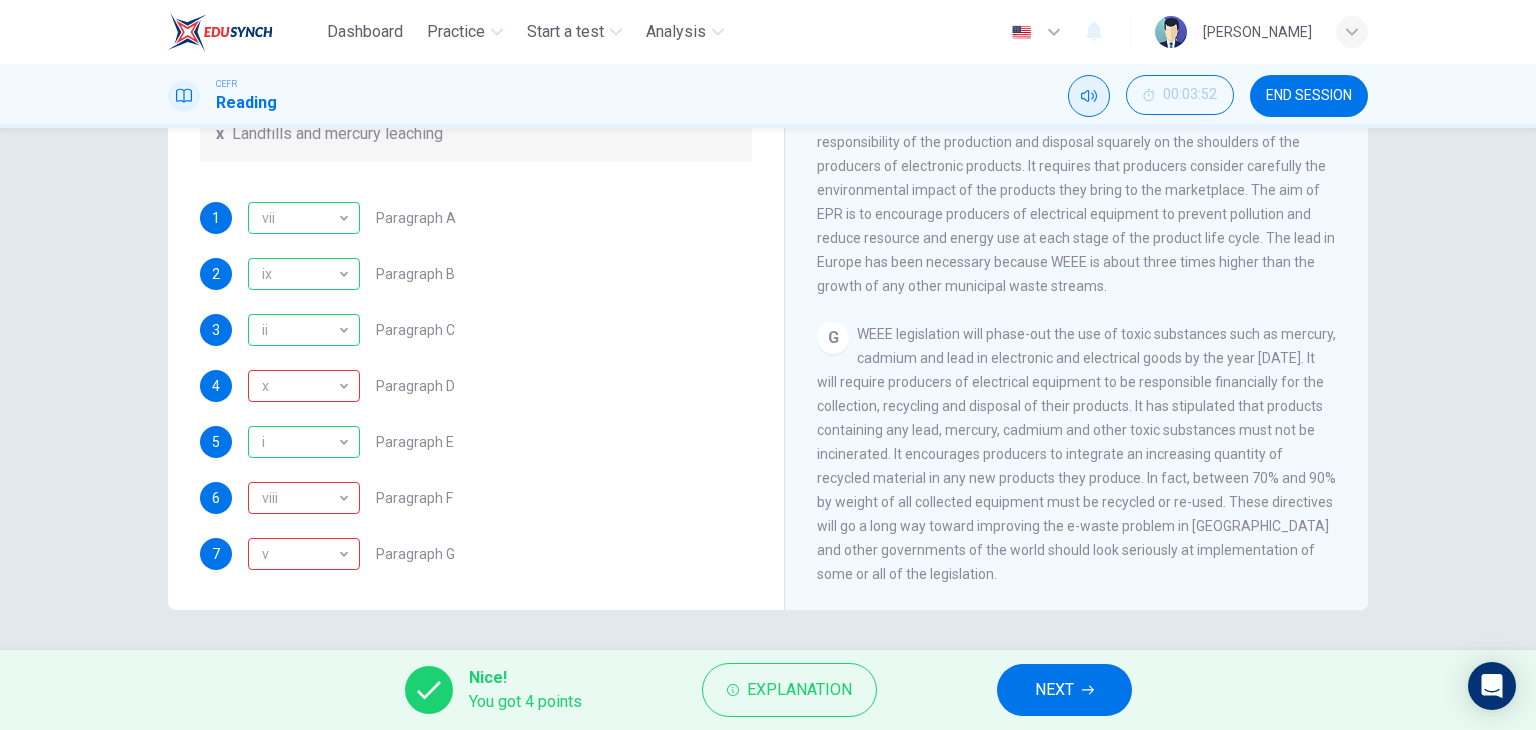 scroll, scrollTop: 488, scrollLeft: 0, axis: vertical 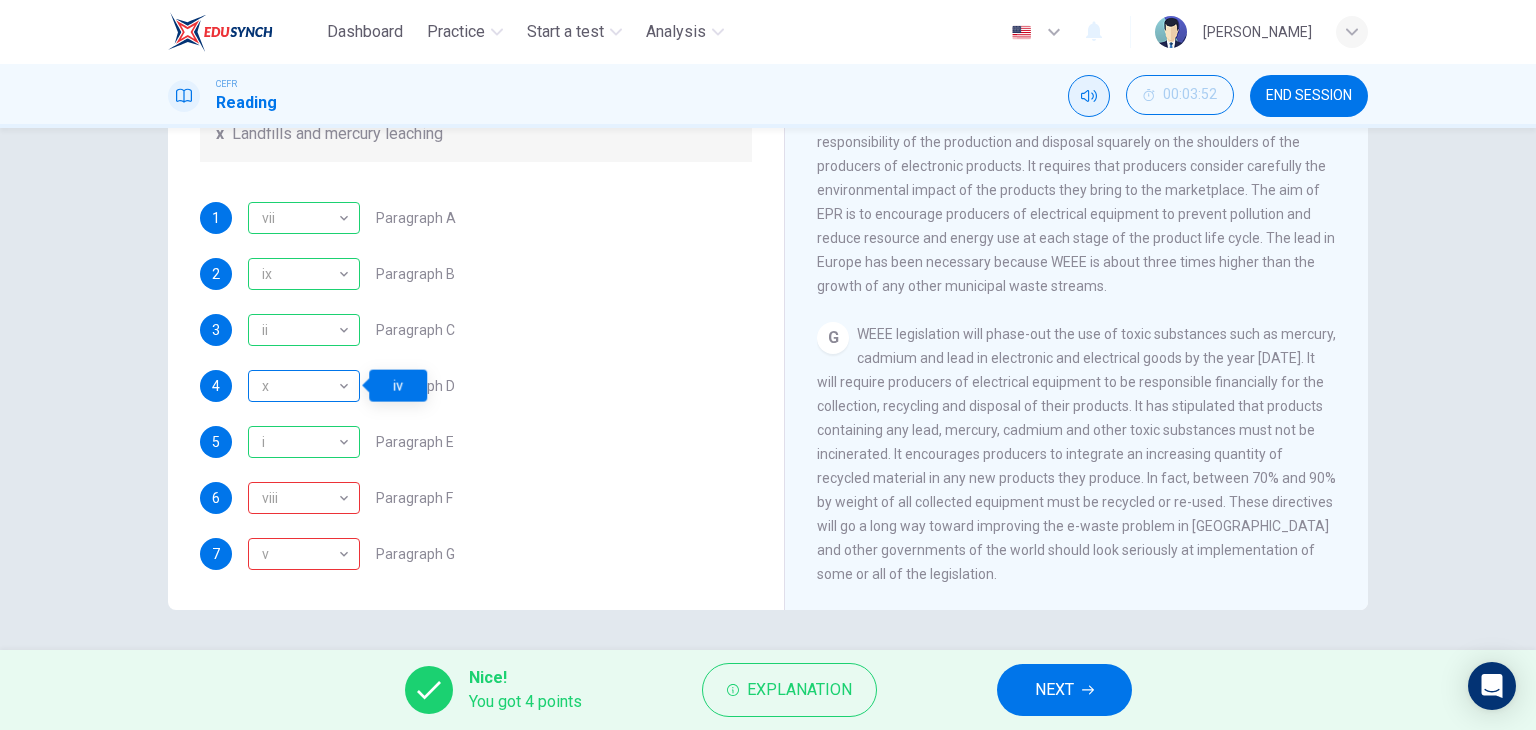 click on "x" at bounding box center [300, 386] 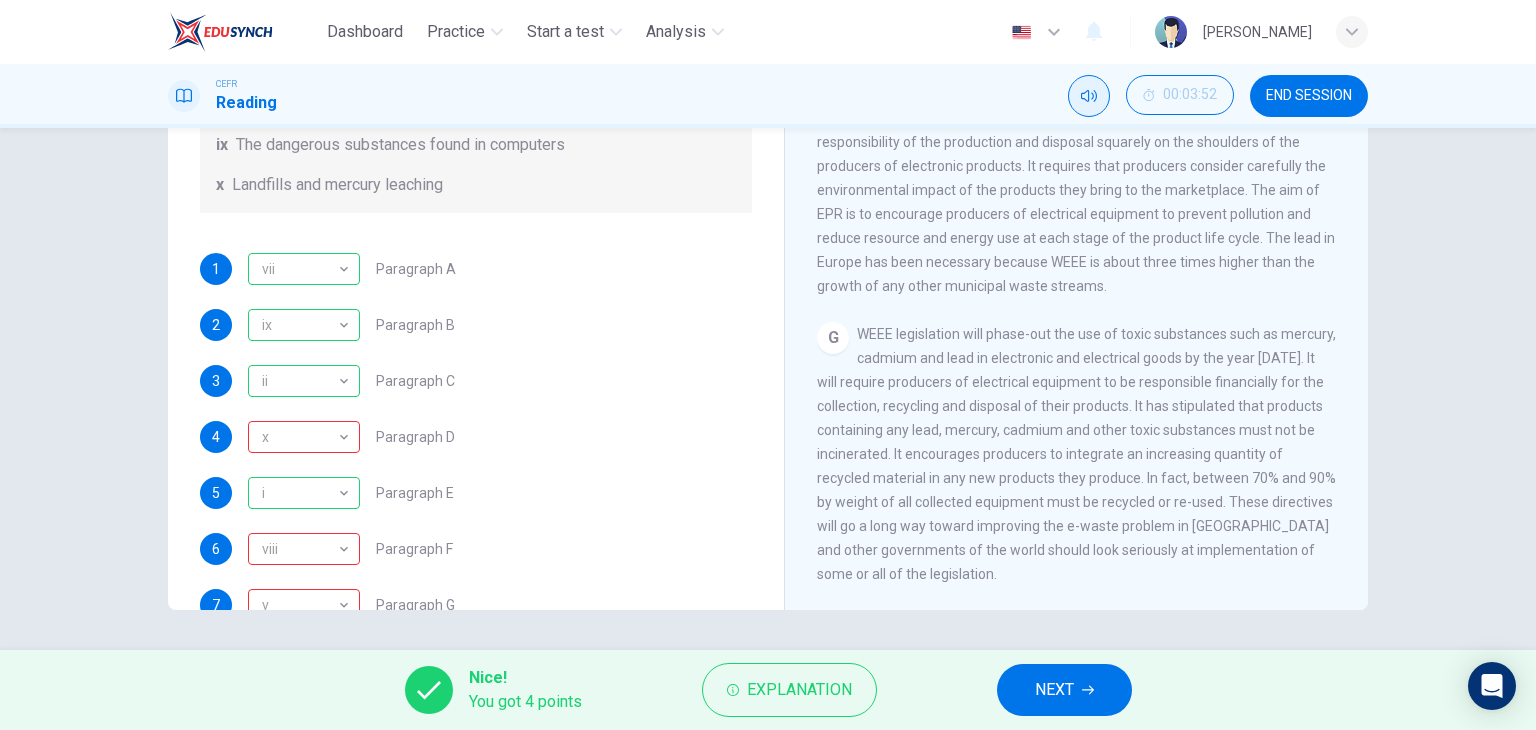 scroll, scrollTop: 488, scrollLeft: 0, axis: vertical 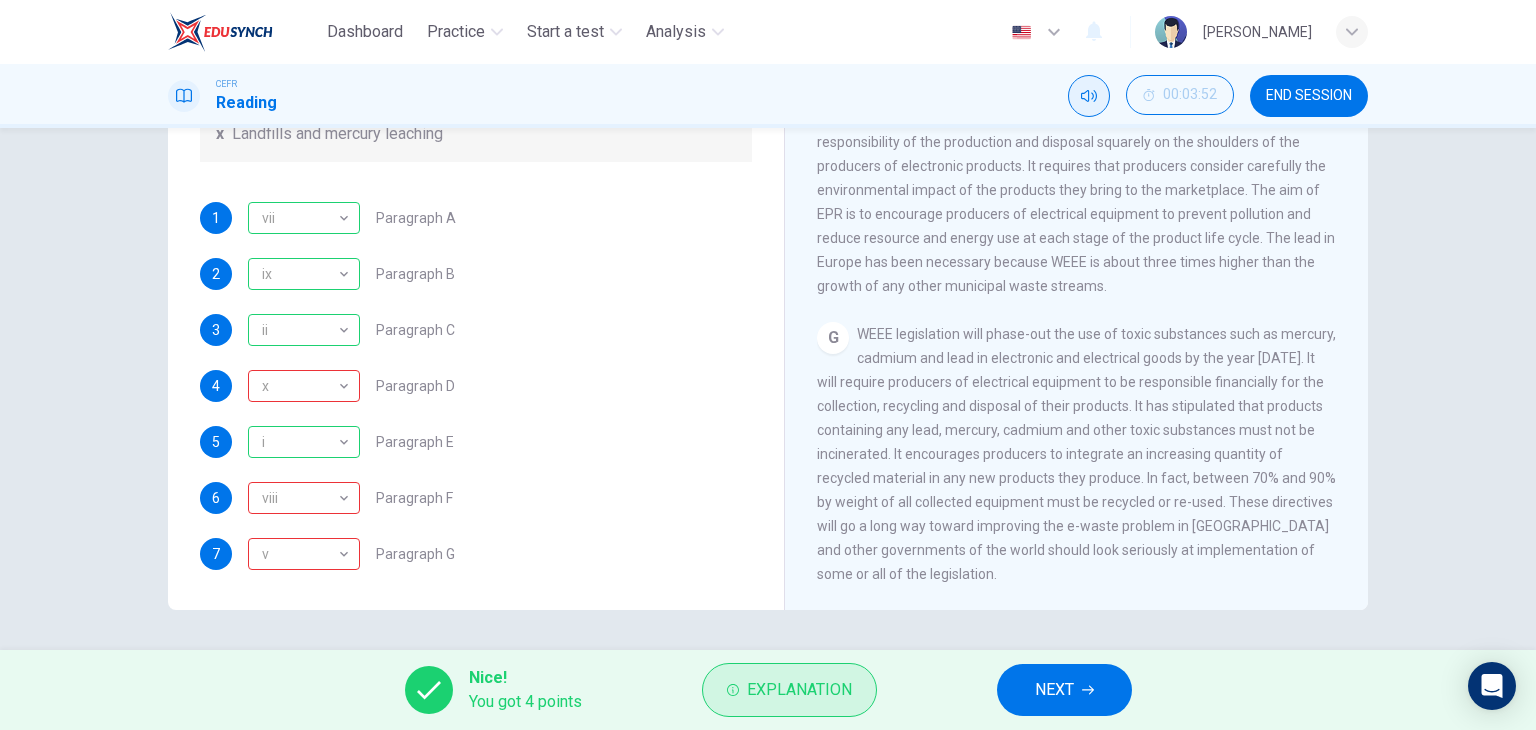 click on "Explanation" at bounding box center (789, 690) 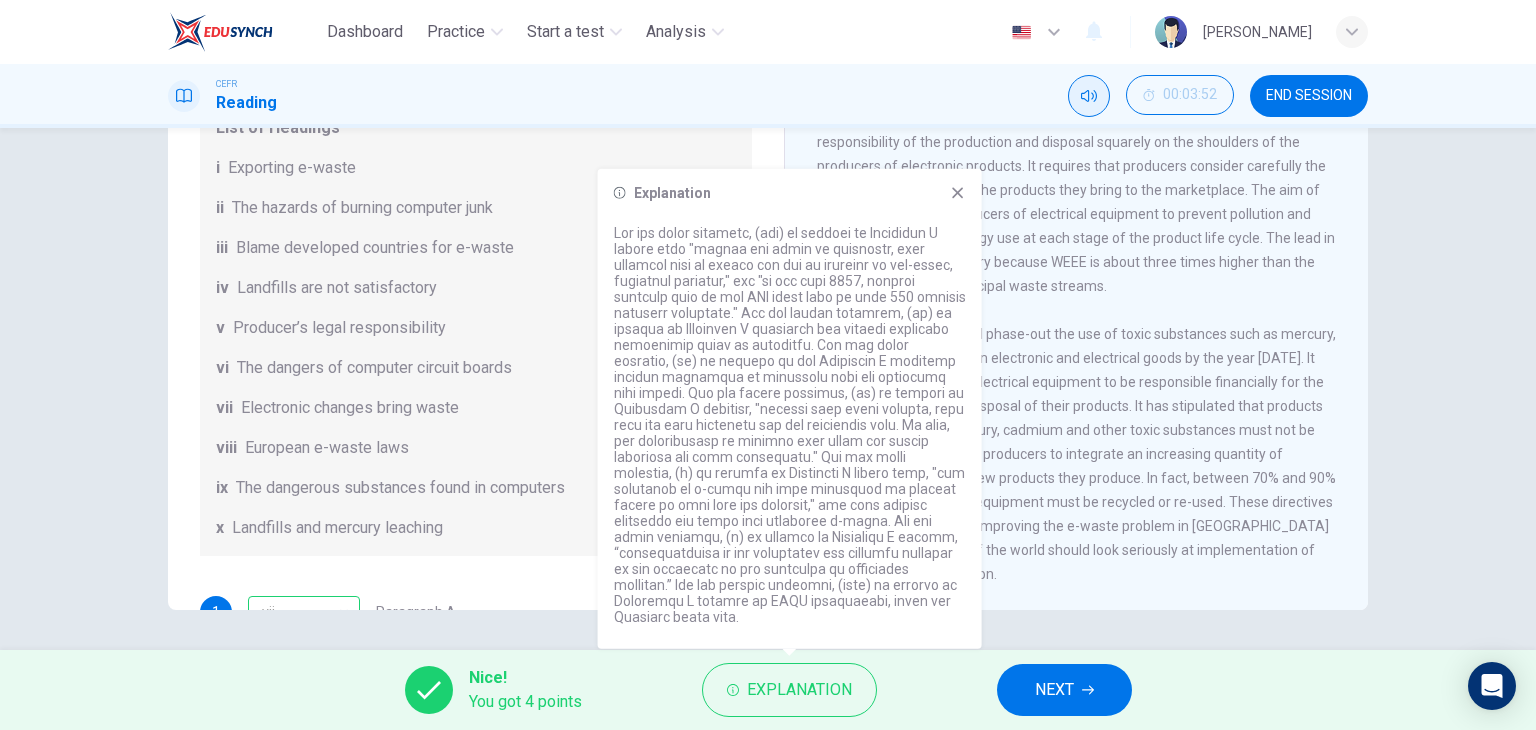scroll, scrollTop: 100, scrollLeft: 0, axis: vertical 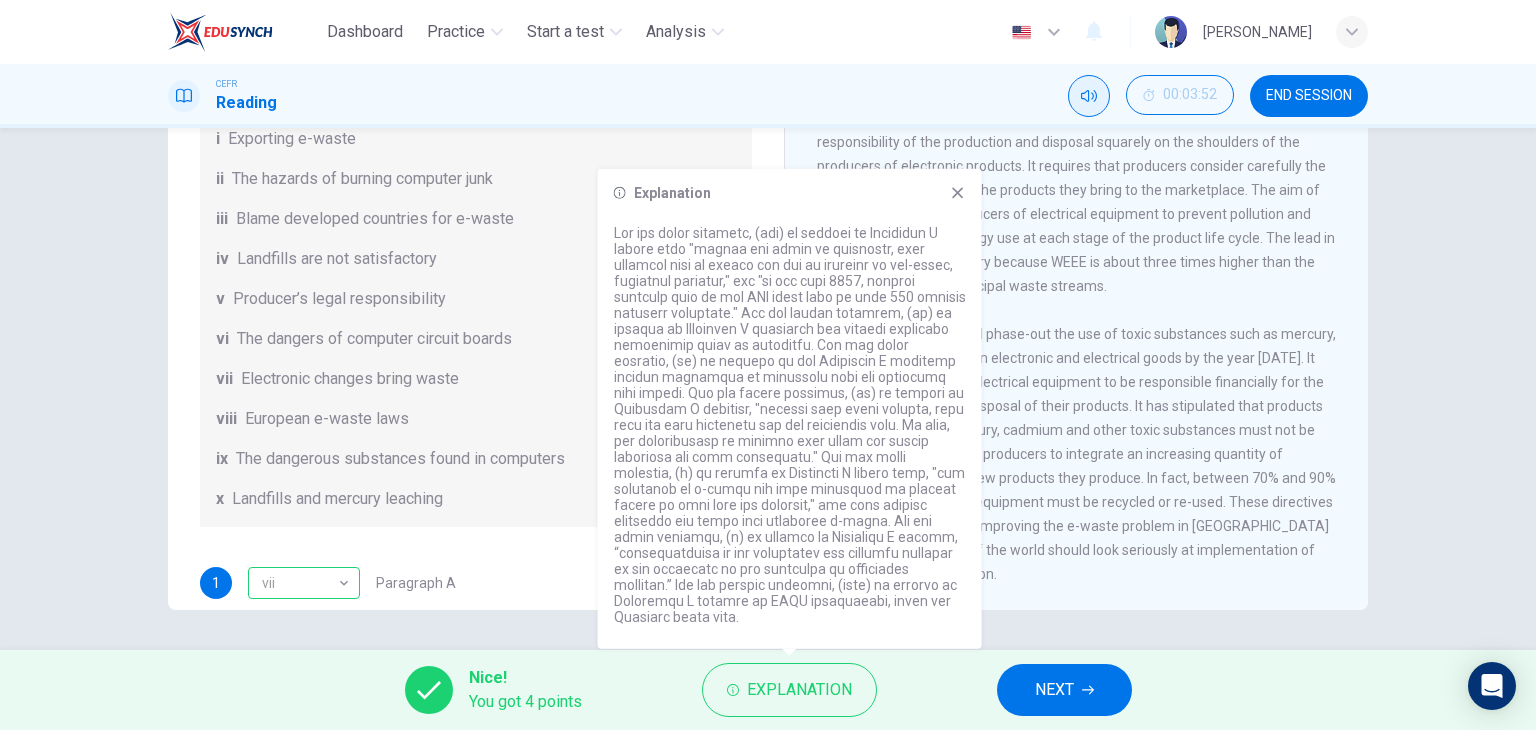 click on "NEXT" at bounding box center [1064, 690] 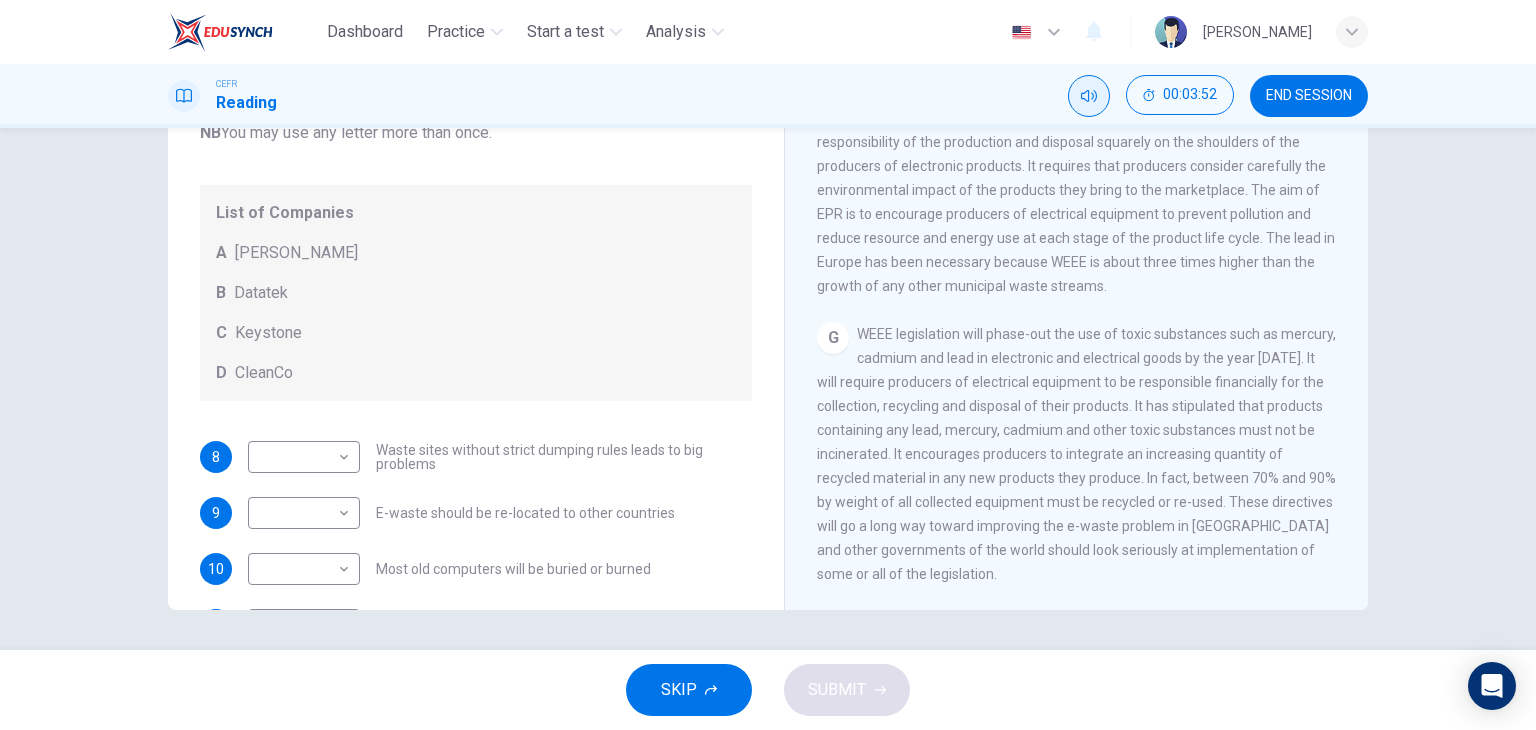 scroll, scrollTop: 0, scrollLeft: 0, axis: both 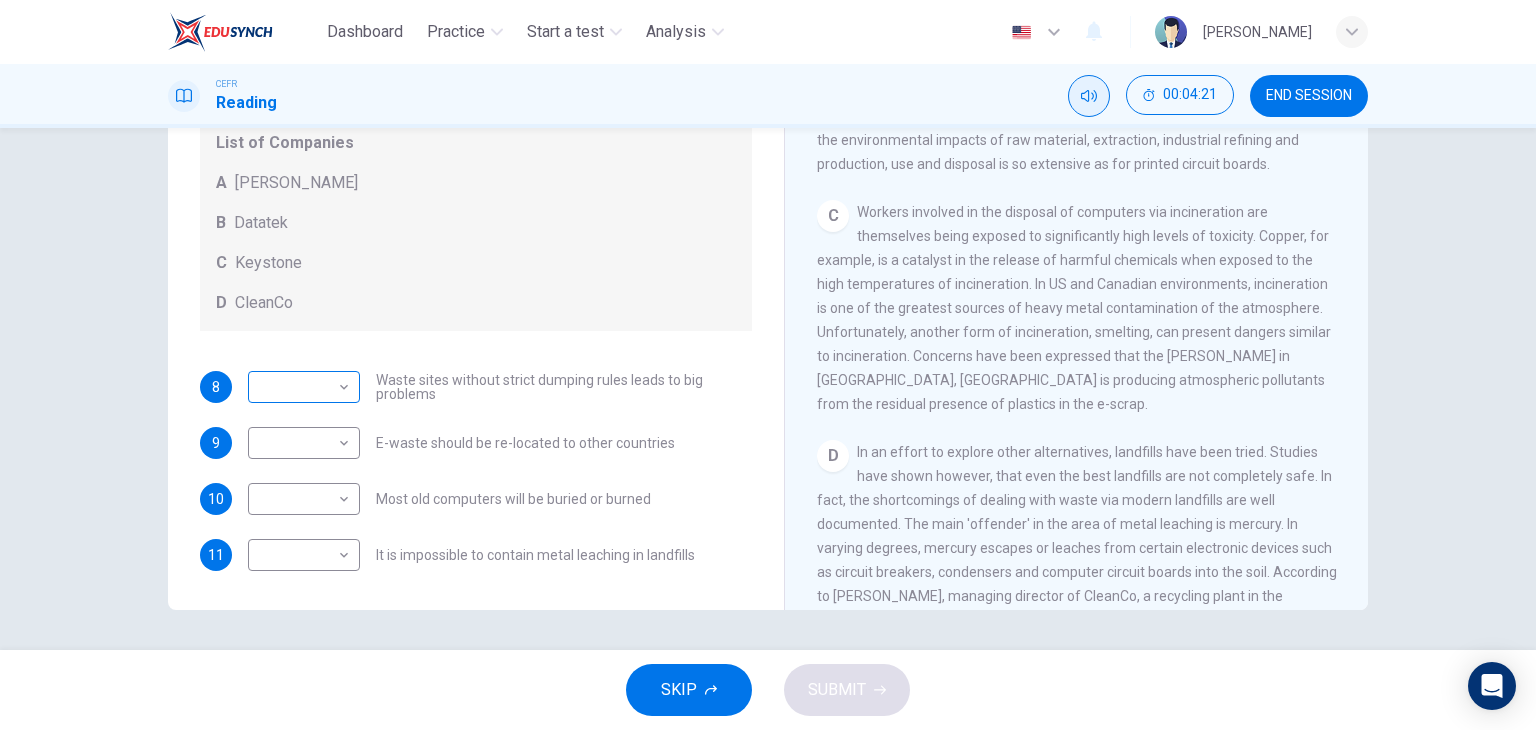 click on "Dashboard Practice Start a test Analysis English en ​ TAN [PERSON_NAME] CEFR Reading 00:04:21 END SESSION Questions 8 - 11 Look at the following list of statements and the list of
companies below.
Match each statement with the correct company. Write the correct letter A-D in the boxes below on your answer sheet.
NB  You may use any letter more than once. List of Companies A Noranda Smelter B Datatek C Keystone D CleanCo 8 ​ ​ Waste sites without strict dumping rules leads to big problems 9 ​ ​ E-waste should be re-located to other countries 10 ​ ​ Most old computers will be buried or burned 11 ​ ​ It is impossible to contain metal leaching in landfills The Intense Rate of Change in the World CLICK TO ZOOM Click to Zoom A B C D E F G SKIP SUBMIT EduSynch - Online Language Proficiency Testing
Dashboard Practice Start a test Analysis Notifications © Copyright  2025" at bounding box center [768, 365] 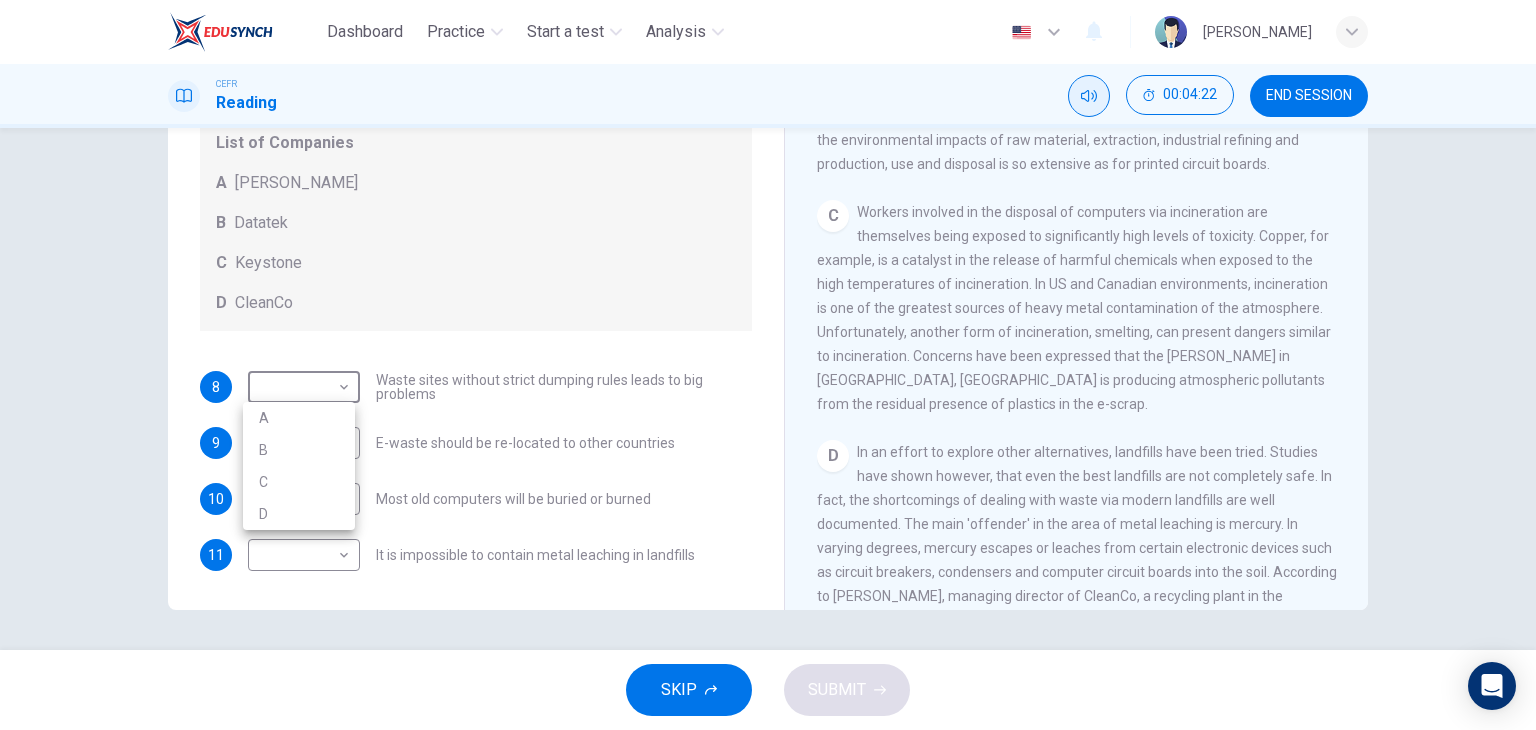 click on "A" at bounding box center (299, 418) 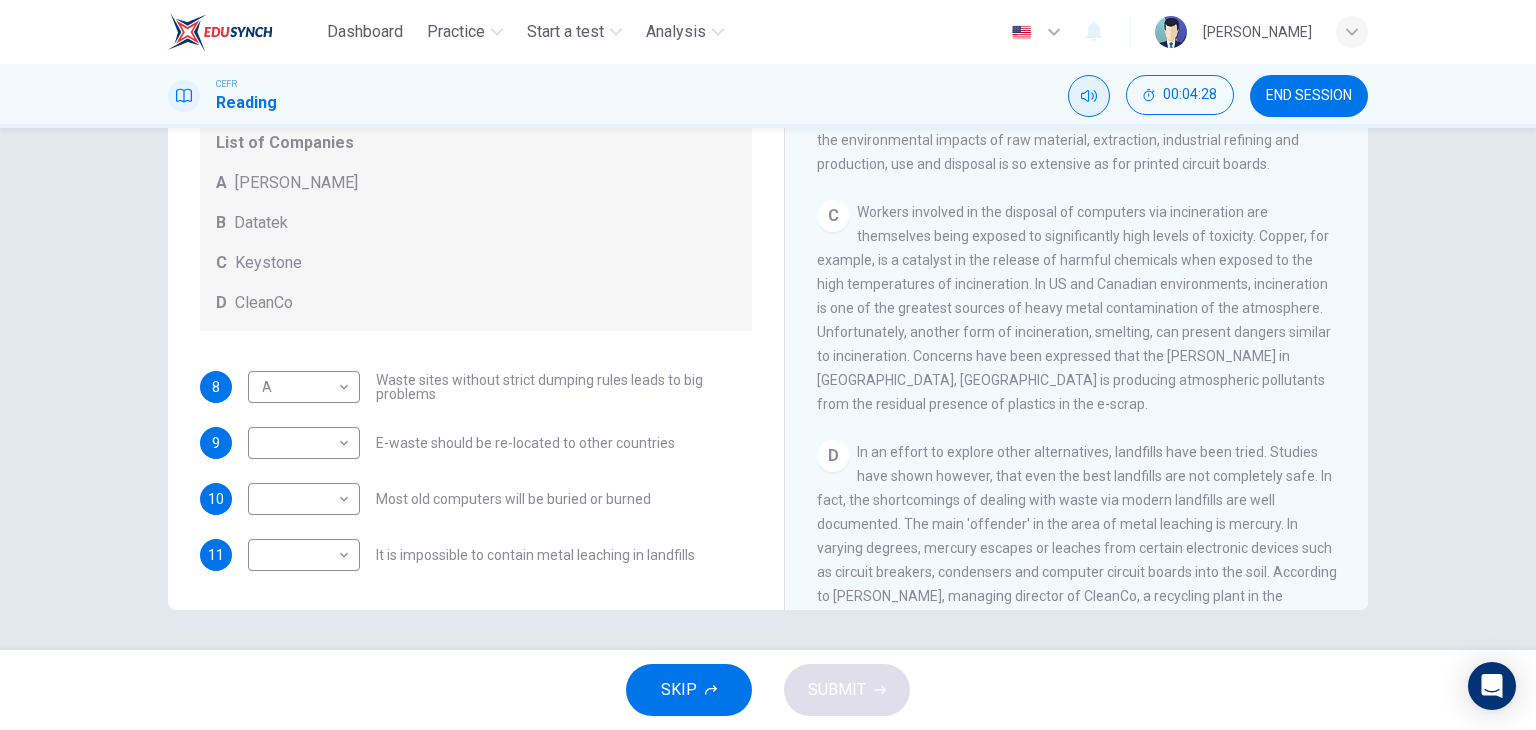 scroll, scrollTop: 1392, scrollLeft: 0, axis: vertical 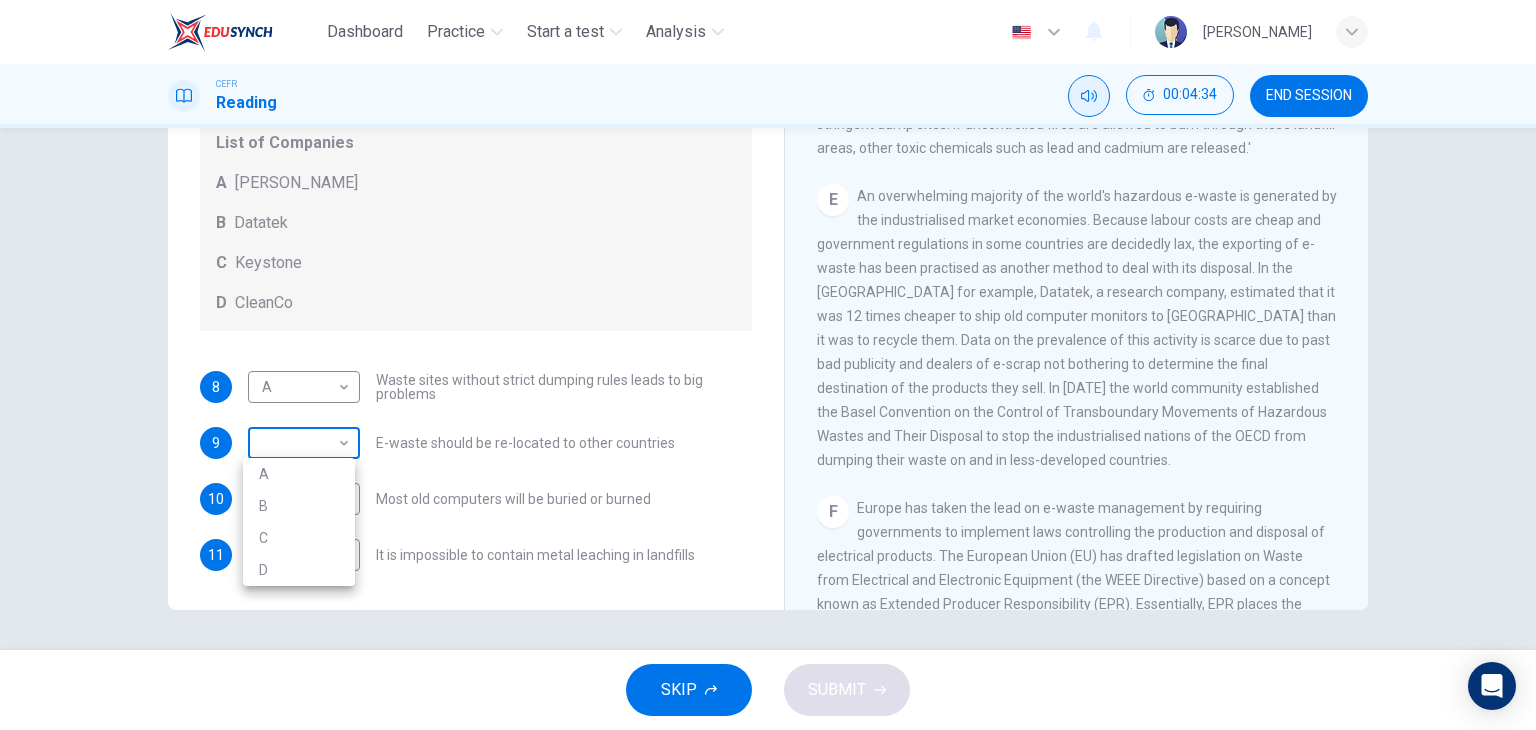 click on "Dashboard Practice Start a test Analysis English en ​ TAN [PERSON_NAME] CEFR Reading 00:04:34 END SESSION Questions 8 - 11 Look at the following list of statements and the list of
companies below.
Match each statement with the correct company. Write the correct letter A-D in the boxes below on your answer sheet.
NB  You may use any letter more than once. List of Companies A Noranda Smelter B Datatek C Keystone D CleanCo 8 A A ​ Waste sites without strict dumping rules leads to big problems 9 ​ ​ E-waste should be re-located to other countries 10 ​ ​ Most old computers will be buried or burned 11 ​ ​ It is impossible to contain metal leaching in landfills The Intense Rate of Change in the World CLICK TO ZOOM Click to Zoom A B C D E F G SKIP SUBMIT EduSynch - Online Language Proficiency Testing
Dashboard Practice Start a test Analysis Notifications © Copyright  2025 A B C D" at bounding box center (768, 365) 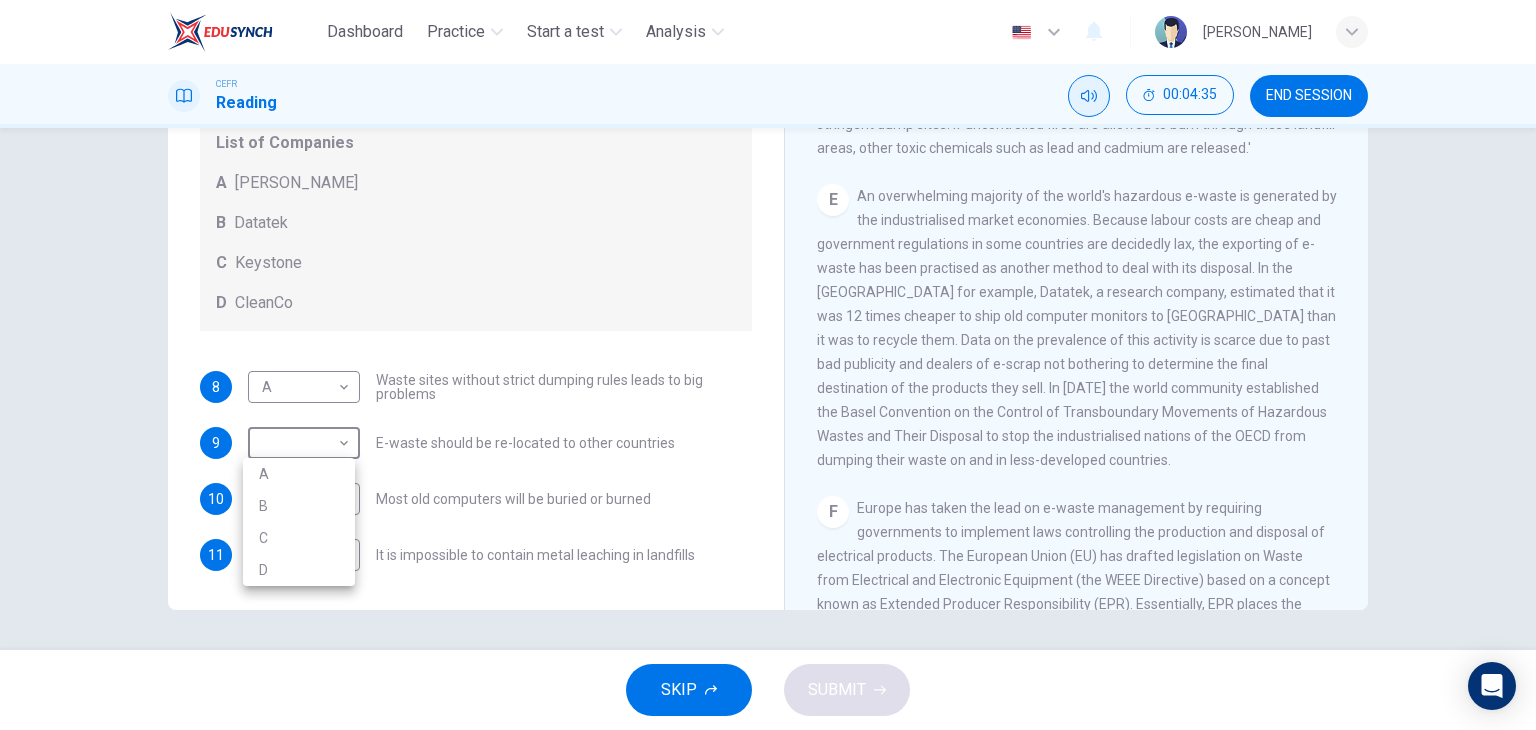 click on "B" at bounding box center [299, 506] 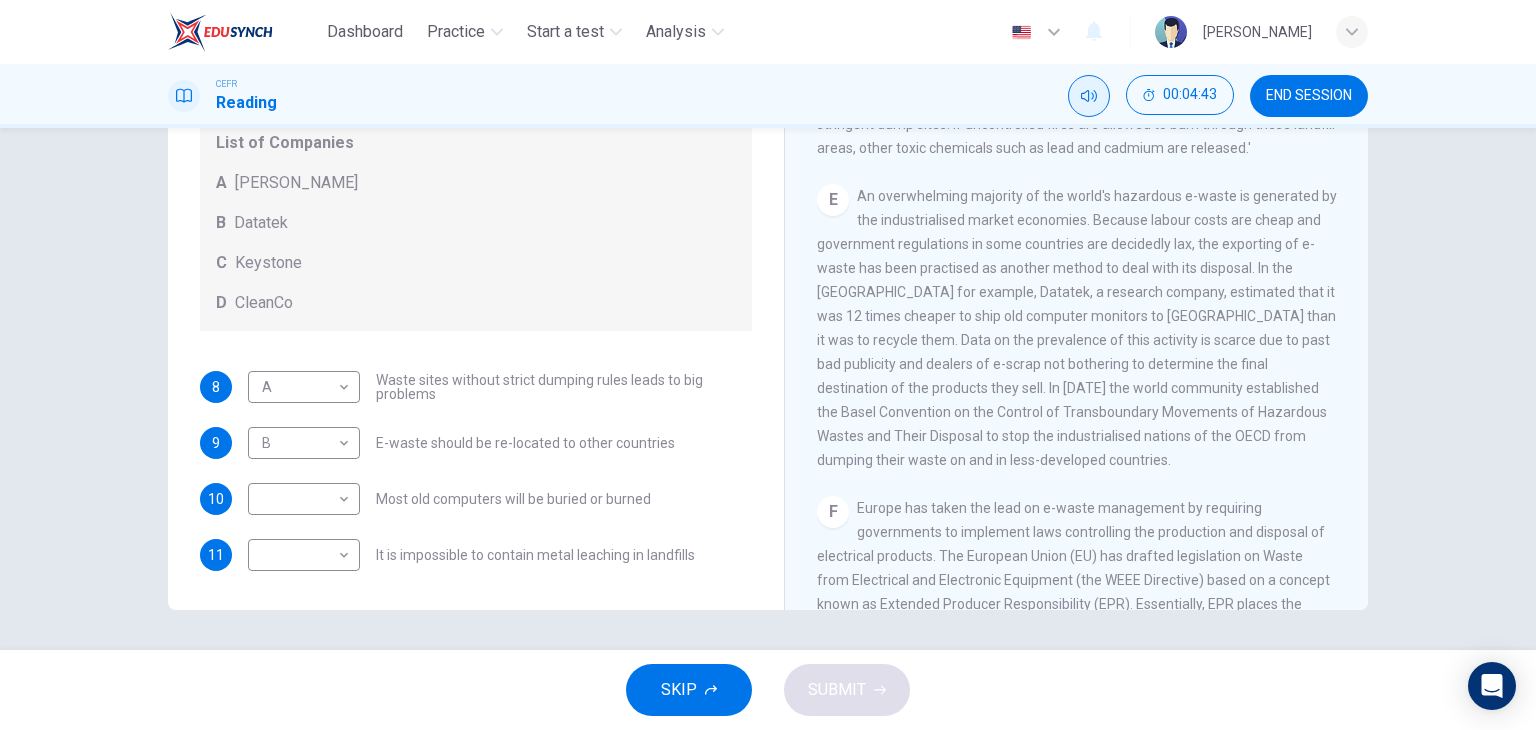scroll, scrollTop: 229, scrollLeft: 0, axis: vertical 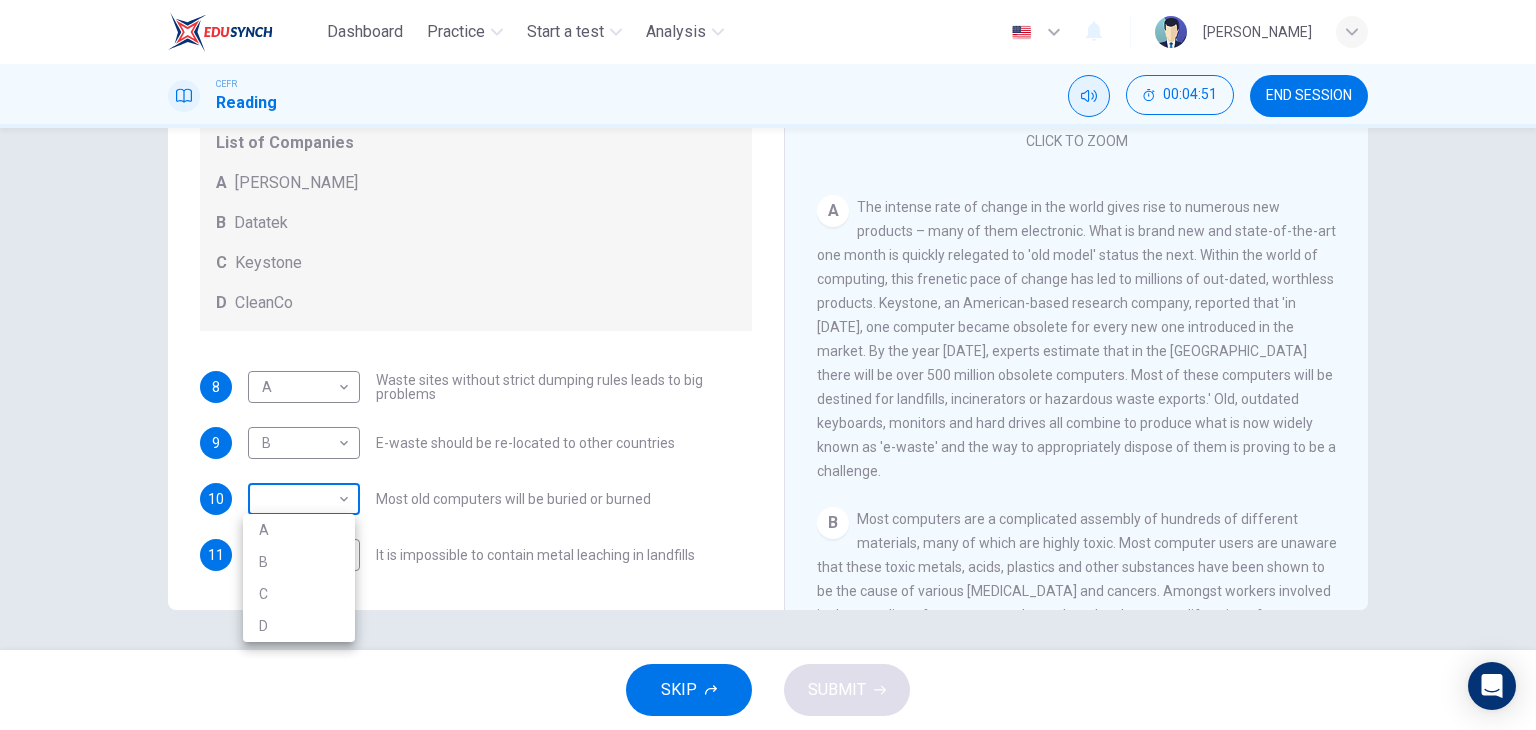 click on "Dashboard Practice Start a test Analysis English en ​ TAN [PERSON_NAME] CEFR Reading 00:04:51 END SESSION Questions 8 - 11 Look at the following list of statements and the list of
companies below.
Match each statement with the correct company. Write the correct letter A-D in the boxes below on your answer sheet.
NB  You may use any letter more than once. List of Companies A Noranda Smelter B Datatek C Keystone D CleanCo 8 A A ​ Waste sites without strict dumping rules leads to big problems 9 B B ​ E-waste should be re-located to other countries 10 ​ ​ Most old computers will be buried or burned 11 ​ ​ It is impossible to contain metal leaching in landfills The Intense Rate of Change in the World CLICK TO ZOOM Click to Zoom A B C D E F G SKIP SUBMIT EduSynch - Online Language Proficiency Testing
Dashboard Practice Start a test Analysis Notifications © Copyright  2025 A B C D" at bounding box center [768, 365] 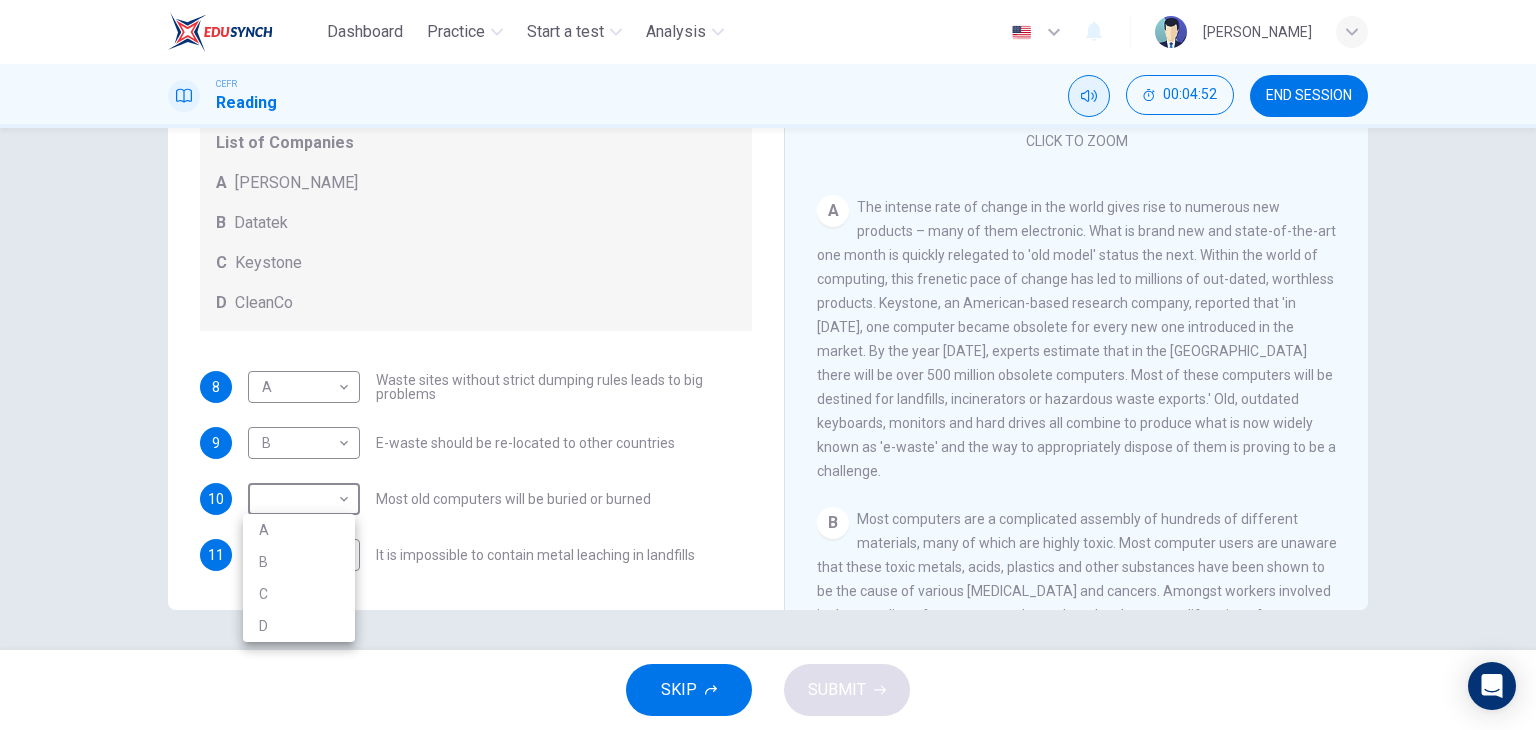 click on "C" at bounding box center (299, 594) 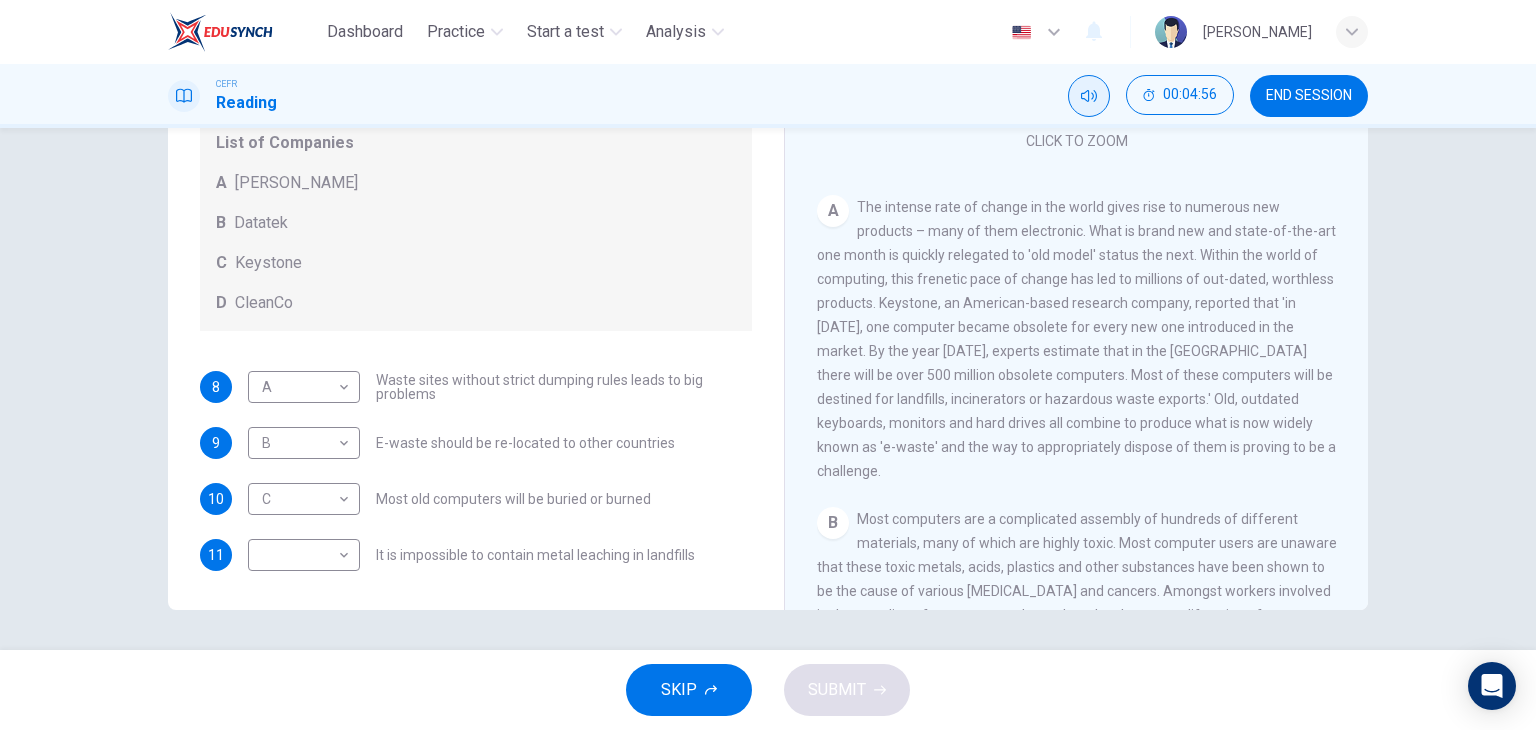 scroll, scrollTop: 1095, scrollLeft: 0, axis: vertical 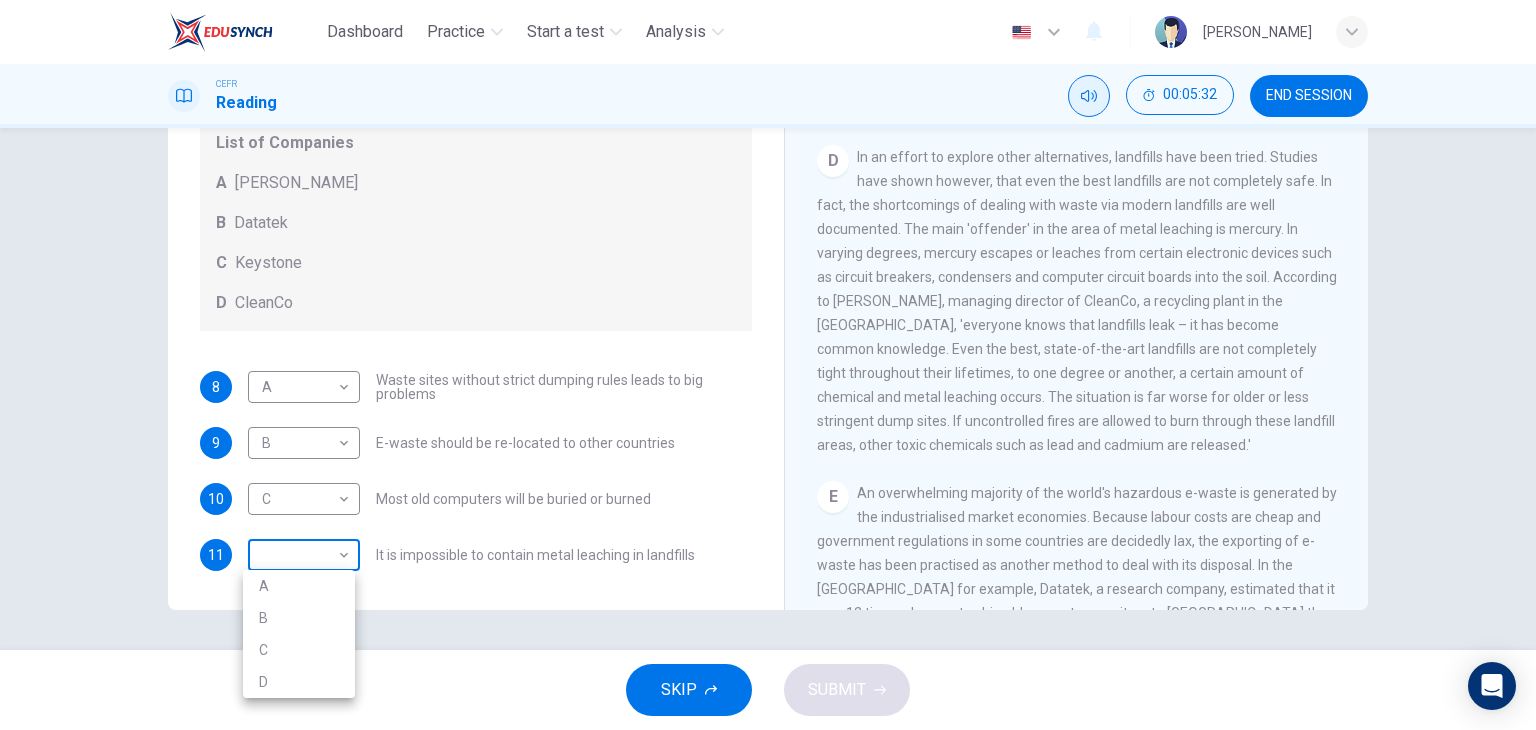 click on "Dashboard Practice Start a test Analysis English en ​ TAN [PERSON_NAME] CEFR Reading 00:05:32 END SESSION Questions 8 - 11 Look at the following list of statements and the list of
companies below.
Match each statement with the correct company. Write the correct letter A-D in the boxes below on your answer sheet.
NB  You may use any letter more than once. List of Companies A Noranda Smelter B Datatek C Keystone D CleanCo 8 A A ​ Waste sites without strict dumping rules leads to big problems 9 B B ​ E-waste should be re-located to other countries 10 C C ​ Most old computers will be buried or burned 11 ​ ​ It is impossible to contain metal leaching in landfills The Intense Rate of Change in the World CLICK TO ZOOM Click to Zoom A B C D E F G SKIP SUBMIT EduSynch - Online Language Proficiency Testing
Dashboard Practice Start a test Analysis Notifications © Copyright  2025 A B C D" at bounding box center [768, 365] 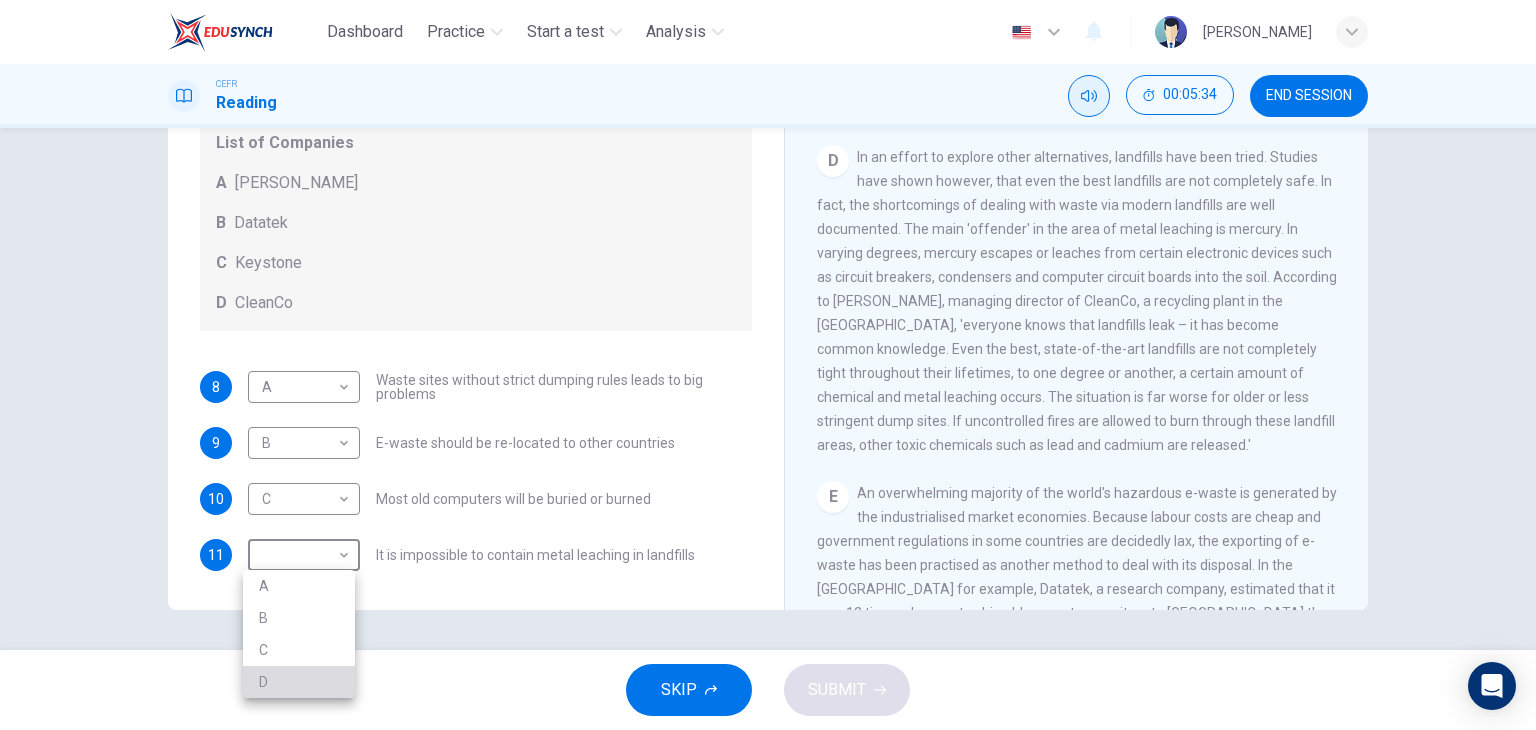 click on "D" at bounding box center (299, 682) 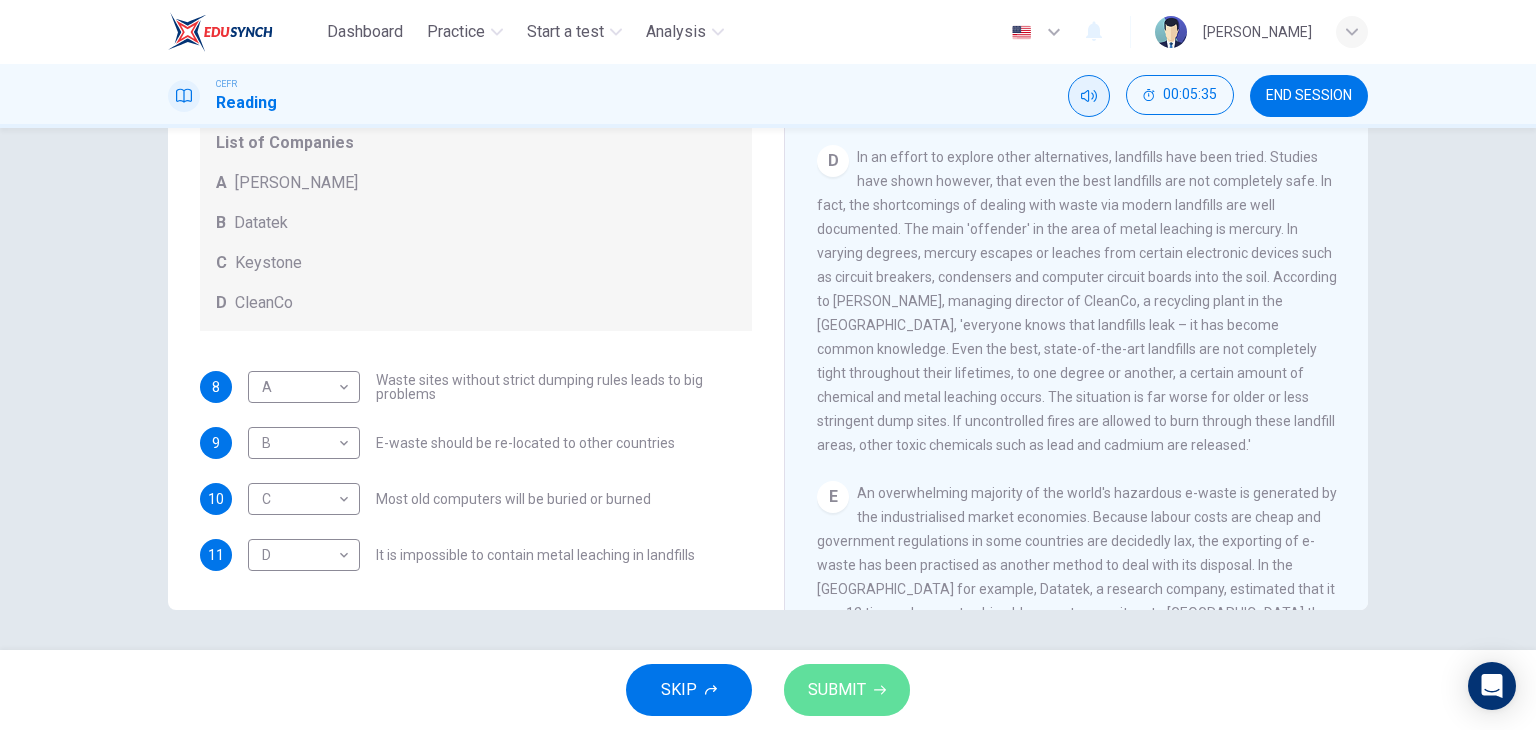 click on "SUBMIT" at bounding box center (847, 690) 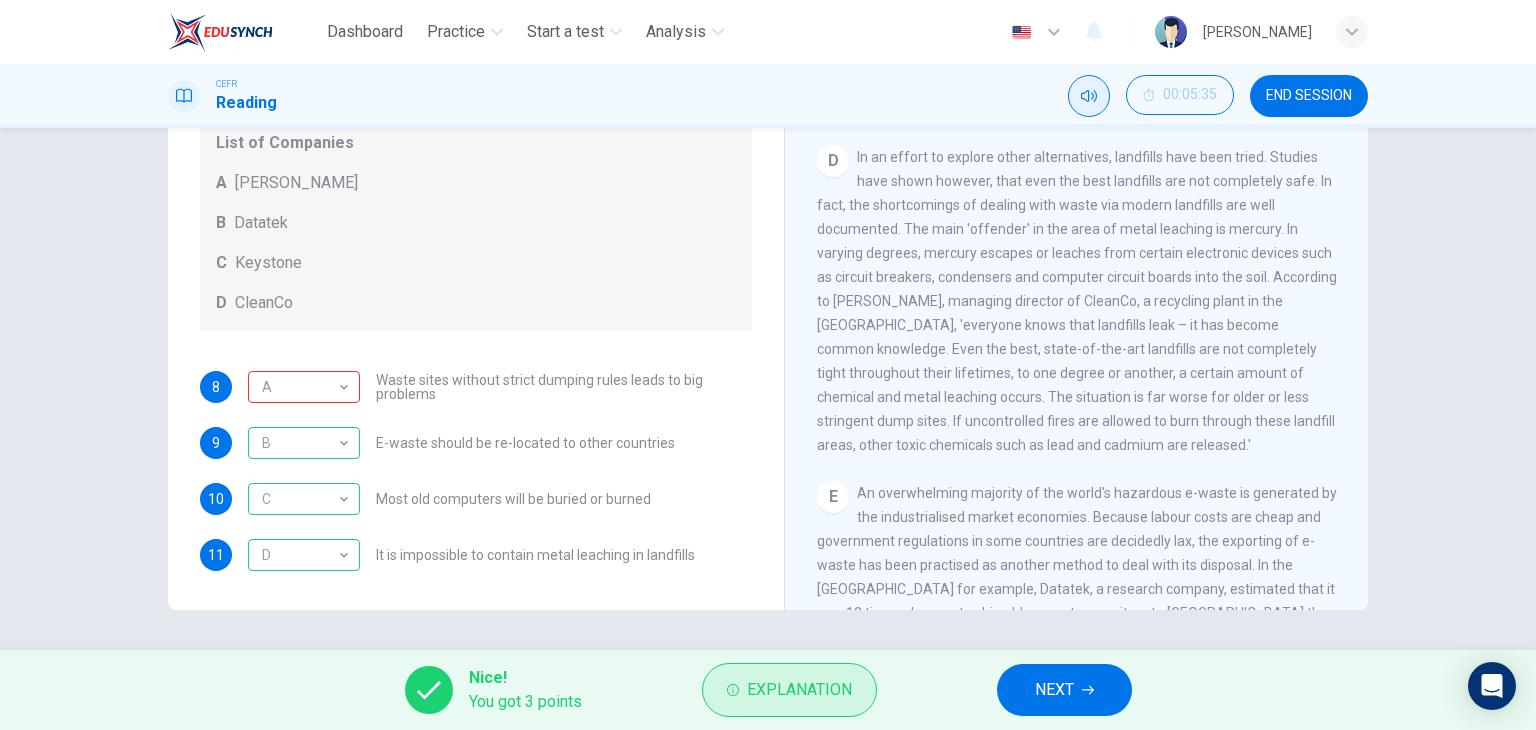 click on "Explanation" at bounding box center (789, 690) 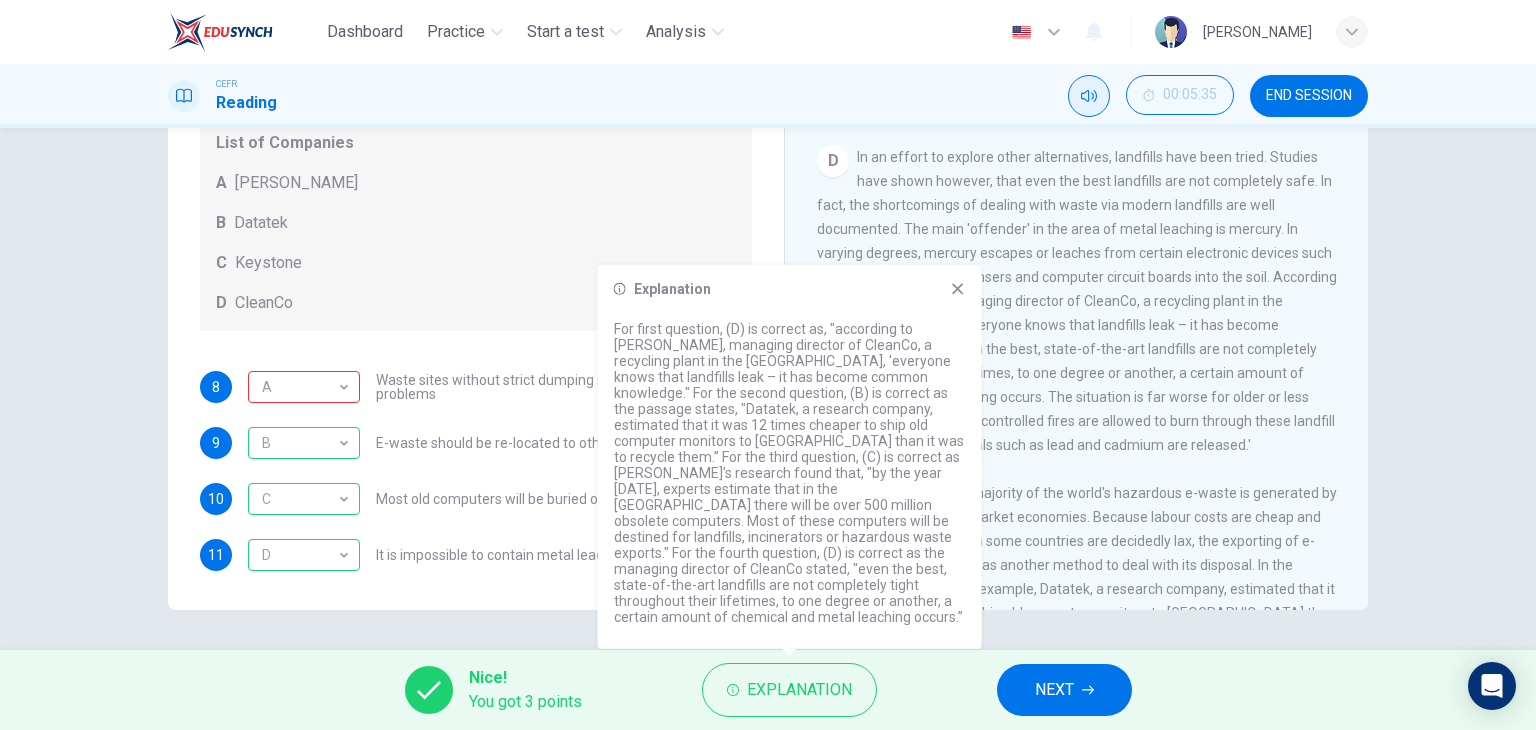 click on "NEXT" at bounding box center [1064, 690] 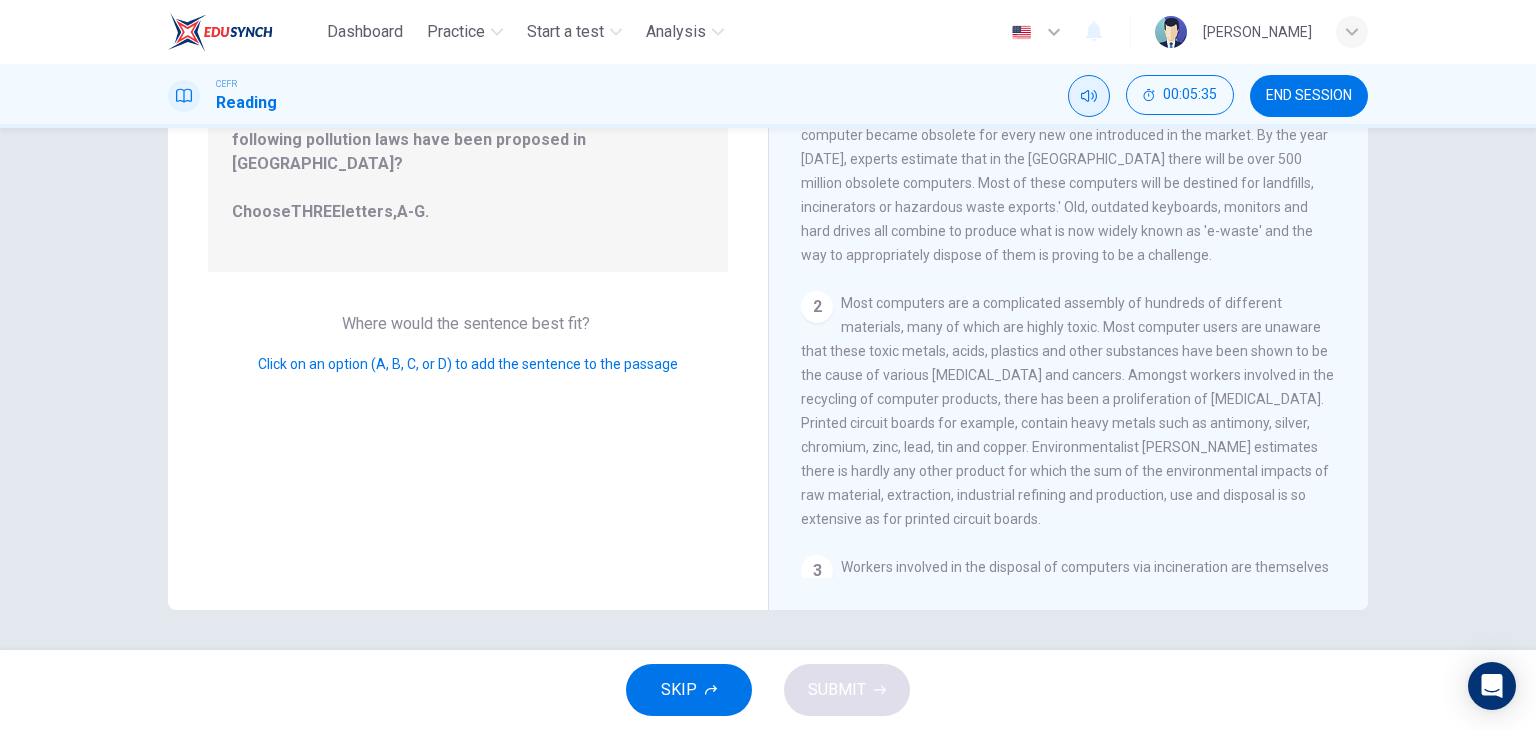 scroll, scrollTop: 53, scrollLeft: 0, axis: vertical 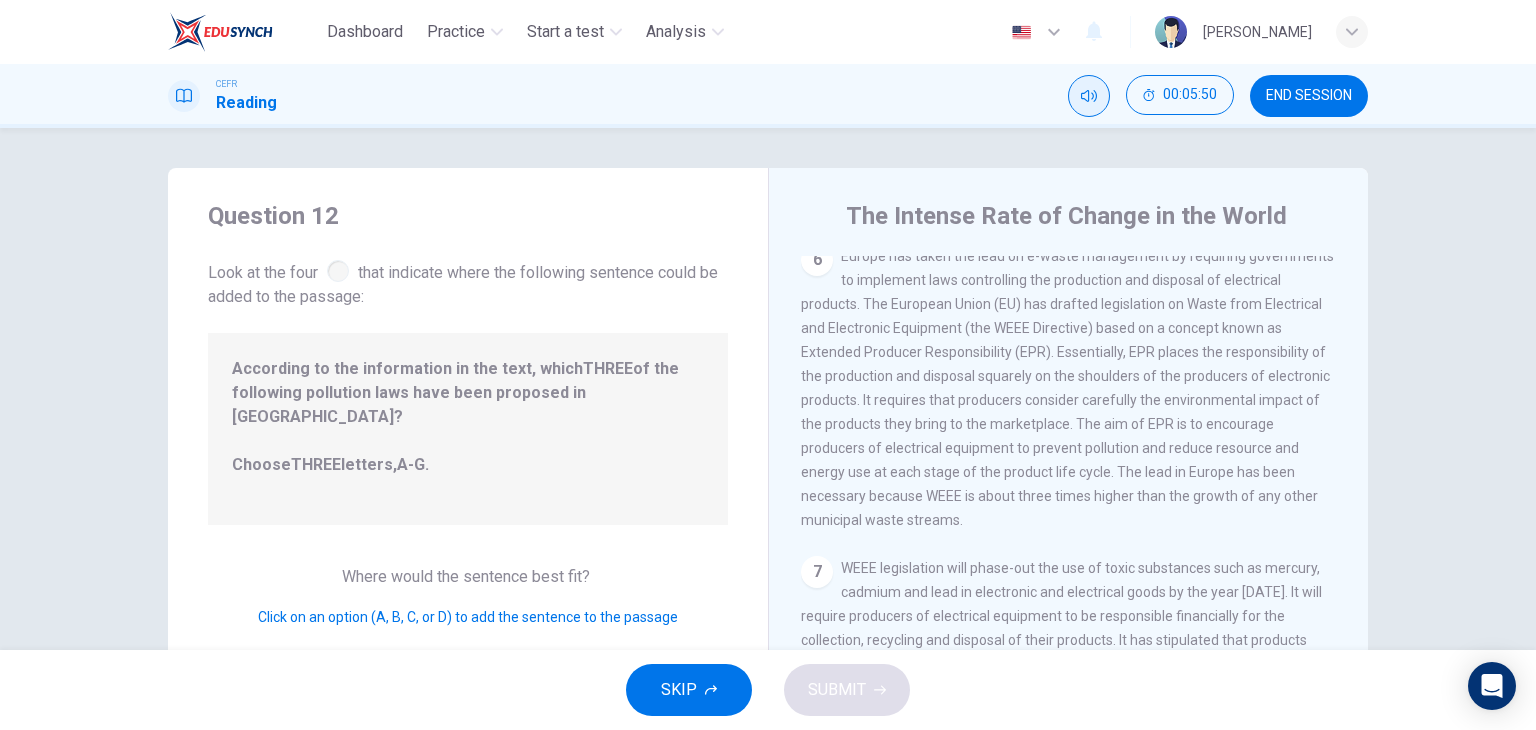 click on "According to the information in the text, which  THREE  of the following pollution laws have been proposed in [GEOGRAPHIC_DATA]? Choose  THREE  letters,  A-G ." at bounding box center (468, 429) 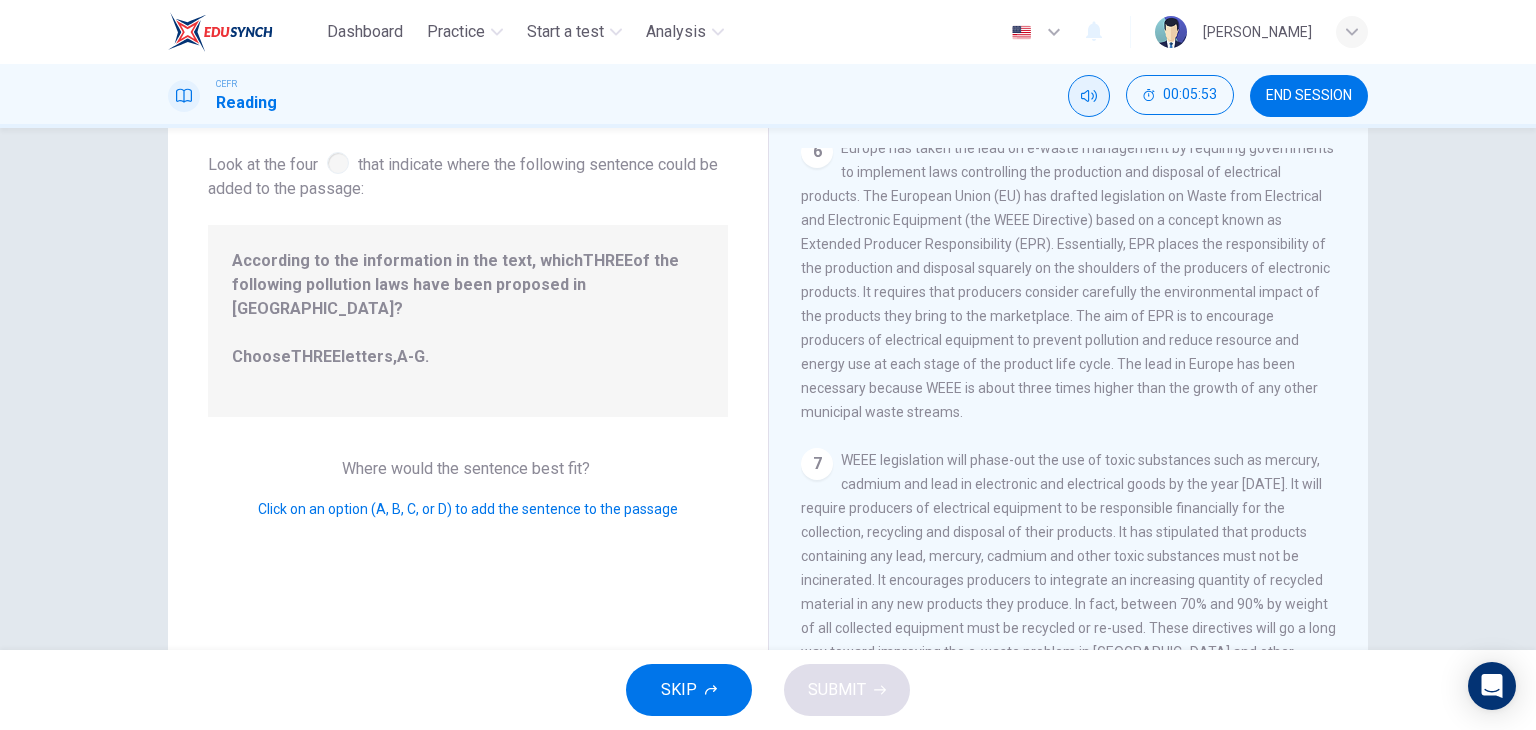 scroll, scrollTop: 253, scrollLeft: 0, axis: vertical 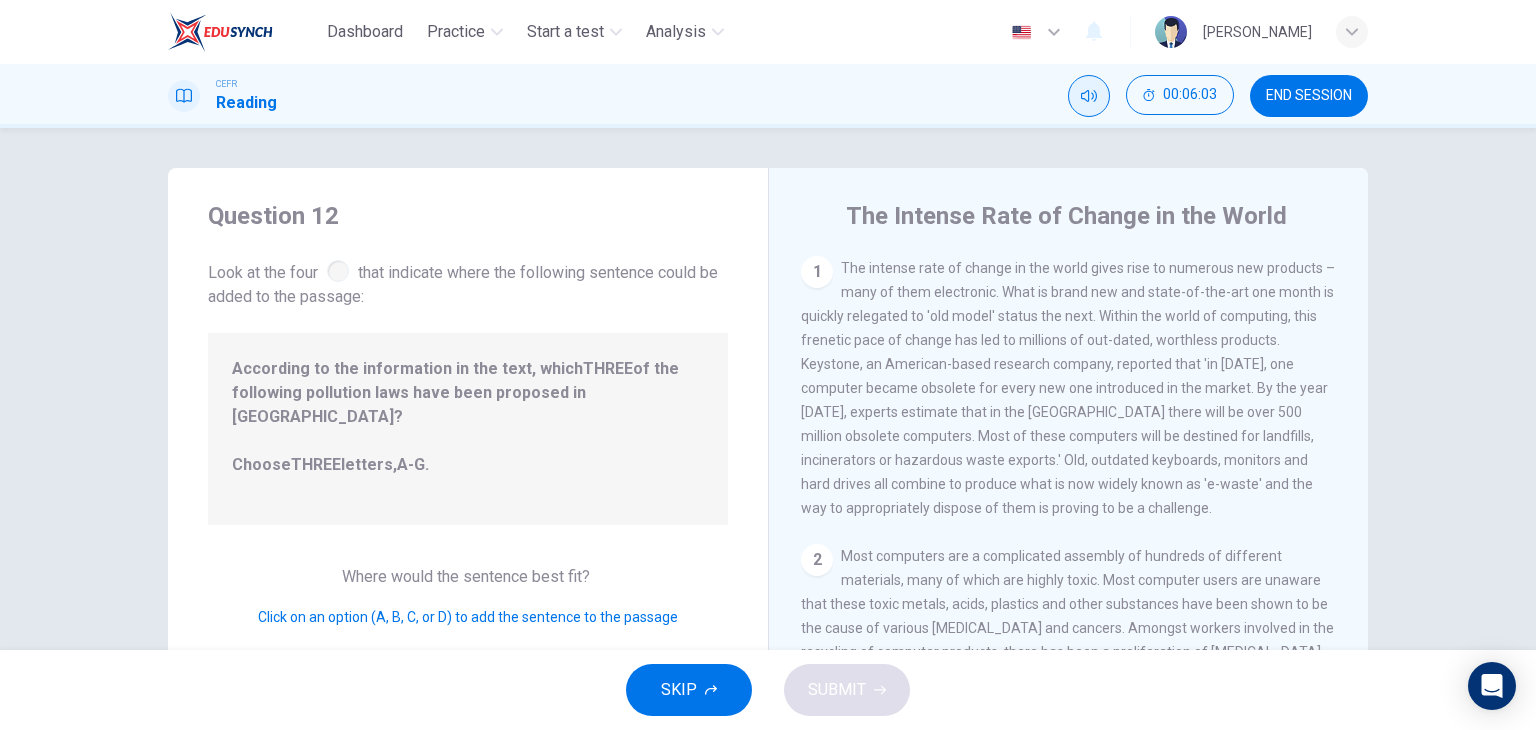 click on "1" at bounding box center (817, 272) 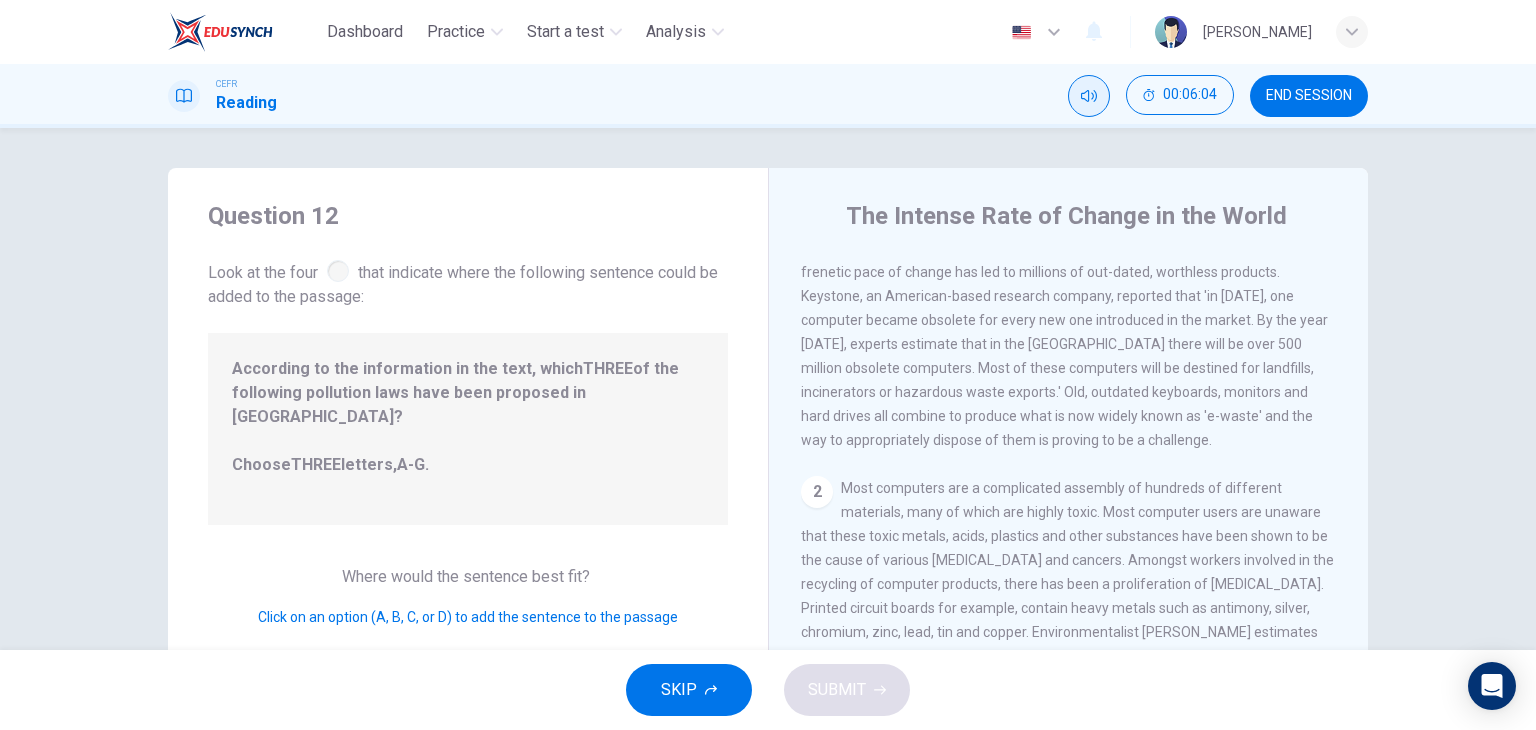 scroll, scrollTop: 100, scrollLeft: 0, axis: vertical 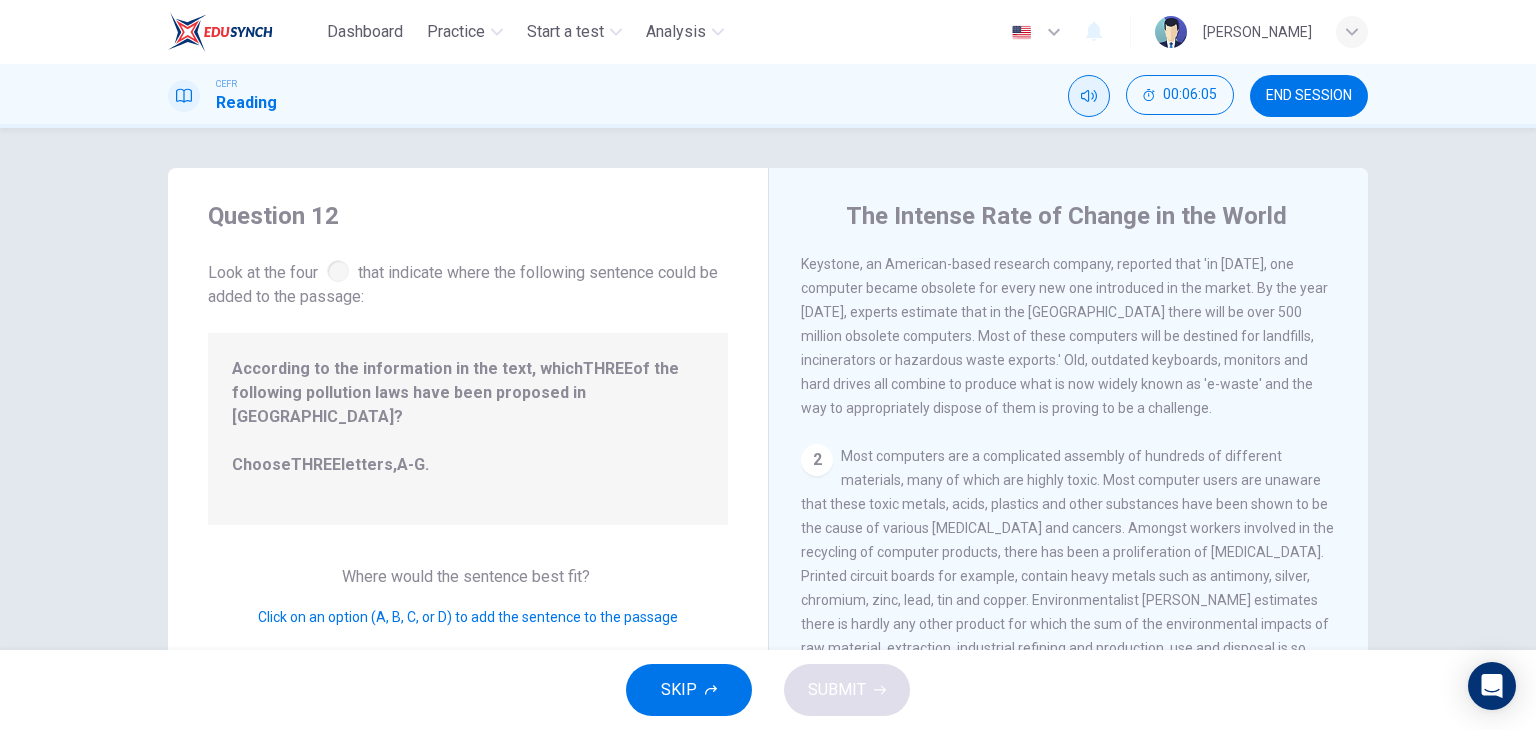 click on "2" at bounding box center [817, 460] 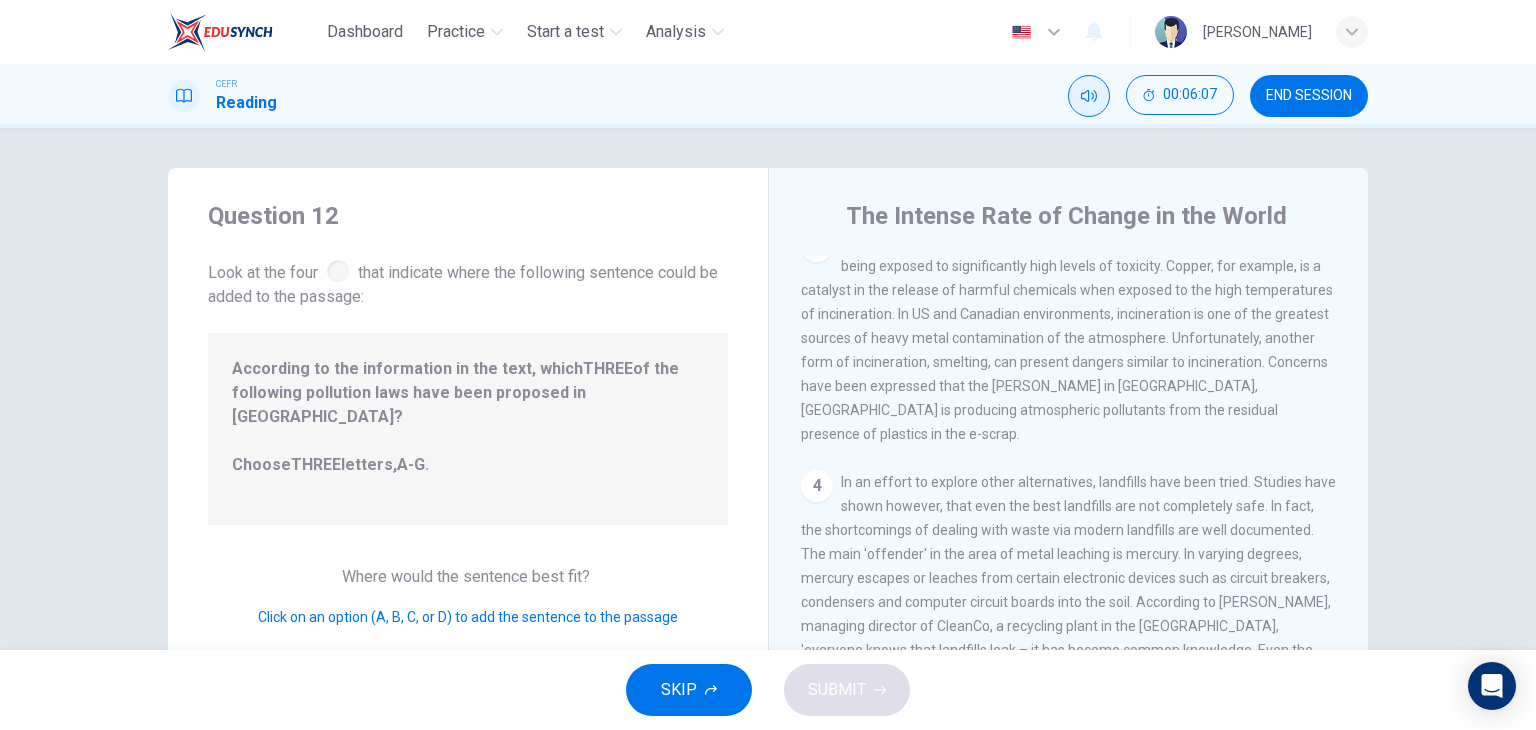 scroll, scrollTop: 600, scrollLeft: 0, axis: vertical 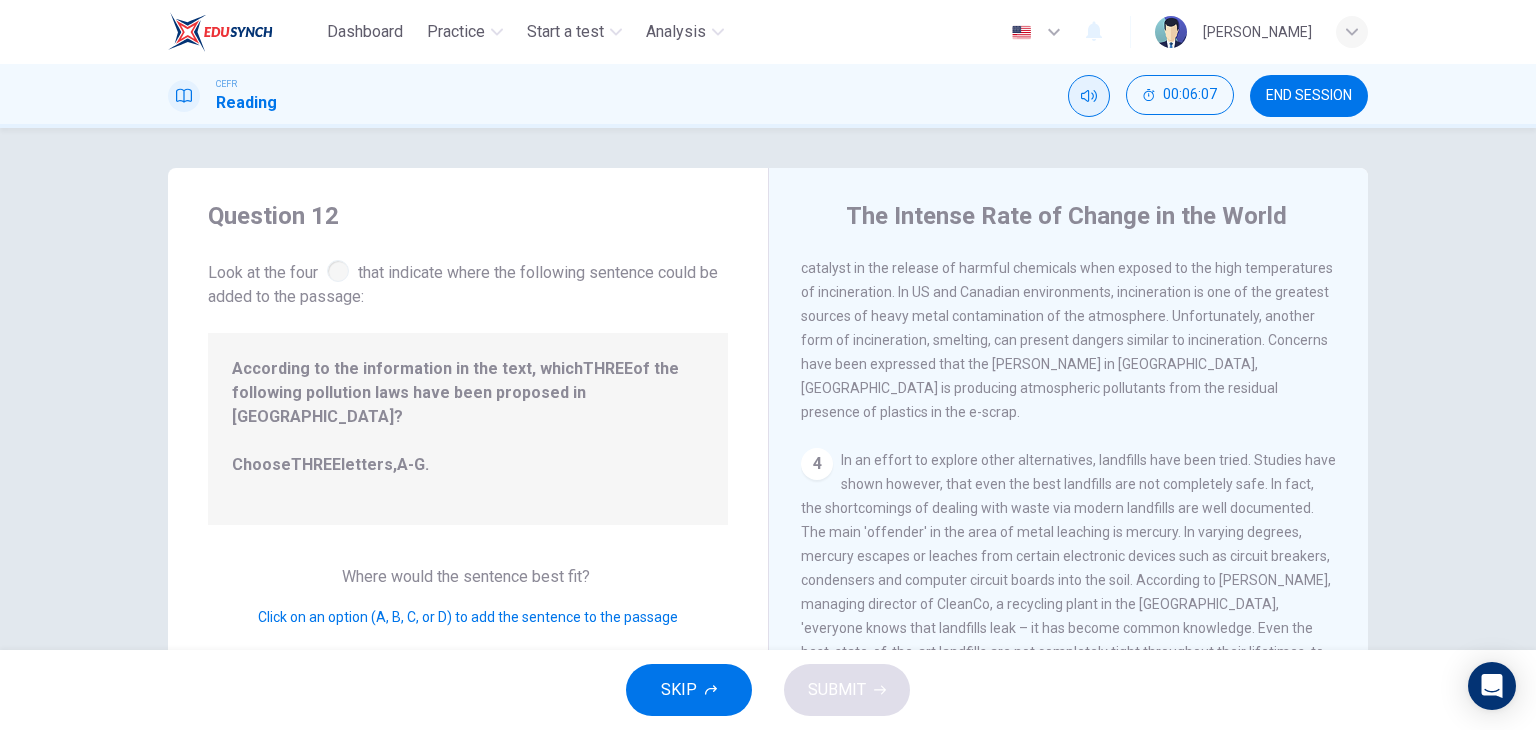 click on "4" at bounding box center [817, 464] 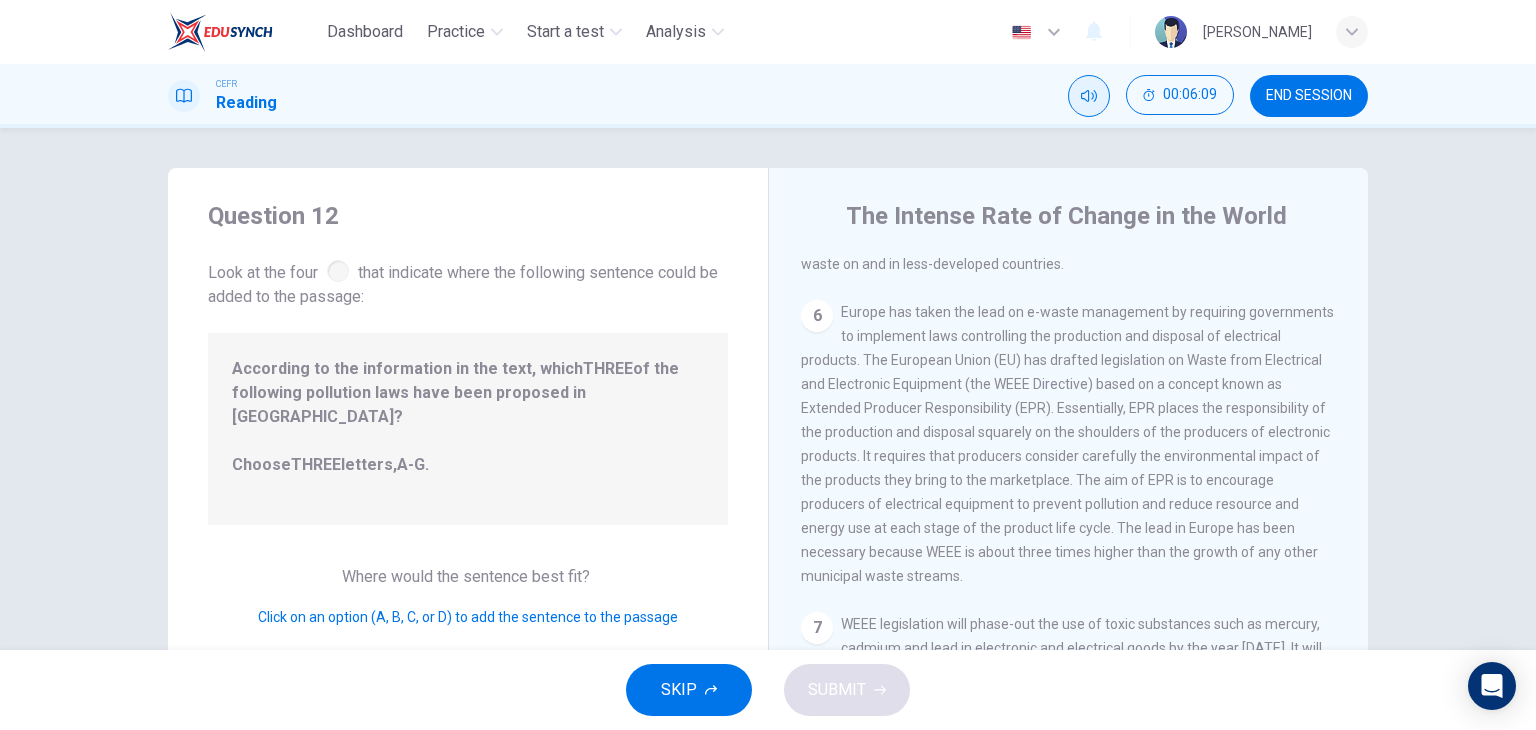 scroll, scrollTop: 1452, scrollLeft: 0, axis: vertical 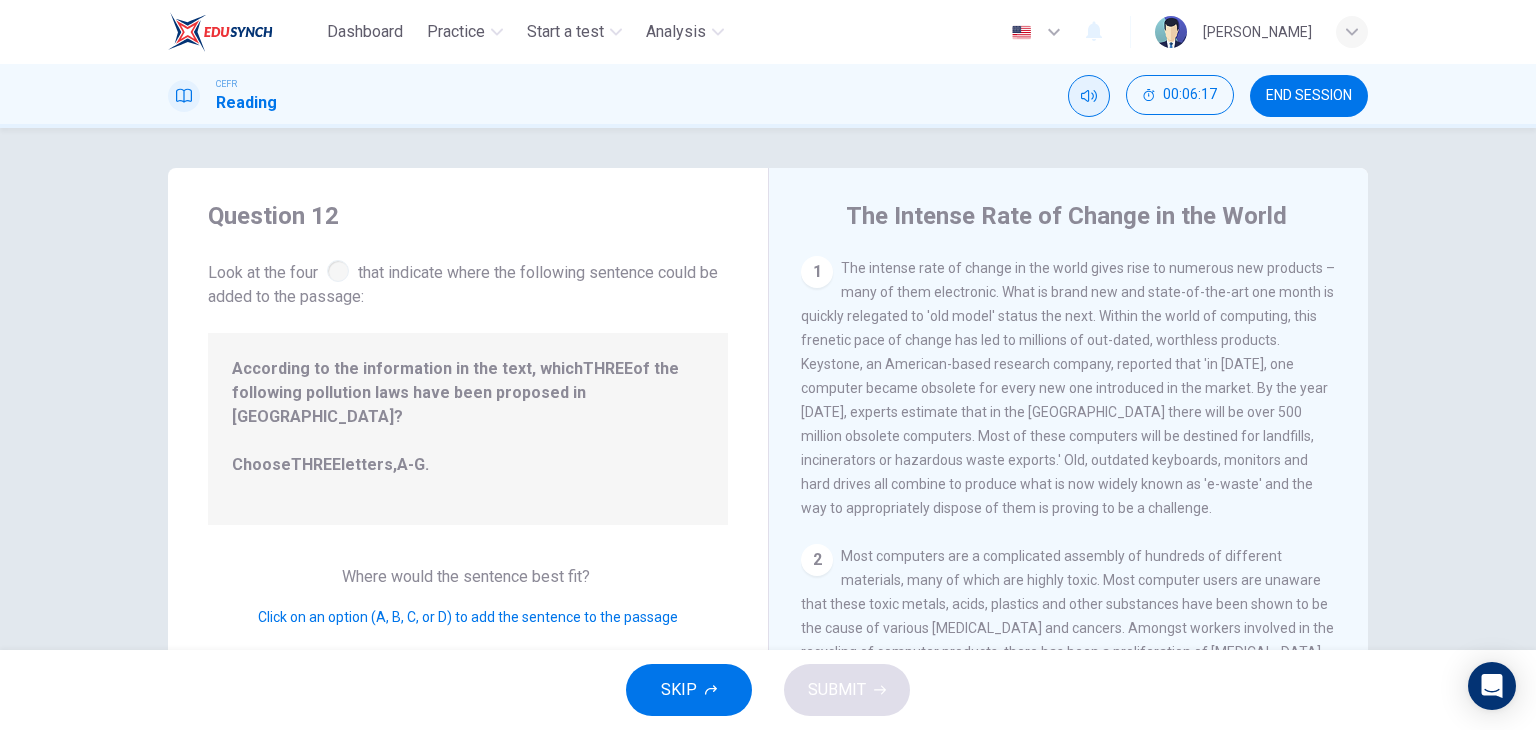 click at bounding box center [338, 271] 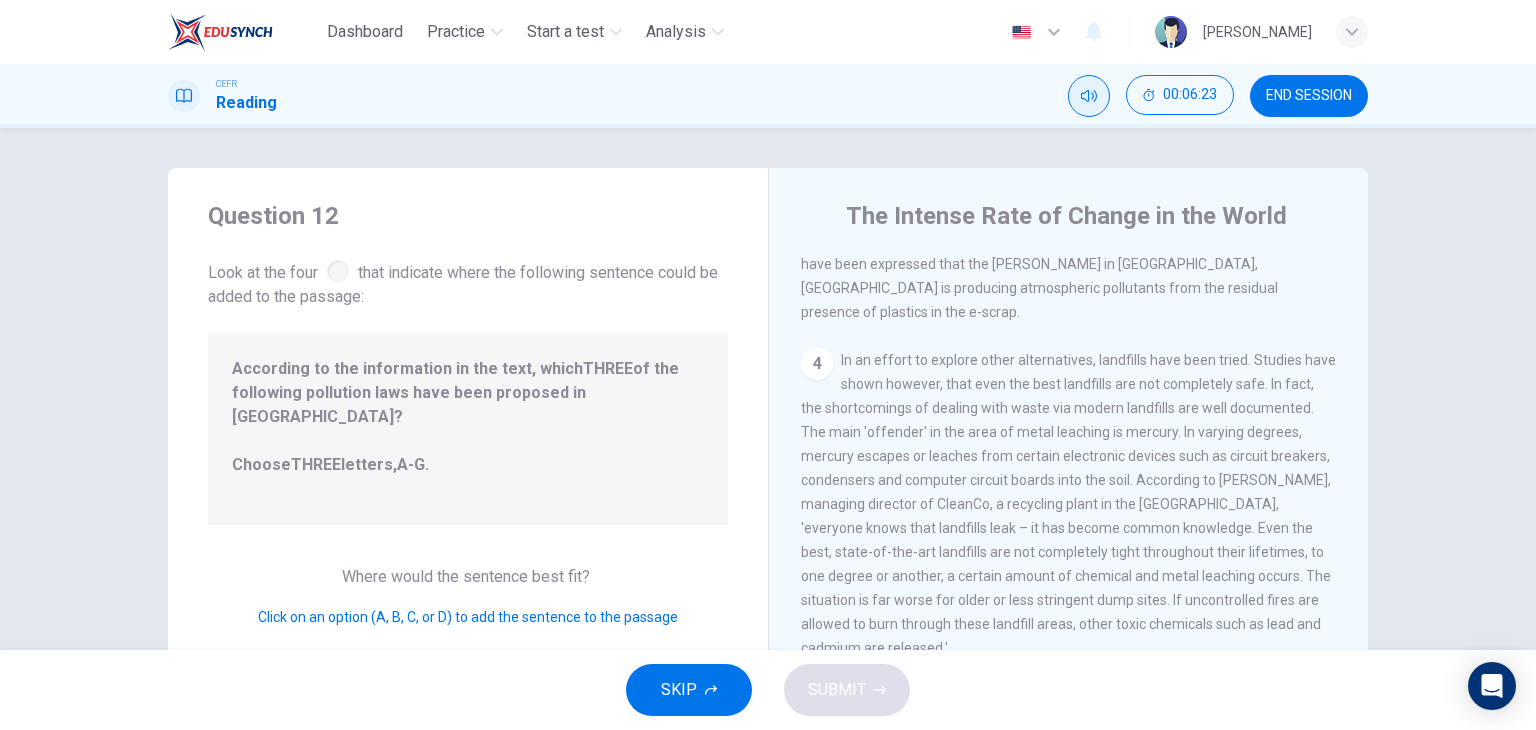 click on "In an effort to explore other alternatives, landfills have been tried. Studies have shown however, that even the best landfills are not completely safe. In fact, the shortcomings of dealing with waste via modern landfills are well documented. The main 'offender' in the area of metal leaching is mercury. In varying degrees, mercury escapes or leaches from certain electronic devices such as circuit breakers, condensers and computer circuit boards into the soil. According to [PERSON_NAME], managing director of CleanCo, a recycling plant in the [GEOGRAPHIC_DATA], 'everyone knows that landfills leak – it has become common knowledge. Even the best, state-of-the-art landfills are not completely tight throughout their lifetimes, to one degree or another, a certain amount of chemical and metal leaching occurs. The situation is far worse for older or less stringent dump sites. If uncontrolled fires are allowed to burn through these landfill areas, other toxic chemicals such as lead and cadmium are released.'" at bounding box center [1068, 504] 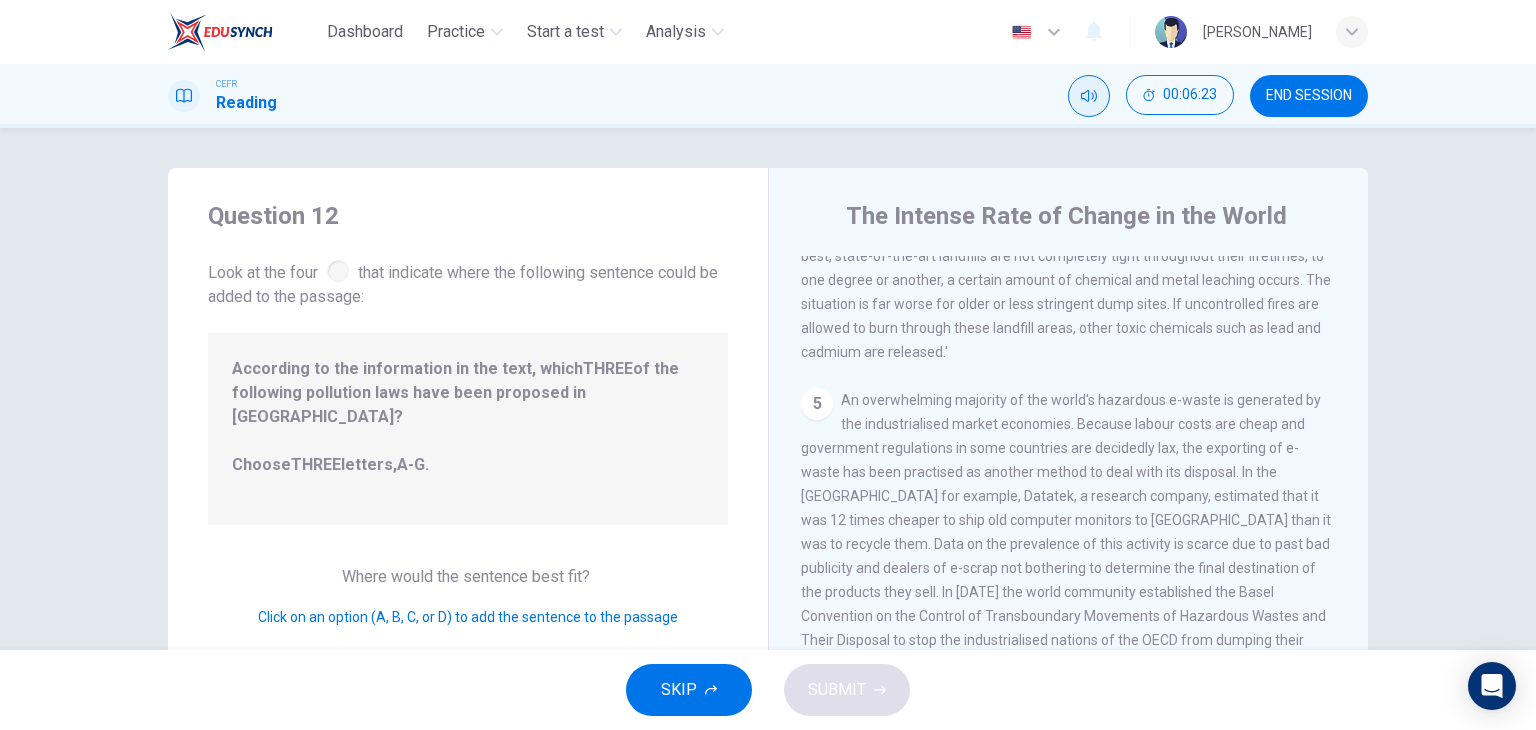 scroll, scrollTop: 1000, scrollLeft: 0, axis: vertical 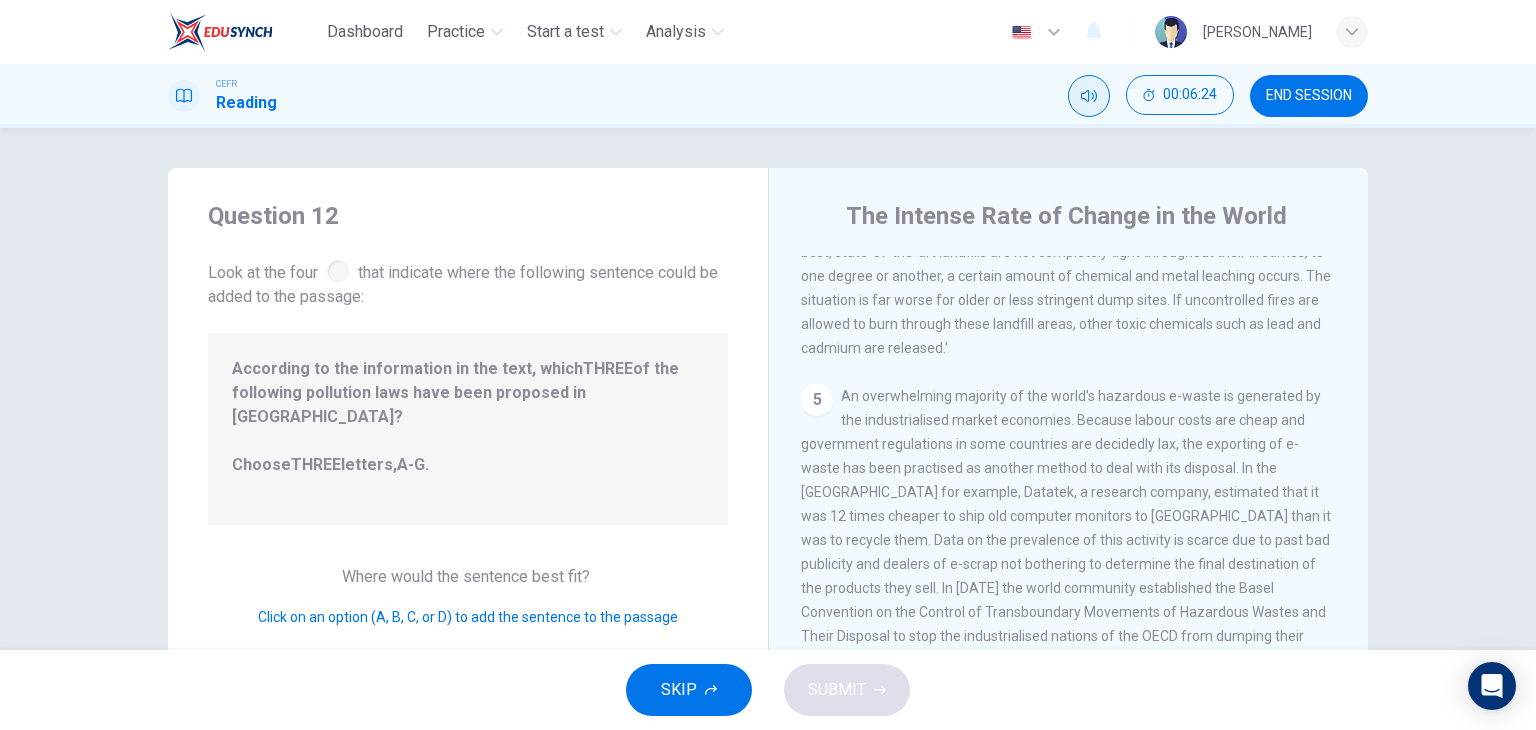 click on "4 In an effort to explore other alternatives, landfills have been tried. Studies have shown however, that even the best landfills are not completely safe. In fact, the shortcomings of dealing with waste via modern landfills are well documented. The main 'offender' in the area of metal leaching is mercury. In varying degrees, mercury escapes or leaches from certain electronic devices such as circuit breakers, condensers and computer circuit boards into the soil. According to [PERSON_NAME], managing director of CleanCo, a recycling plant in the [GEOGRAPHIC_DATA], 'everyone knows that landfills leak – it has become common knowledge. Even the best, state-of-the-art landfills are not completely tight throughout their lifetimes, to one degree or another, a certain amount of chemical and metal leaching occurs. The situation is far worse for older or less stringent dump sites. If uncontrolled fires are allowed to burn through these landfill areas, other toxic chemicals such as lead and cadmium are released.'" at bounding box center (1069, 204) 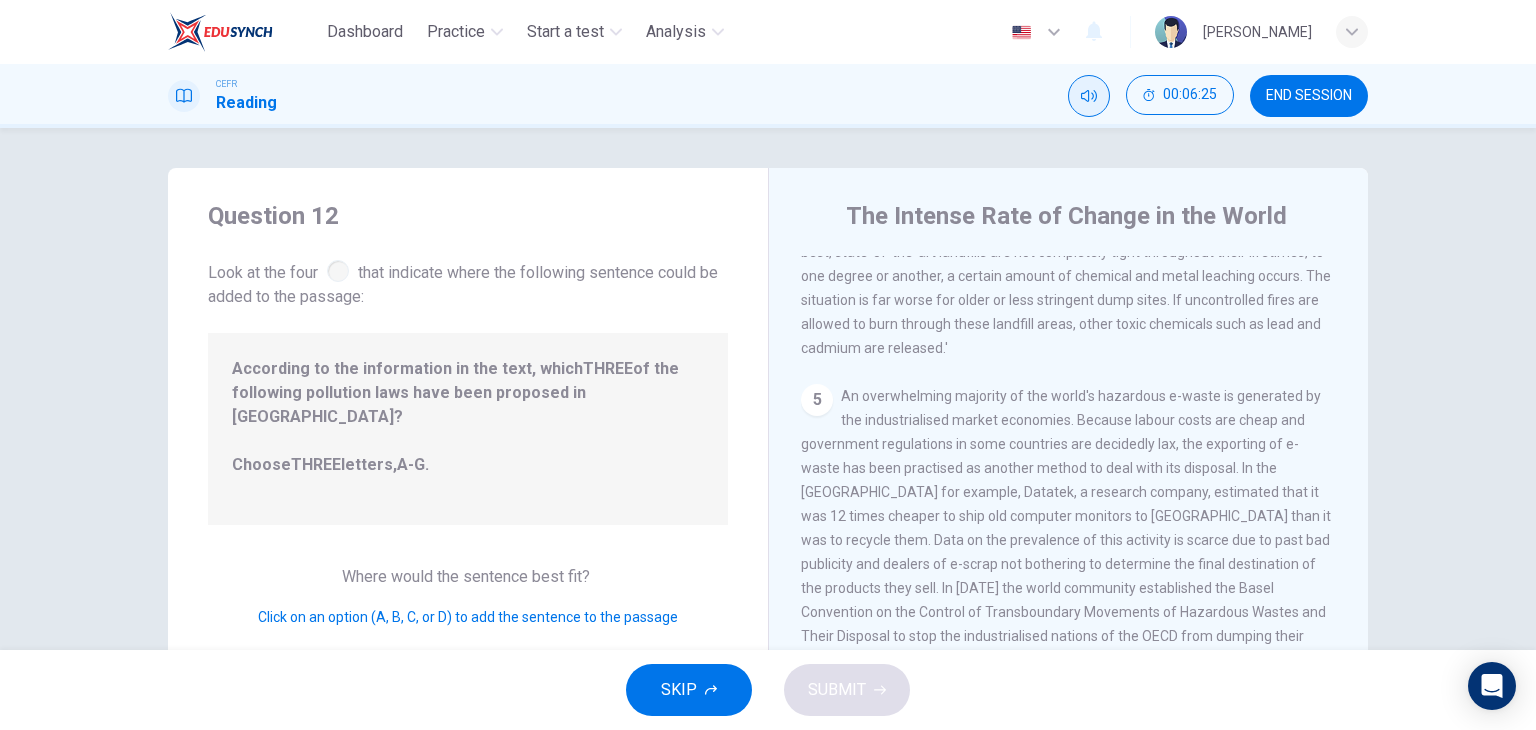 click on "An overwhelming majority of the world's hazardous e-waste is generated by the industrialised market economies. Because labour costs are cheap and government regulations in some countries are decidedly lax, the exporting of e-waste has been practised as another method to deal with its disposal. In the [GEOGRAPHIC_DATA] for example, Datatek, a research company, estimated that it was 12 times cheaper to ship old computer monitors to [GEOGRAPHIC_DATA] than it was to recycle them. Data on the prevalence of this activity is scarce due to past bad publicity and dealers of e-scrap not bothering to determine the final destination of the products they sell. In [DATE] the world community established the Basel Convention on the Control of Transboundary Movements of Hazardous Wastes and Their Disposal to stop the industrialised nations of the OECD from dumping their waste on and in less-developed countries." at bounding box center [1066, 528] 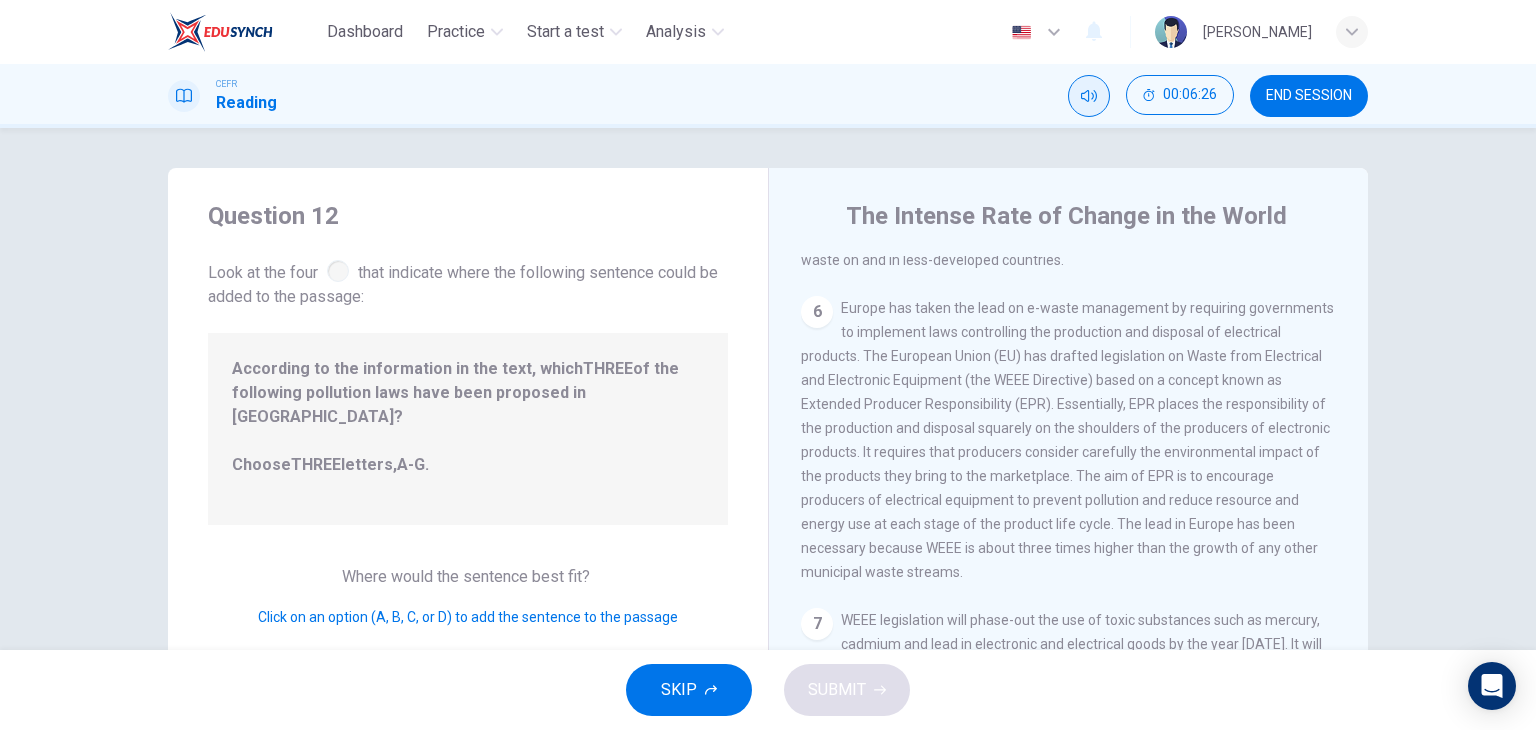 click on "Europe has taken the lead on e-waste management by requiring
governments to implement laws controlling the production and disposal of electrical products. The European Union (EU) has drafted legislation on Waste from Electrical and Electronic Equipment (the WEEE Directive) based on a concept known as Extended Producer Responsibility (EPR). Essentially, EPR places the responsibility of the production and disposal squarely on the shoulders of the producers of electronic products. It requires that producers consider carefully the environmental impact of the products they bring to the marketplace. The aim of EPR is to encourage producers of electrical equipment to prevent pollution and reduce resource and energy use at each stage of the product life cycle. The lead in Europe has been necessary because WEEE is about three times higher than the growth of any other municipal waste streams." at bounding box center [1067, 440] 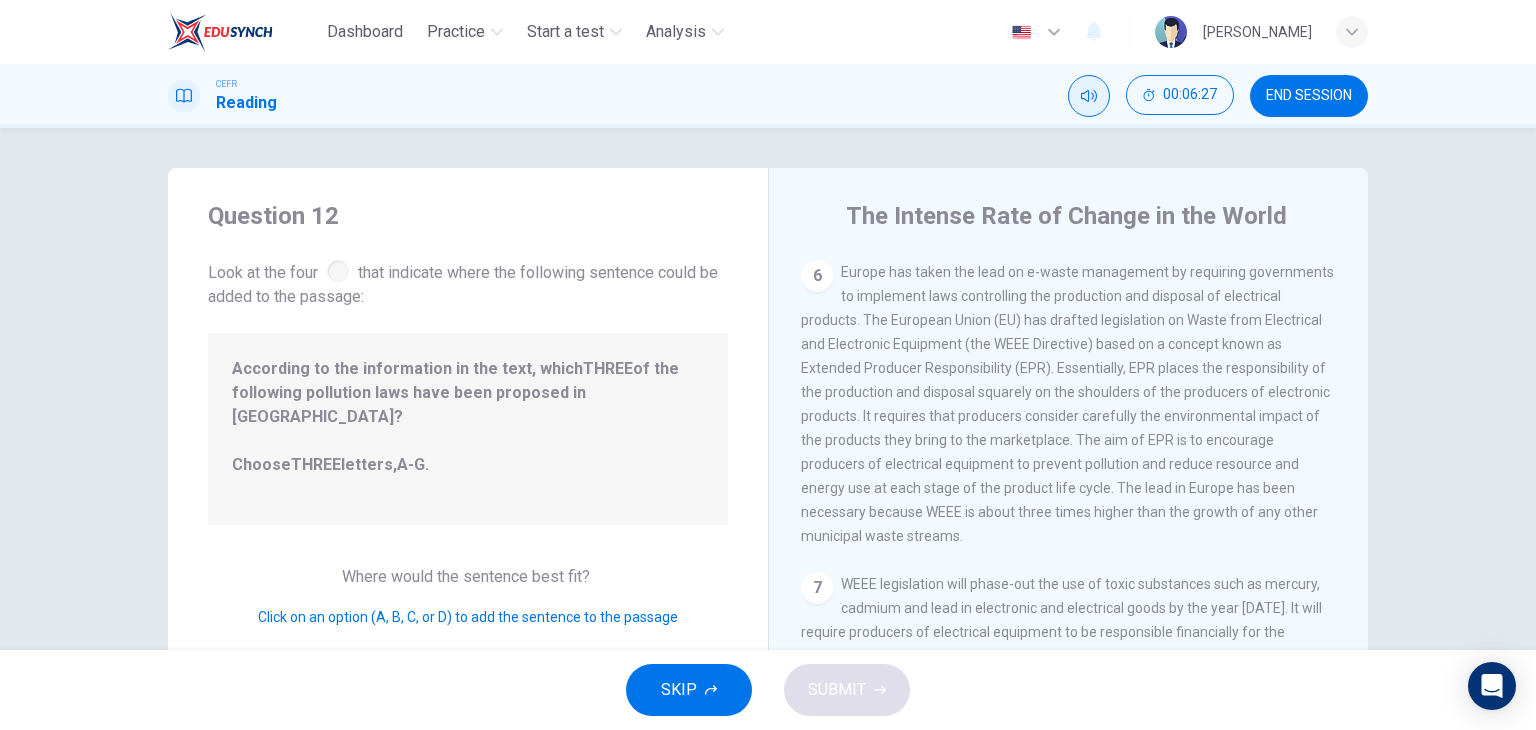 scroll, scrollTop: 1452, scrollLeft: 0, axis: vertical 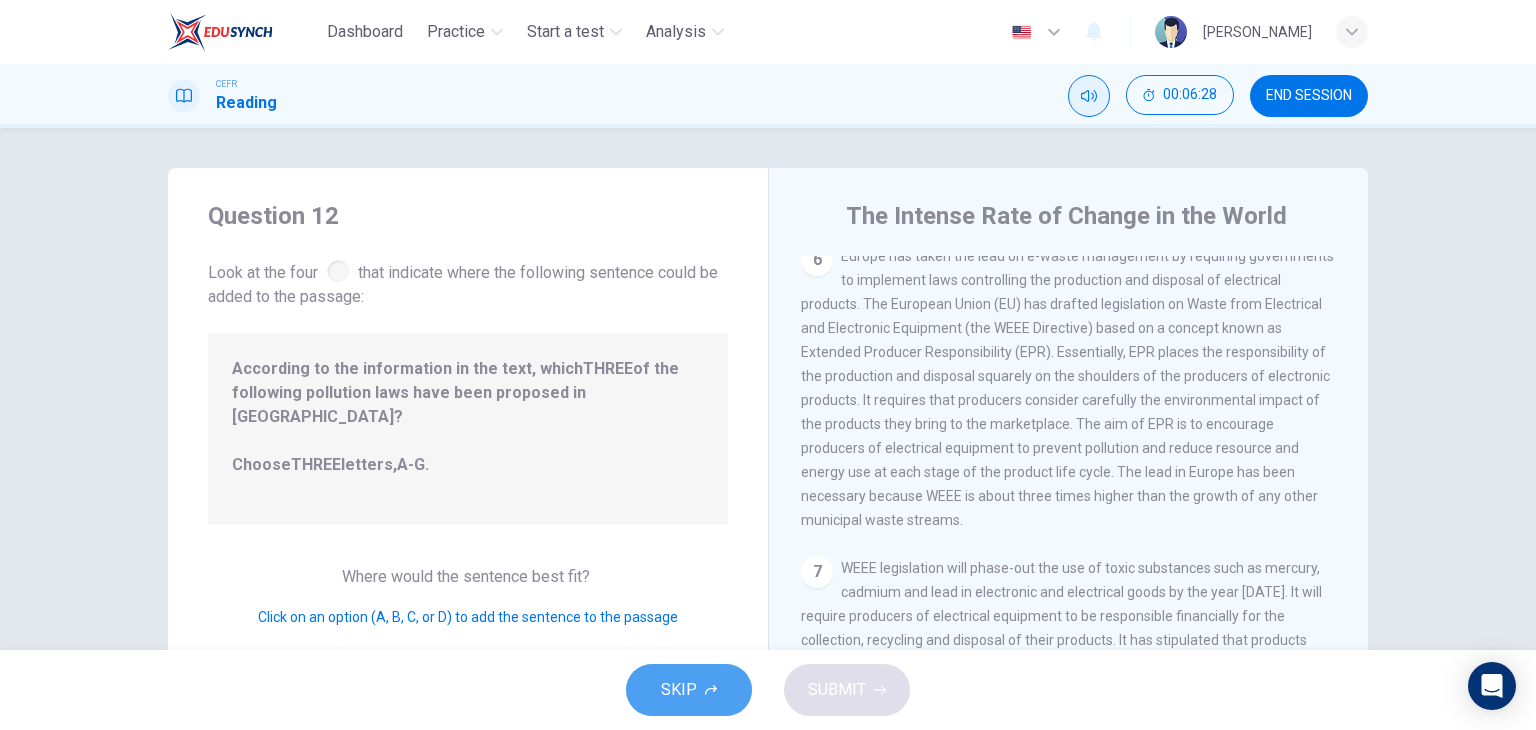 click on "SKIP" at bounding box center (689, 690) 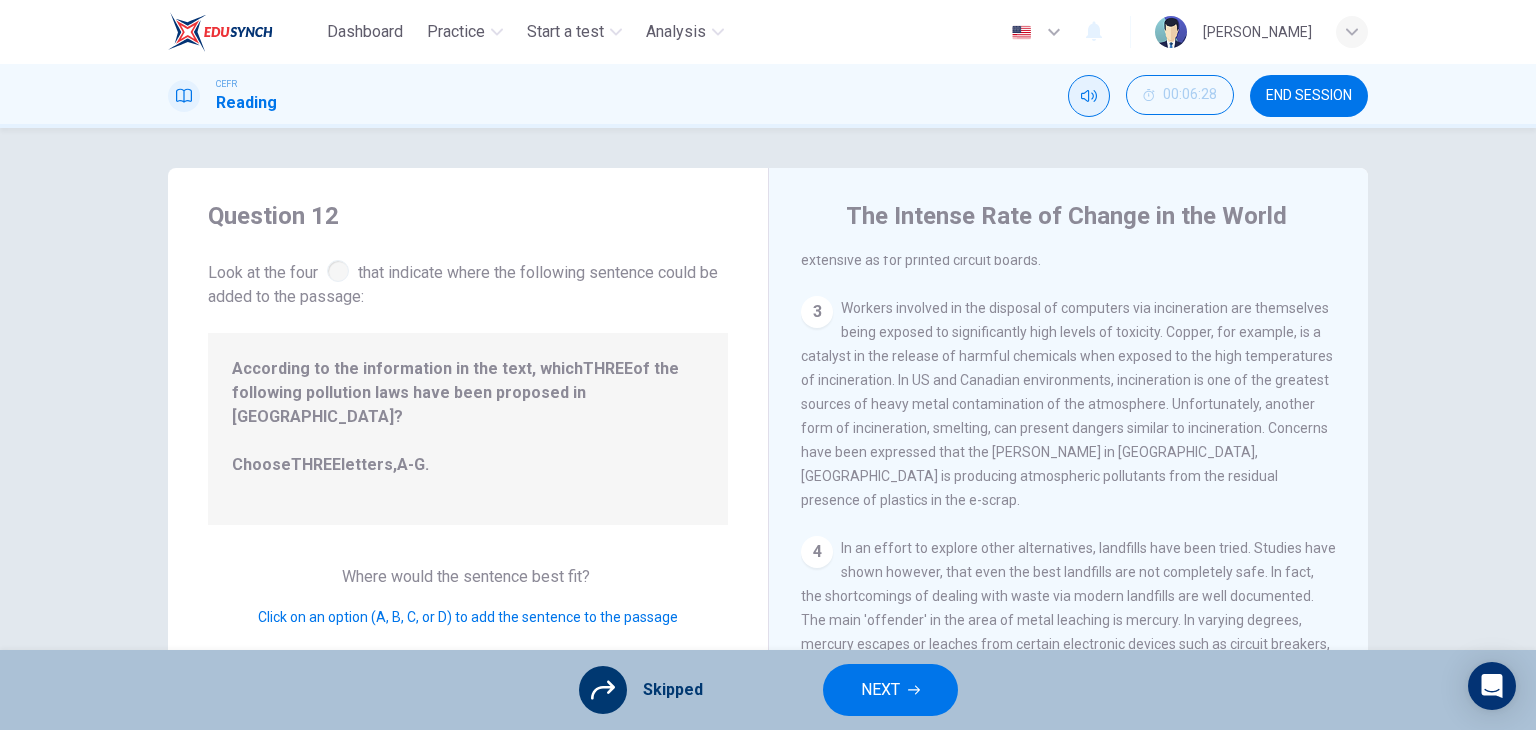 scroll, scrollTop: 152, scrollLeft: 0, axis: vertical 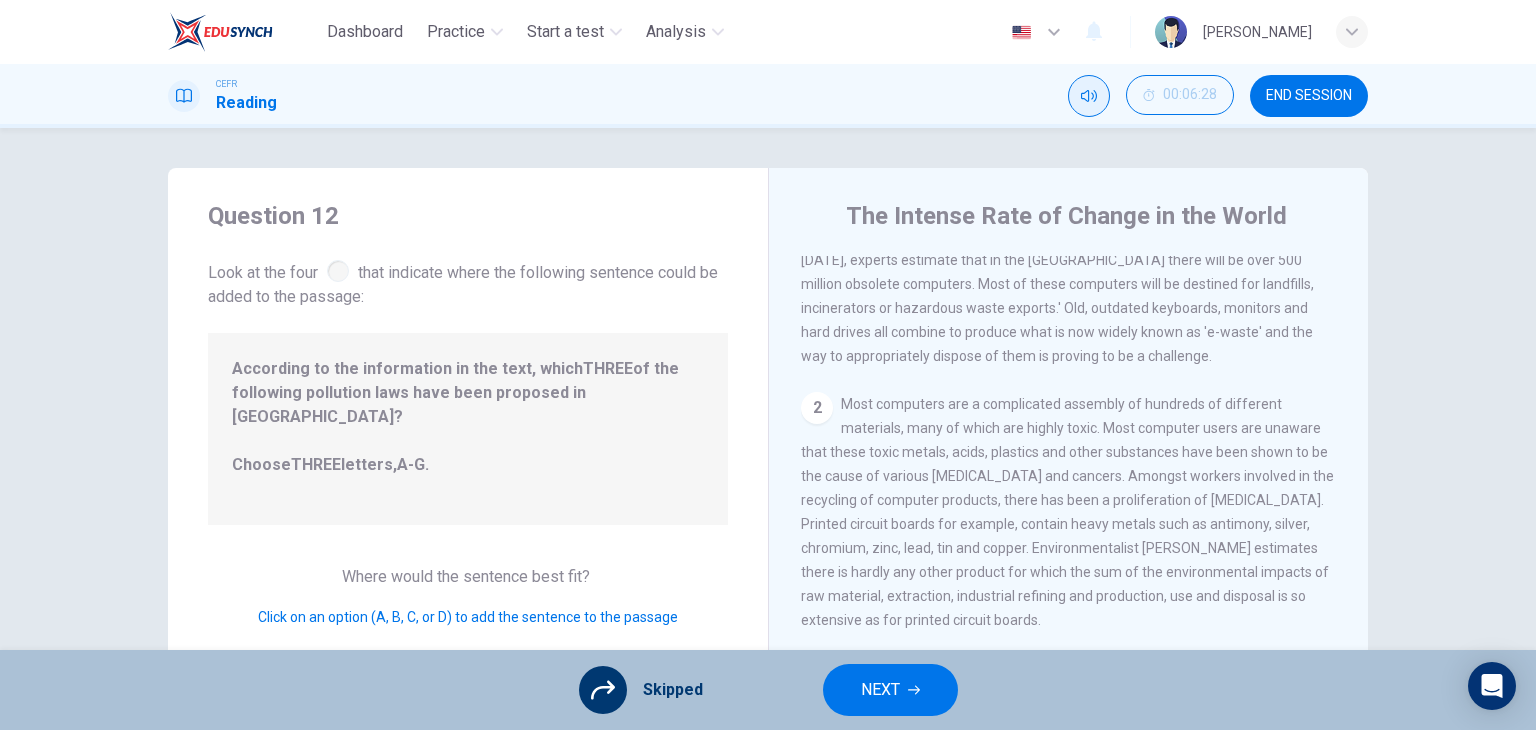 click on "According to the information in the text, which  THREE  of the following pollution laws have been proposed in [GEOGRAPHIC_DATA]? Choose  THREE  letters,  A-G ." at bounding box center (468, 429) 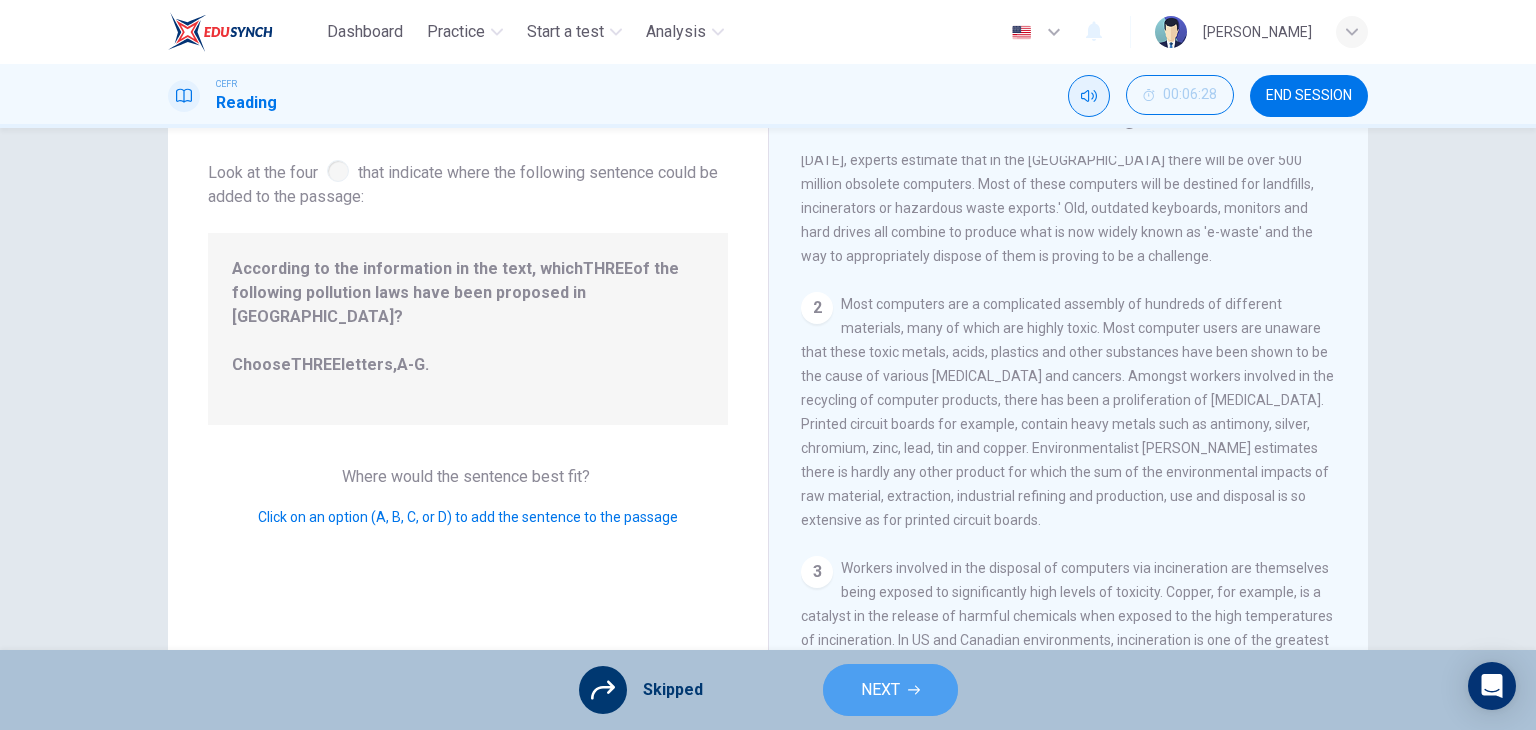 click on "NEXT" at bounding box center [890, 690] 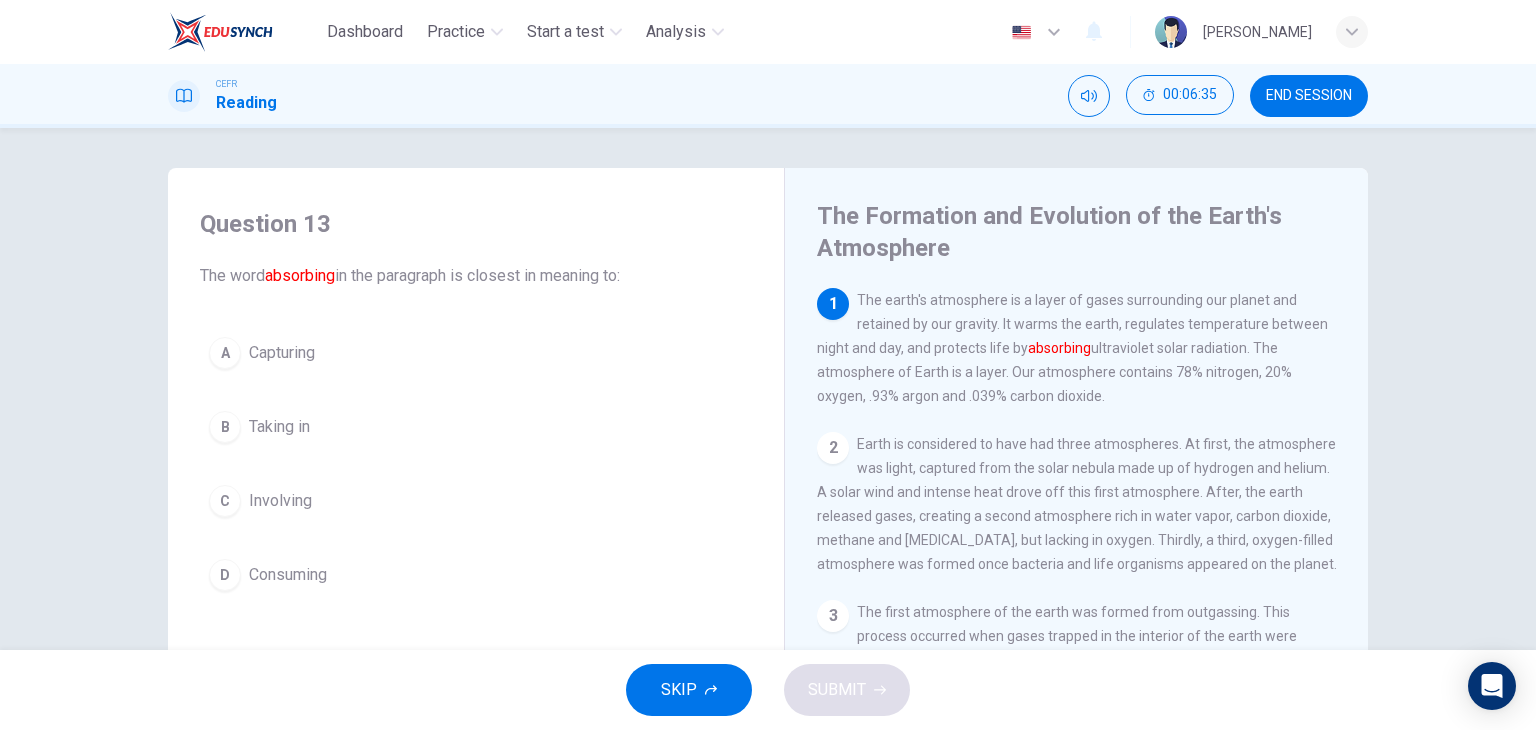 click on "A" at bounding box center (225, 353) 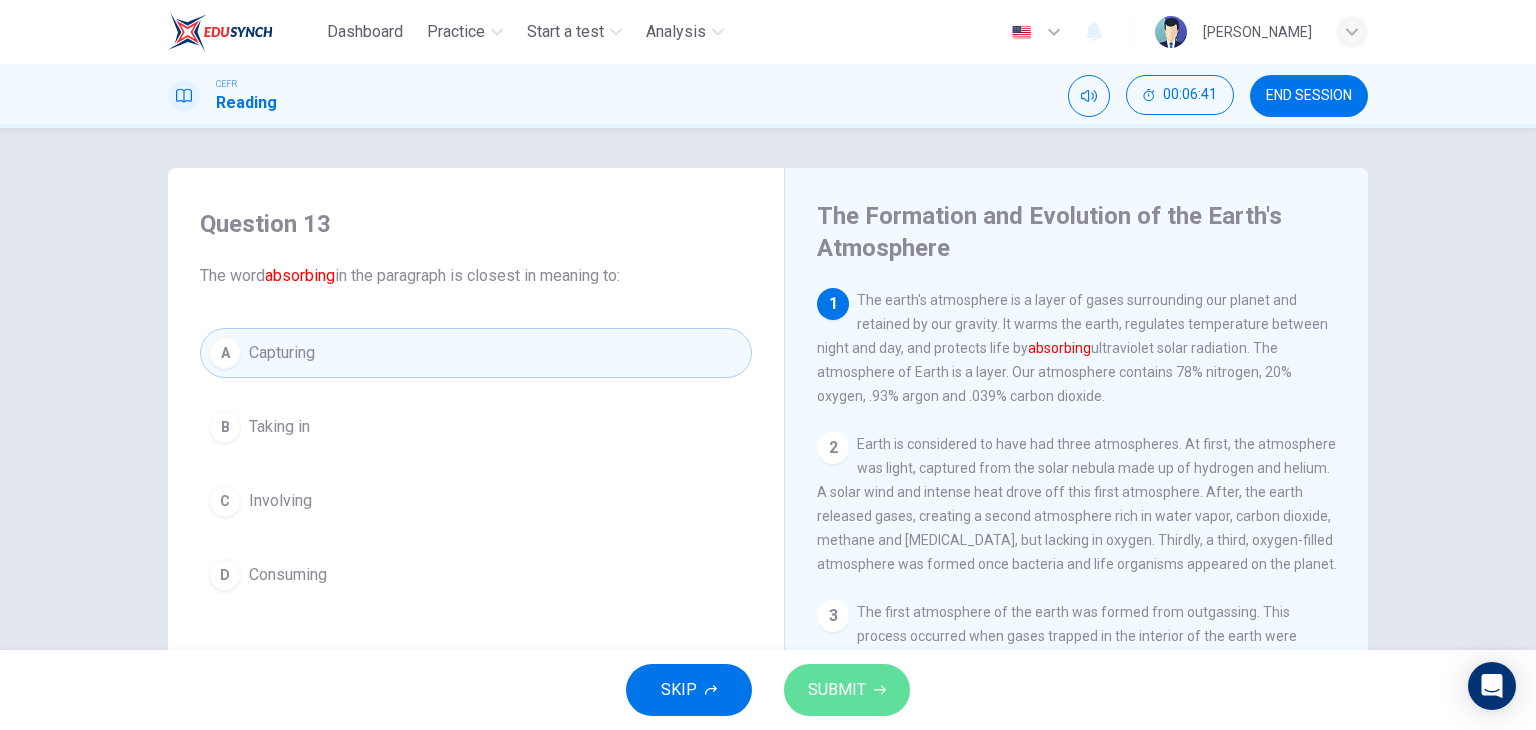 click on "SUBMIT" at bounding box center [847, 690] 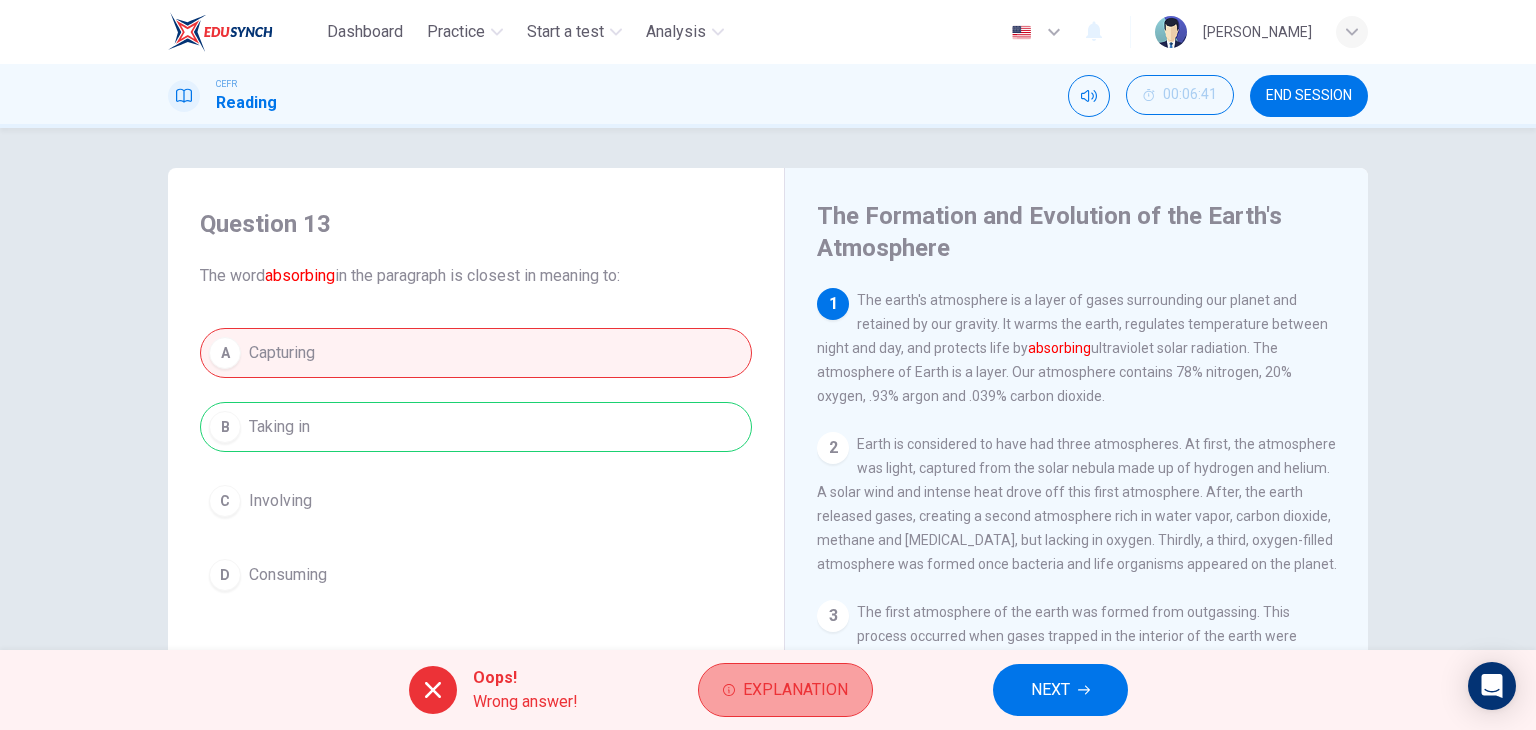 click on "Explanation" at bounding box center [795, 690] 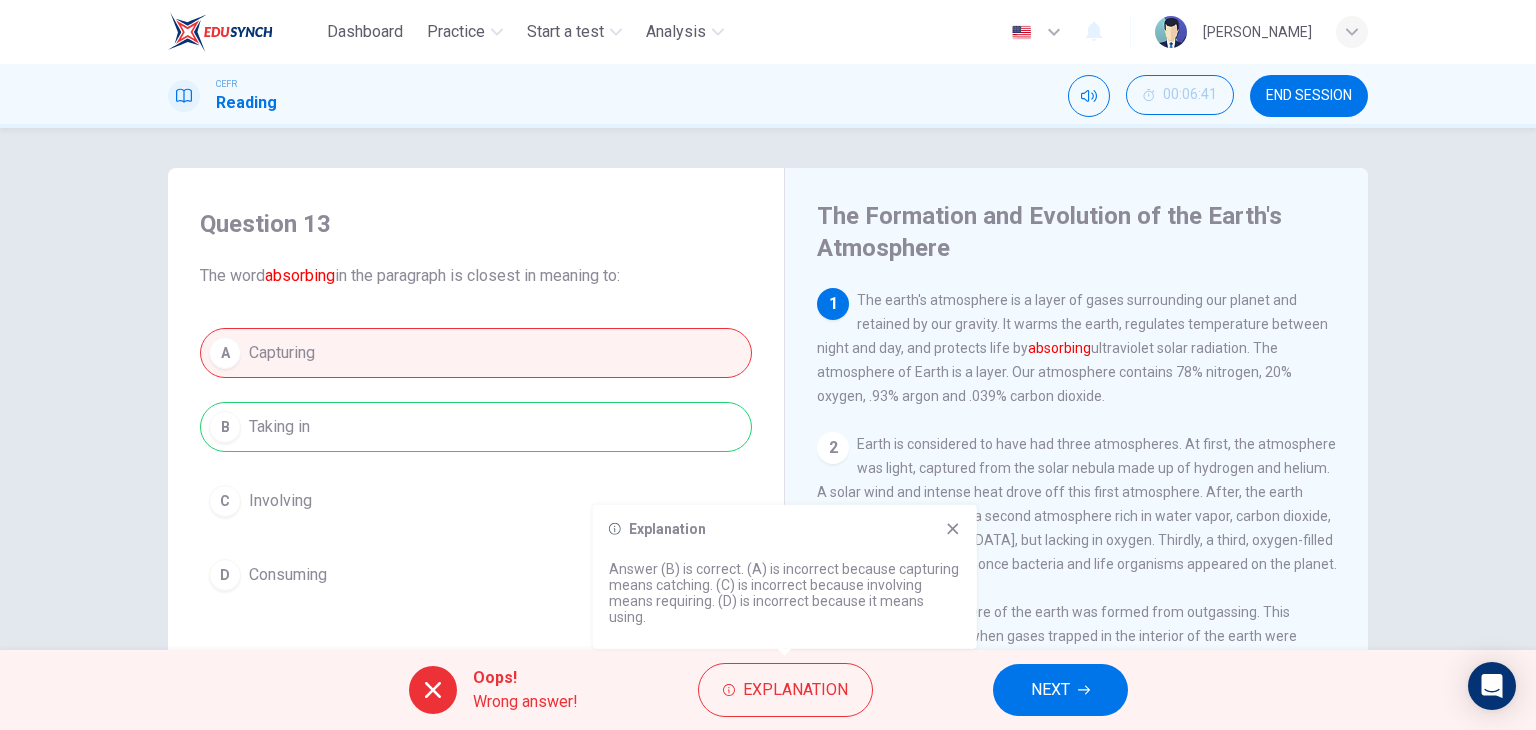 click on "Oops! Wrong answer! Explanation NEXT" at bounding box center [768, 690] 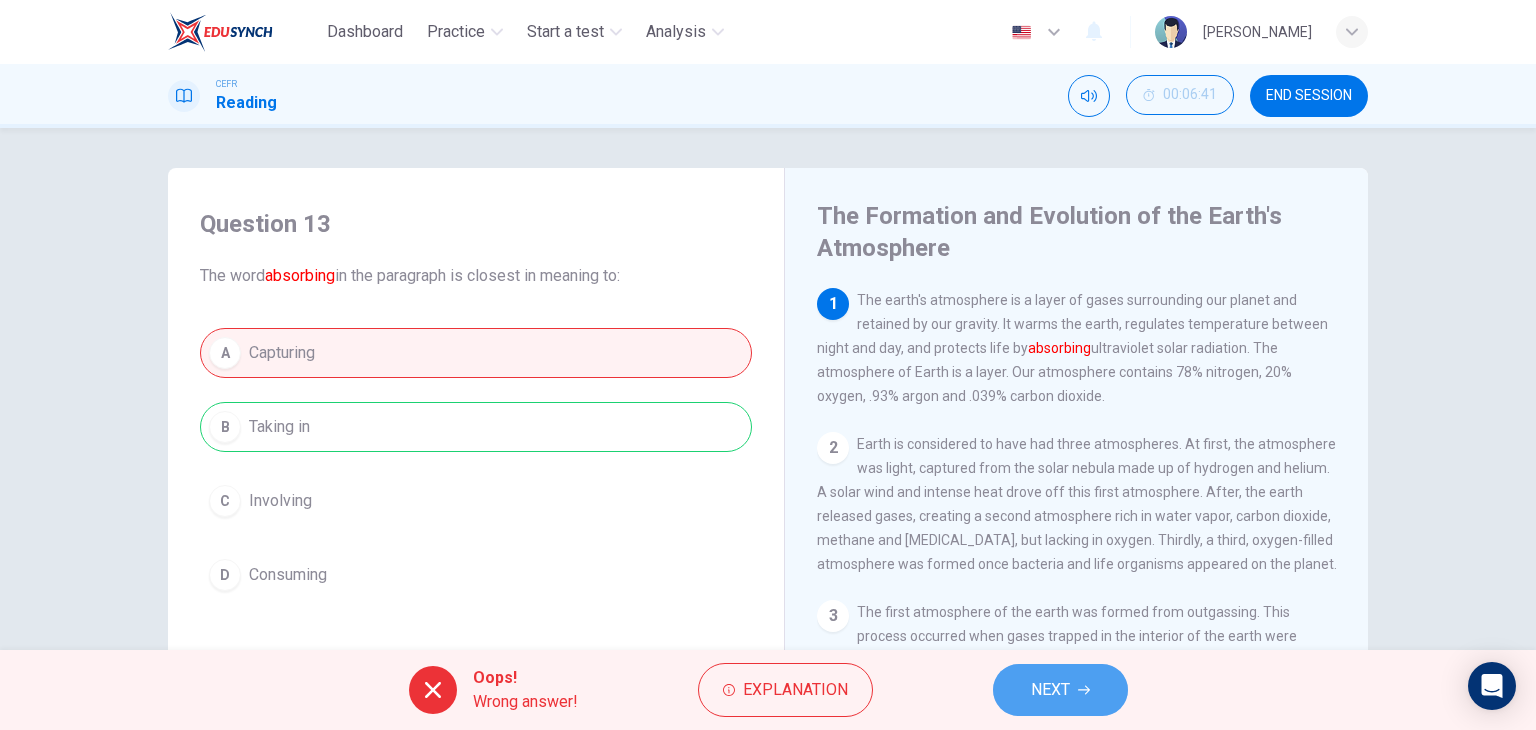 click on "NEXT" at bounding box center (1060, 690) 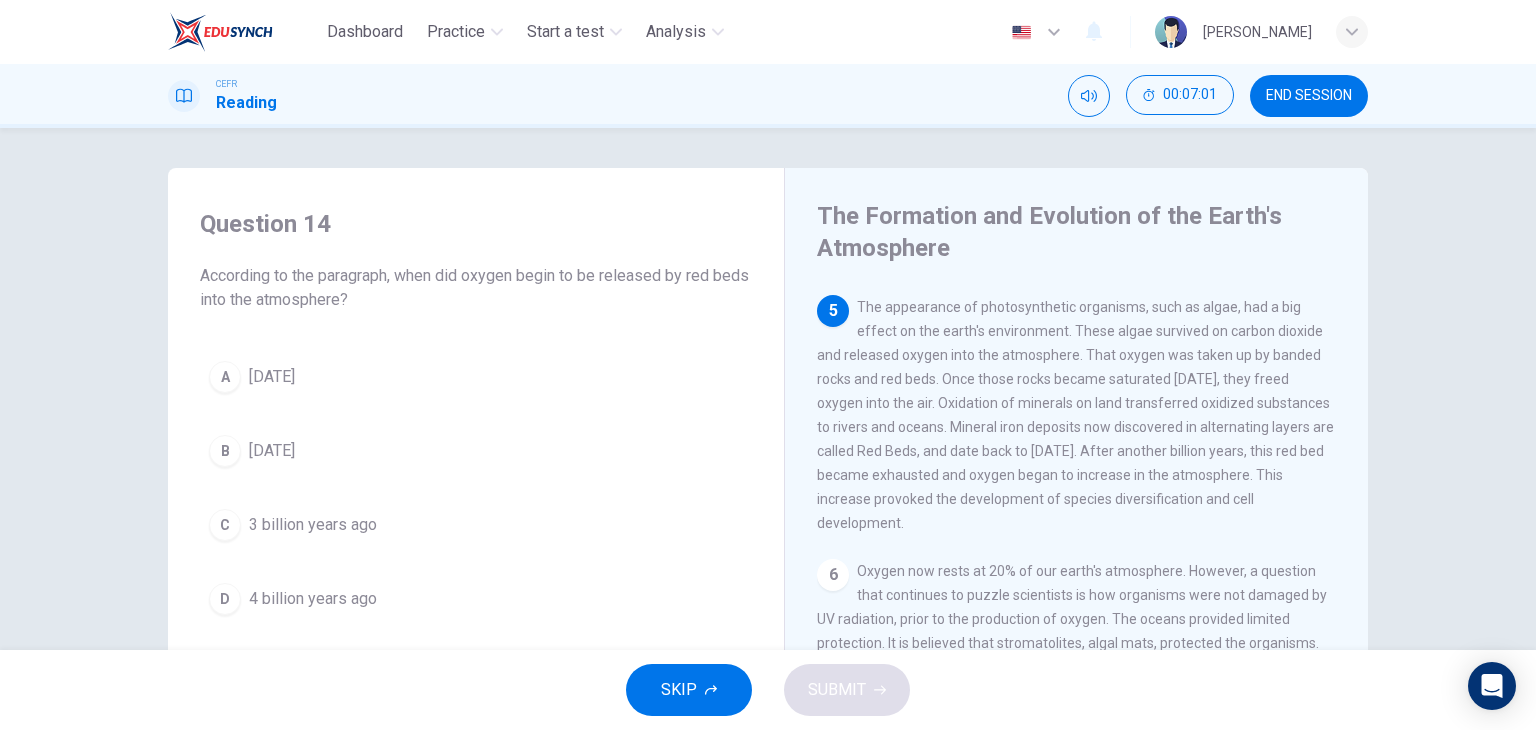 scroll, scrollTop: 701, scrollLeft: 0, axis: vertical 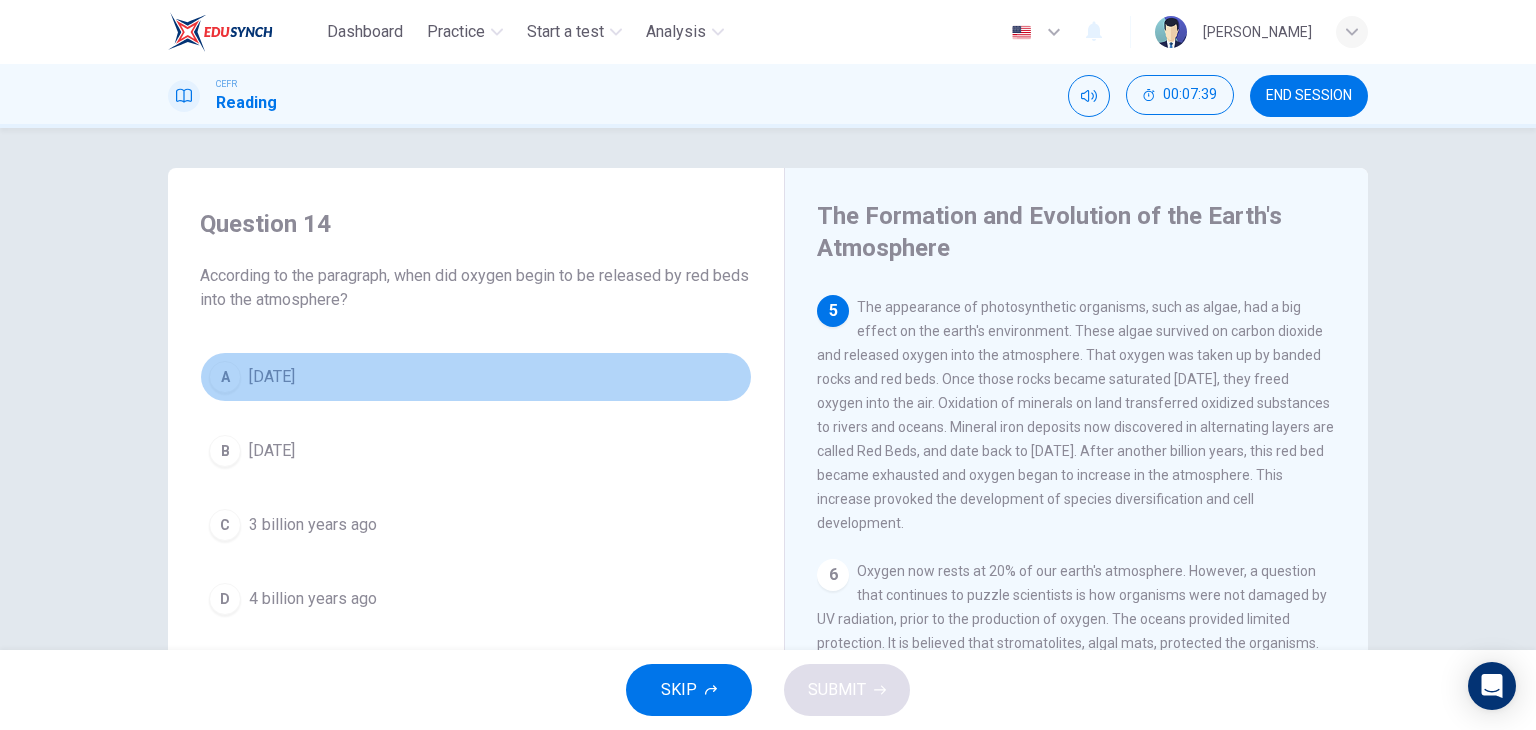 click on "A" at bounding box center (225, 377) 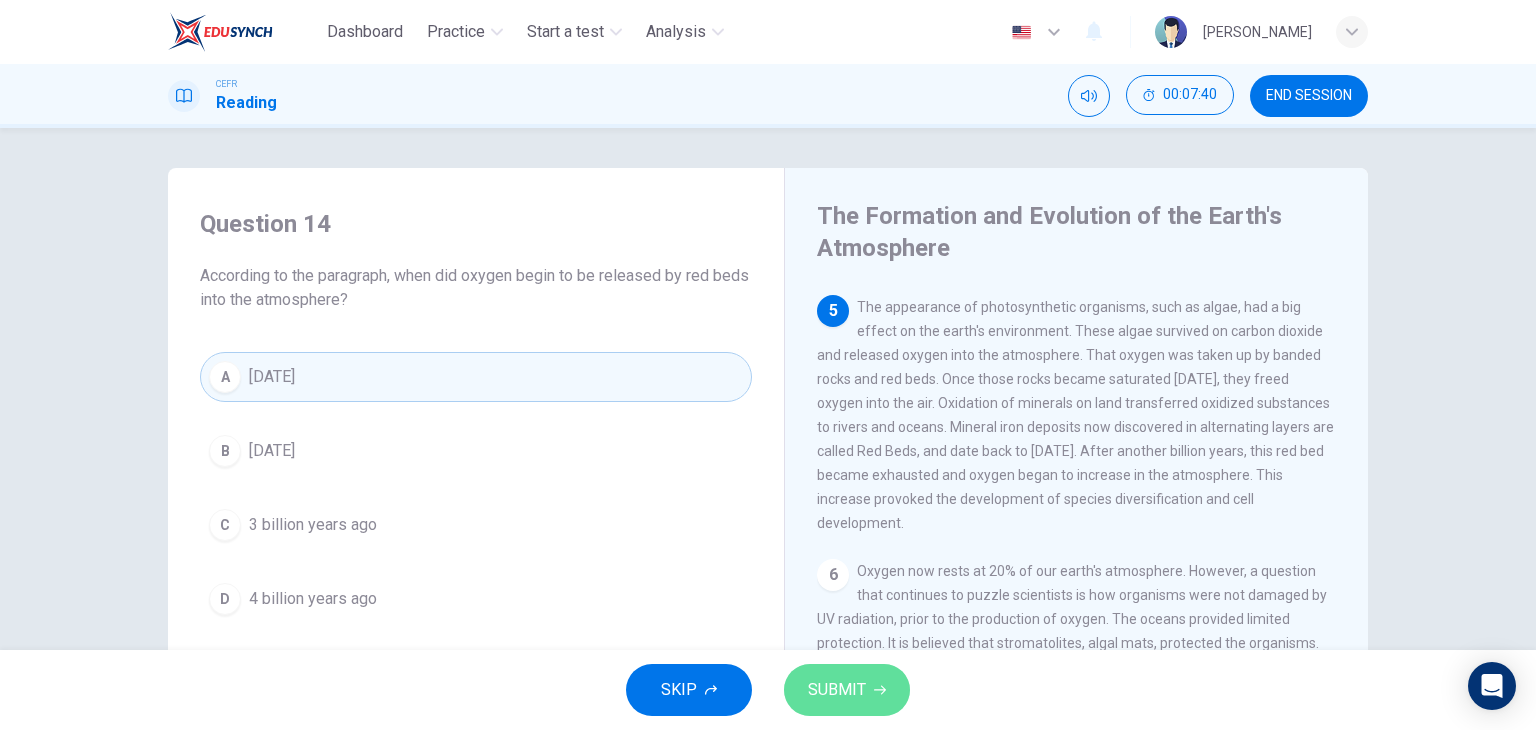 click on "SUBMIT" at bounding box center (837, 690) 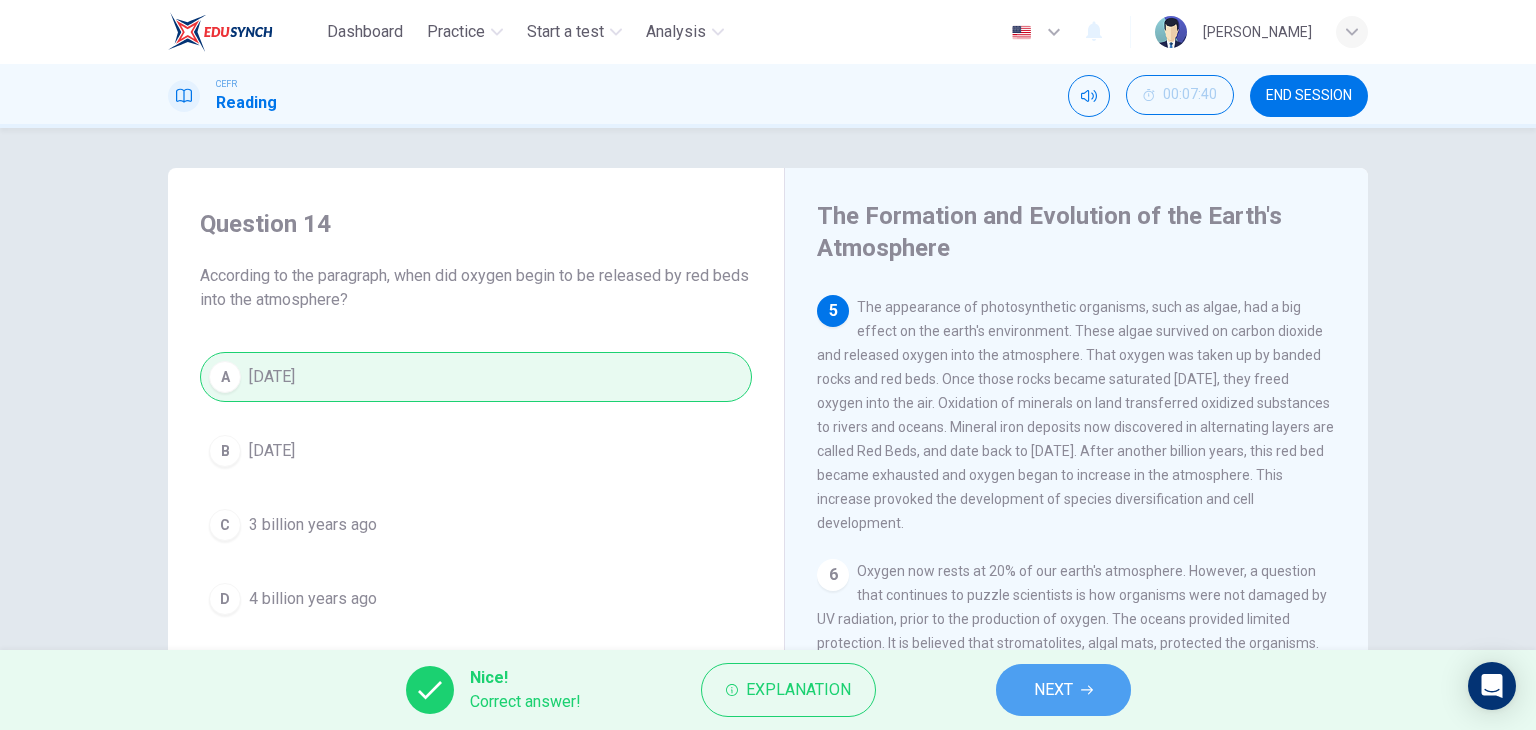 click on "NEXT" at bounding box center (1053, 690) 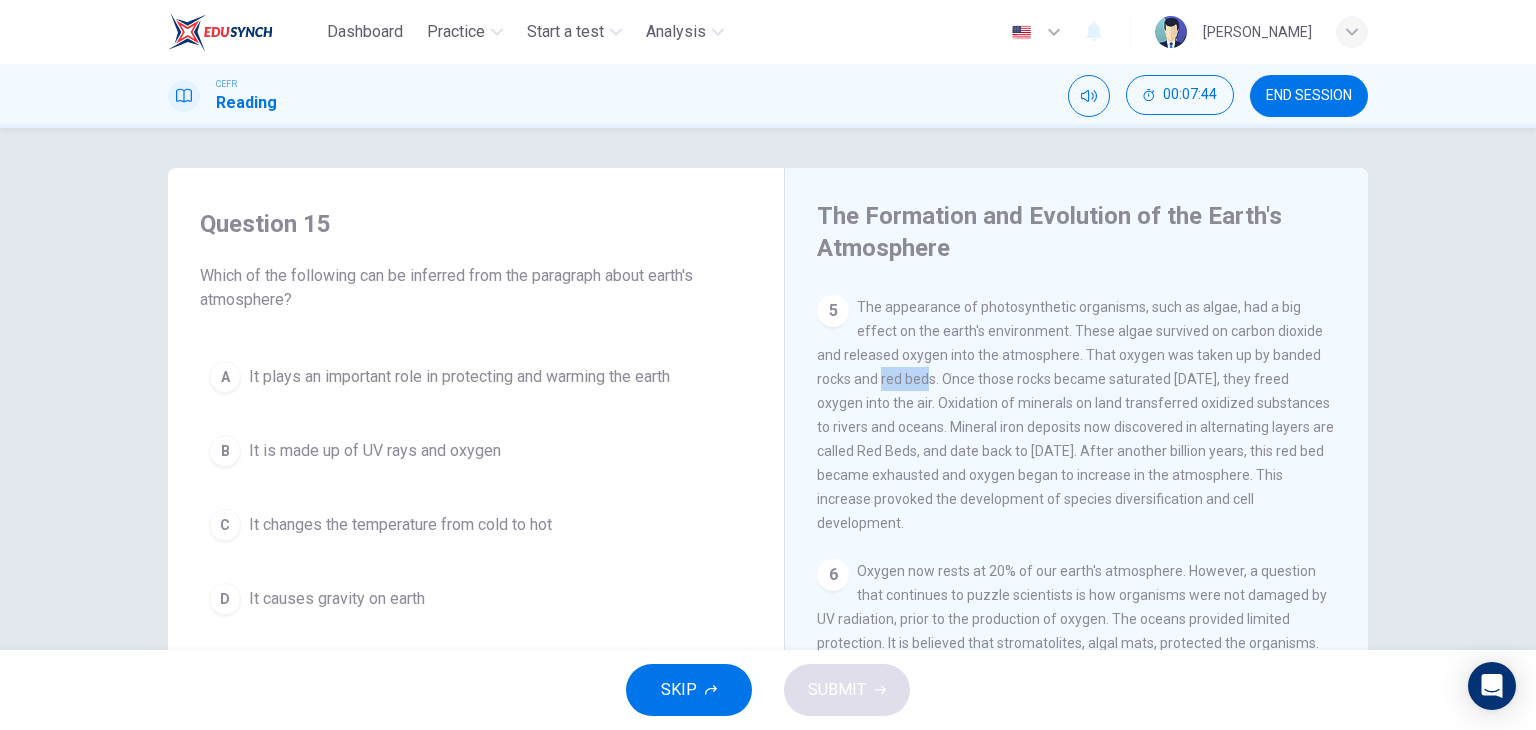 click on "The appearance of photosynthetic organisms, such as algae, had a big effect on the earth's environment. These algae survived on carbon dioxide and released oxygen into the atmosphere. That oxygen was taken up by banded rocks and red beds. Once those rocks became saturated [DATE], they freed oxygen into the air. Oxidation of minerals on land transferred oxidized substances to rivers and oceans. Mineral iron deposits now discovered in alternating layers are called Red Beds, and date back to [DATE]. After another billion years, this red bed became exhausted and oxygen began to increase in the atmosphere. This increase provoked the development of species diversification and cell development." at bounding box center [1075, 415] 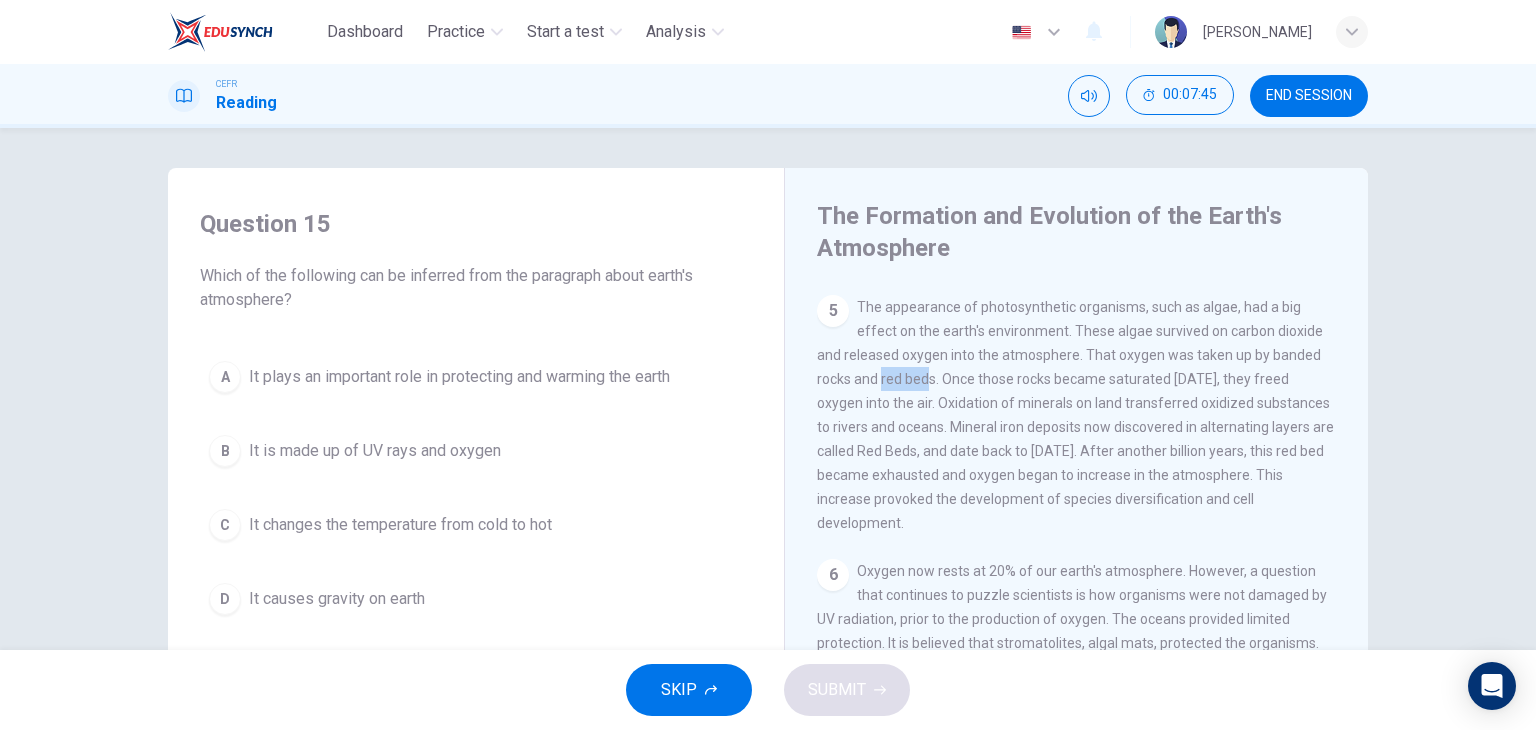 click on "The appearance of photosynthetic organisms, such as algae, had a big effect on the earth's environment. These algae survived on carbon dioxide and released oxygen into the atmosphere. That oxygen was taken up by banded rocks and red beds. Once those rocks became saturated [DATE], they freed oxygen into the air. Oxidation of minerals on land transferred oxidized substances to rivers and oceans. Mineral iron deposits now discovered in alternating layers are called Red Beds, and date back to [DATE]. After another billion years, this red bed became exhausted and oxygen began to increase in the atmosphere. This increase provoked the development of species diversification and cell development." at bounding box center (1075, 415) 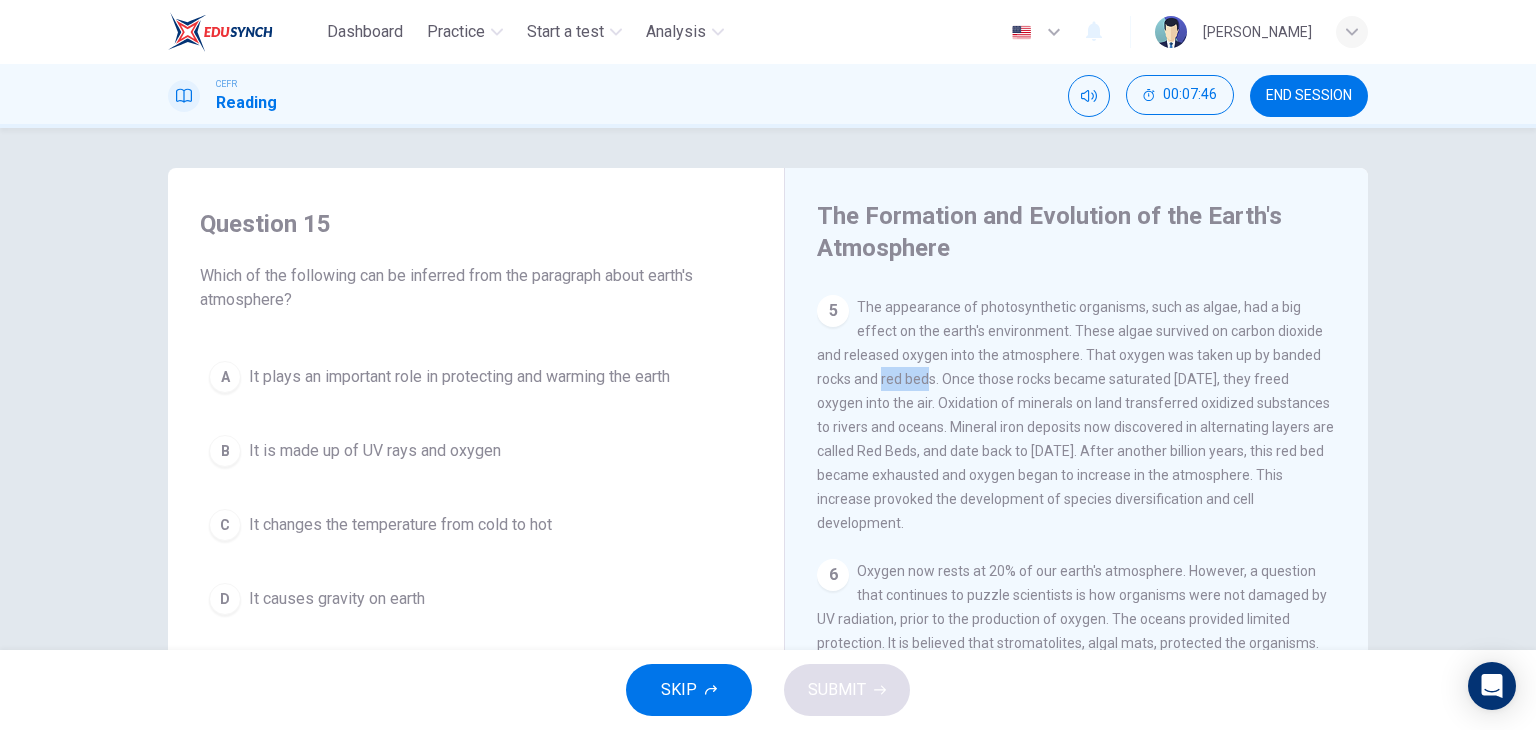 click on "5 The appearance of photosynthetic organisms, such as algae, had a big effect on the earth's environment. These algae survived on carbon dioxide and released oxygen into the atmosphere. That oxygen was taken up by banded rocks and red beds. Once those rocks became saturated [DATE], they freed oxygen into the air. Oxidation of minerals on land transferred oxidized substances to rivers and oceans. Mineral iron deposits now discovered in alternating layers are called Red Beds, and date back to [DATE]. After another billion years, this red bed became exhausted and oxygen began to increase in the atmosphere. This increase provoked the development of species diversification and cell development." at bounding box center [1077, 415] 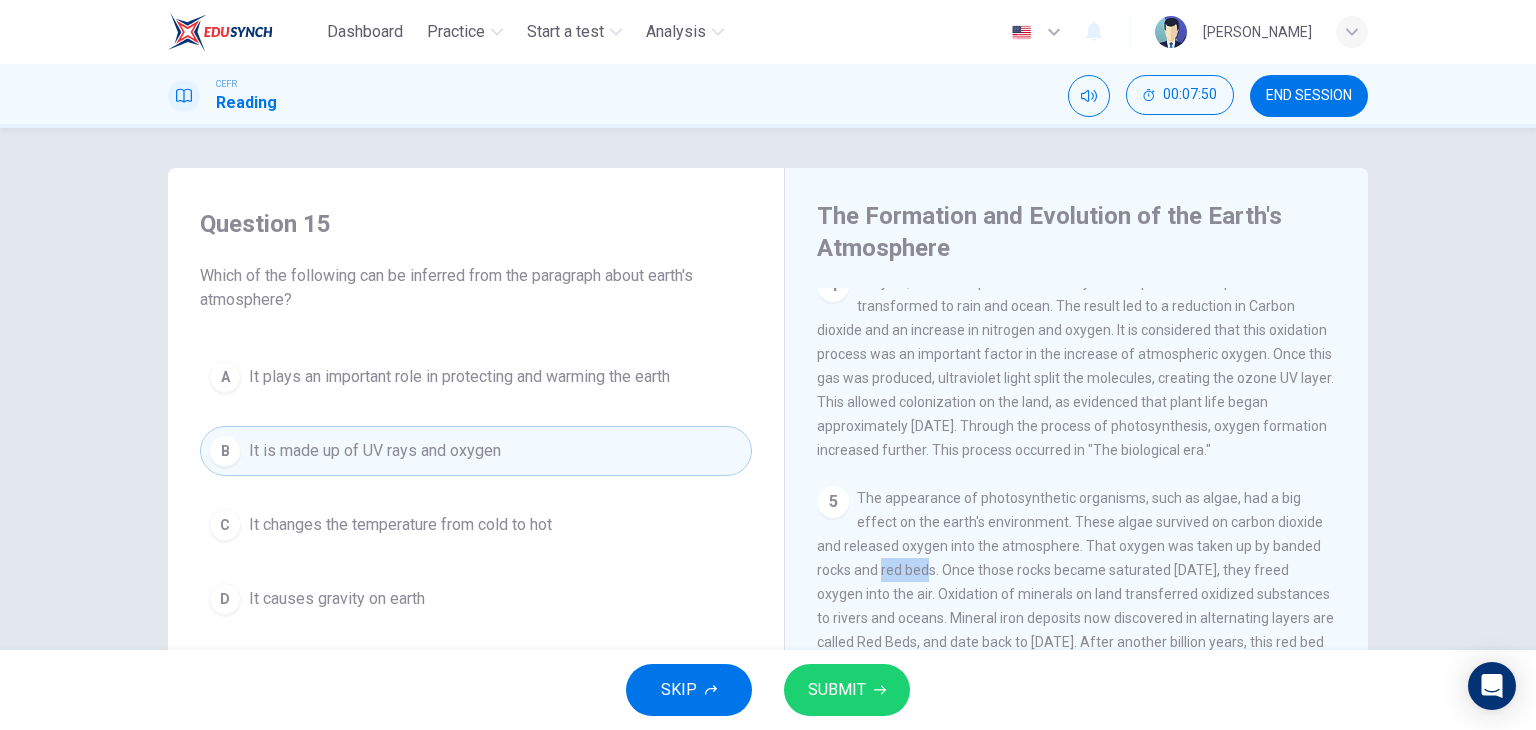 click on "Early on, the atmosphere was mostly made up of water vapor which in turn transformed to rain and ocean. The result led to a reduction in Carbon dioxide and an increase in nitrogen and oxygen. It is considered that this oxidation process was an important factor in the increase of atmospheric oxygen. Once this gas was produced, ultraviolet light split the molecules, creating the ozone UV layer. This allowed colonization on the land, as evidenced that plant life began approximately [DATE]. Through the process of photosynthesis, oxygen formation increased further. This process occurred in "The biological era."" at bounding box center (1075, 366) 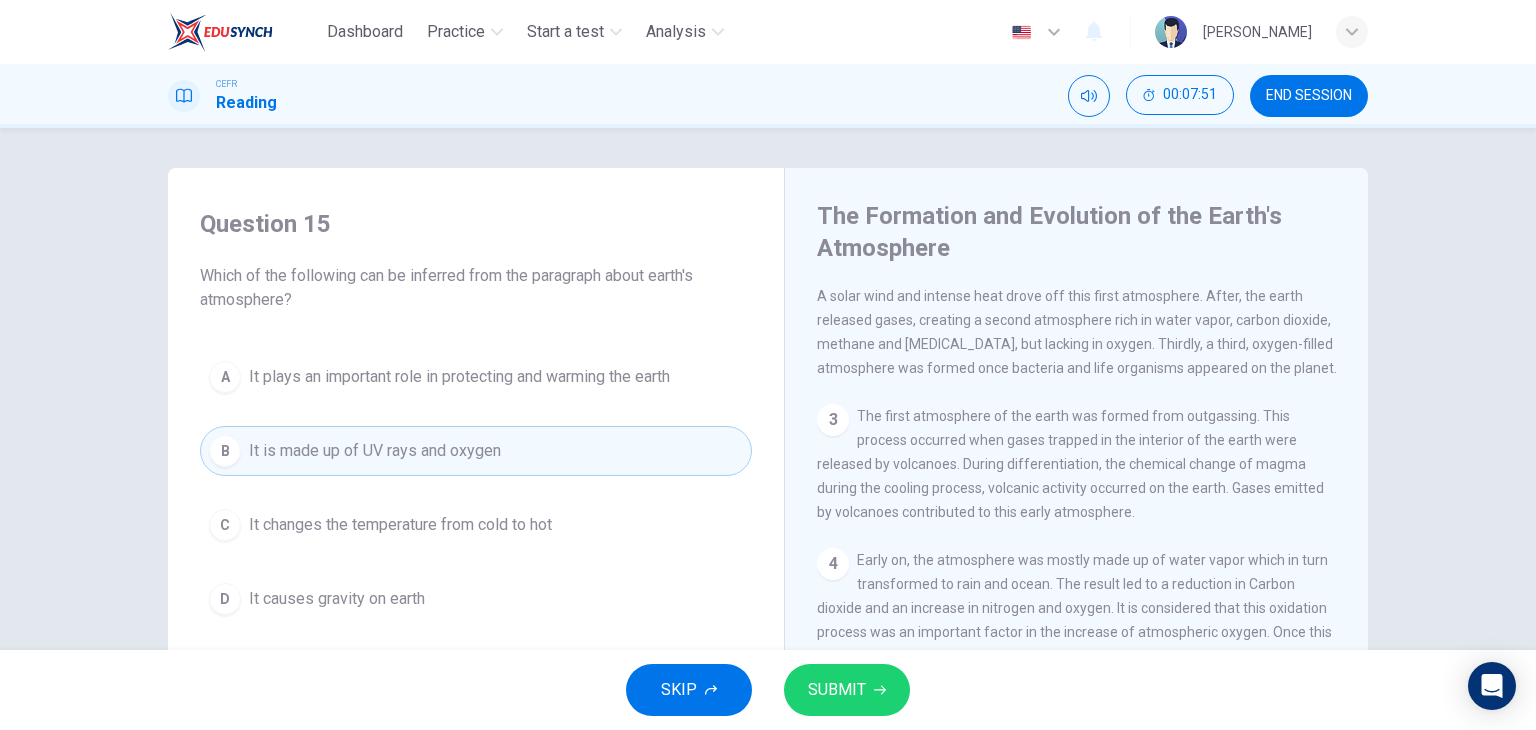 scroll, scrollTop: 174, scrollLeft: 0, axis: vertical 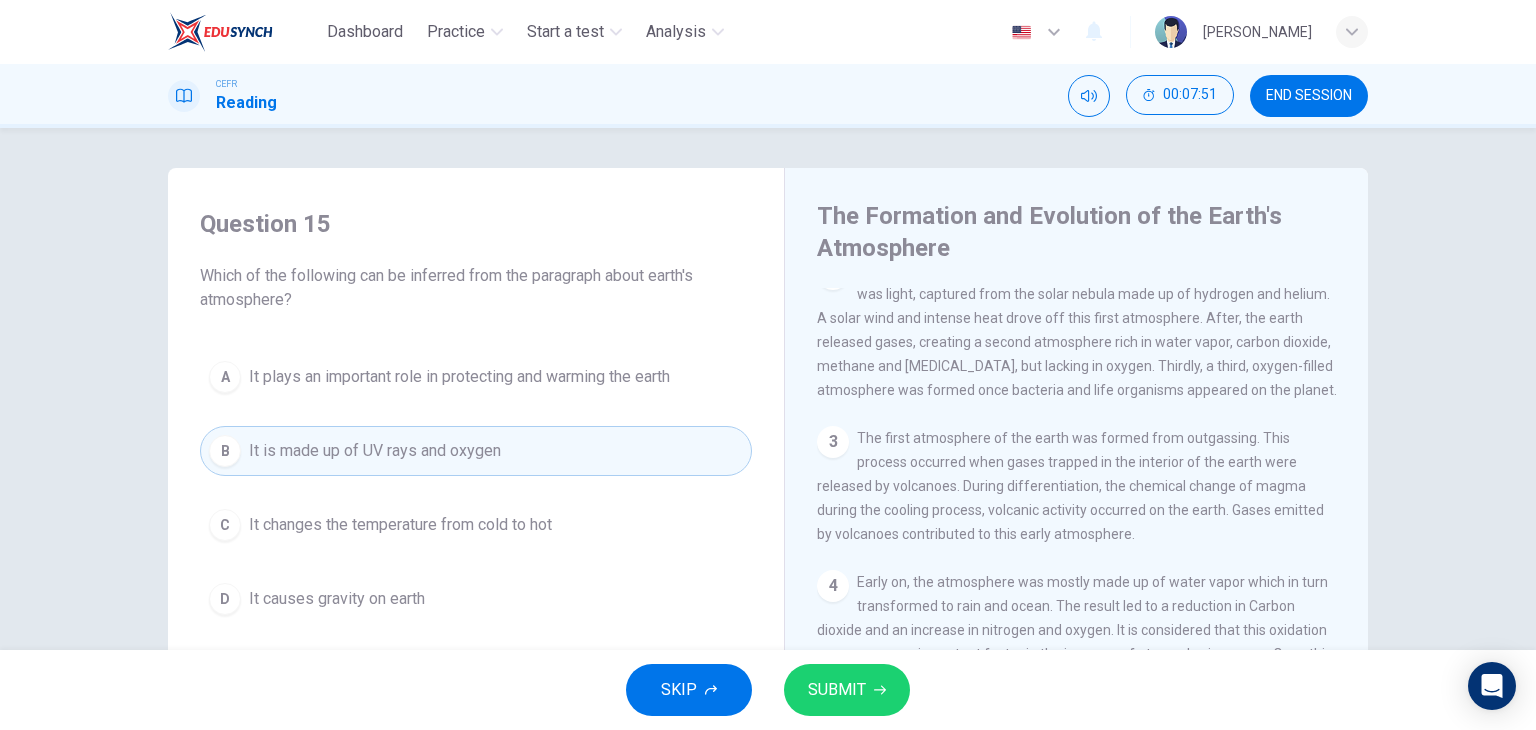 drag, startPoint x: 983, startPoint y: 443, endPoint x: 1090, endPoint y: 470, distance: 110.35397 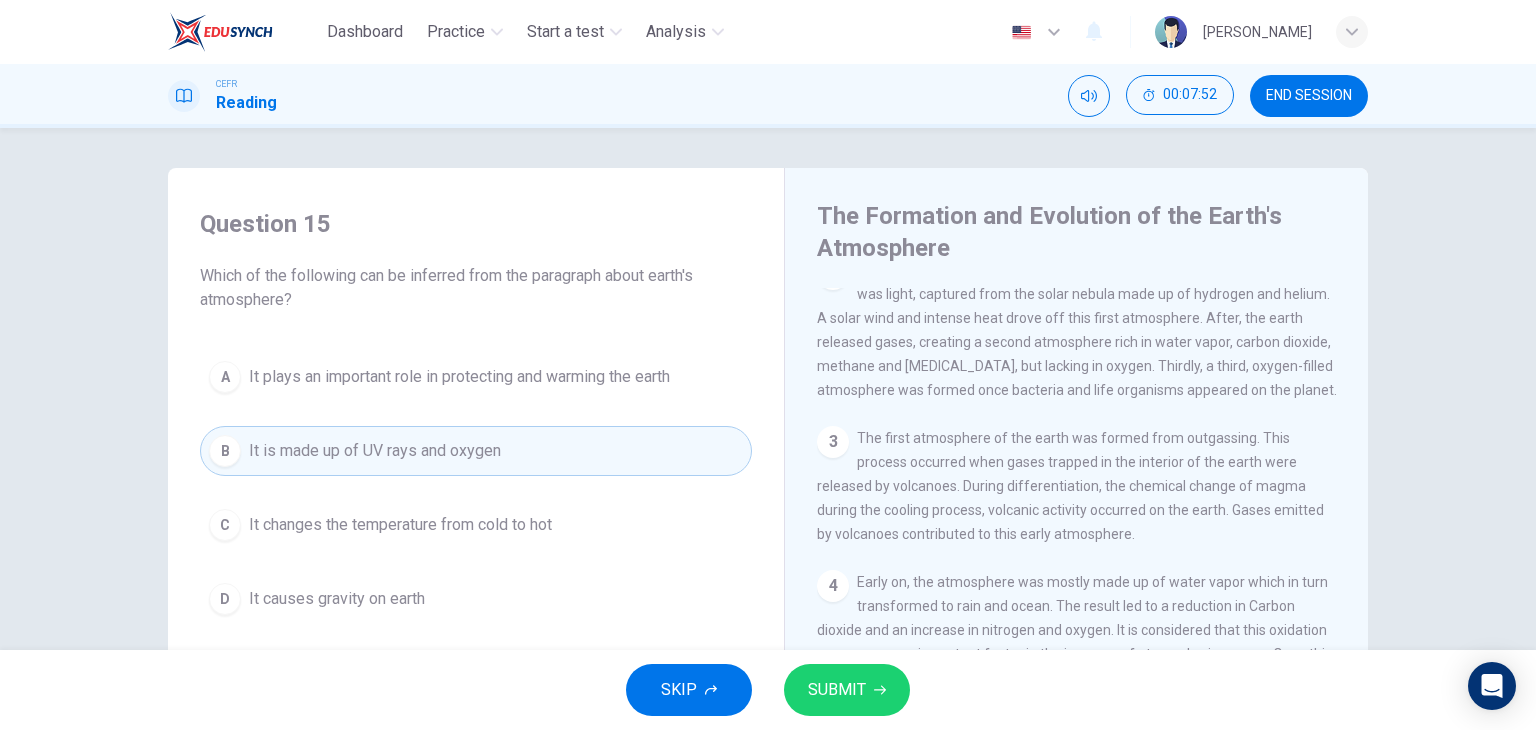 scroll, scrollTop: 674, scrollLeft: 0, axis: vertical 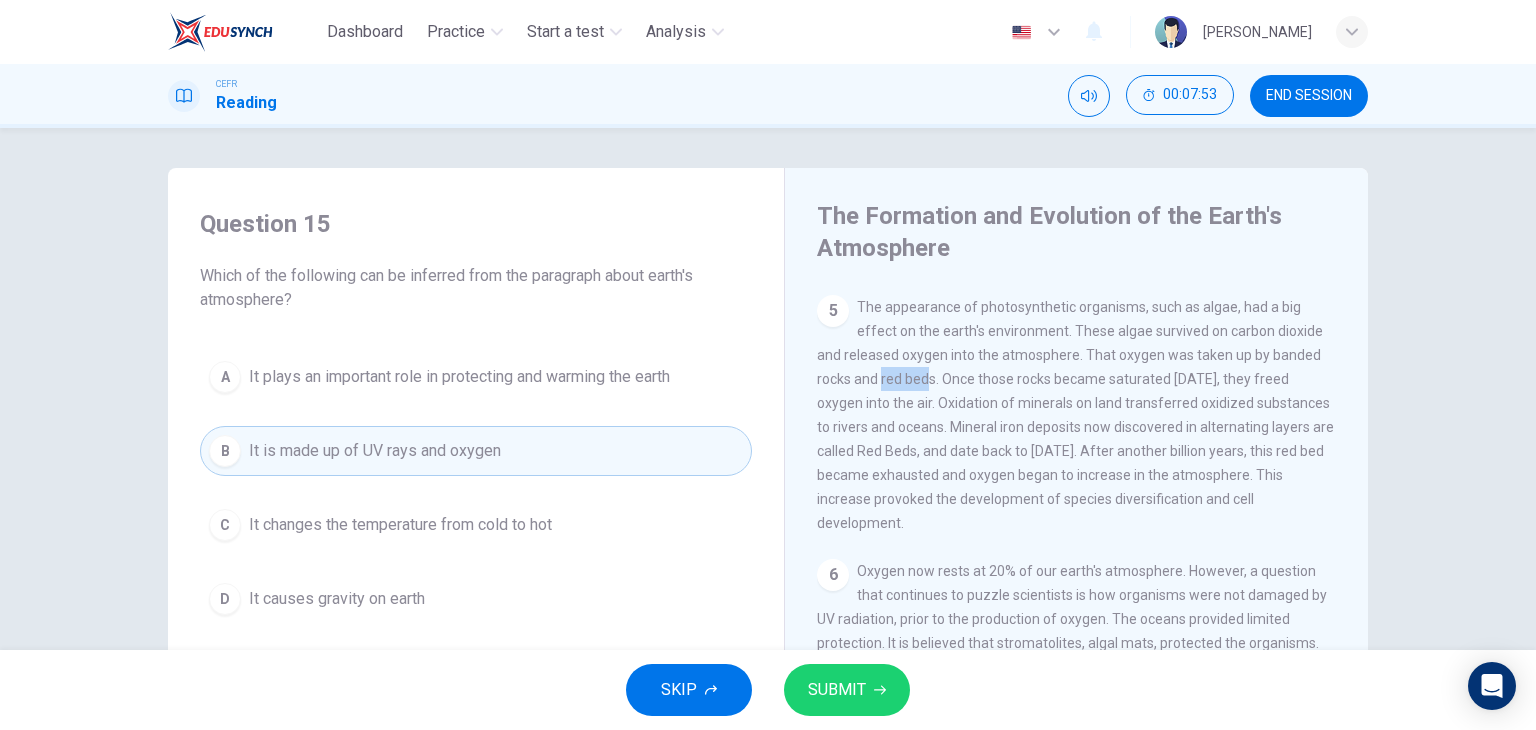 click on "The appearance of photosynthetic organisms, such as algae, had a big effect on the earth's environment. These algae survived on carbon dioxide and released oxygen into the atmosphere. That oxygen was taken up by banded rocks and red beds. Once those rocks became saturated [DATE], they freed oxygen into the air. Oxidation of minerals on land transferred oxidized substances to rivers and oceans. Mineral iron deposits now discovered in alternating layers are called Red Beds, and date back to [DATE]. After another billion years, this red bed became exhausted and oxygen began to increase in the atmosphere. This increase provoked the development of species diversification and cell development." at bounding box center [1075, 415] 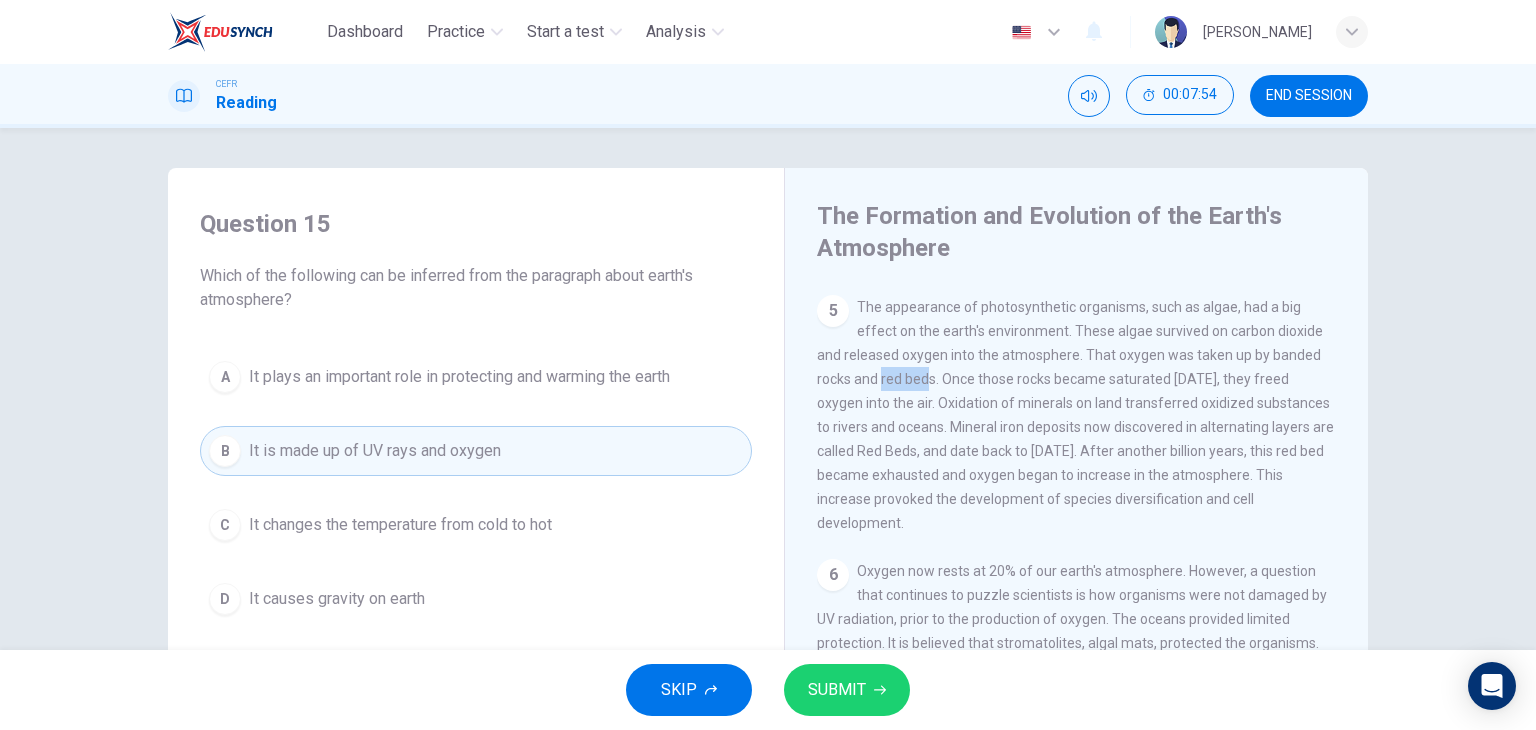 click on "The appearance of photosynthetic organisms, such as algae, had a big effect on the earth's environment. These algae survived on carbon dioxide and released oxygen into the atmosphere. That oxygen was taken up by banded rocks and red beds. Once those rocks became saturated [DATE], they freed oxygen into the air. Oxidation of minerals on land transferred oxidized substances to rivers and oceans. Mineral iron deposits now discovered in alternating layers are called Red Beds, and date back to [DATE]. After another billion years, this red bed became exhausted and oxygen began to increase in the atmosphere. This increase provoked the development of species diversification and cell development." at bounding box center (1075, 415) 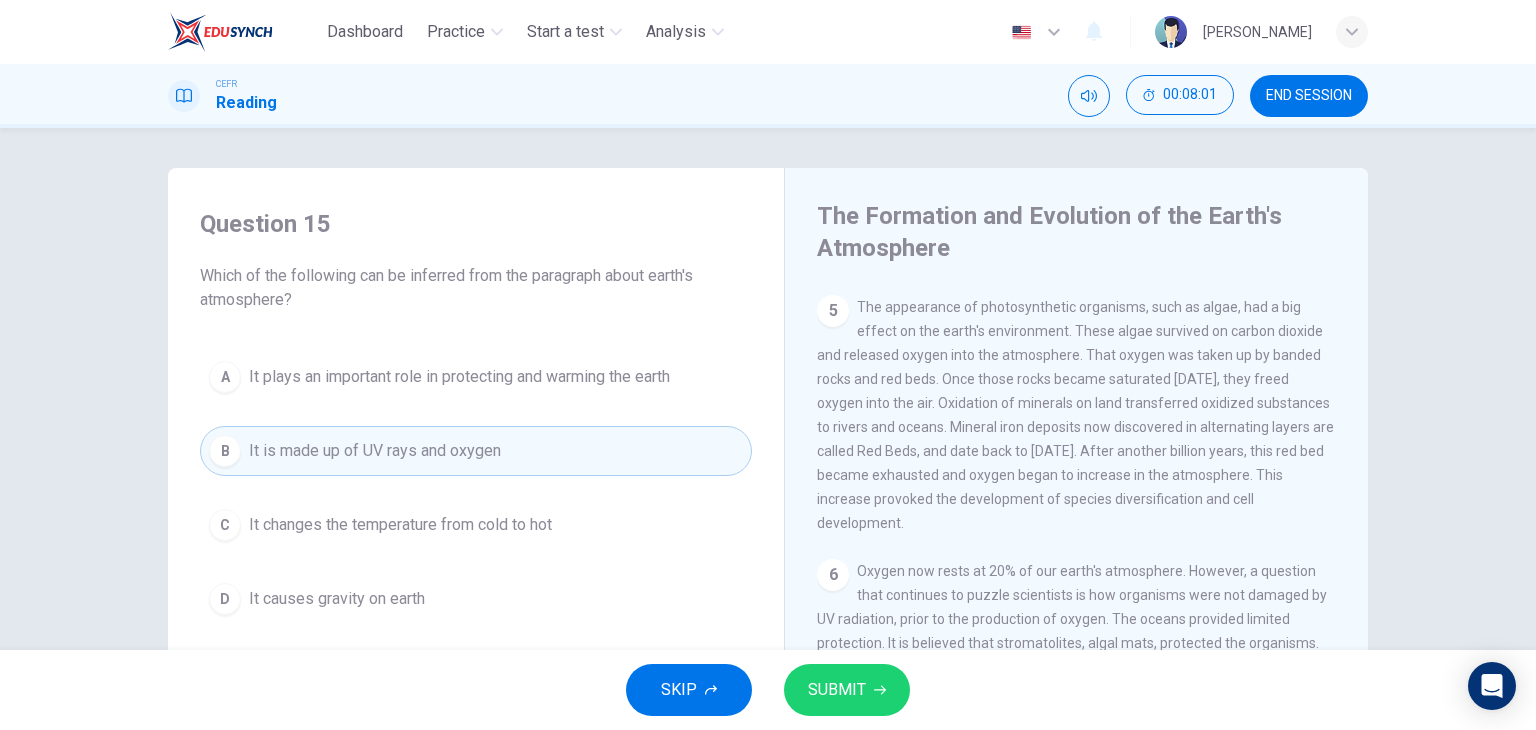 scroll, scrollTop: 100, scrollLeft: 0, axis: vertical 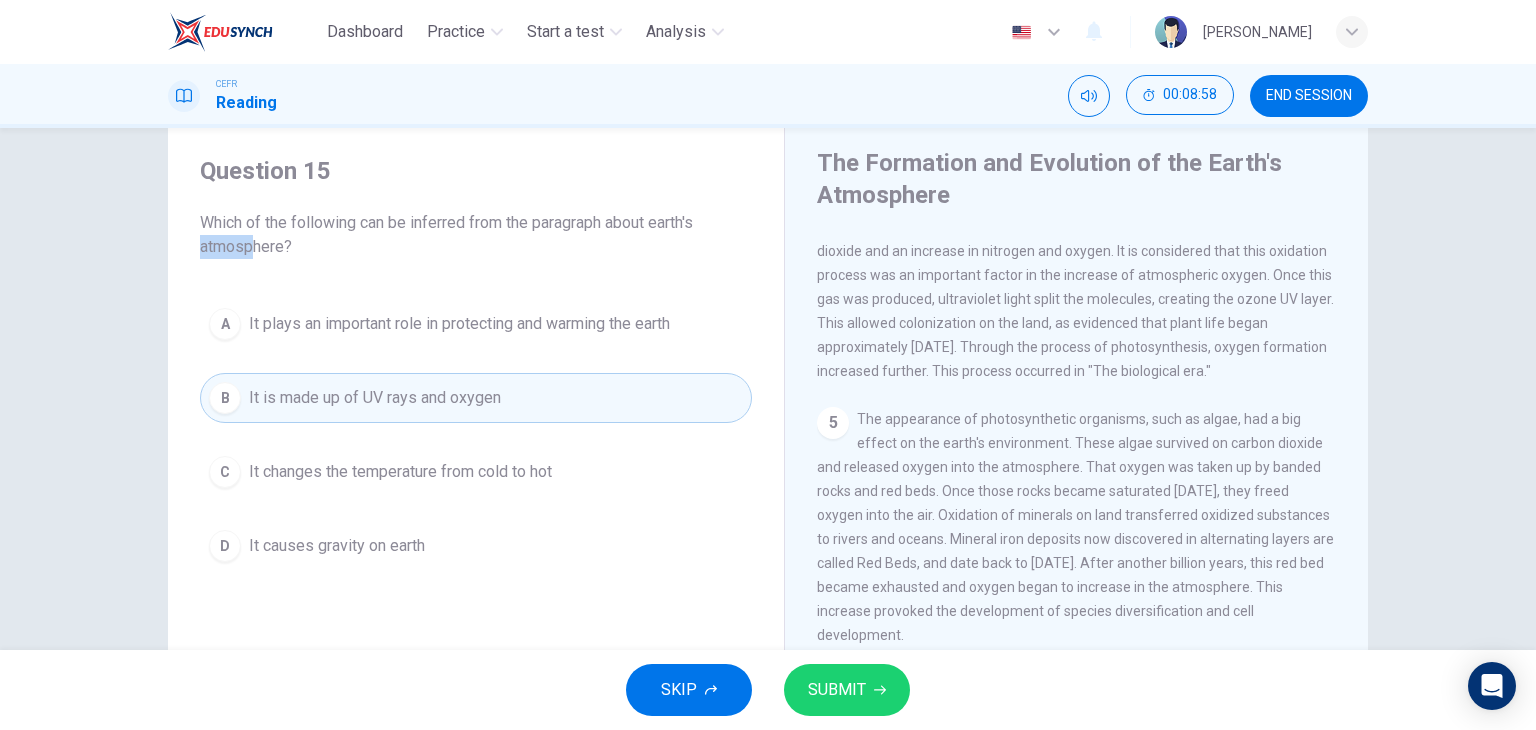 click on "A" at bounding box center (225, 324) 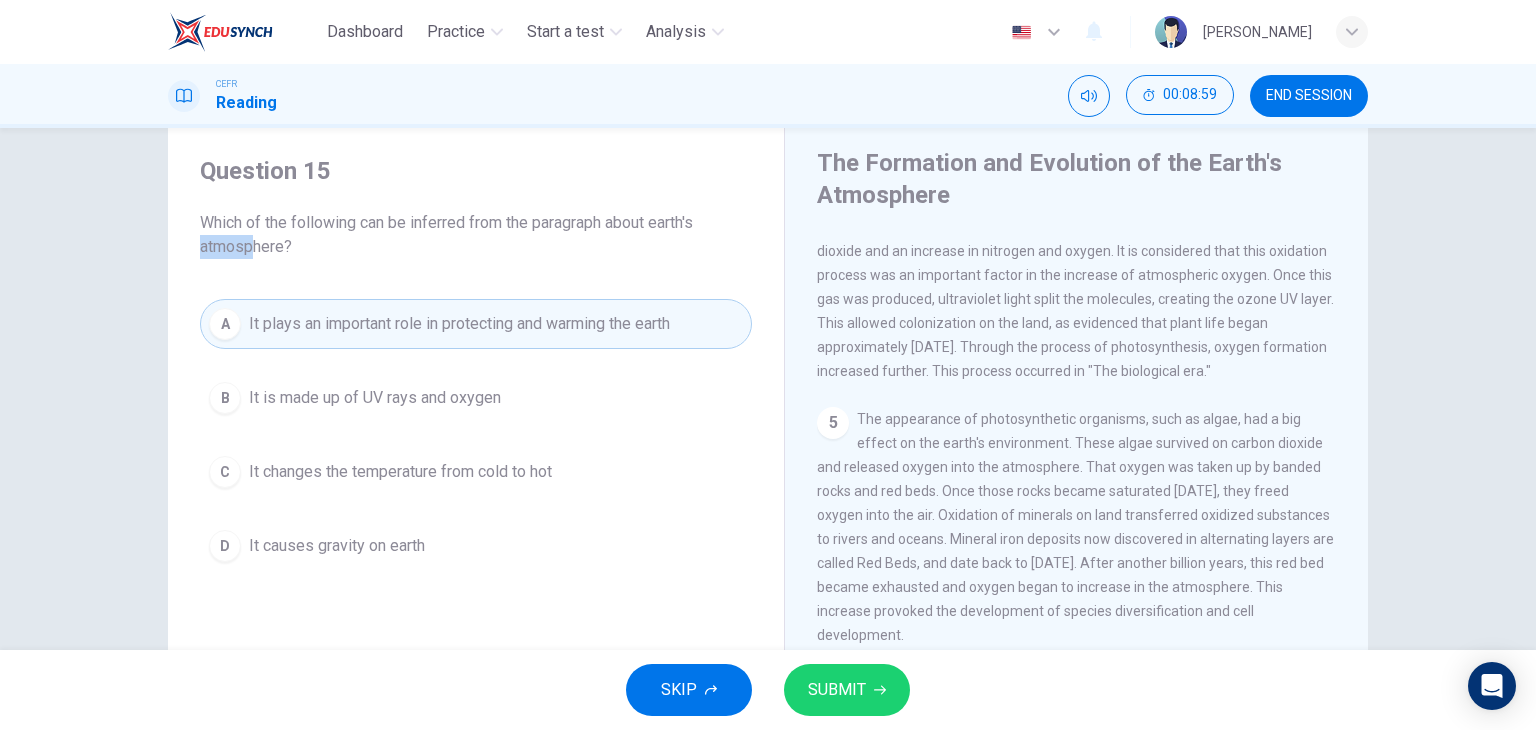 click on "SUBMIT" at bounding box center (837, 690) 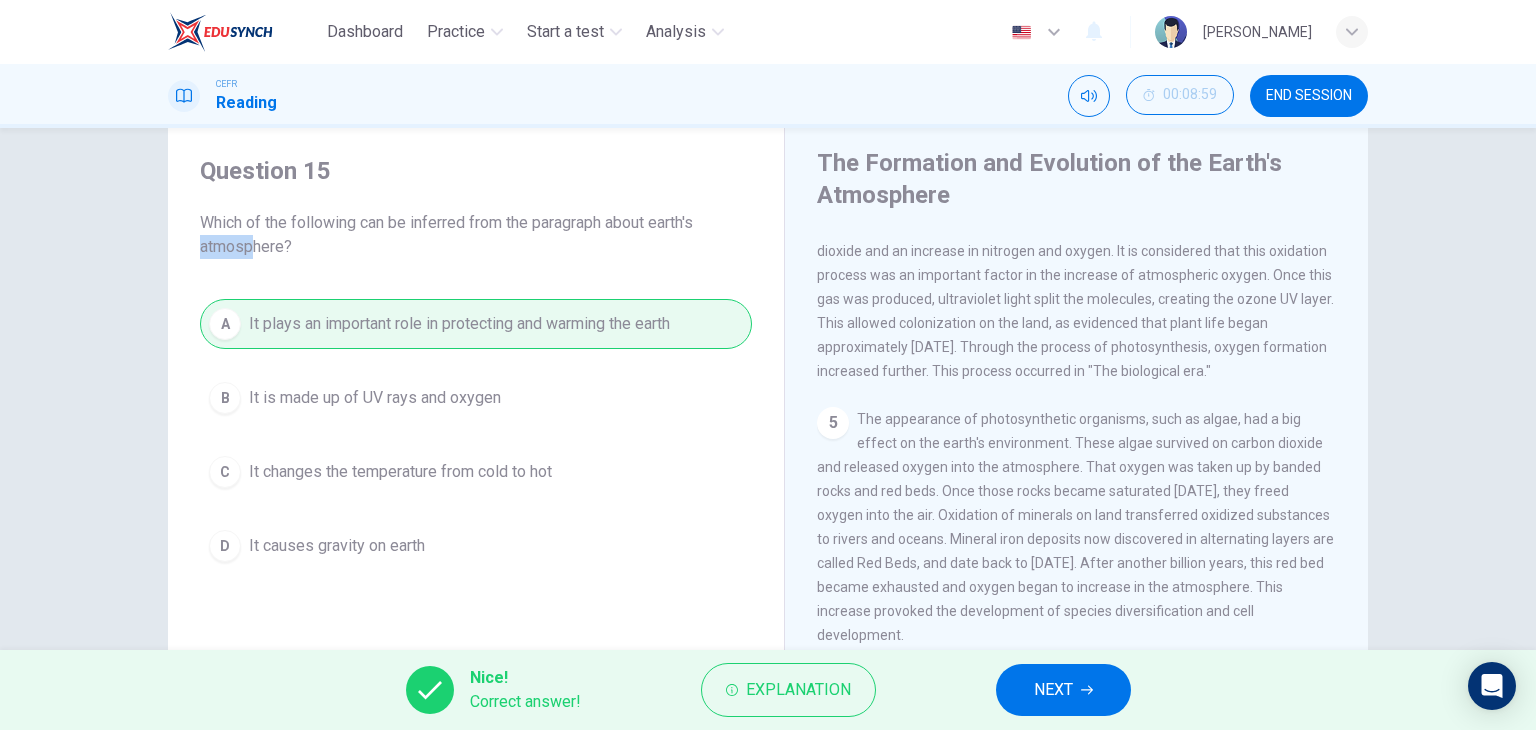 click on "NEXT" at bounding box center [1053, 690] 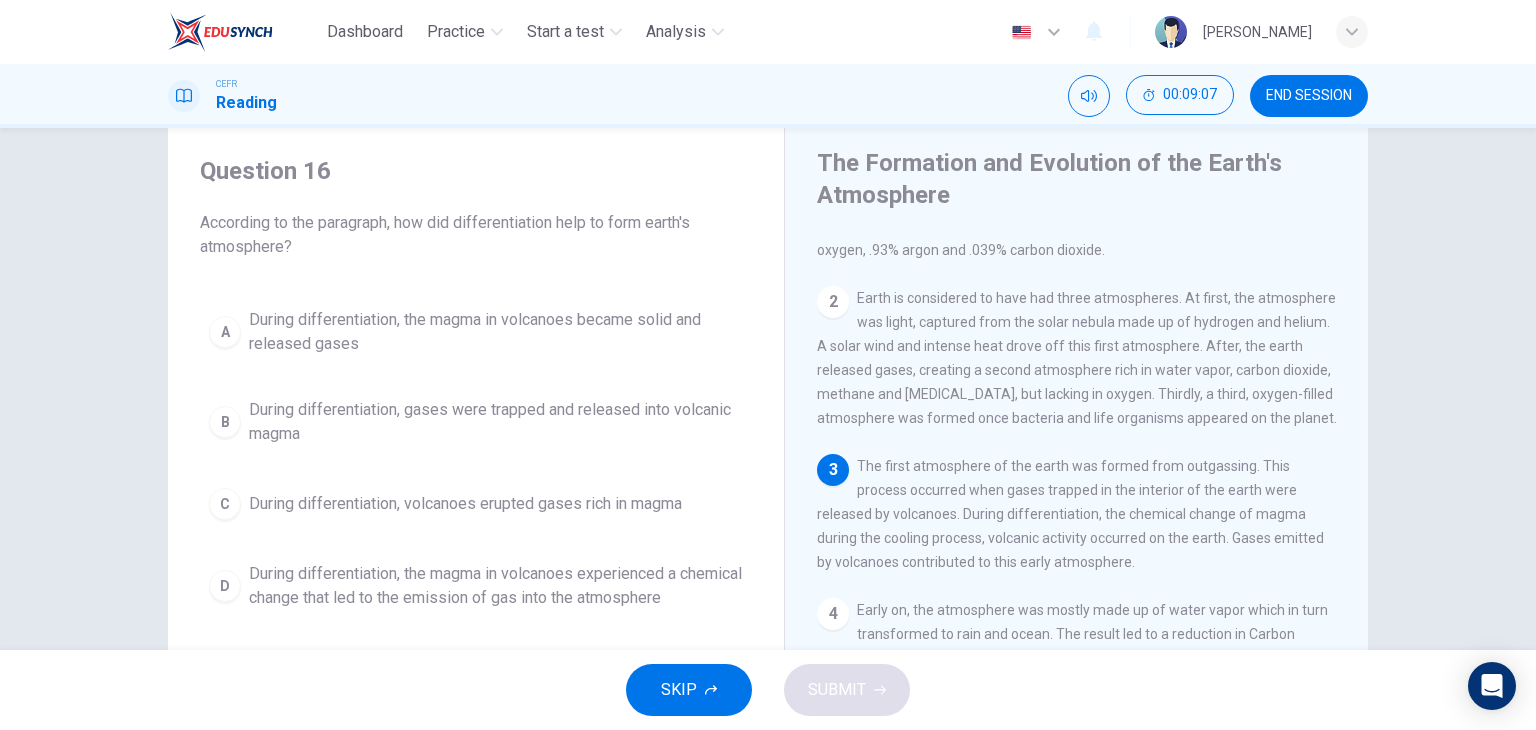 scroll, scrollTop: 0, scrollLeft: 0, axis: both 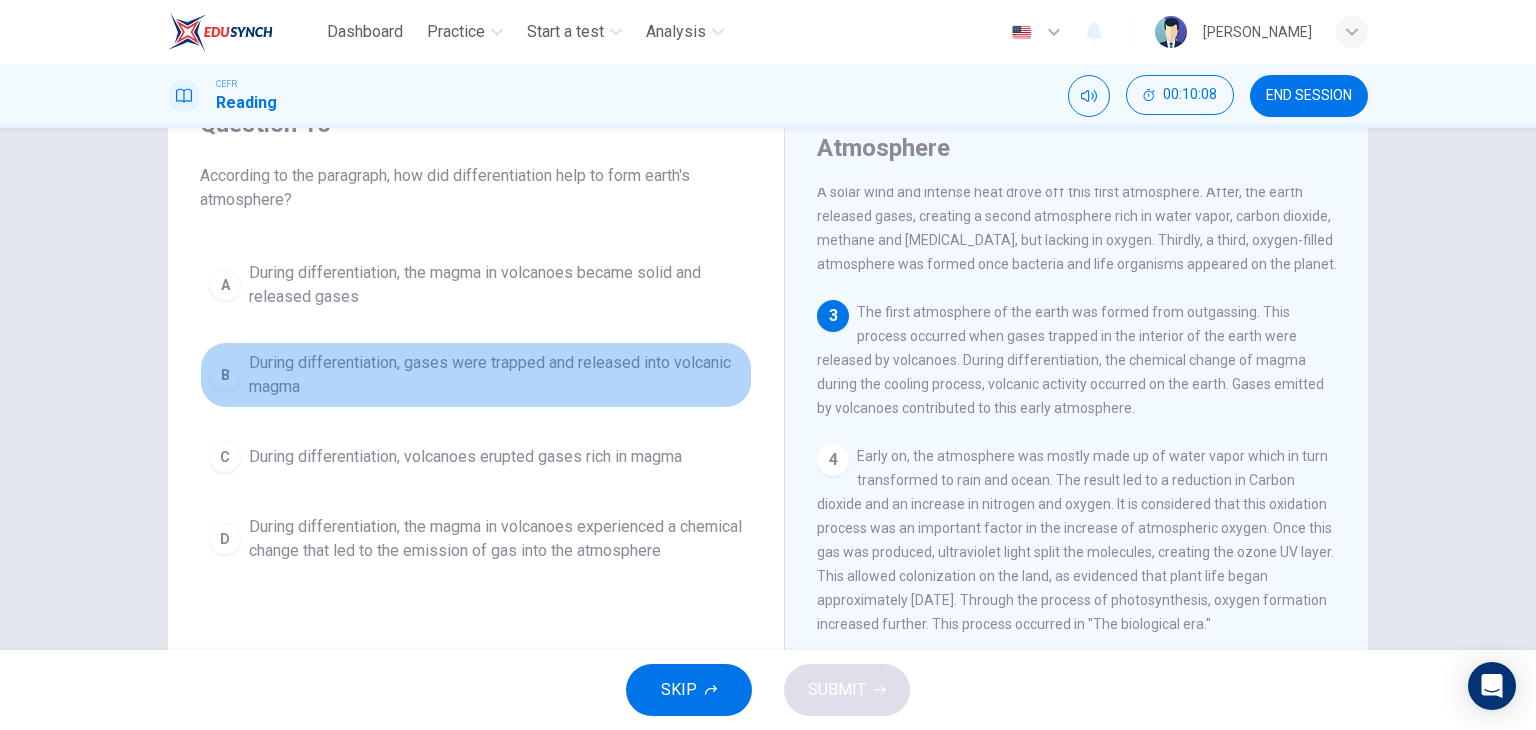 click on "B During differentiation, gases were trapped and released into volcanic magma" at bounding box center [476, 375] 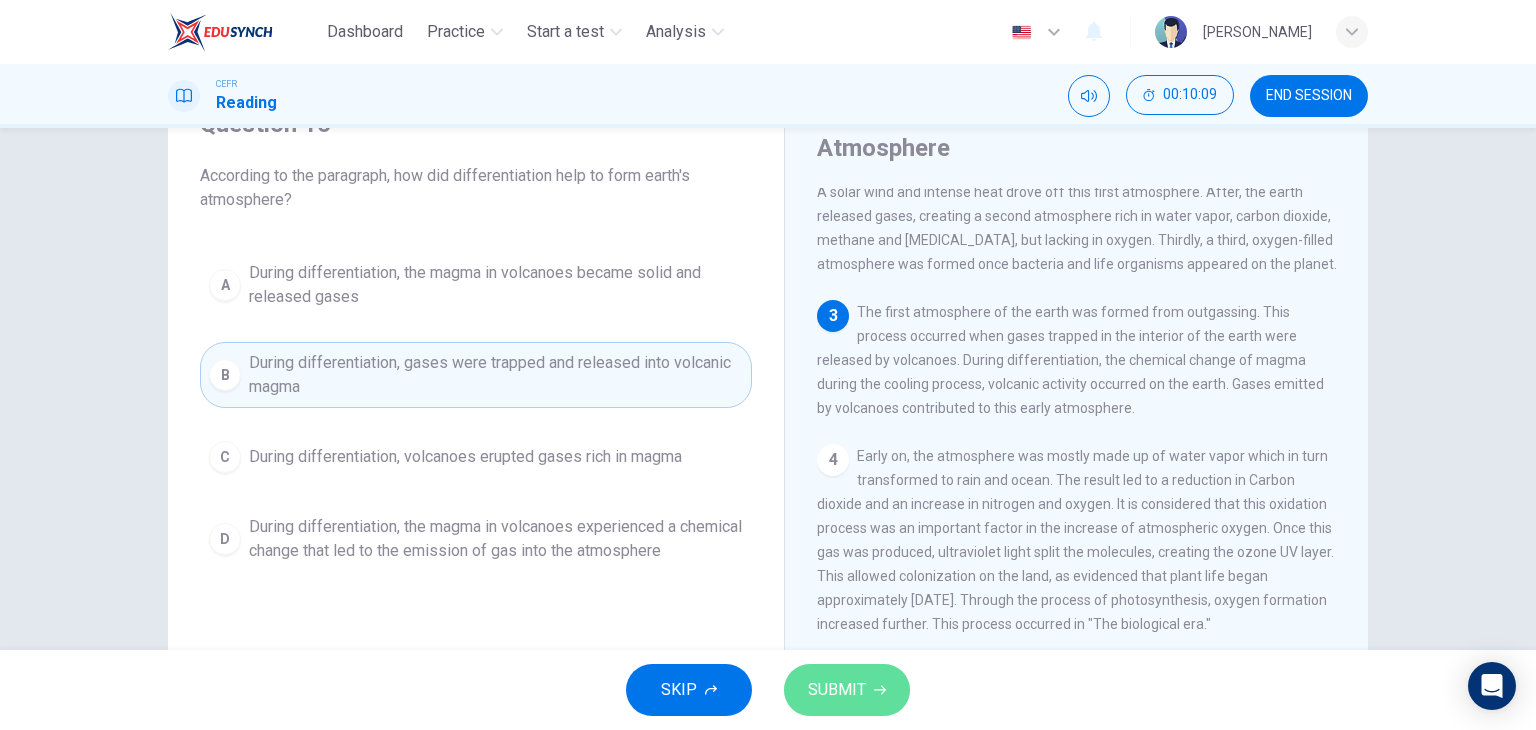 click on "SUBMIT" at bounding box center [837, 690] 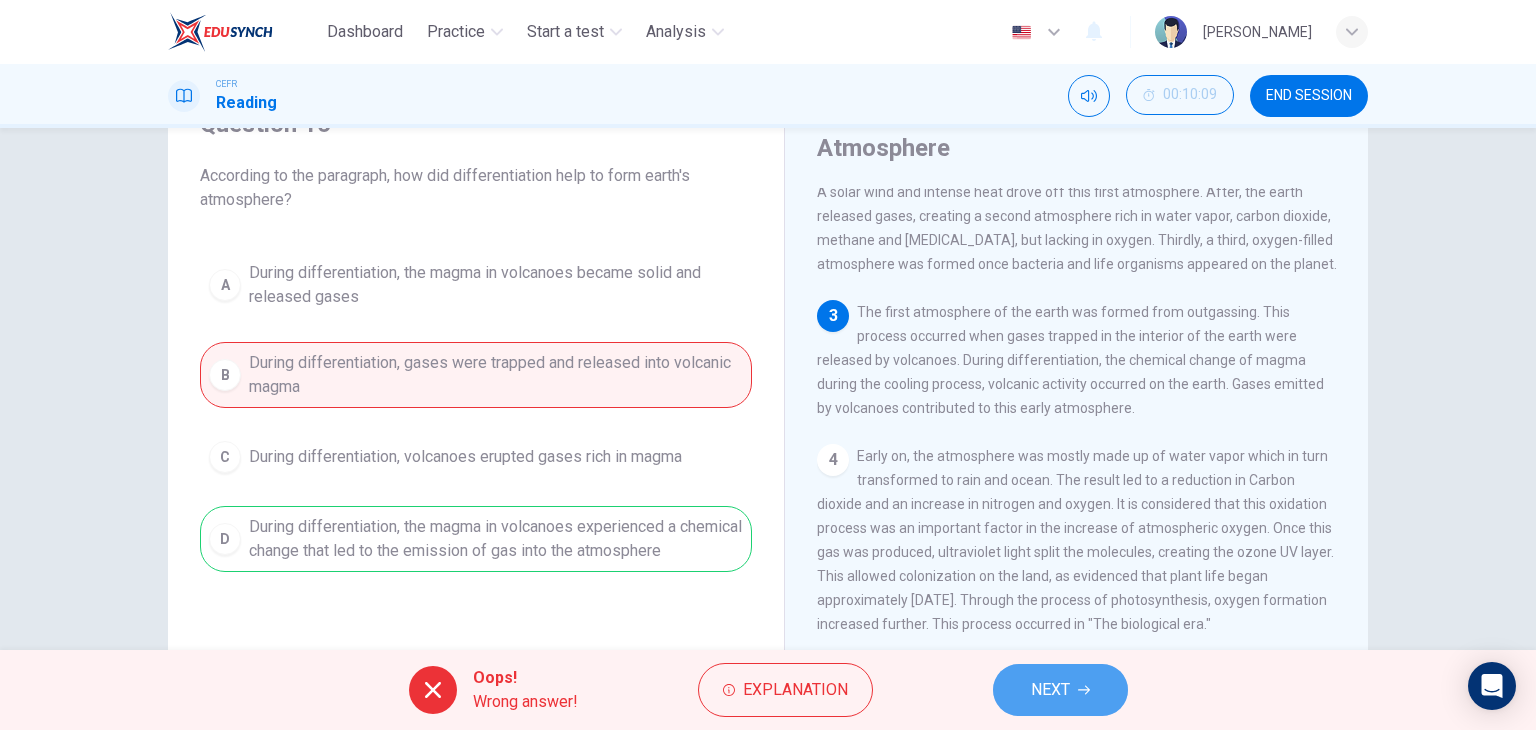 click on "NEXT" at bounding box center (1060, 690) 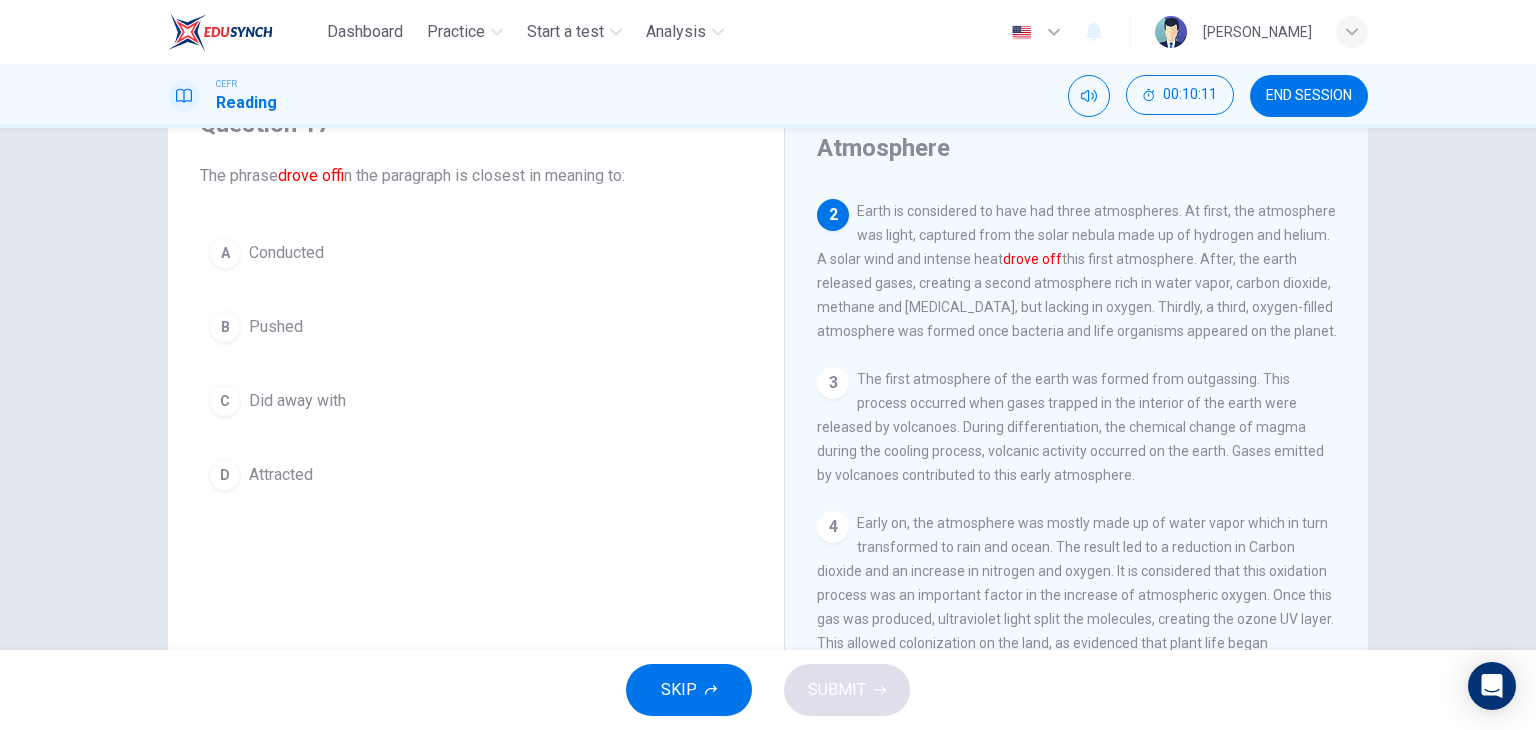 scroll, scrollTop: 100, scrollLeft: 0, axis: vertical 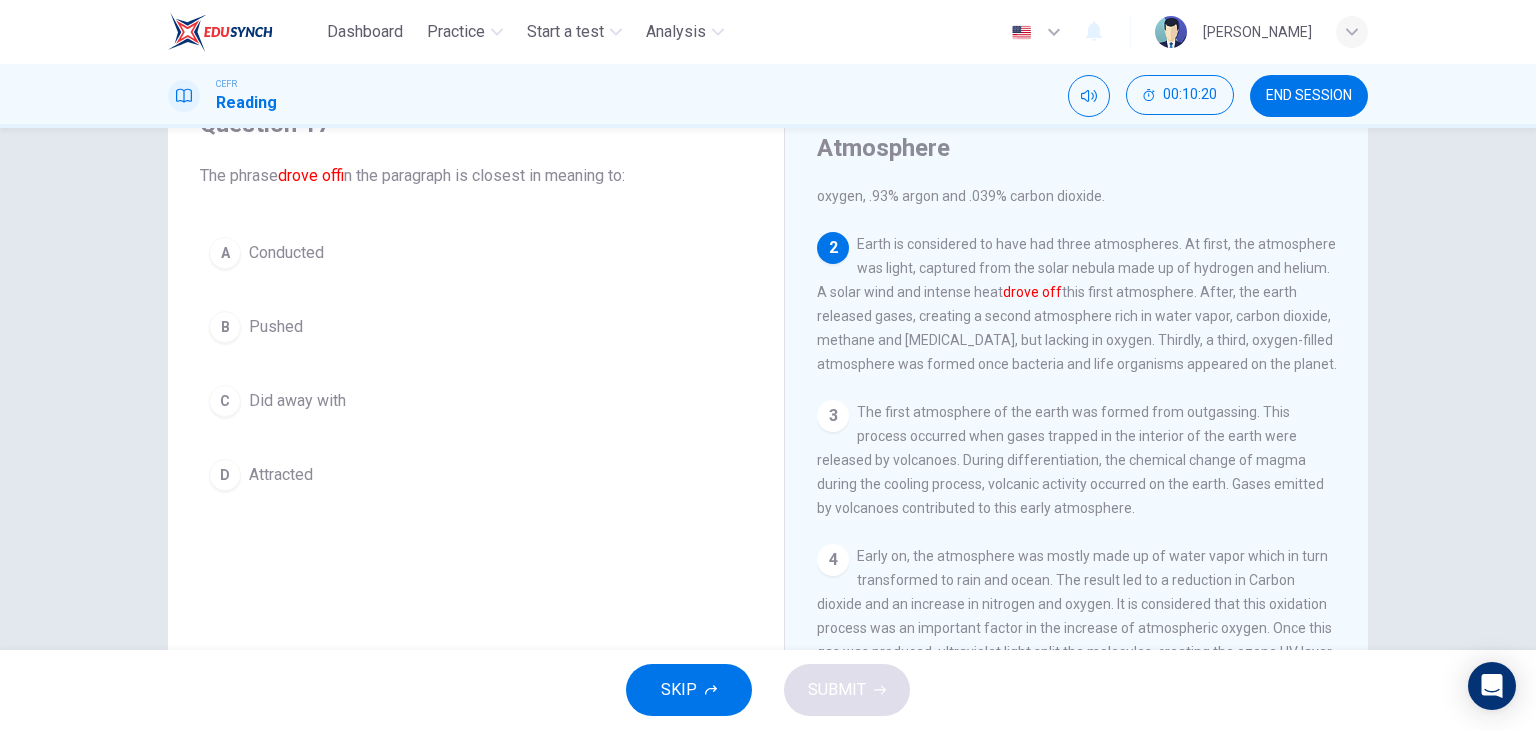 click on "B Pushed" at bounding box center (476, 327) 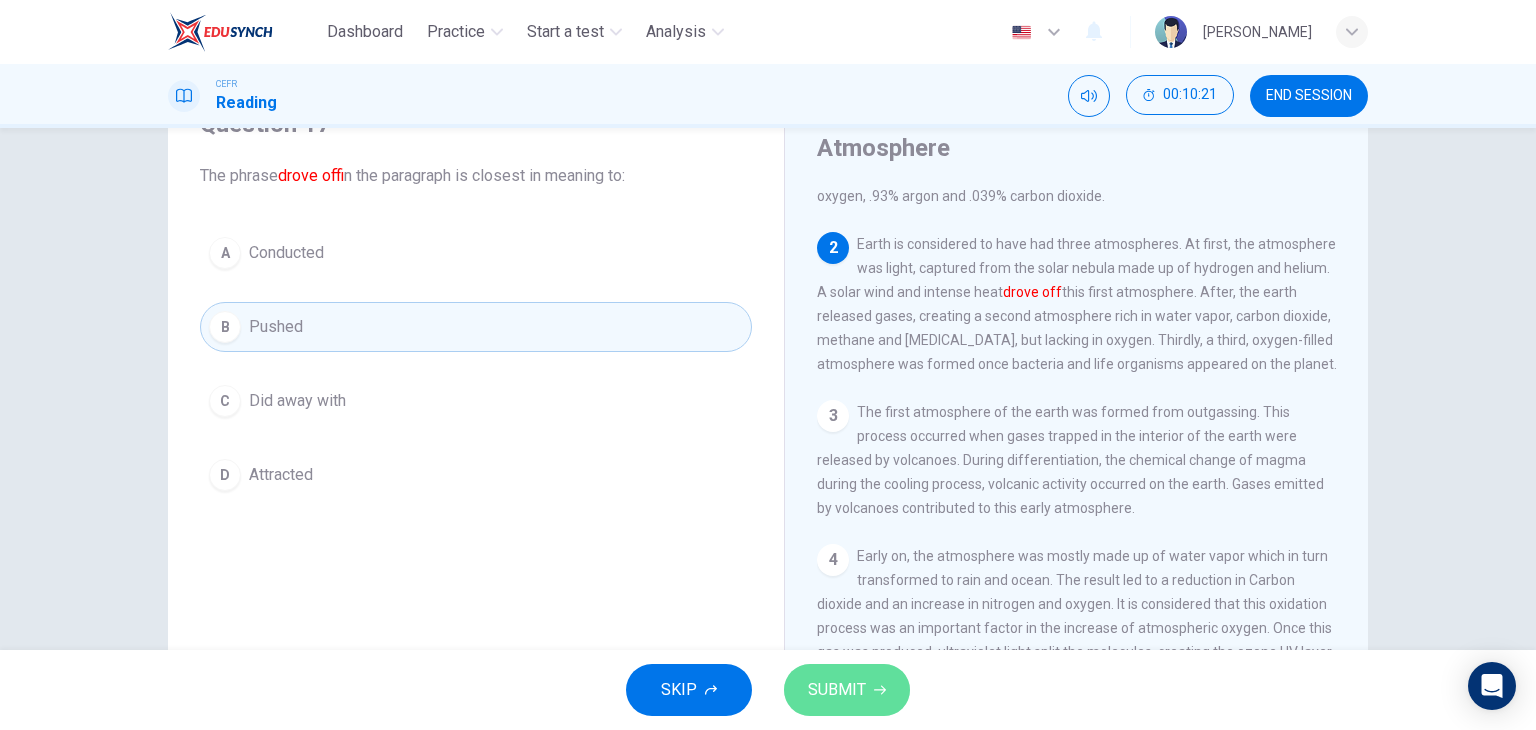 click on "SUBMIT" at bounding box center [847, 690] 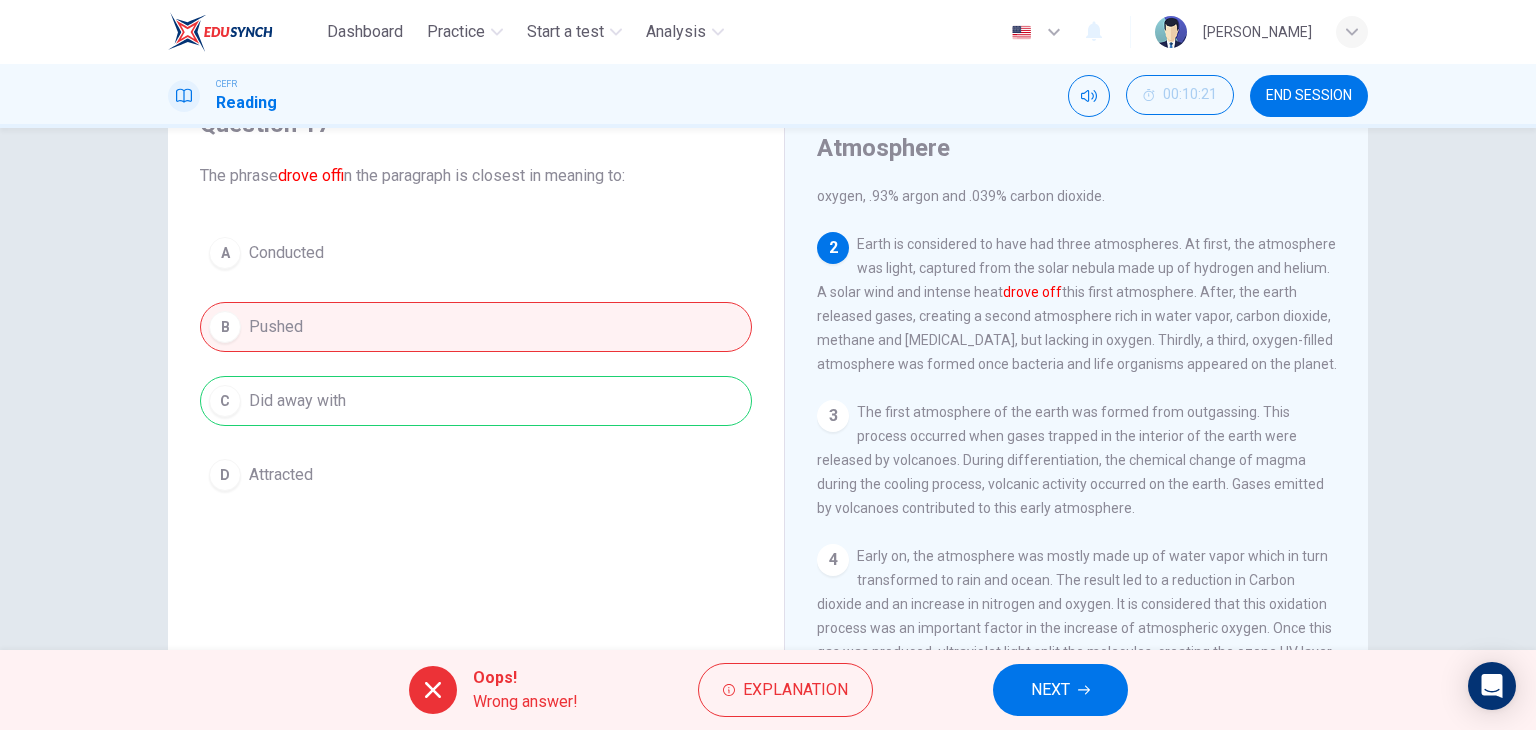click on "NEXT" at bounding box center (1060, 690) 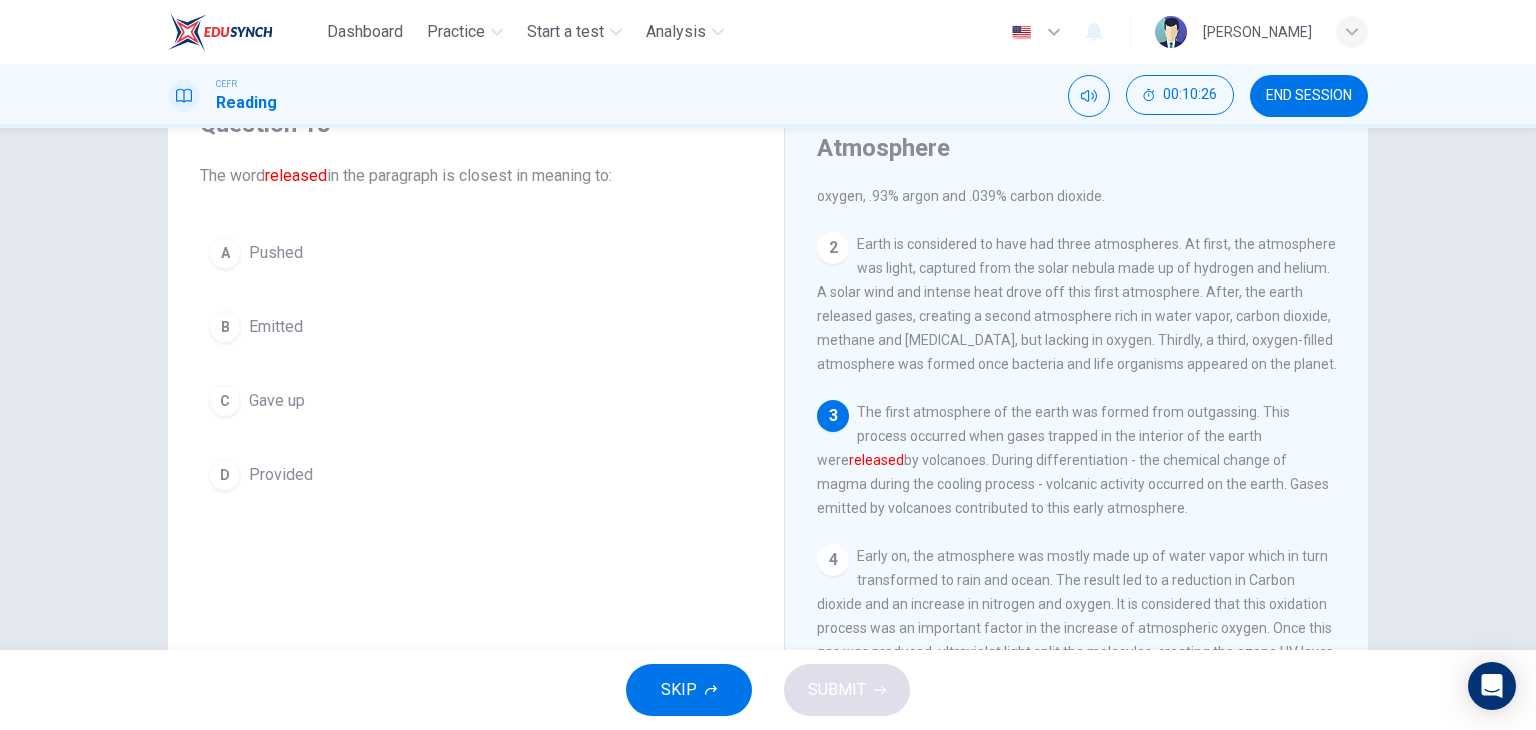 click on "B Emitted" at bounding box center (476, 327) 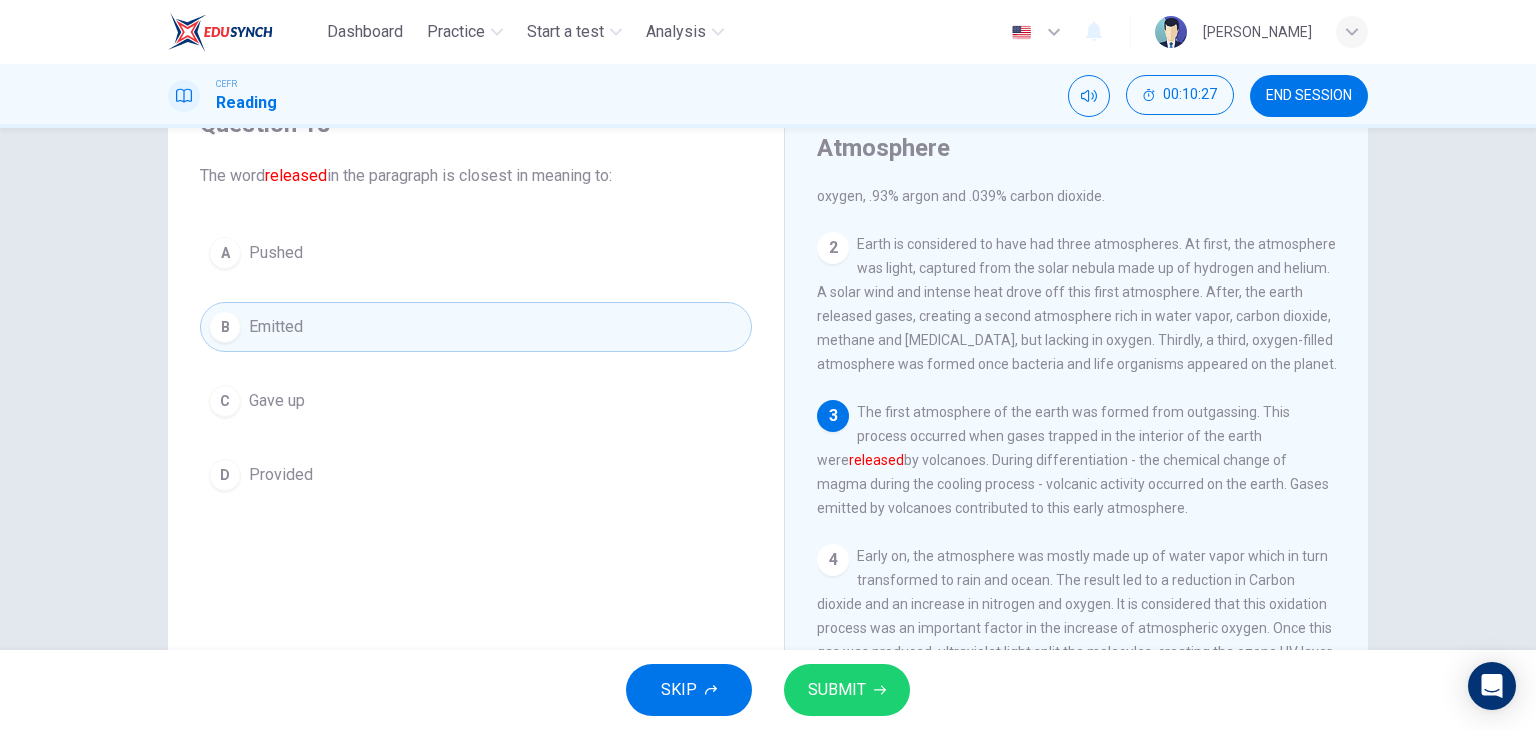 click on "SUBMIT" at bounding box center (847, 690) 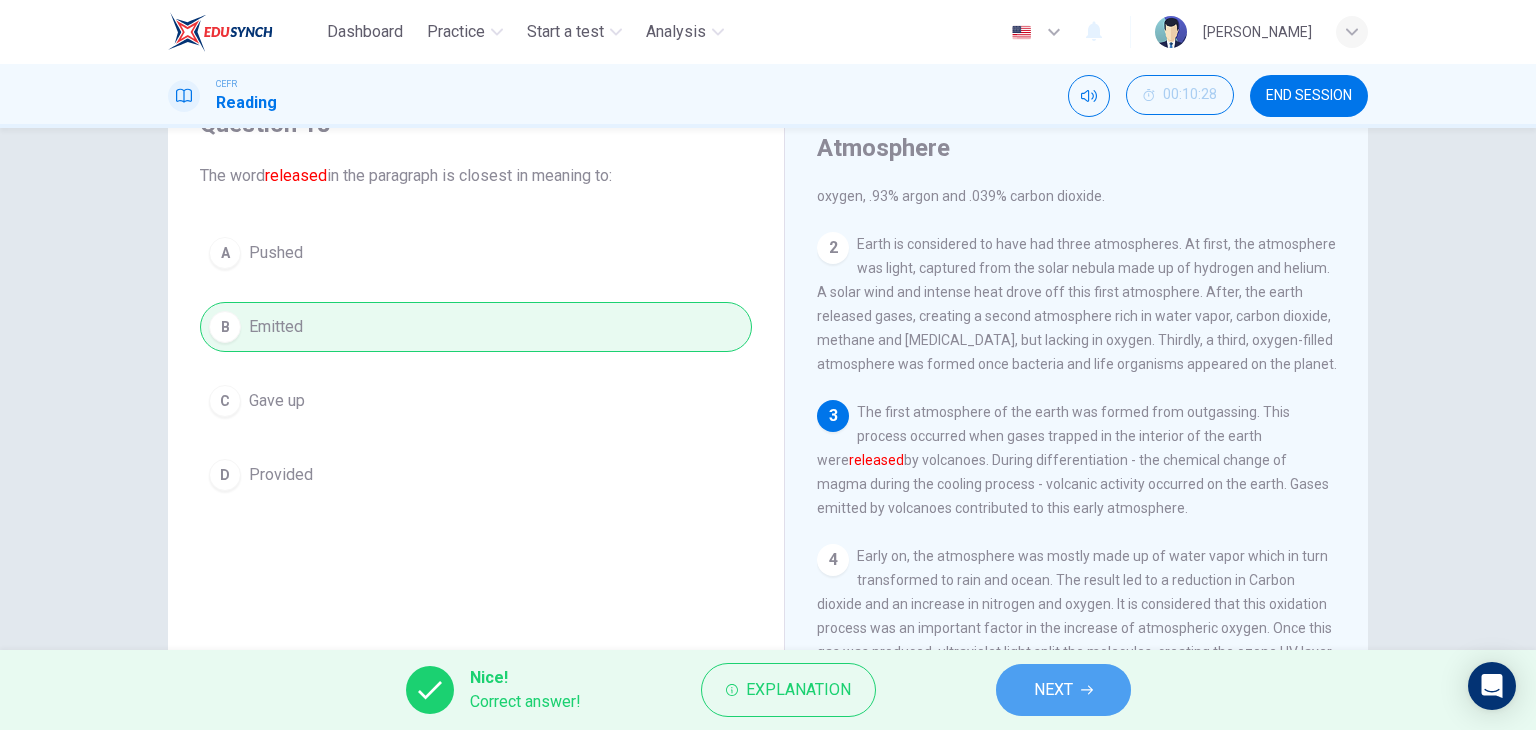 click on "NEXT" at bounding box center [1063, 690] 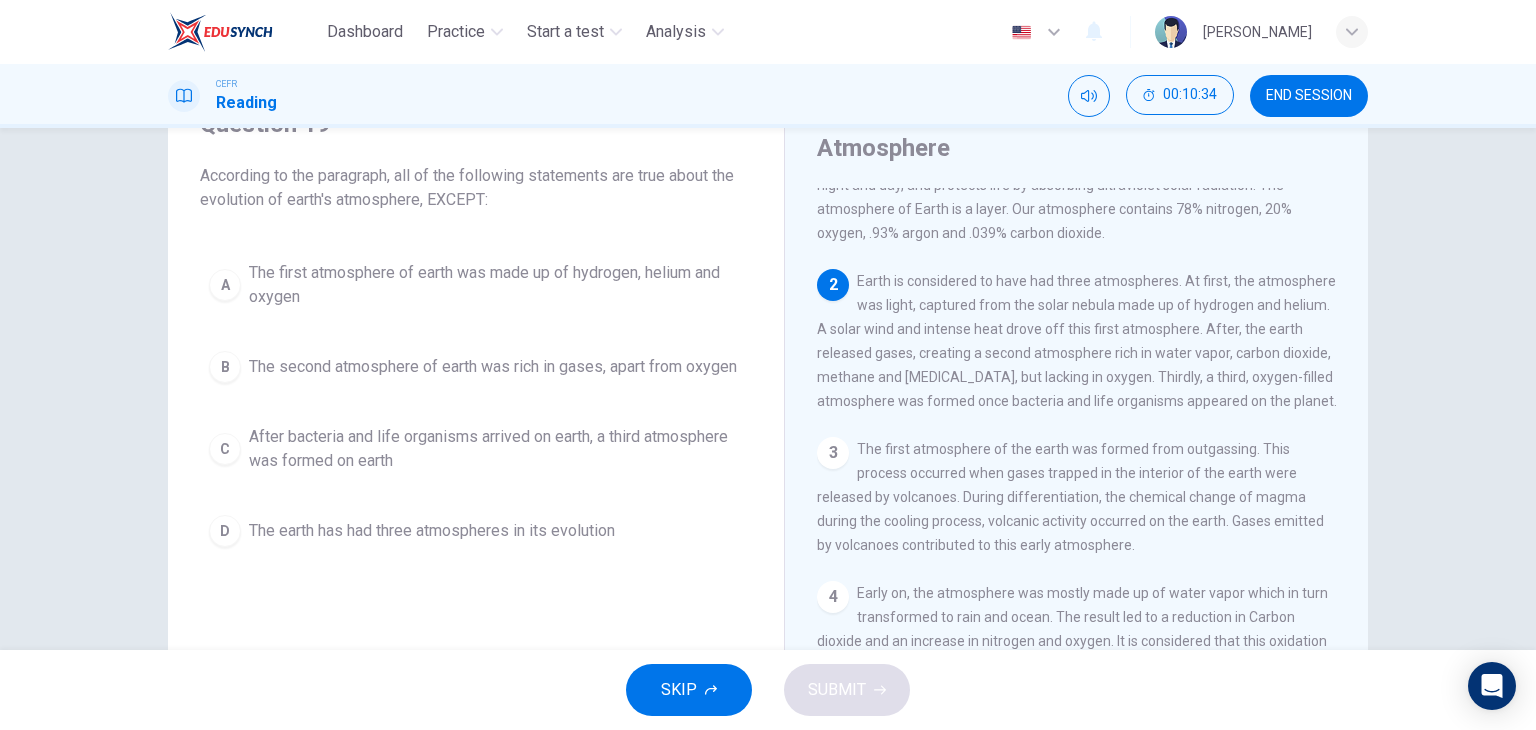 scroll, scrollTop: 0, scrollLeft: 0, axis: both 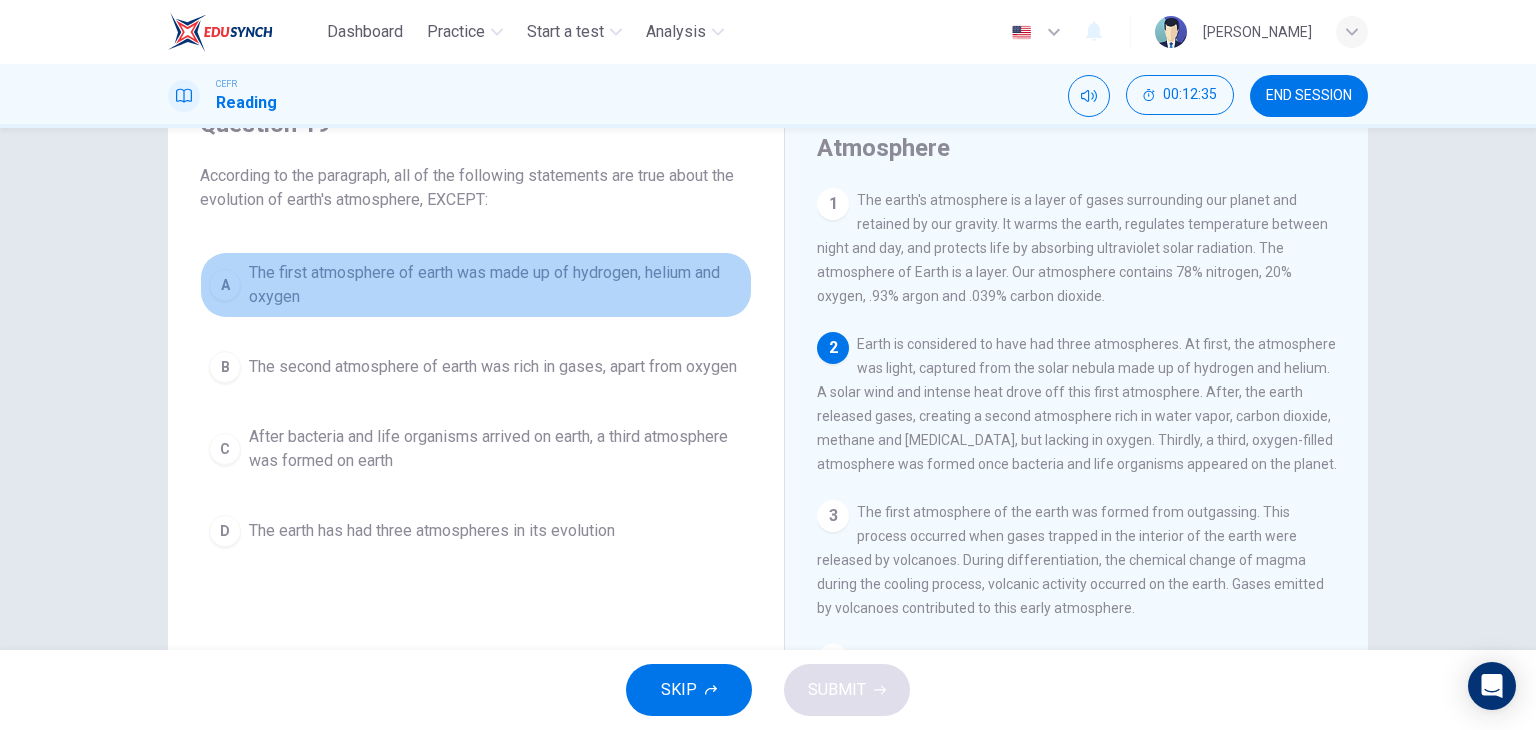 click on "A" at bounding box center (225, 285) 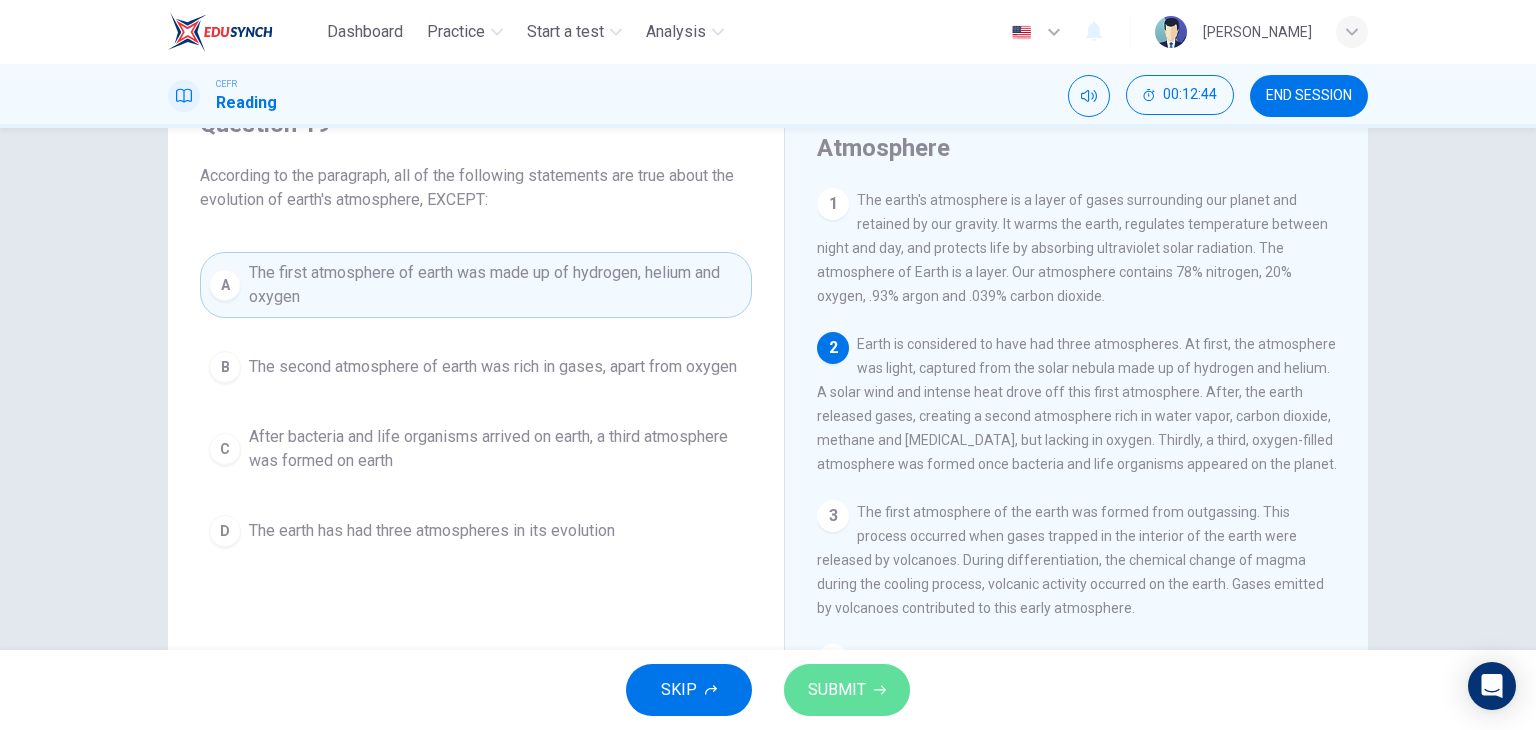 click on "SUBMIT" at bounding box center (837, 690) 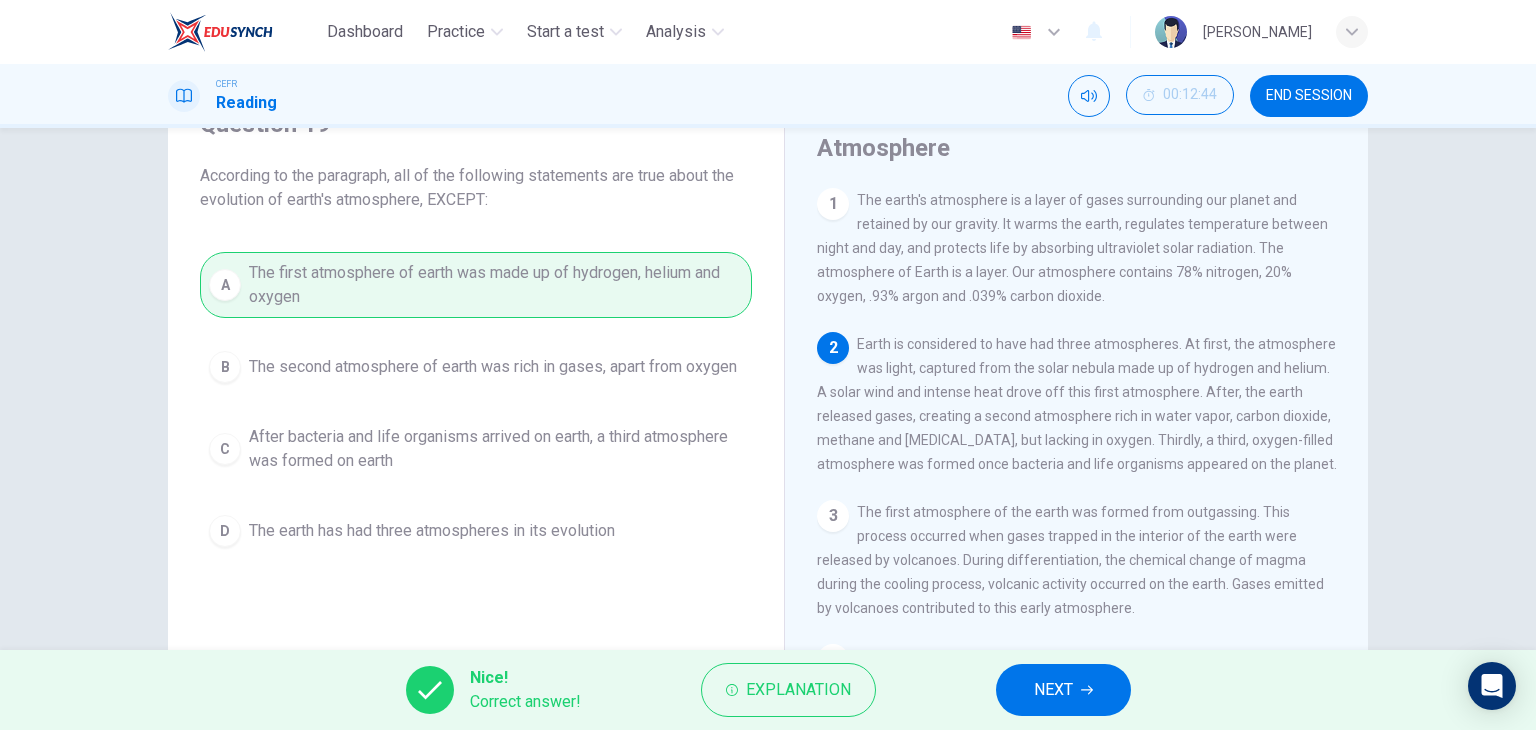 click on "NEXT" at bounding box center [1063, 690] 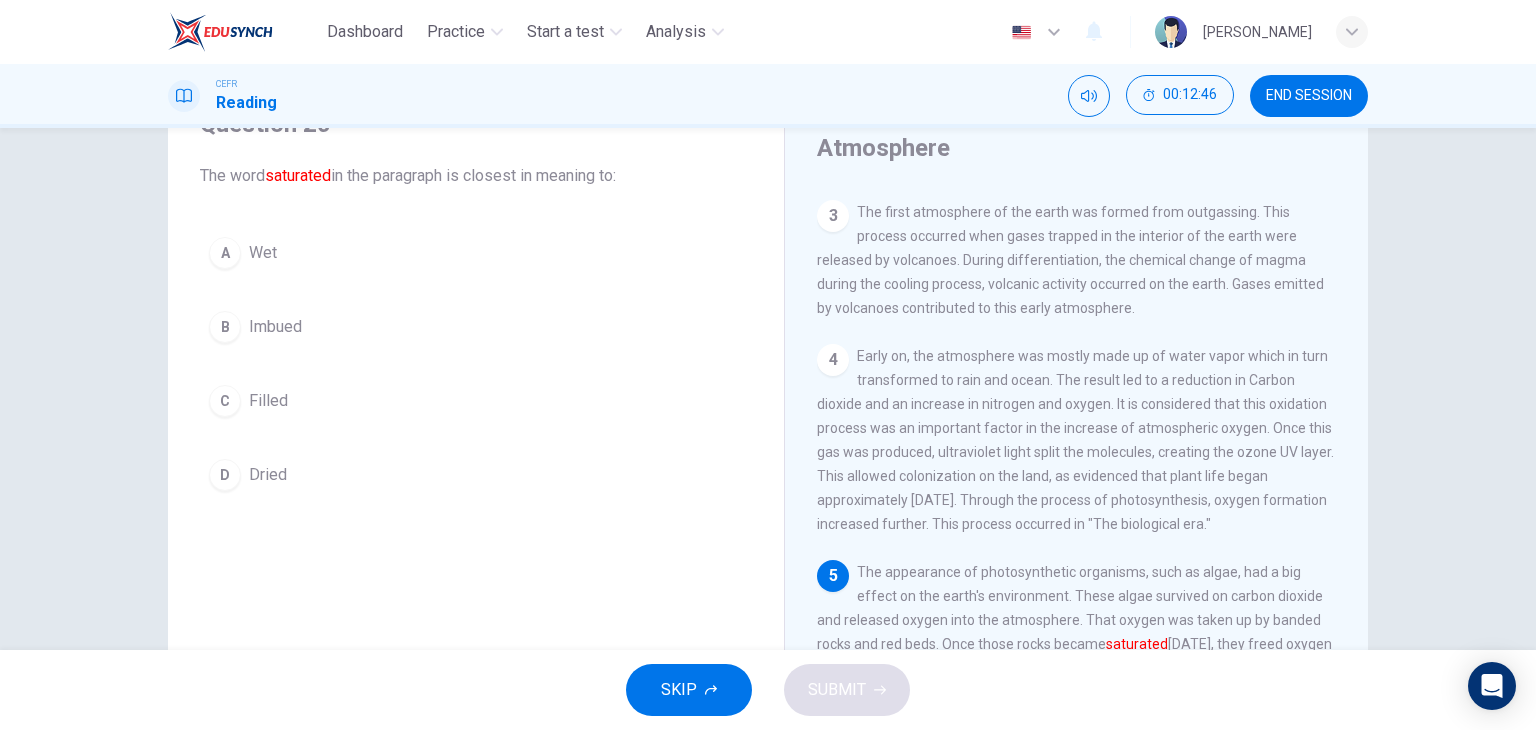 scroll, scrollTop: 600, scrollLeft: 0, axis: vertical 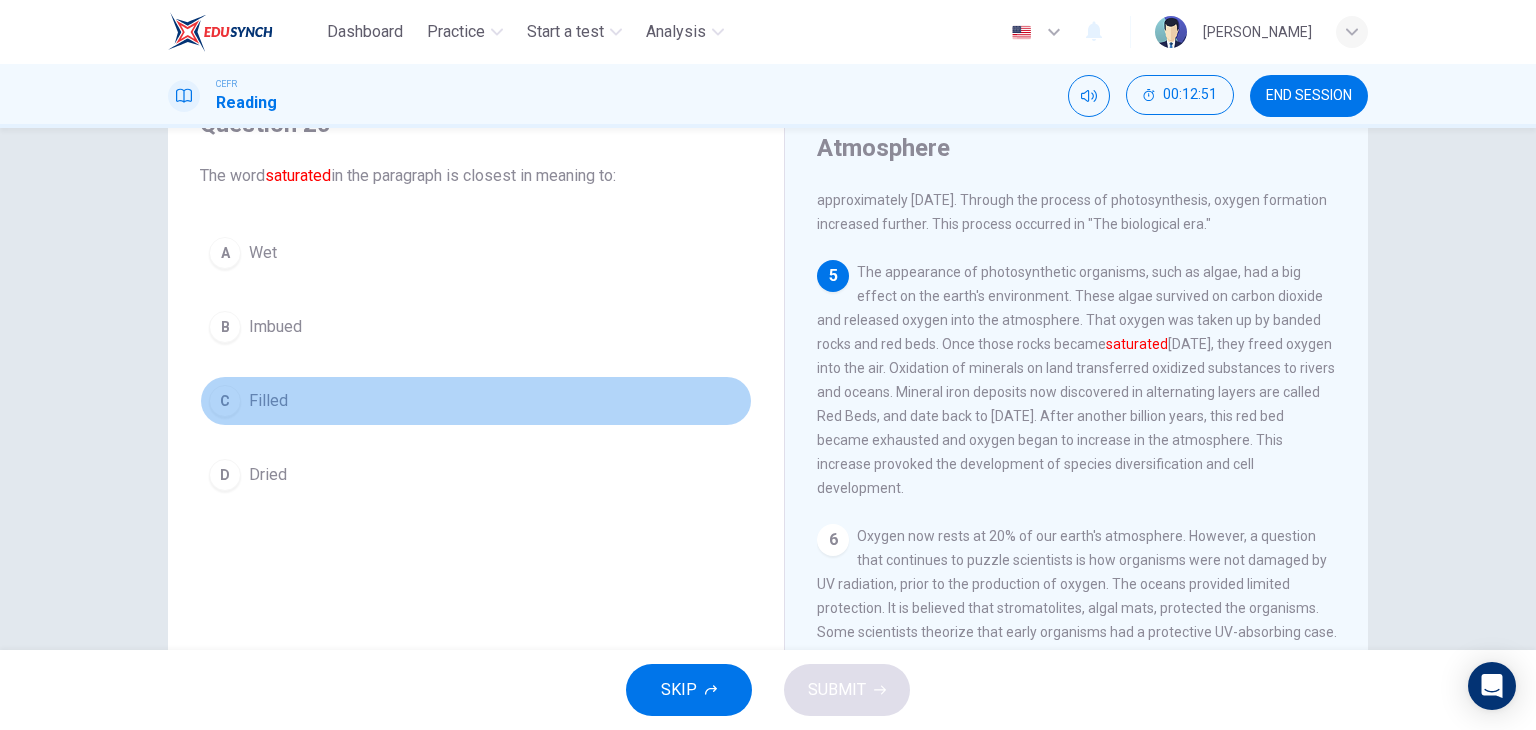 click on "C" at bounding box center (225, 401) 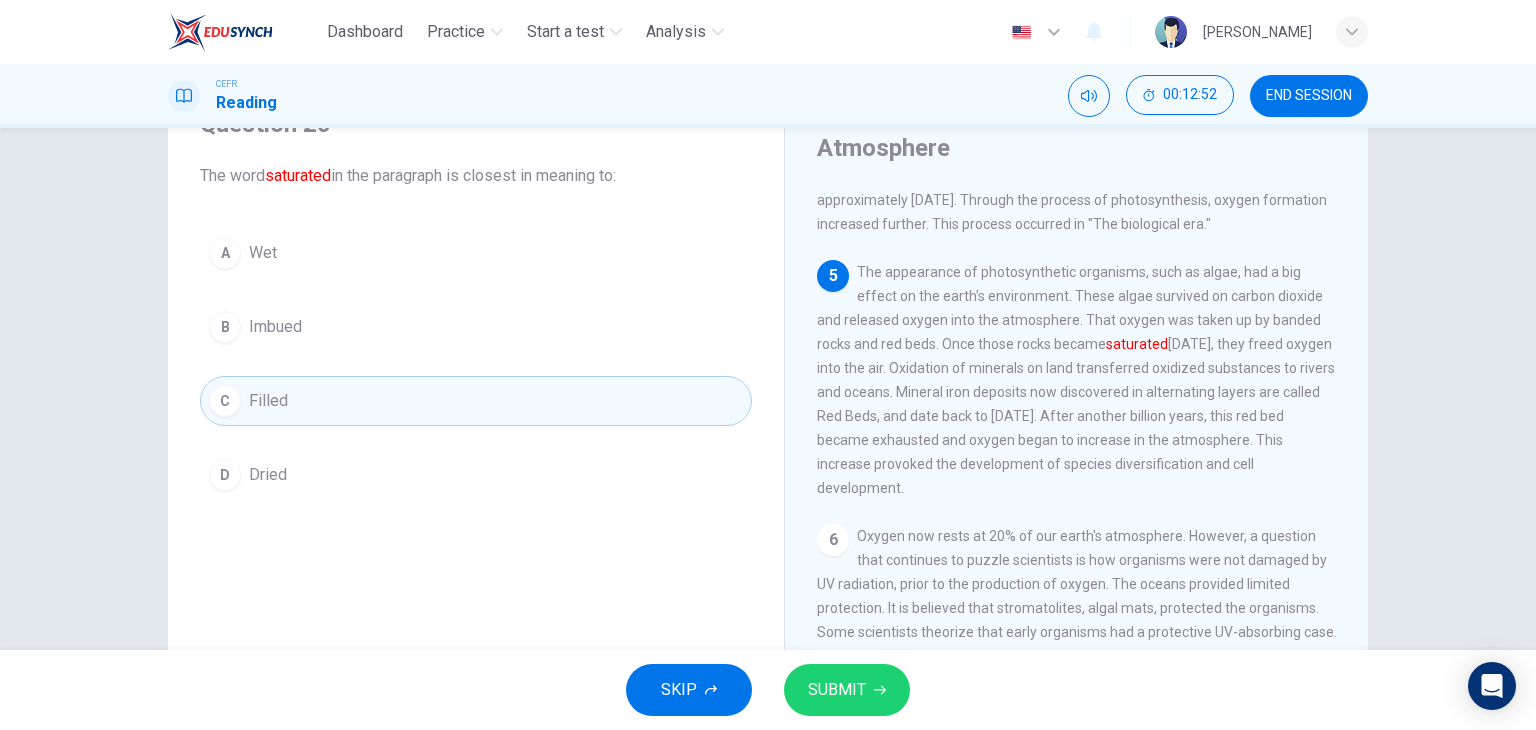 click on "SKIP SUBMIT" at bounding box center [768, 690] 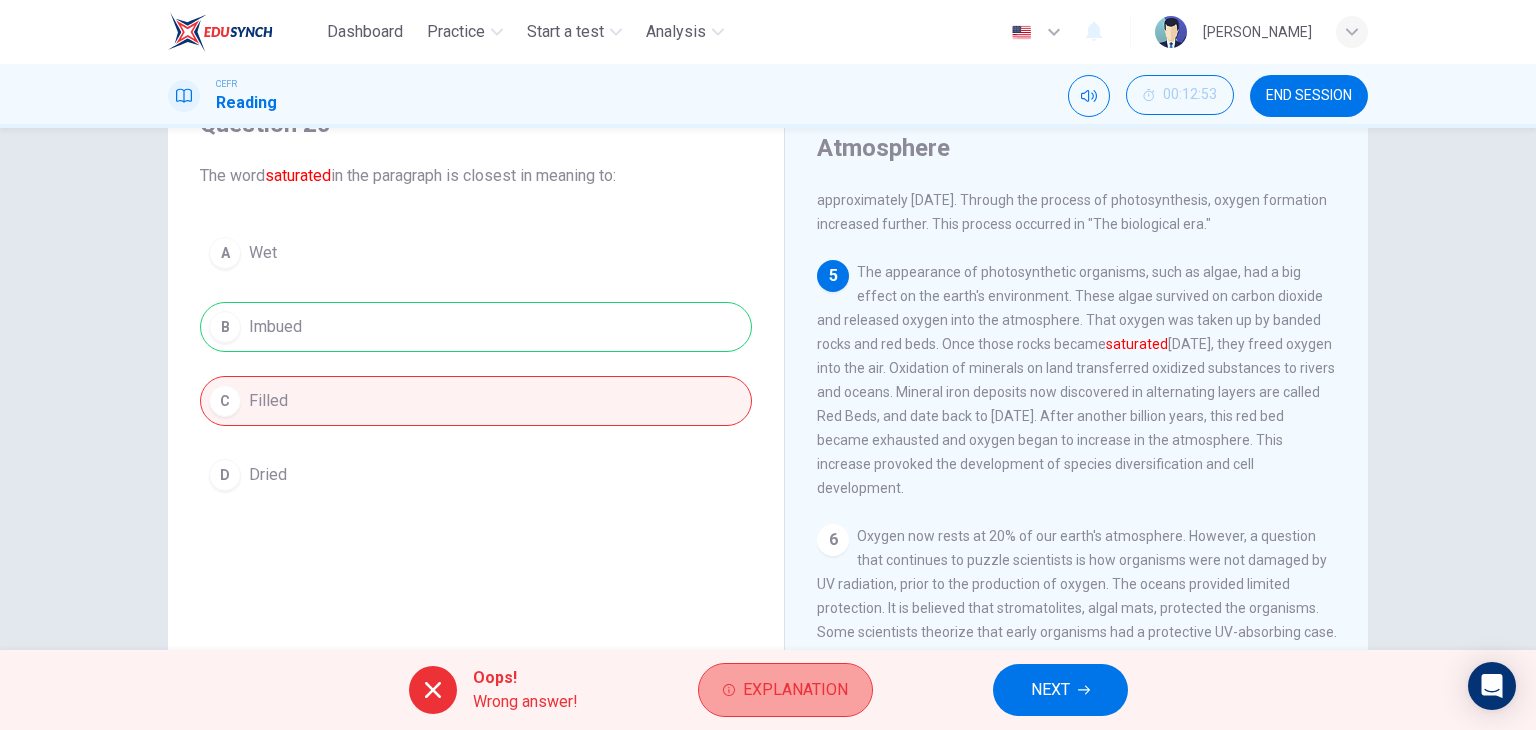 click on "Explanation" at bounding box center (785, 690) 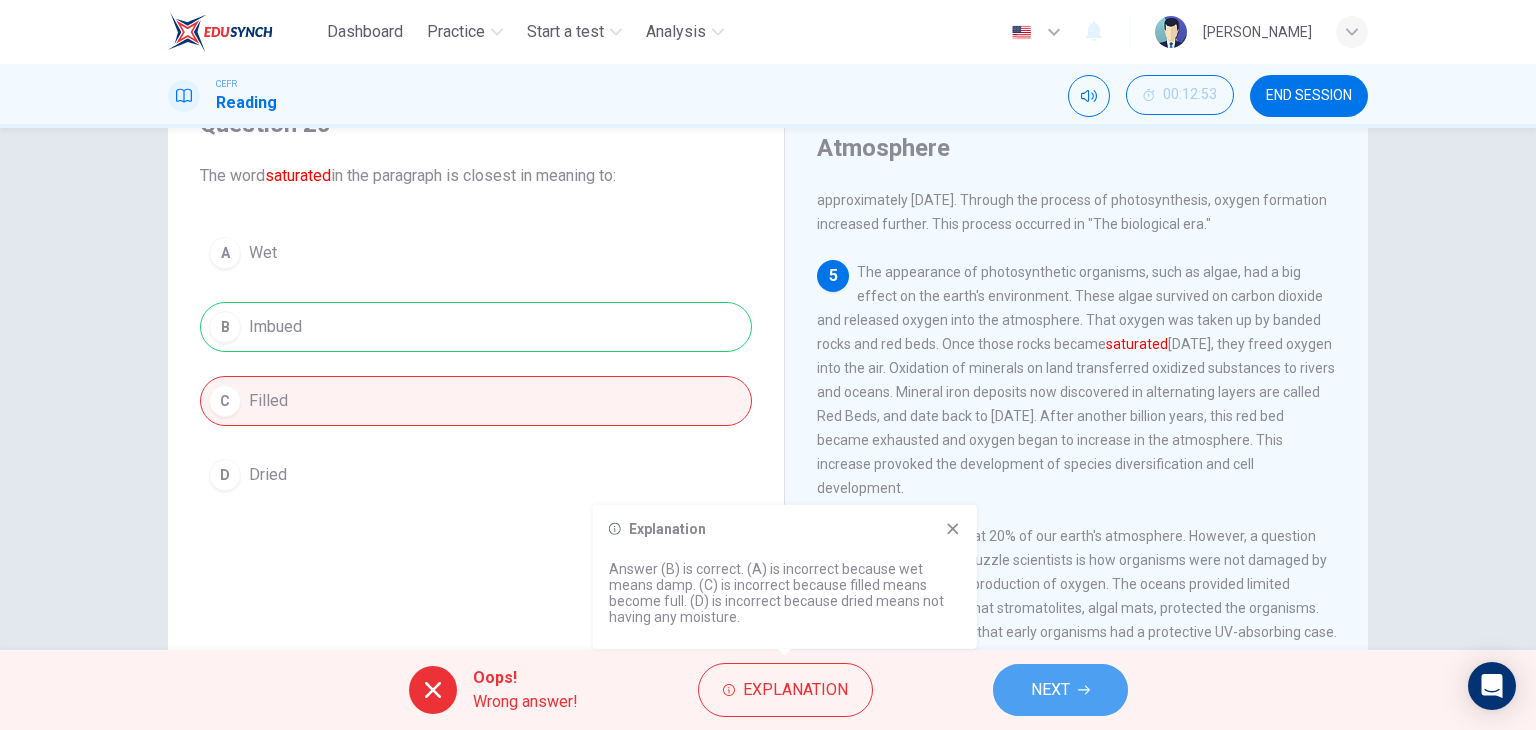 click on "NEXT" at bounding box center (1050, 690) 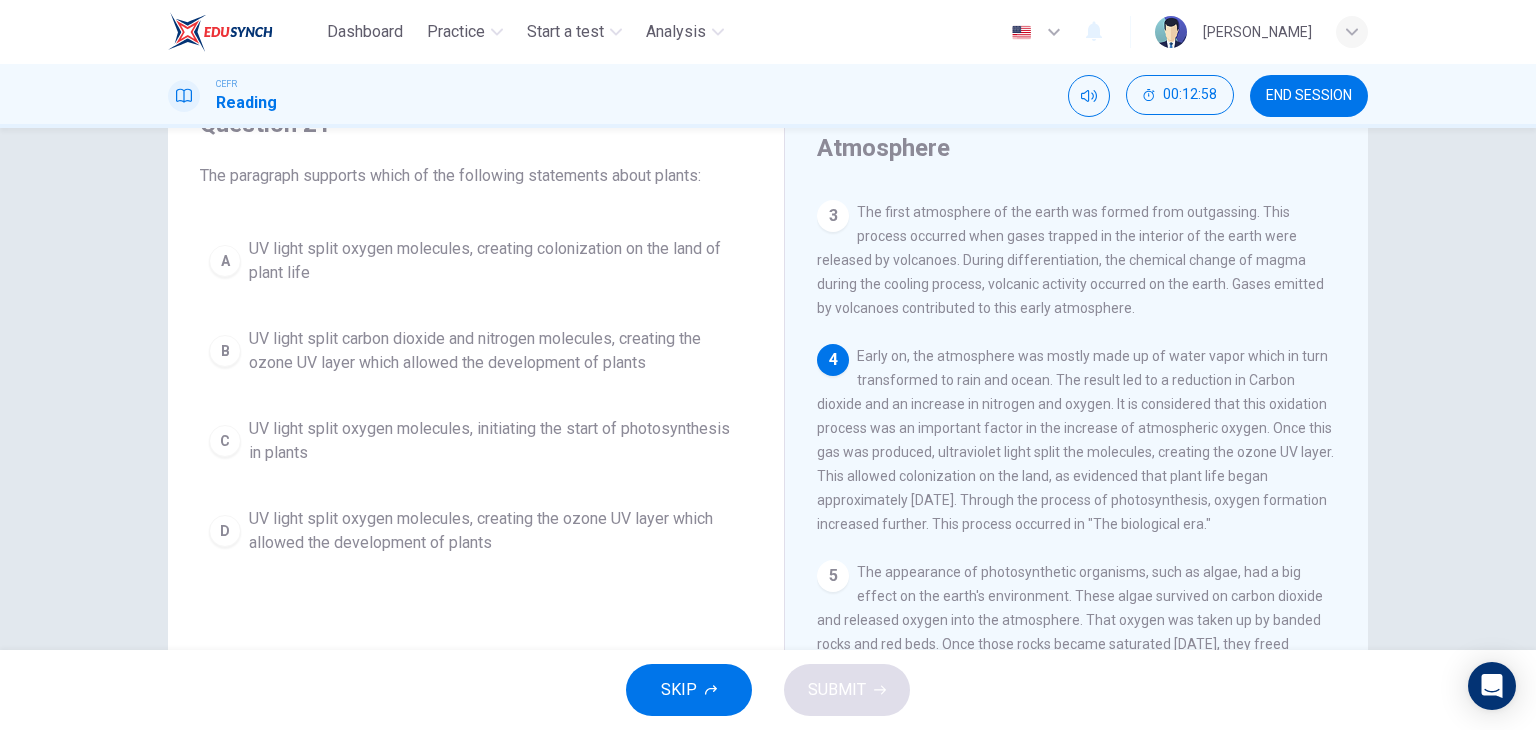 scroll, scrollTop: 400, scrollLeft: 0, axis: vertical 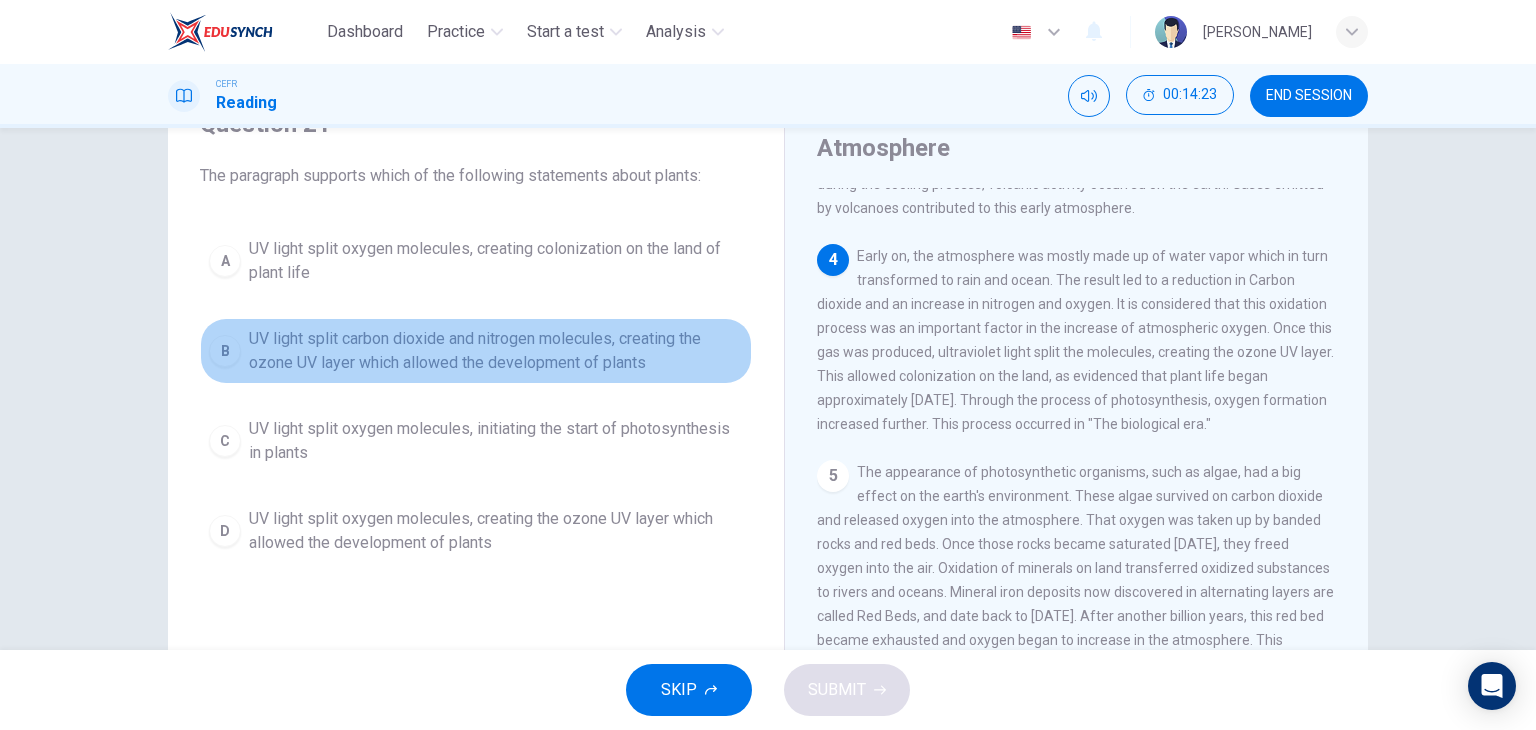 click on "B" at bounding box center (225, 351) 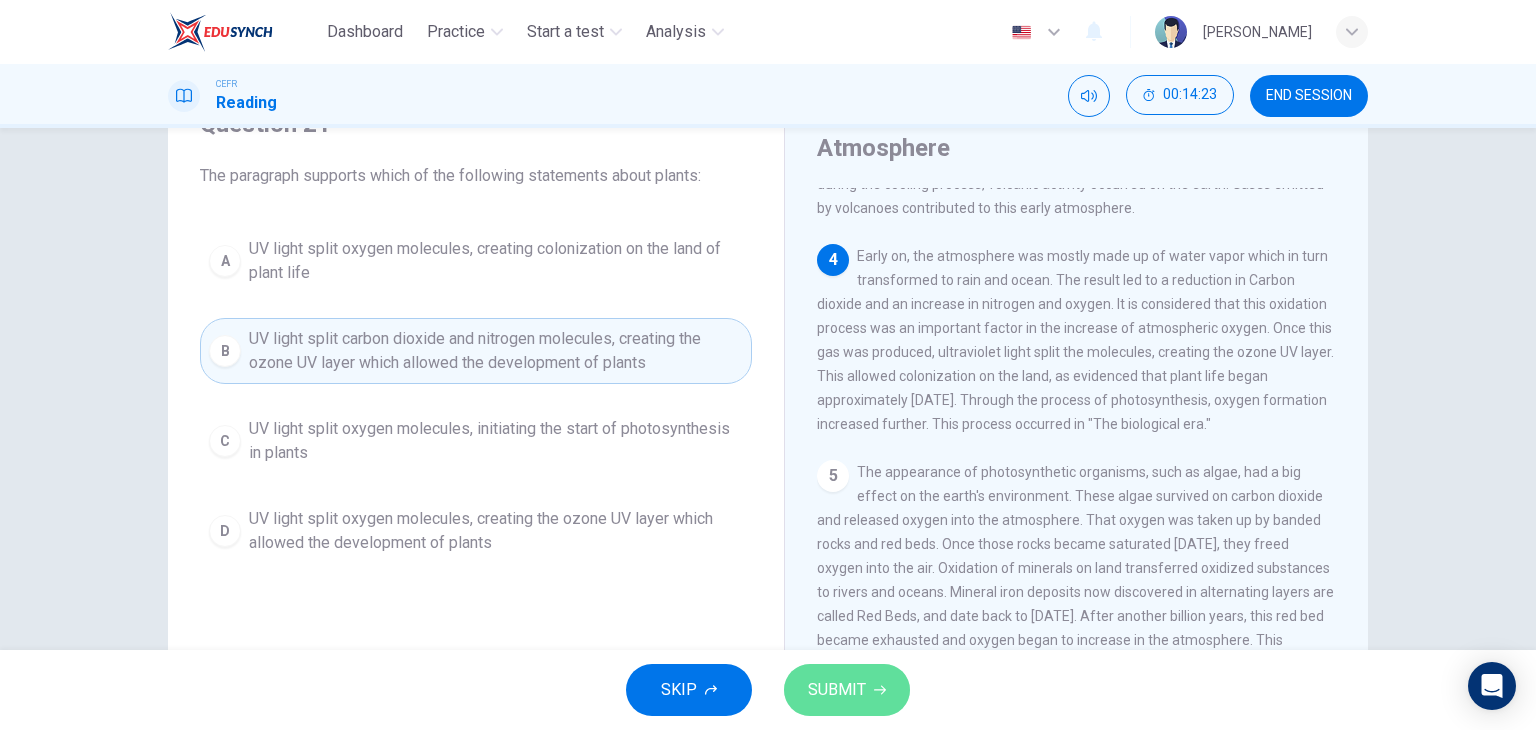 click 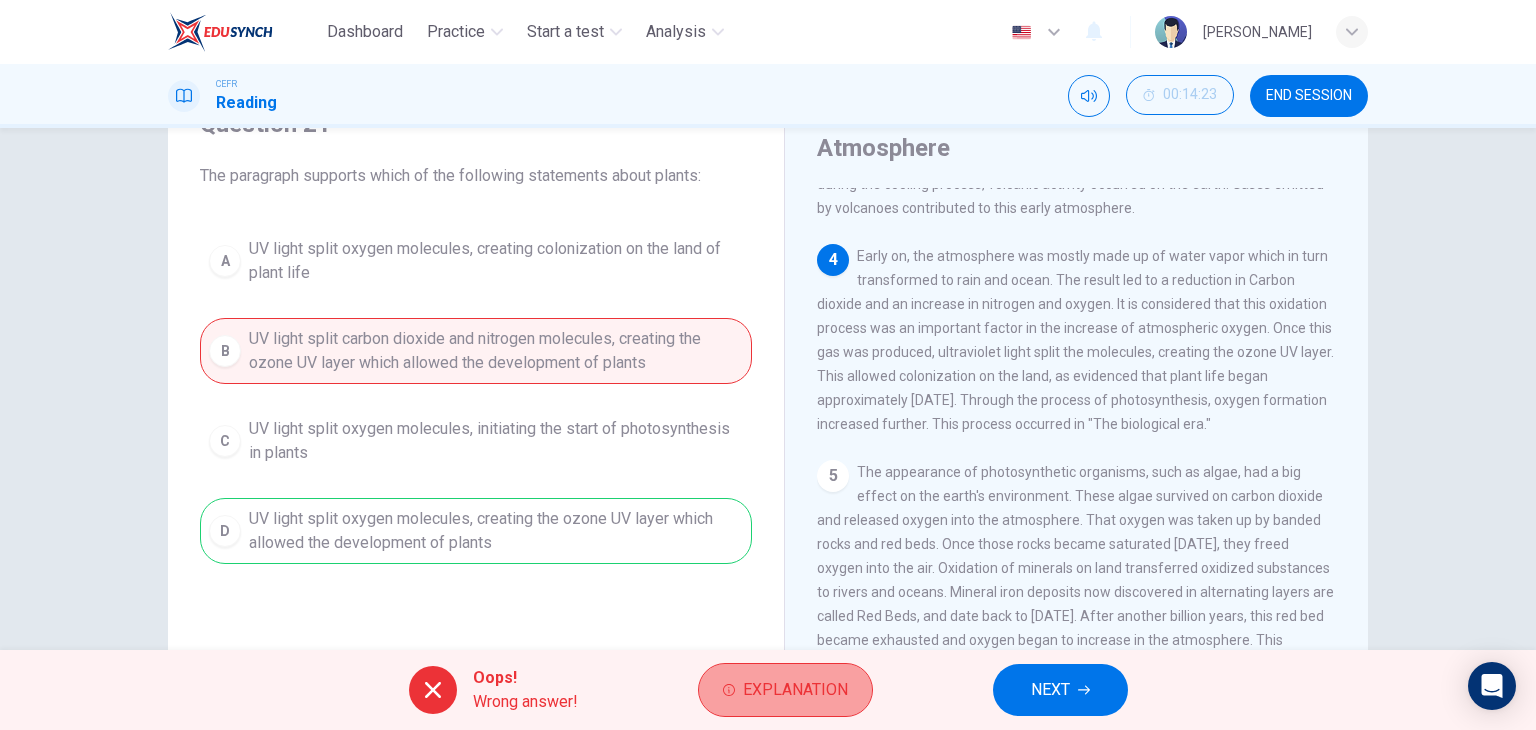 click on "Explanation" at bounding box center [795, 690] 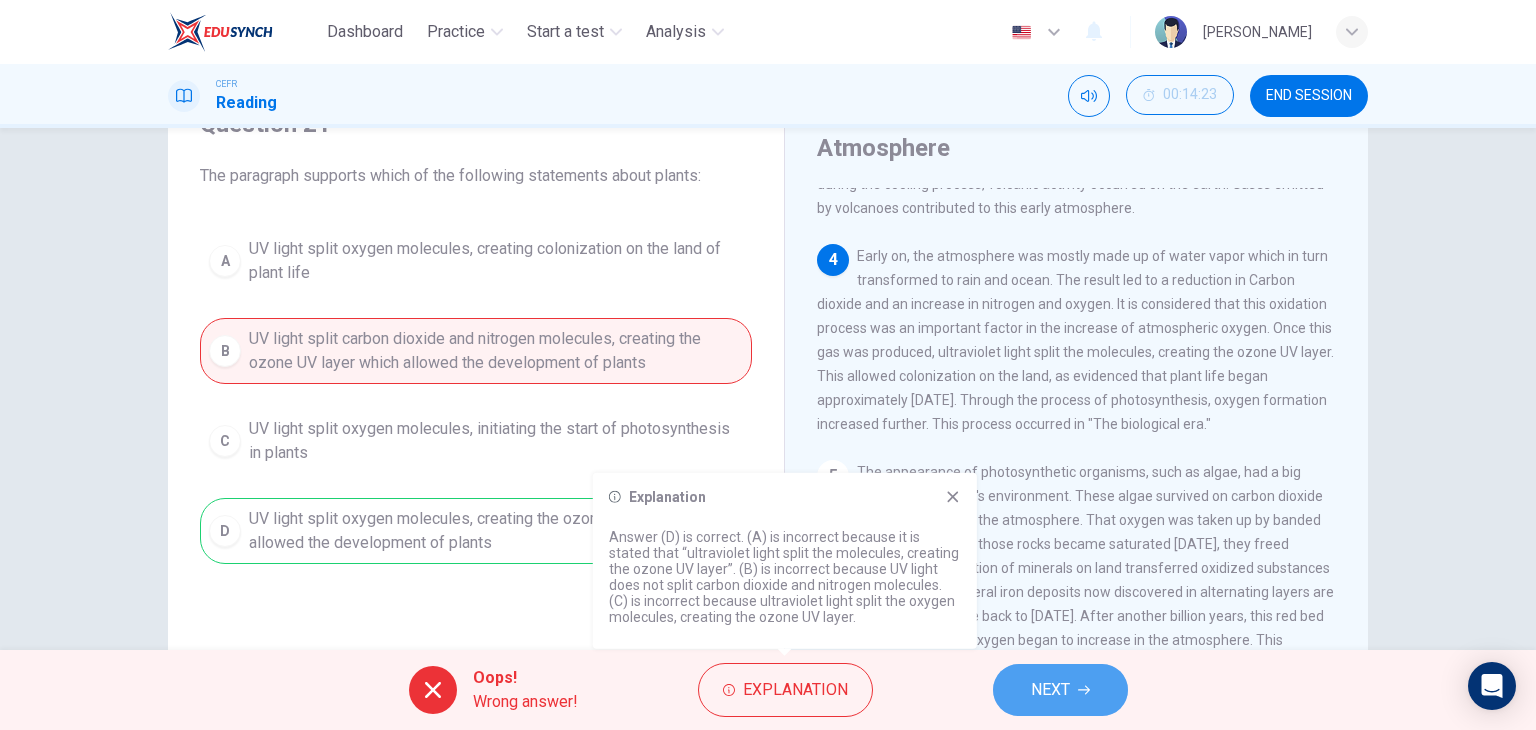 click on "NEXT" at bounding box center (1060, 690) 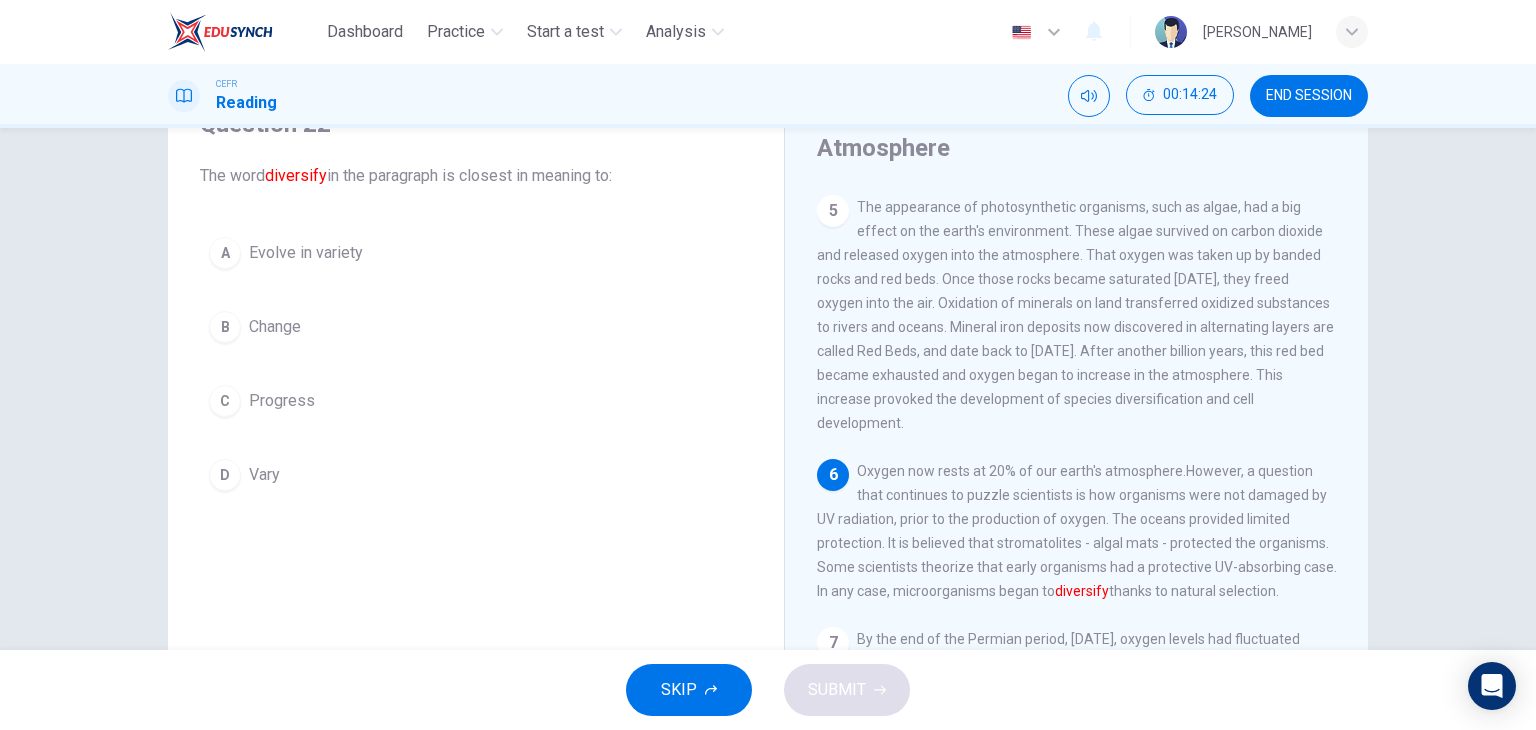 scroll, scrollTop: 701, scrollLeft: 0, axis: vertical 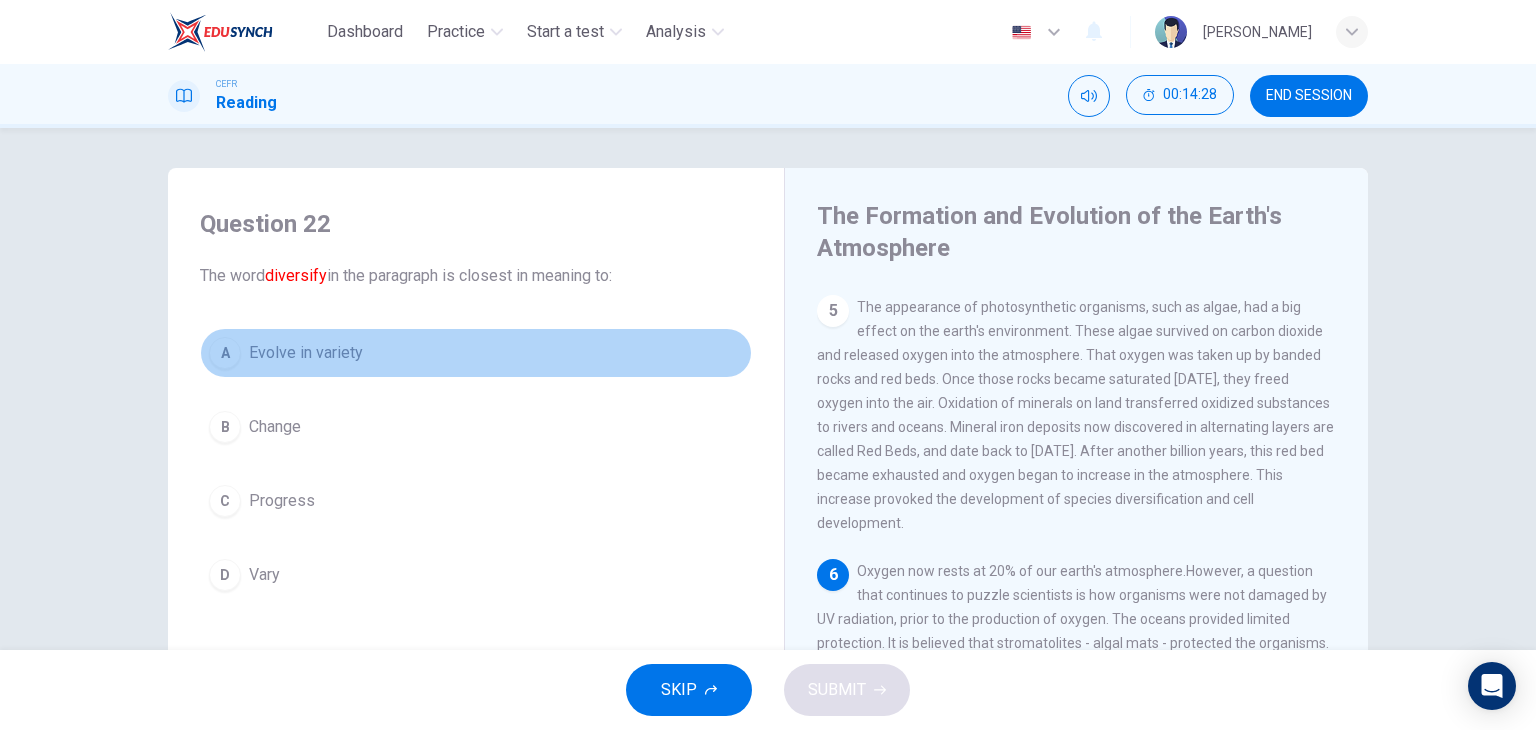 click on "A" at bounding box center (225, 353) 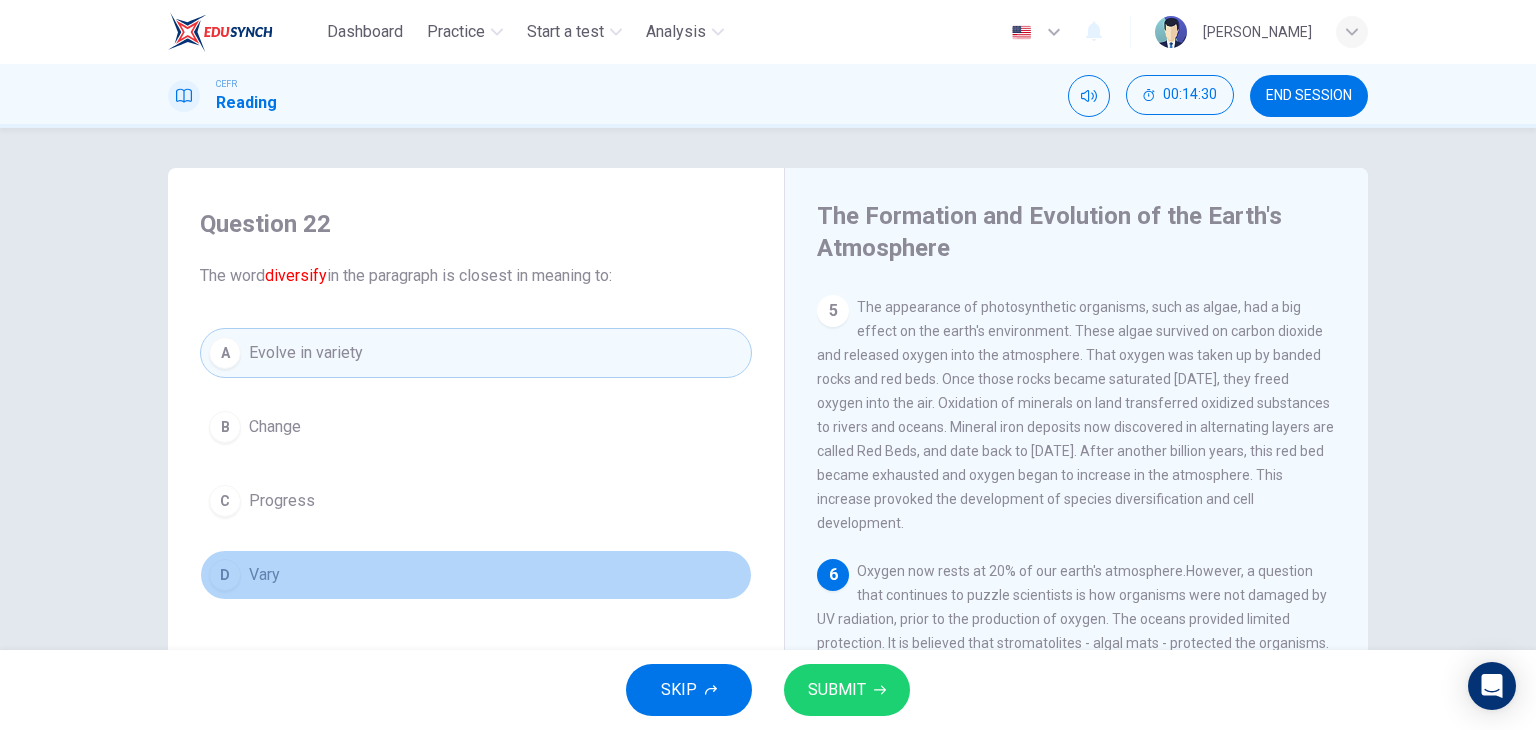 drag, startPoint x: 228, startPoint y: 570, endPoint x: 295, endPoint y: 571, distance: 67.00746 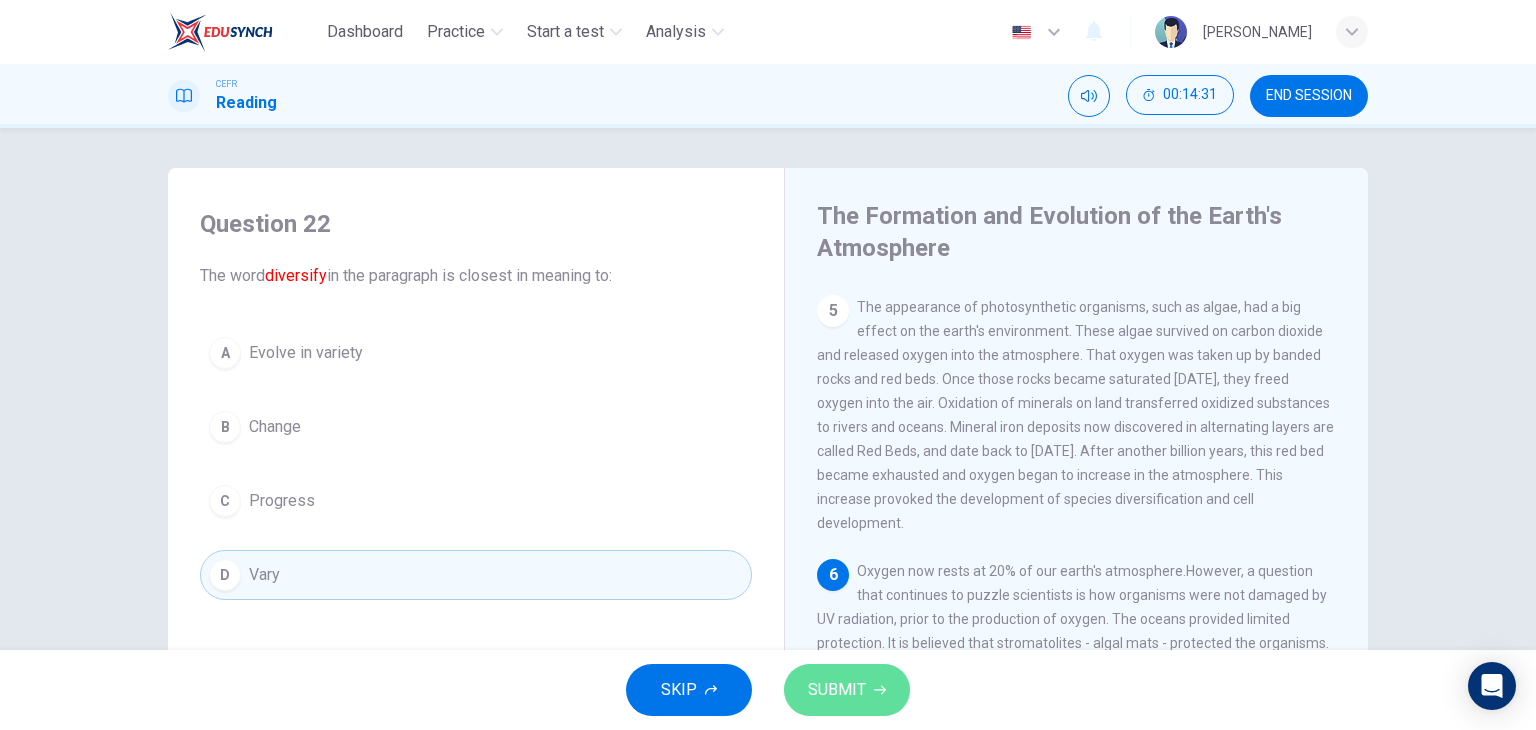 click on "SUBMIT" at bounding box center [847, 690] 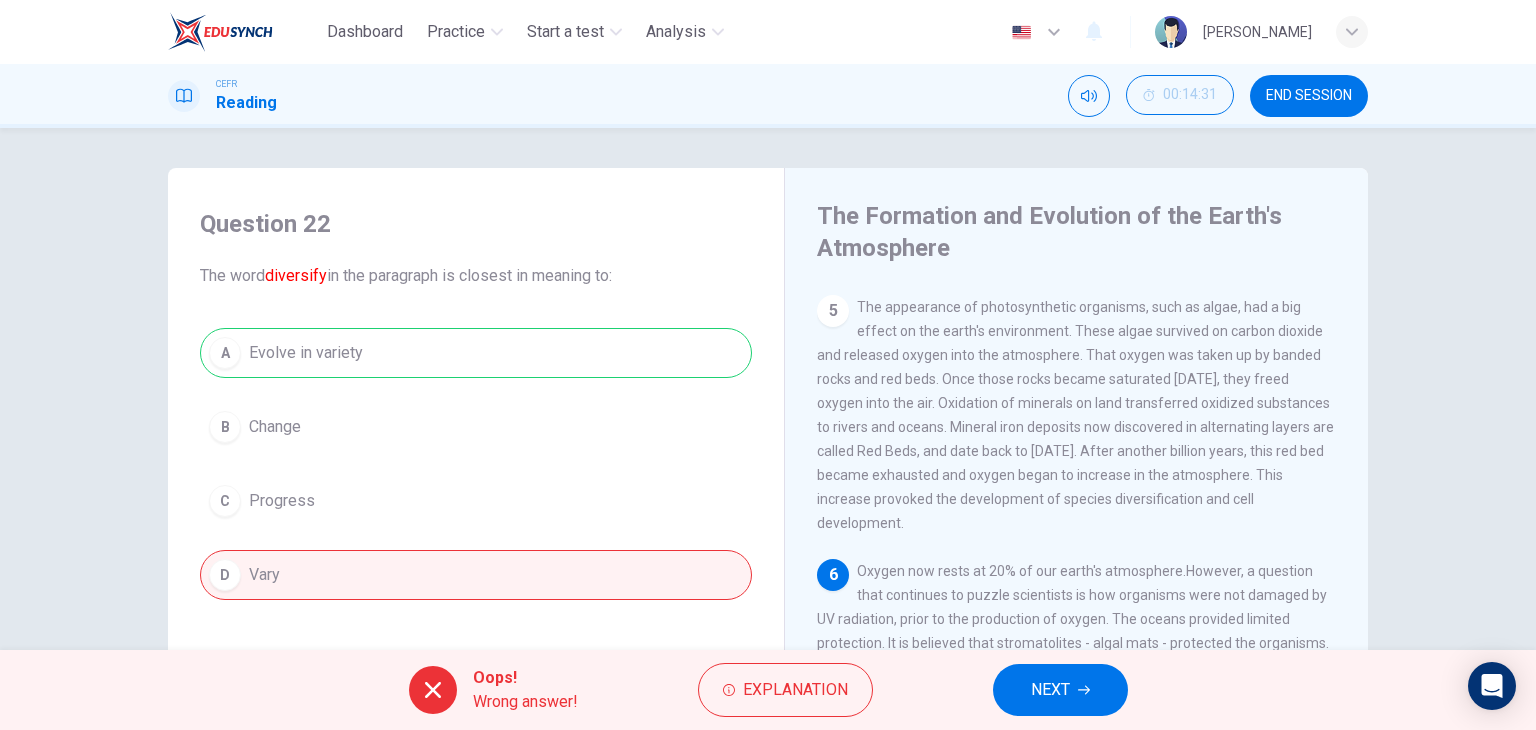 click on "NEXT" at bounding box center (1060, 690) 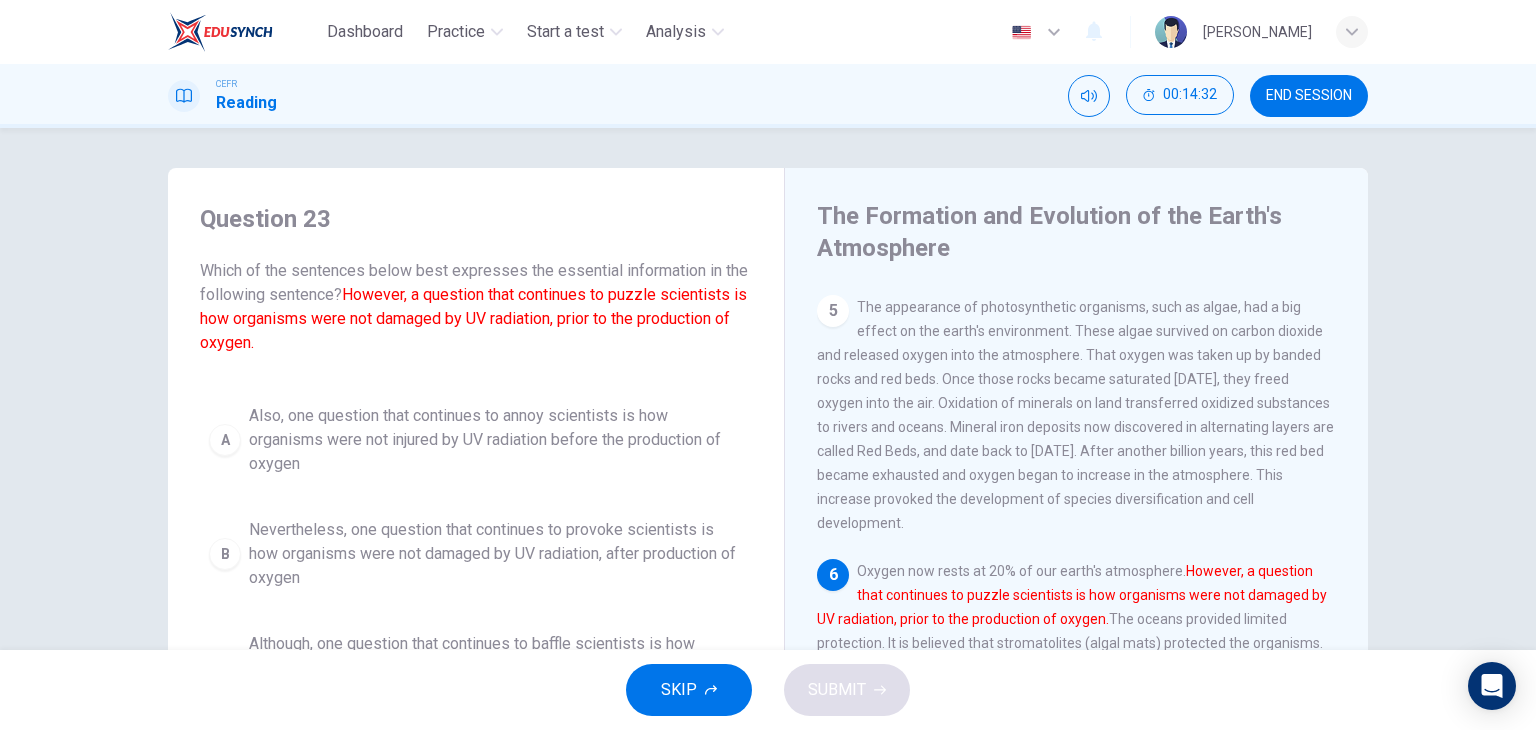 scroll, scrollTop: 7, scrollLeft: 0, axis: vertical 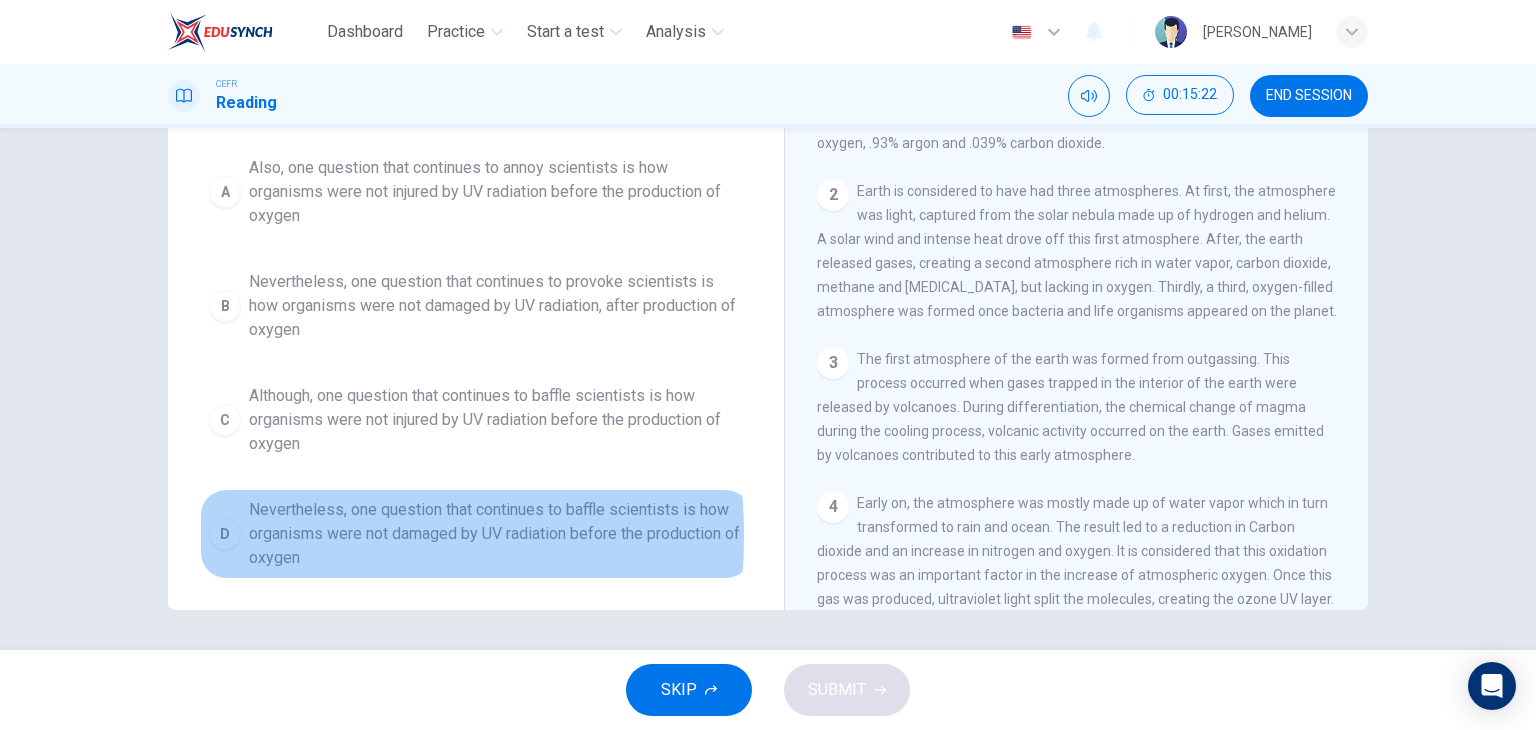 click on "D" at bounding box center [225, 534] 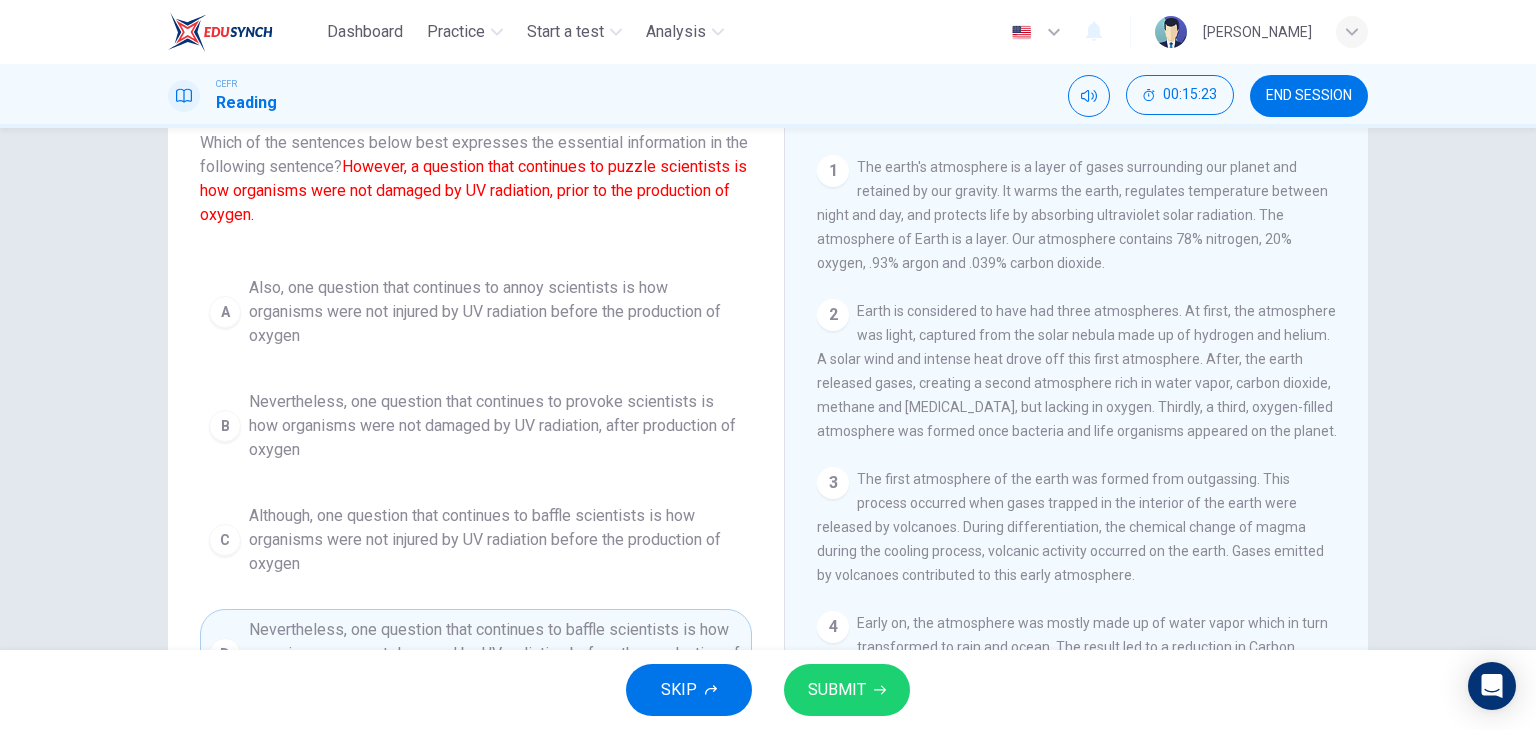 scroll, scrollTop: 0, scrollLeft: 0, axis: both 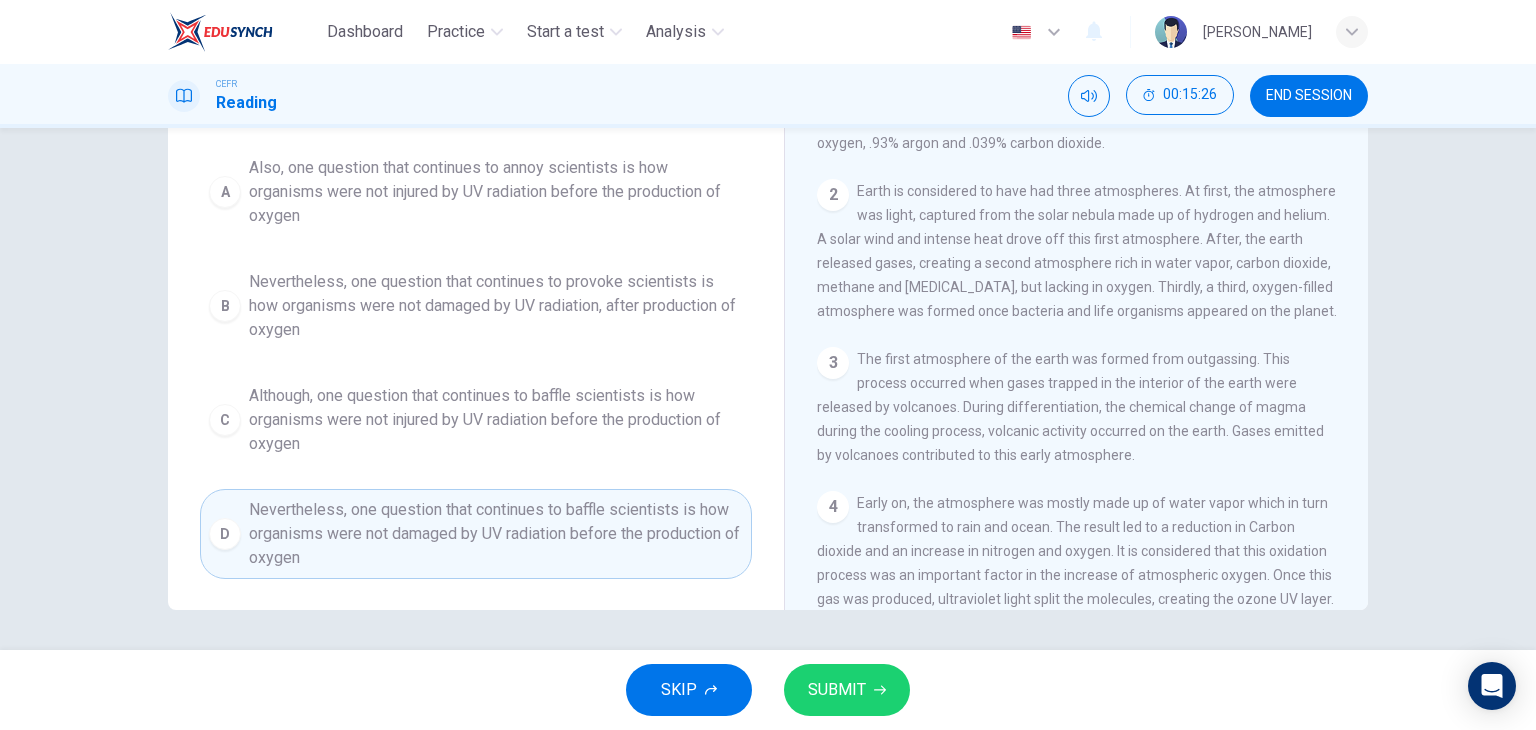 click on "SUBMIT" at bounding box center [847, 690] 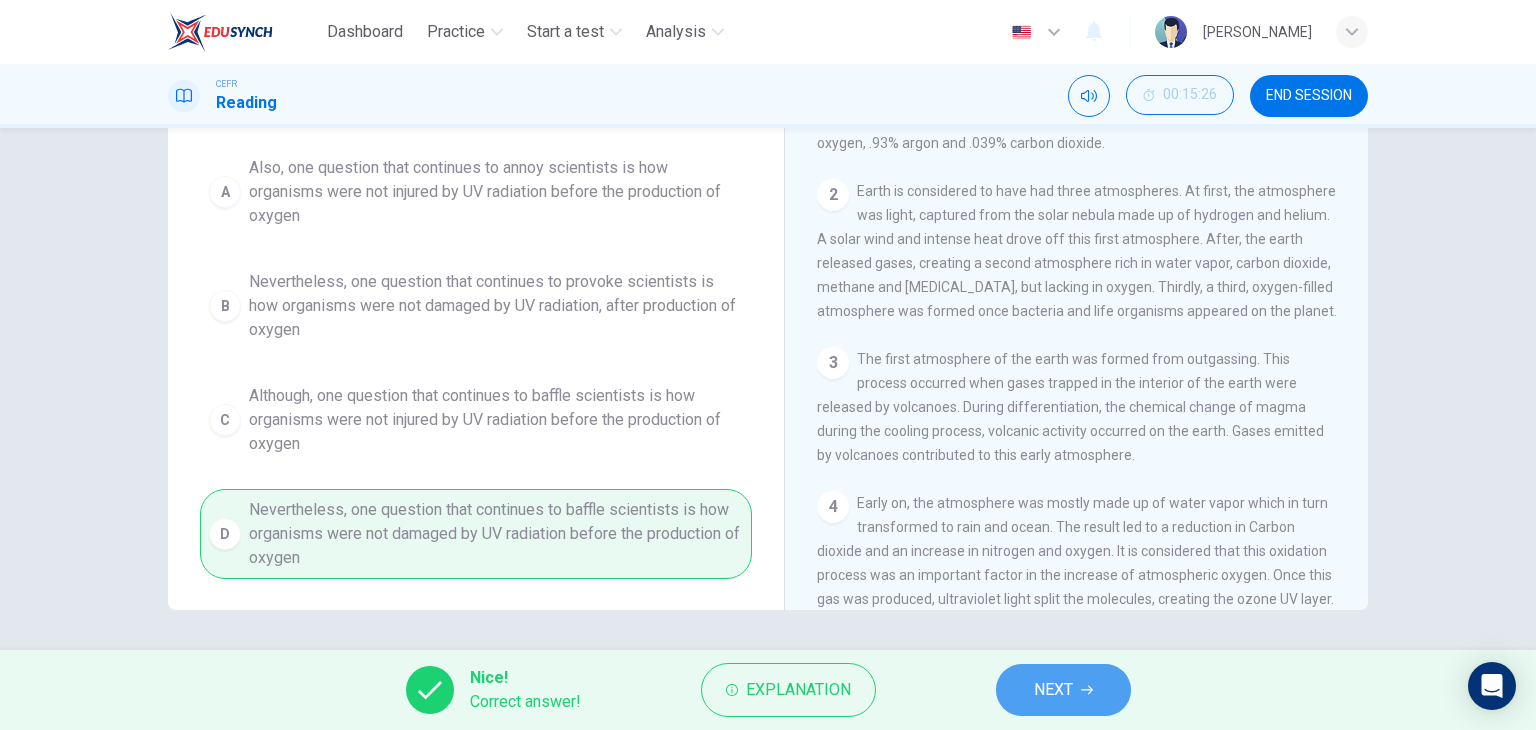click on "NEXT" at bounding box center (1053, 690) 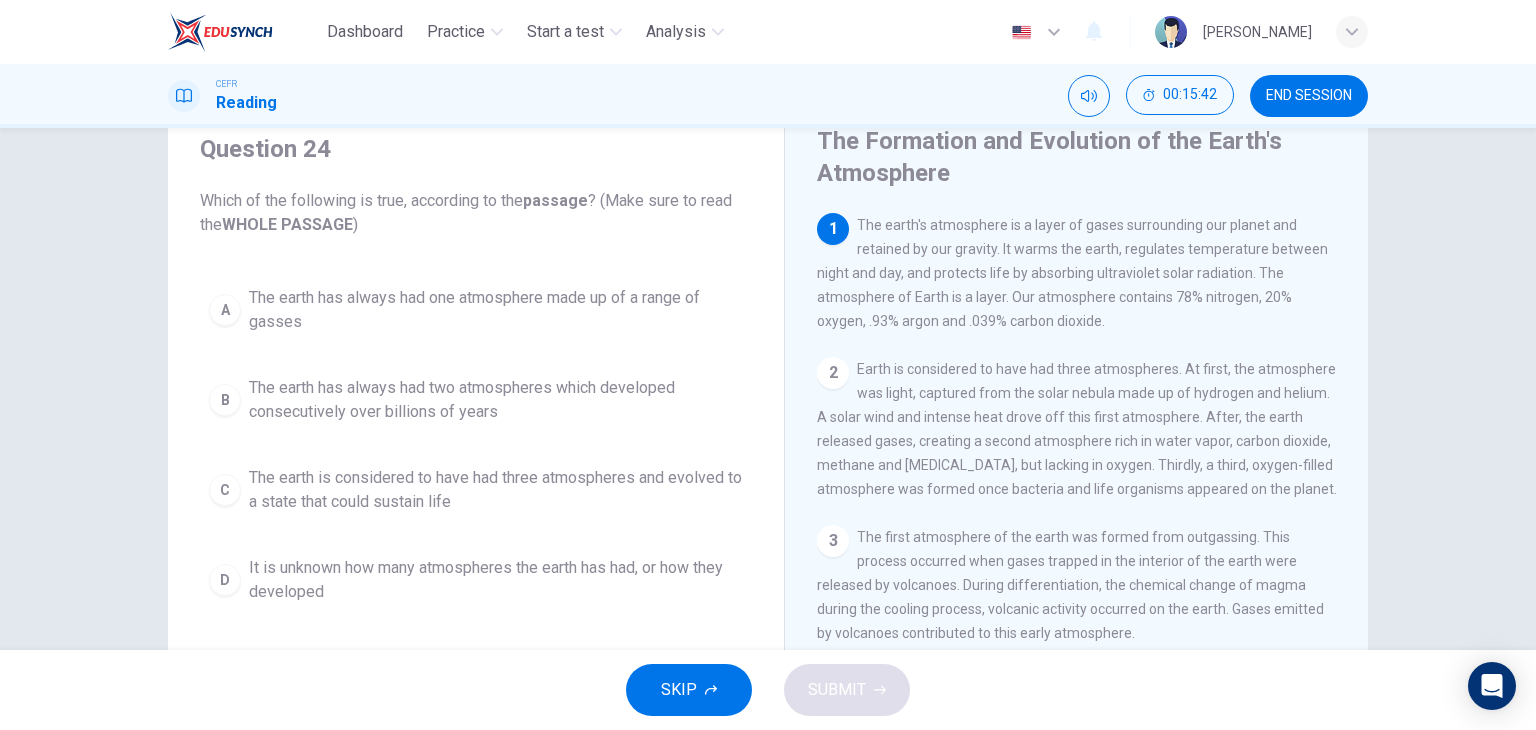 scroll, scrollTop: 105, scrollLeft: 0, axis: vertical 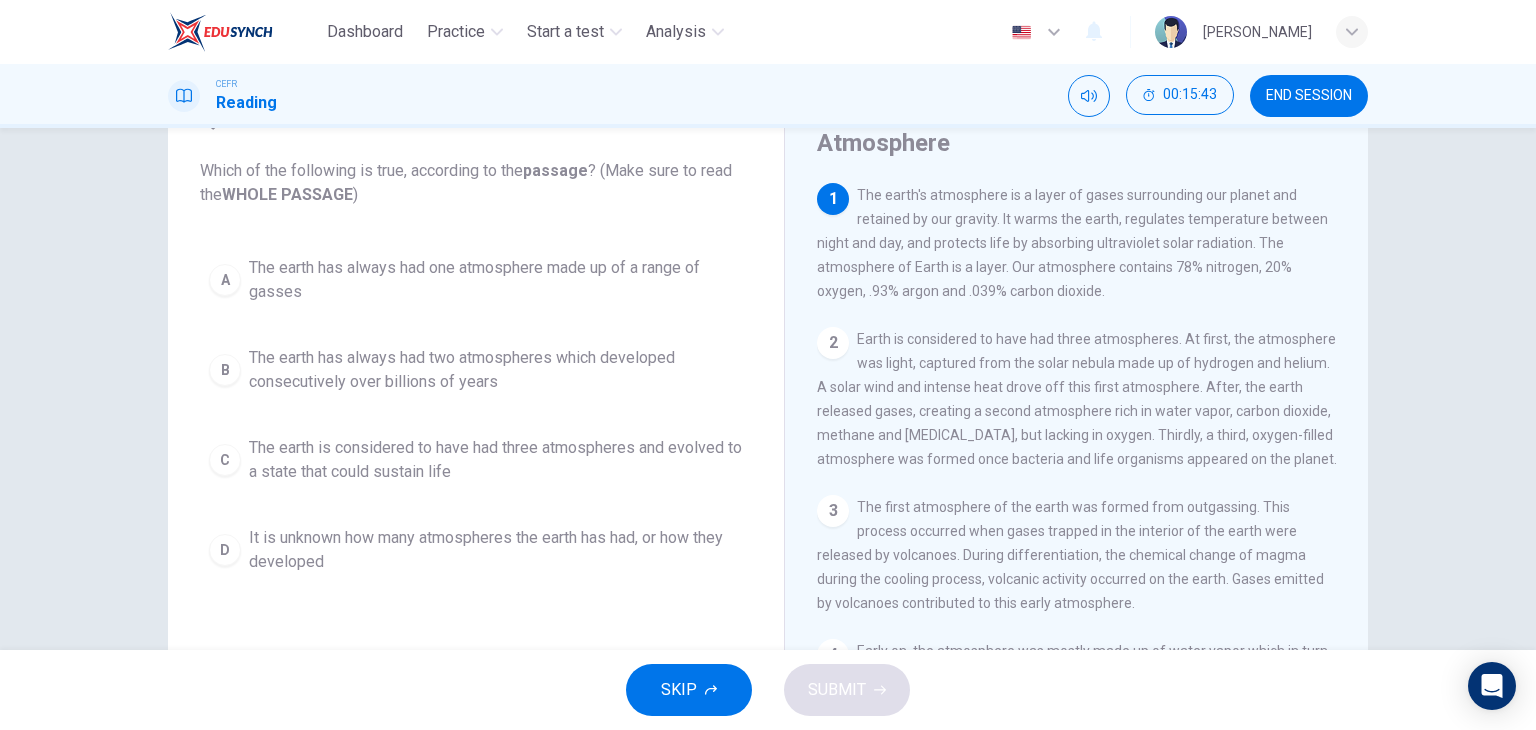 click on "C" at bounding box center (225, 460) 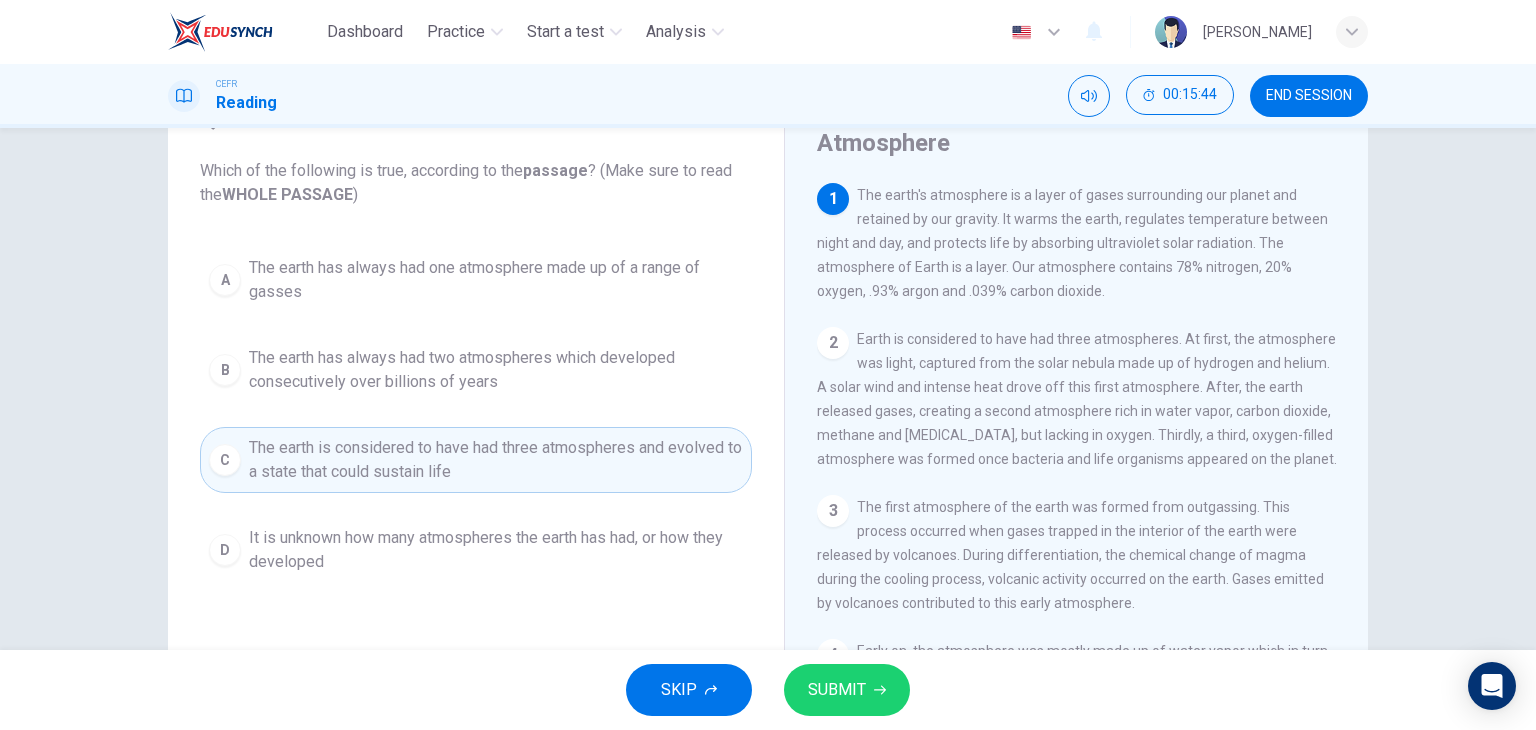 click on "SUBMIT" at bounding box center (837, 690) 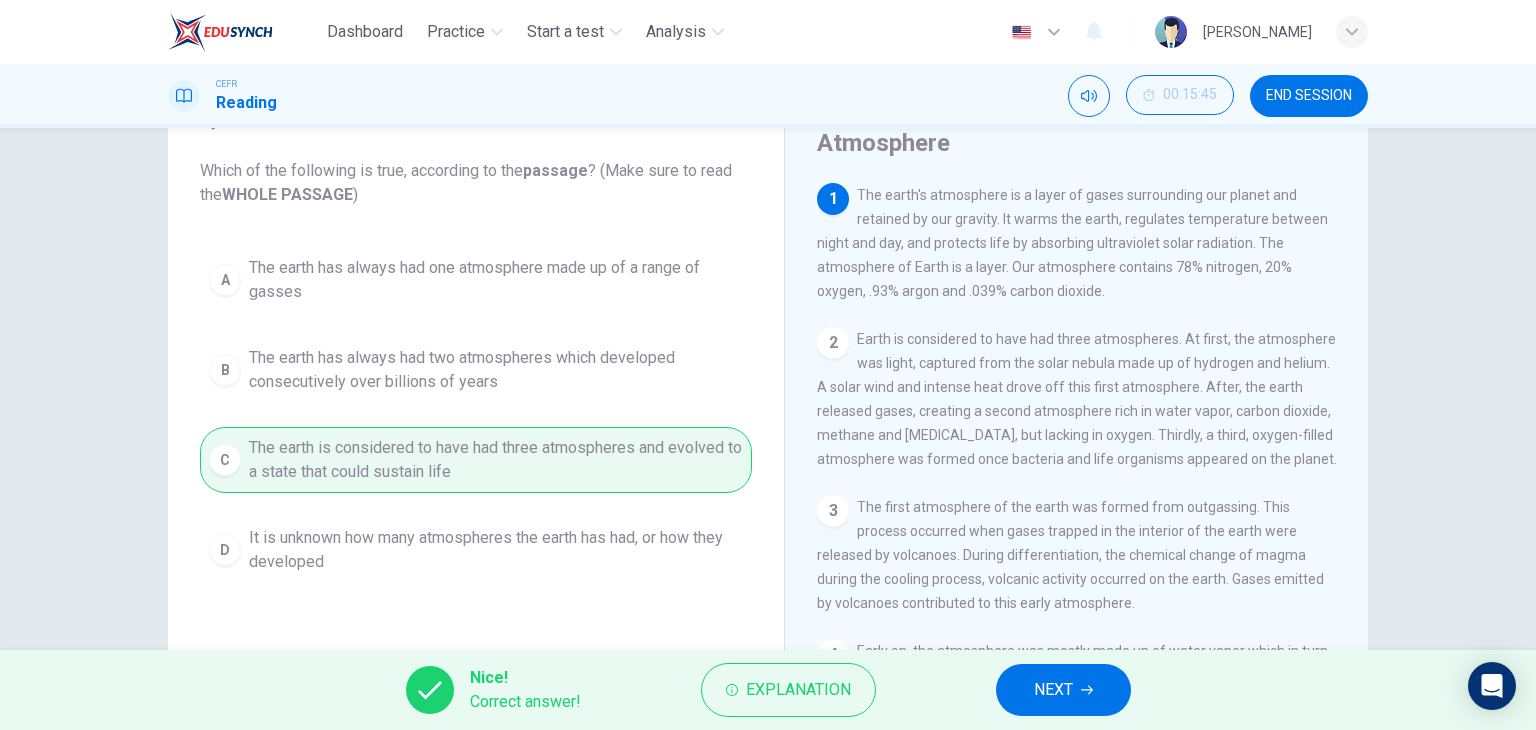 click on "NEXT" at bounding box center (1063, 690) 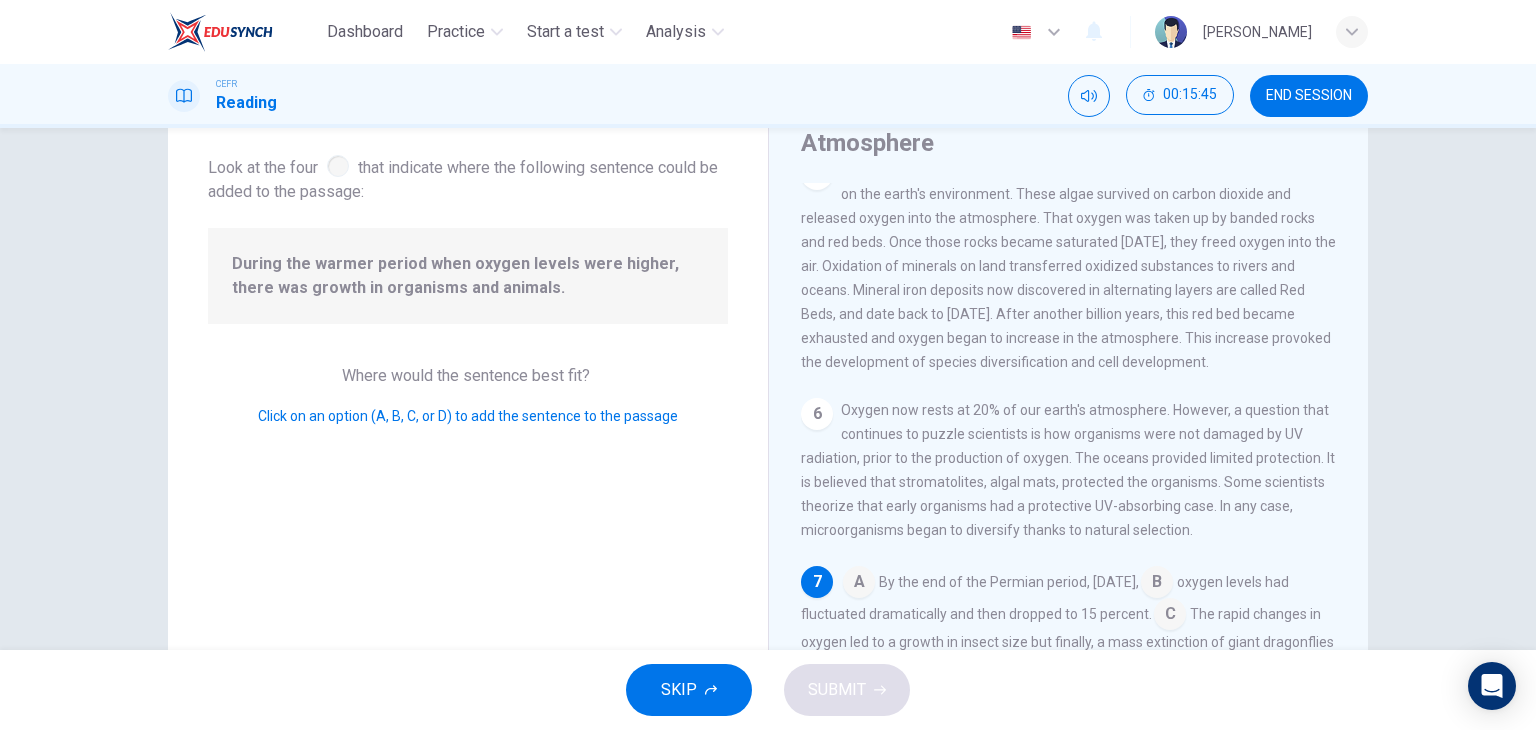 scroll, scrollTop: 728, scrollLeft: 0, axis: vertical 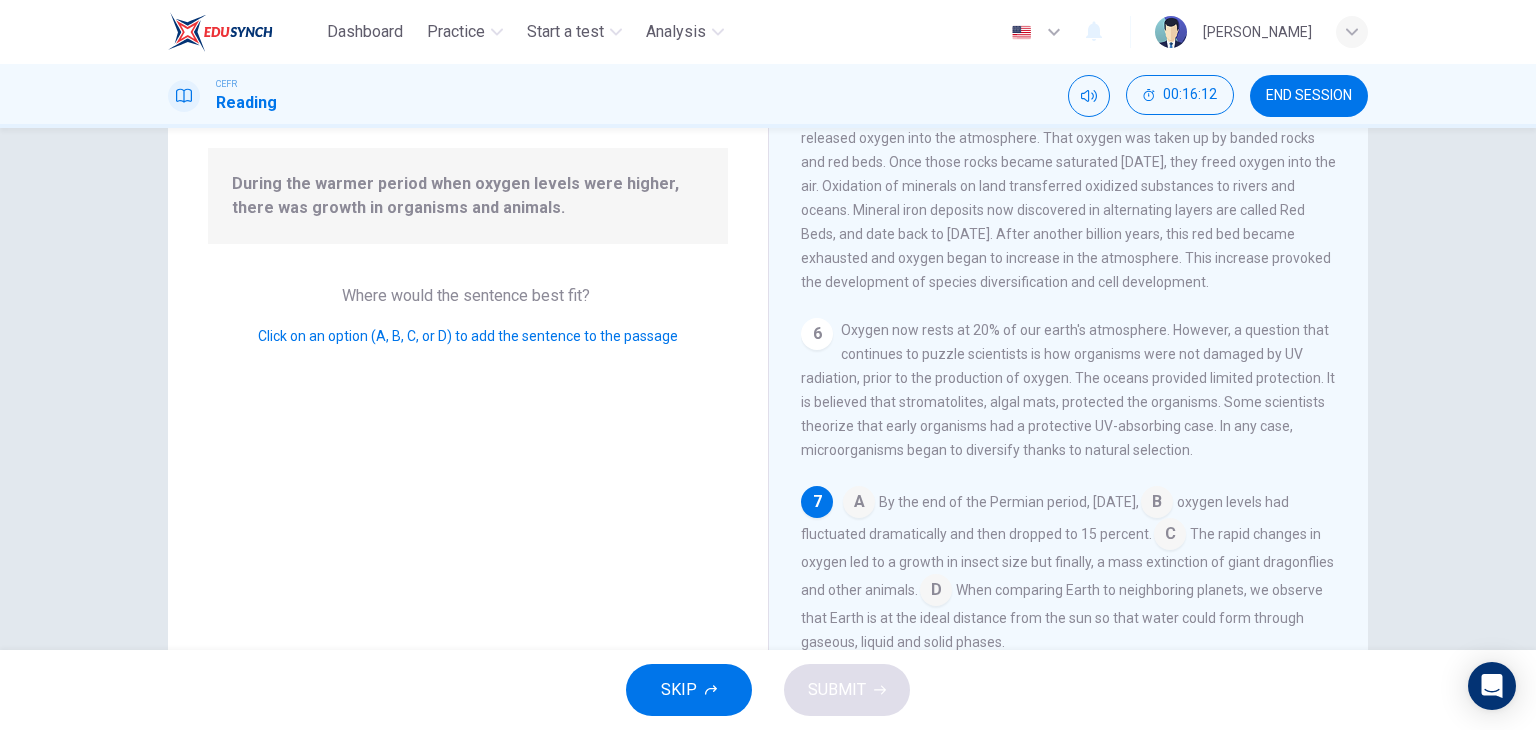 click at bounding box center (1170, 536) 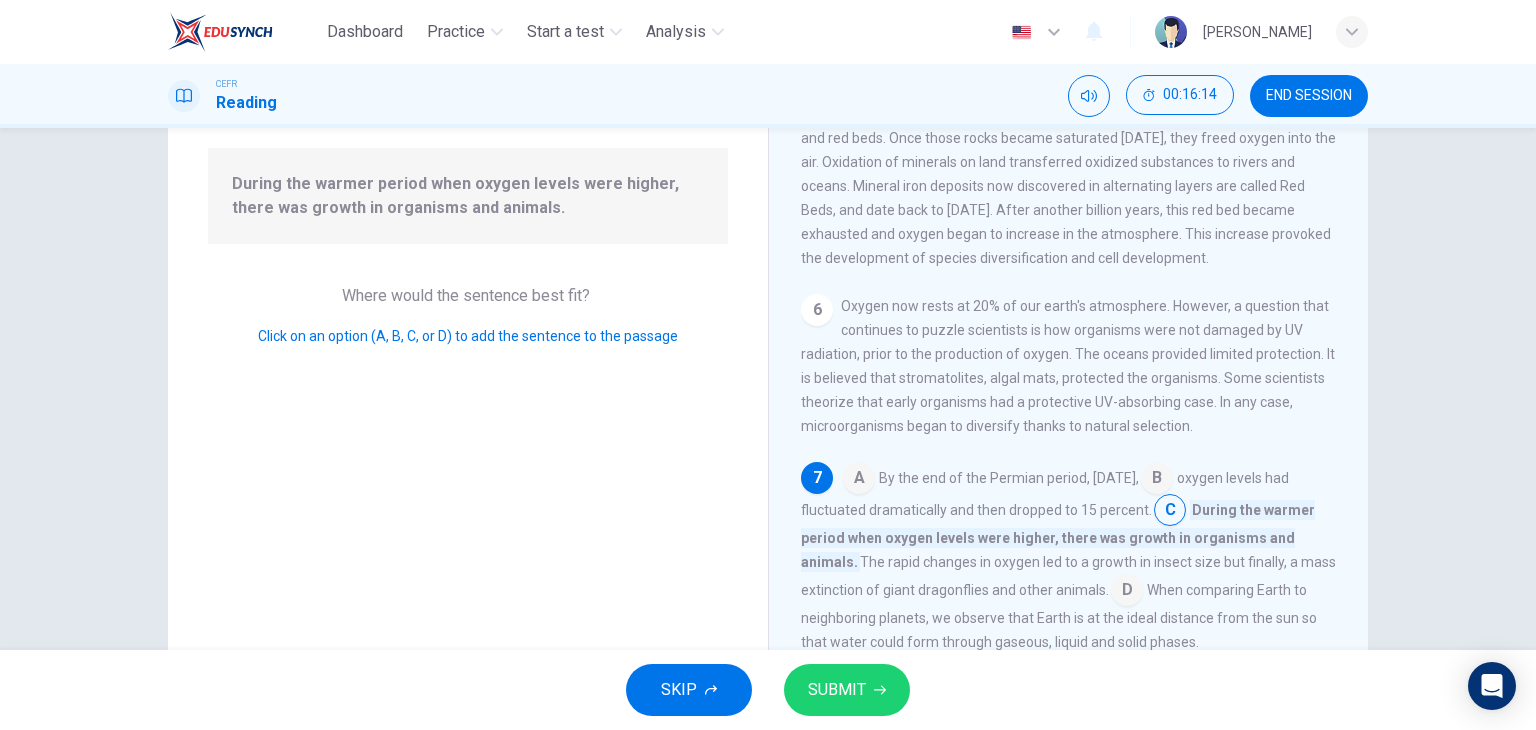 drag, startPoint x: 1157, startPoint y: 578, endPoint x: 1144, endPoint y: 552, distance: 29.068884 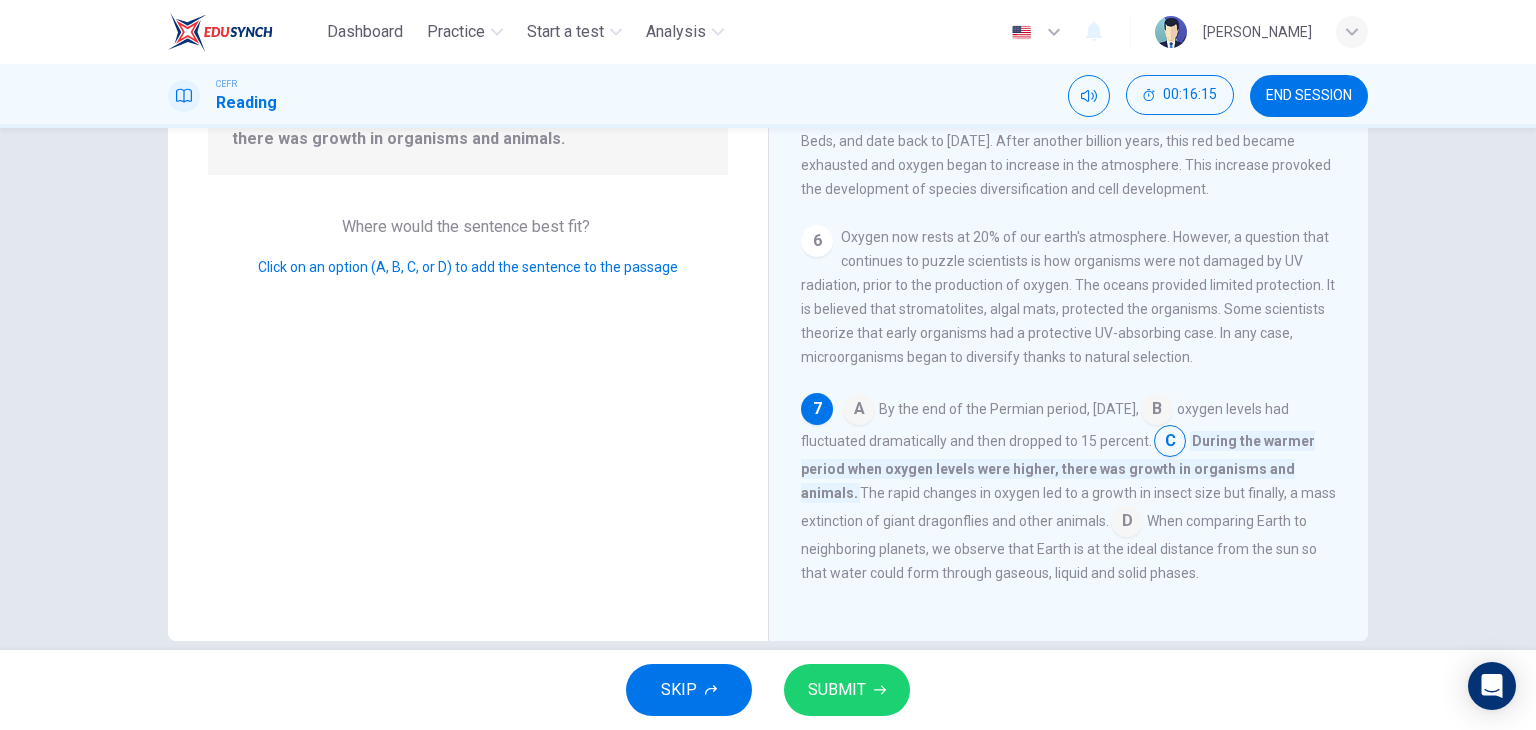 scroll, scrollTop: 285, scrollLeft: 0, axis: vertical 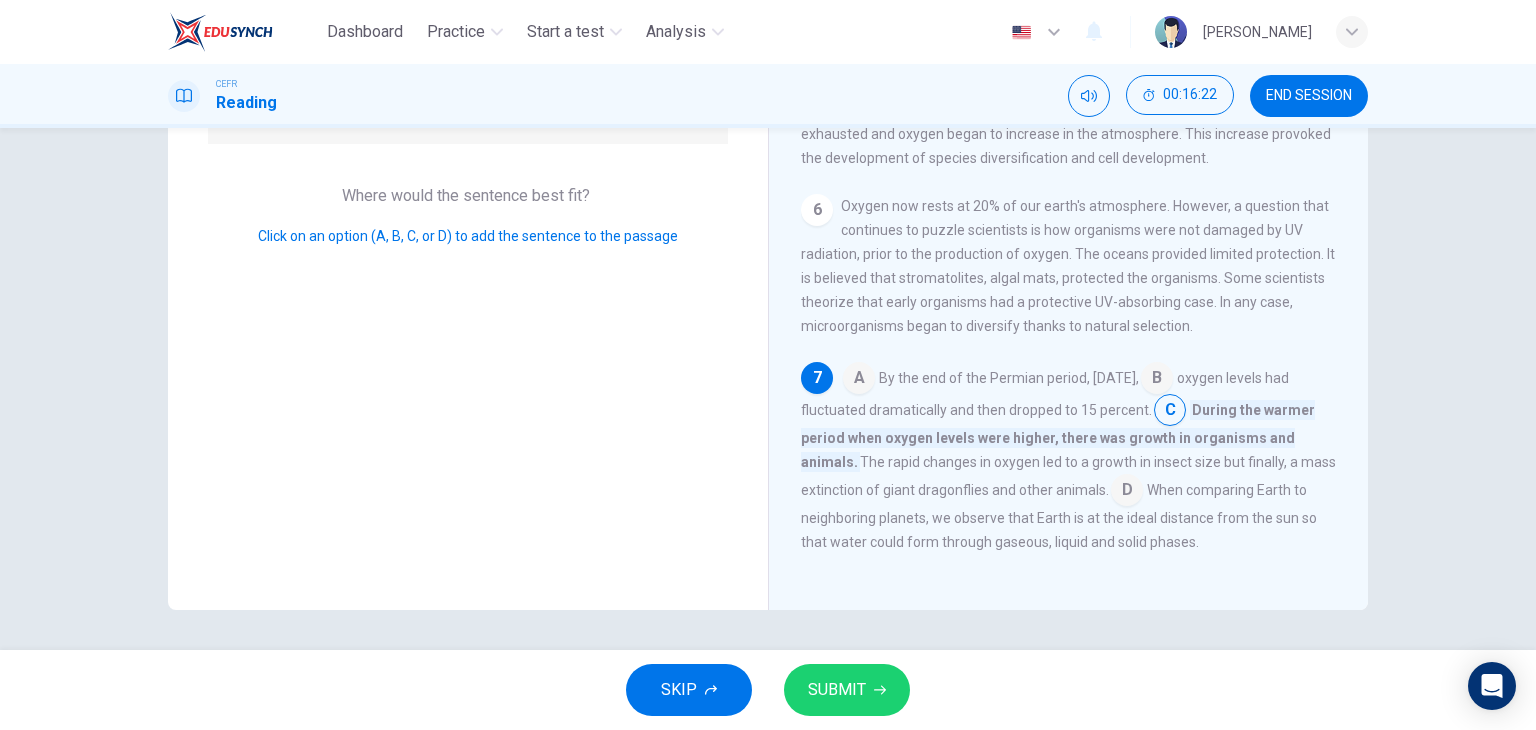 click on "SUBMIT" at bounding box center (837, 690) 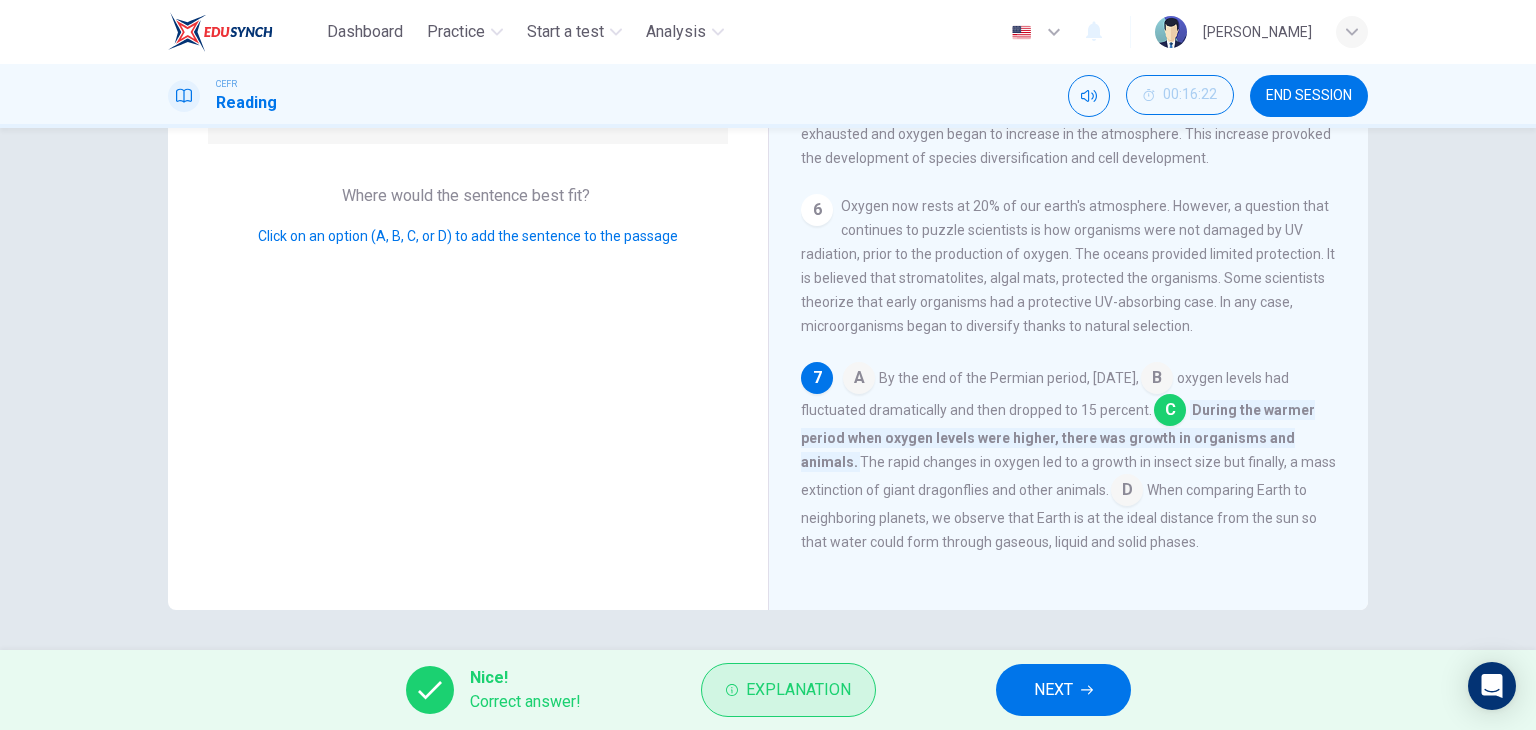drag, startPoint x: 1019, startPoint y: 676, endPoint x: 847, endPoint y: 676, distance: 172 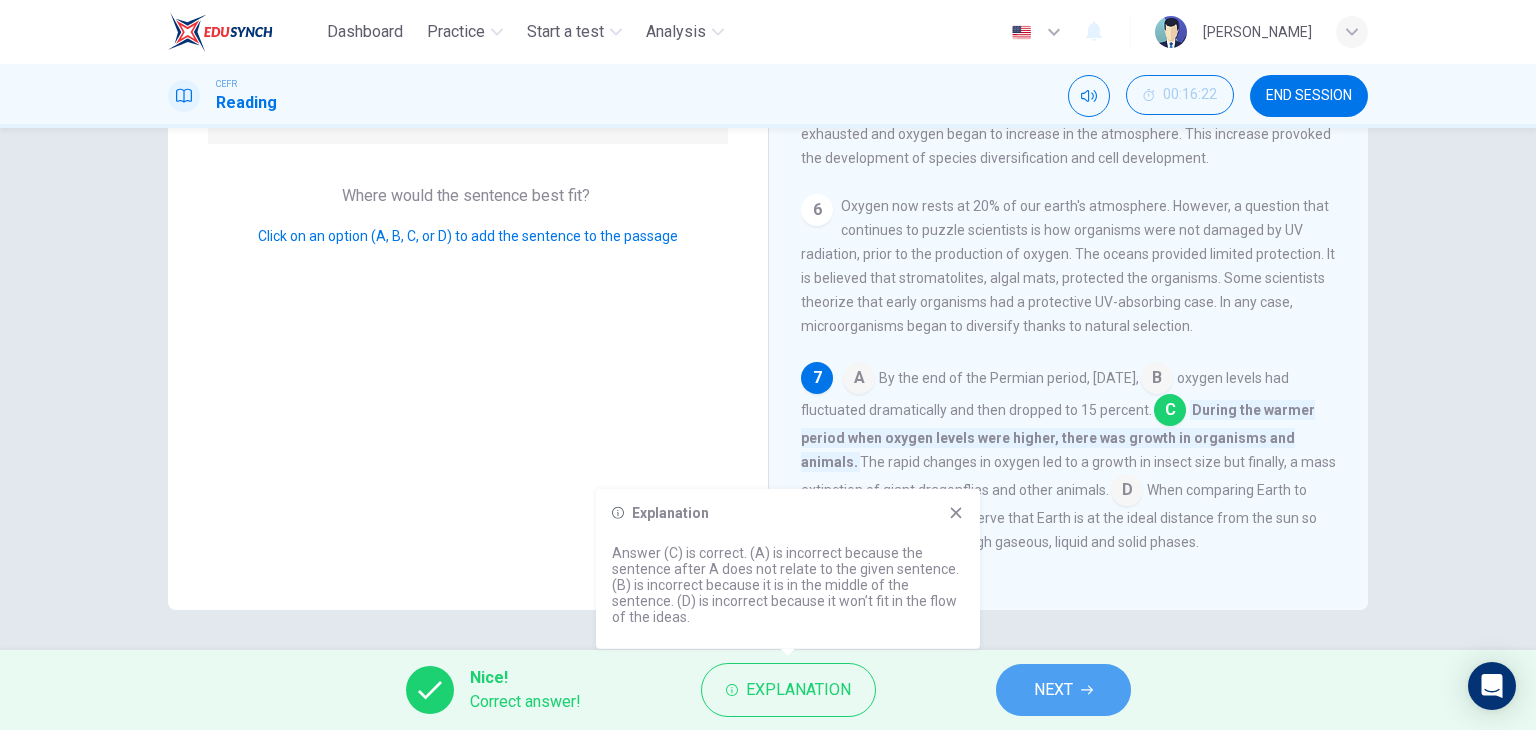 click on "NEXT" at bounding box center [1063, 690] 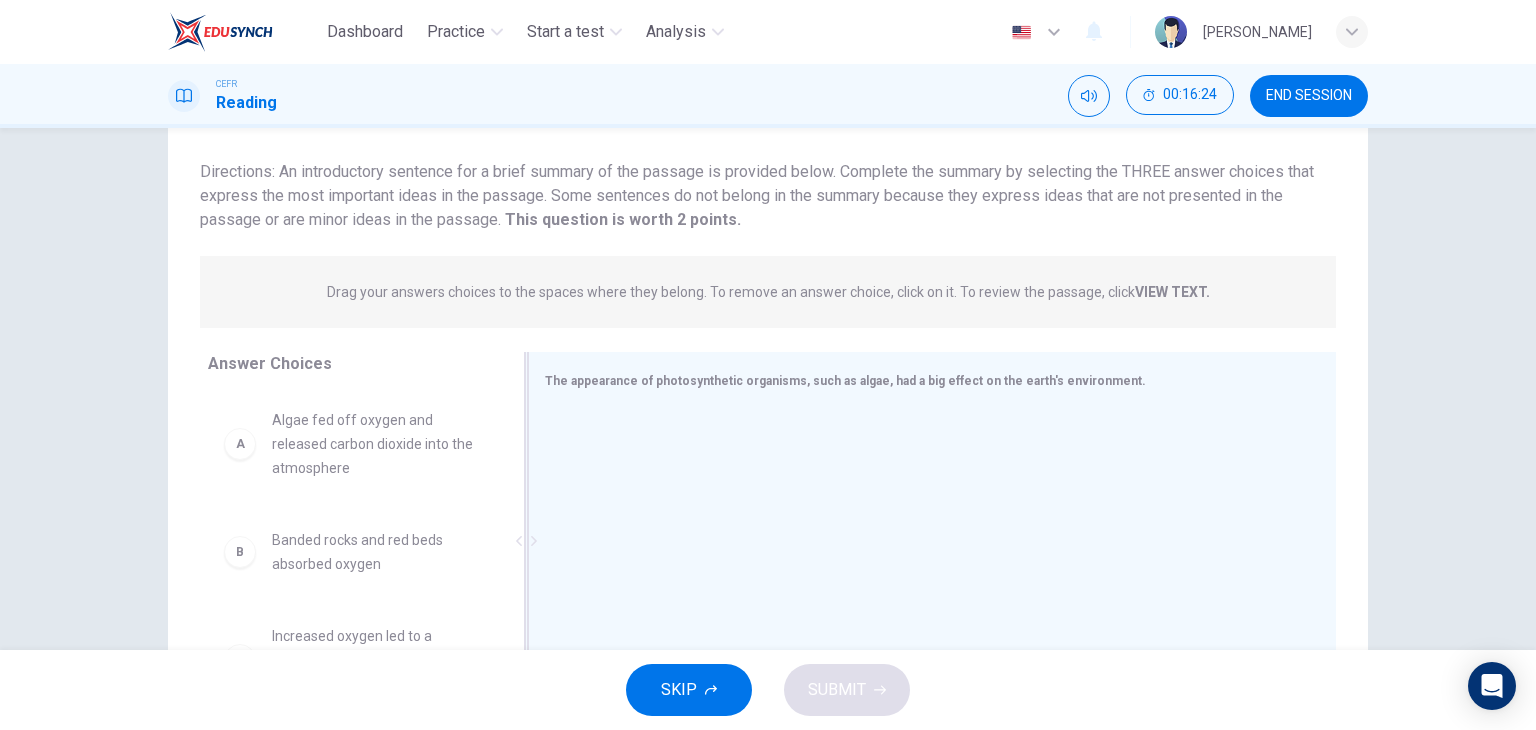 scroll, scrollTop: 153, scrollLeft: 0, axis: vertical 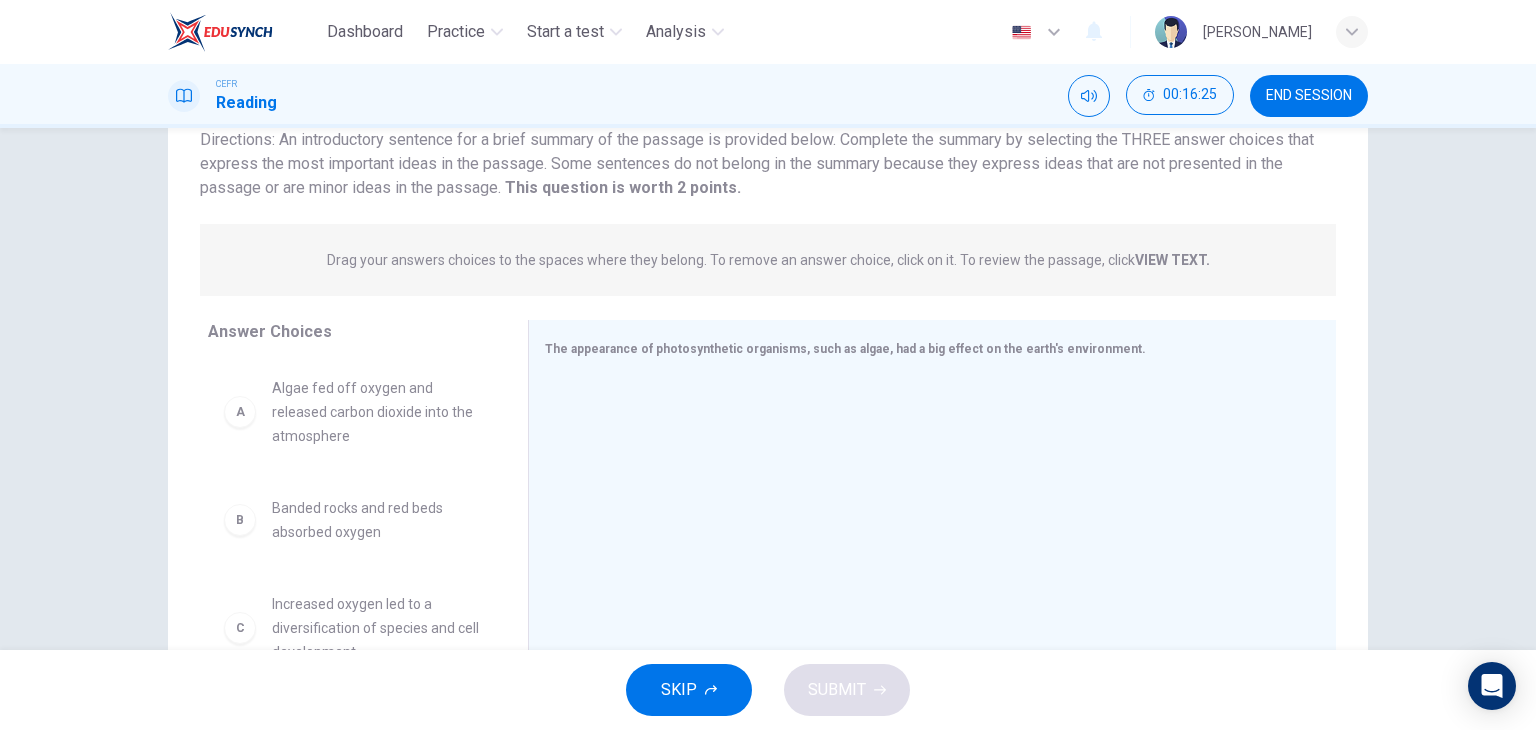 click on "A" at bounding box center [240, 412] 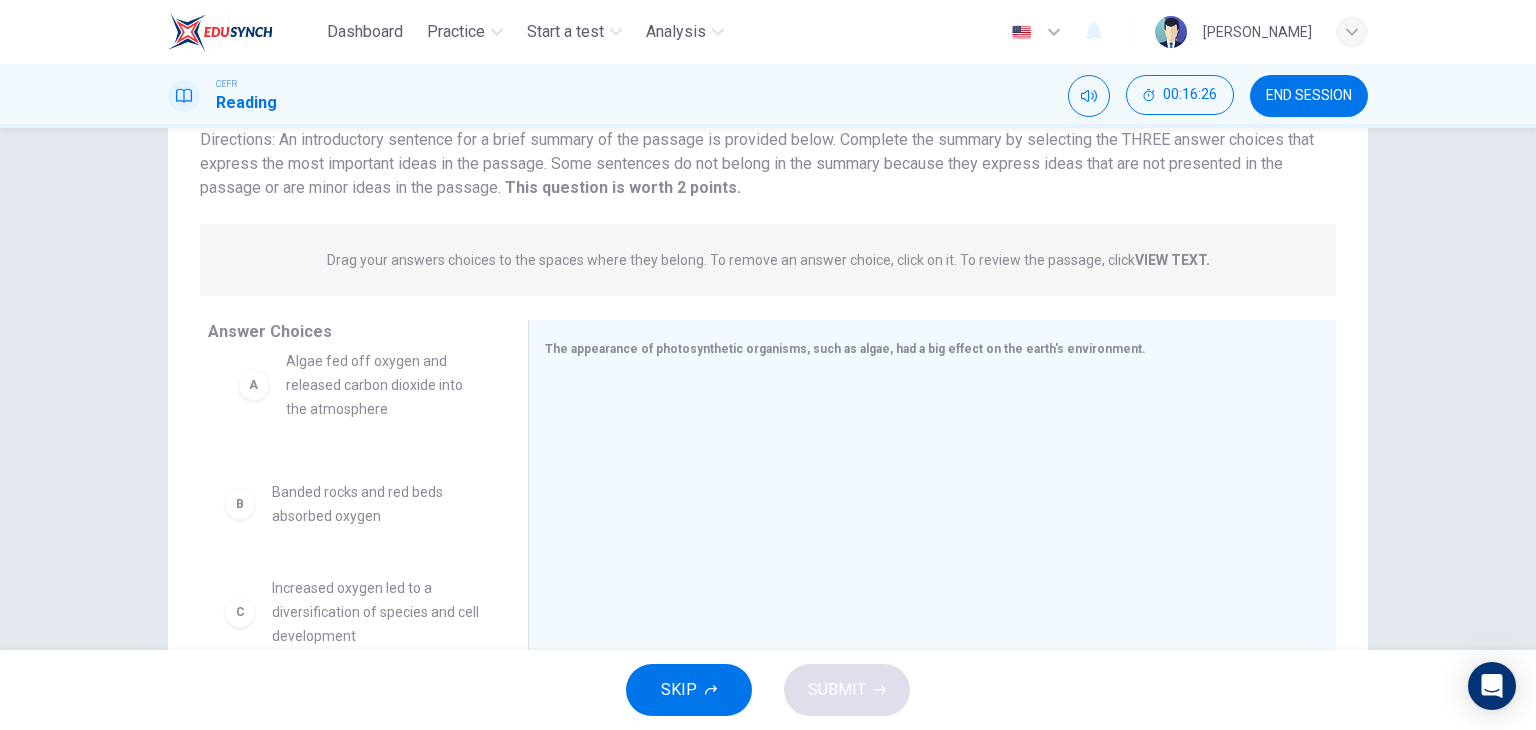 drag, startPoint x: 241, startPoint y: 423, endPoint x: 267, endPoint y: 399, distance: 35.383614 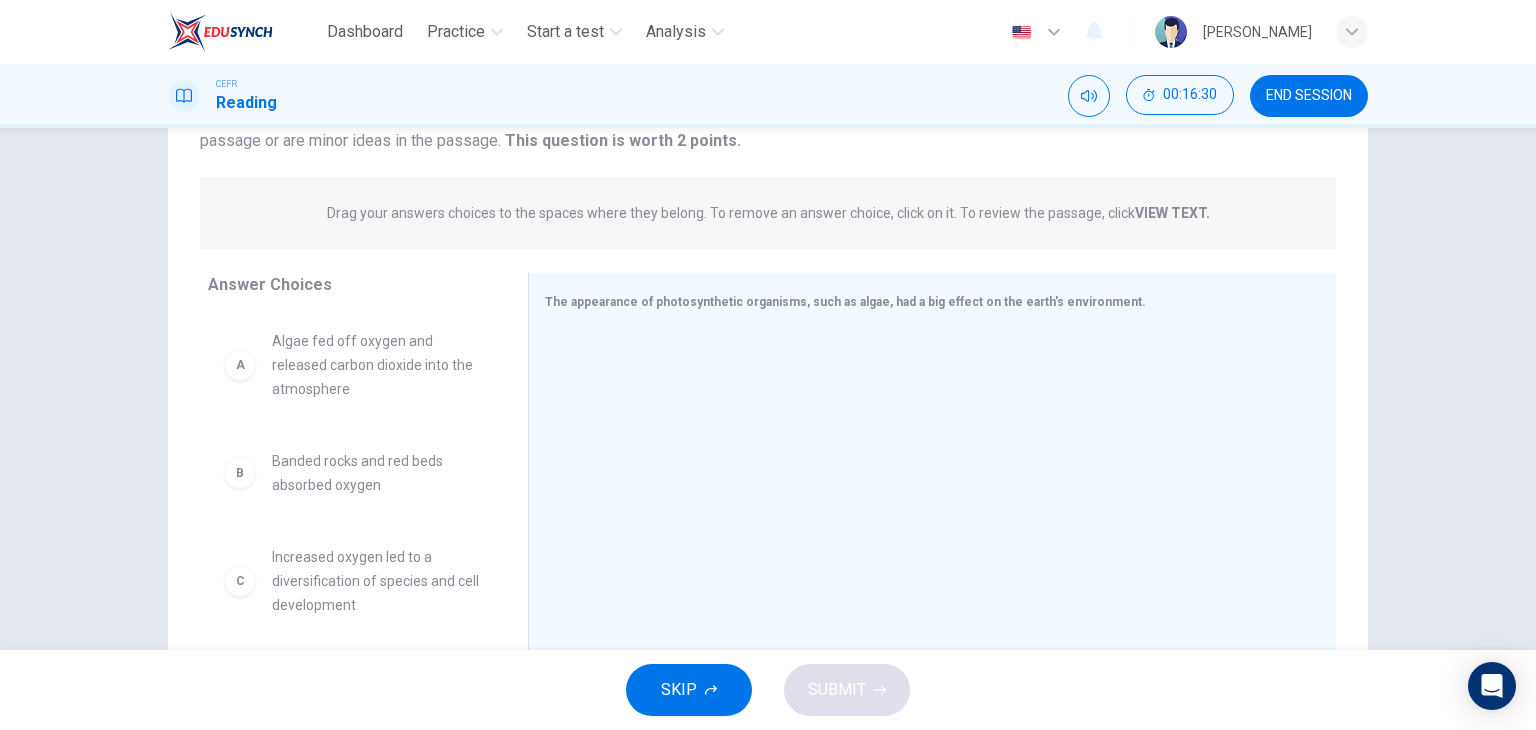 scroll, scrollTop: 253, scrollLeft: 0, axis: vertical 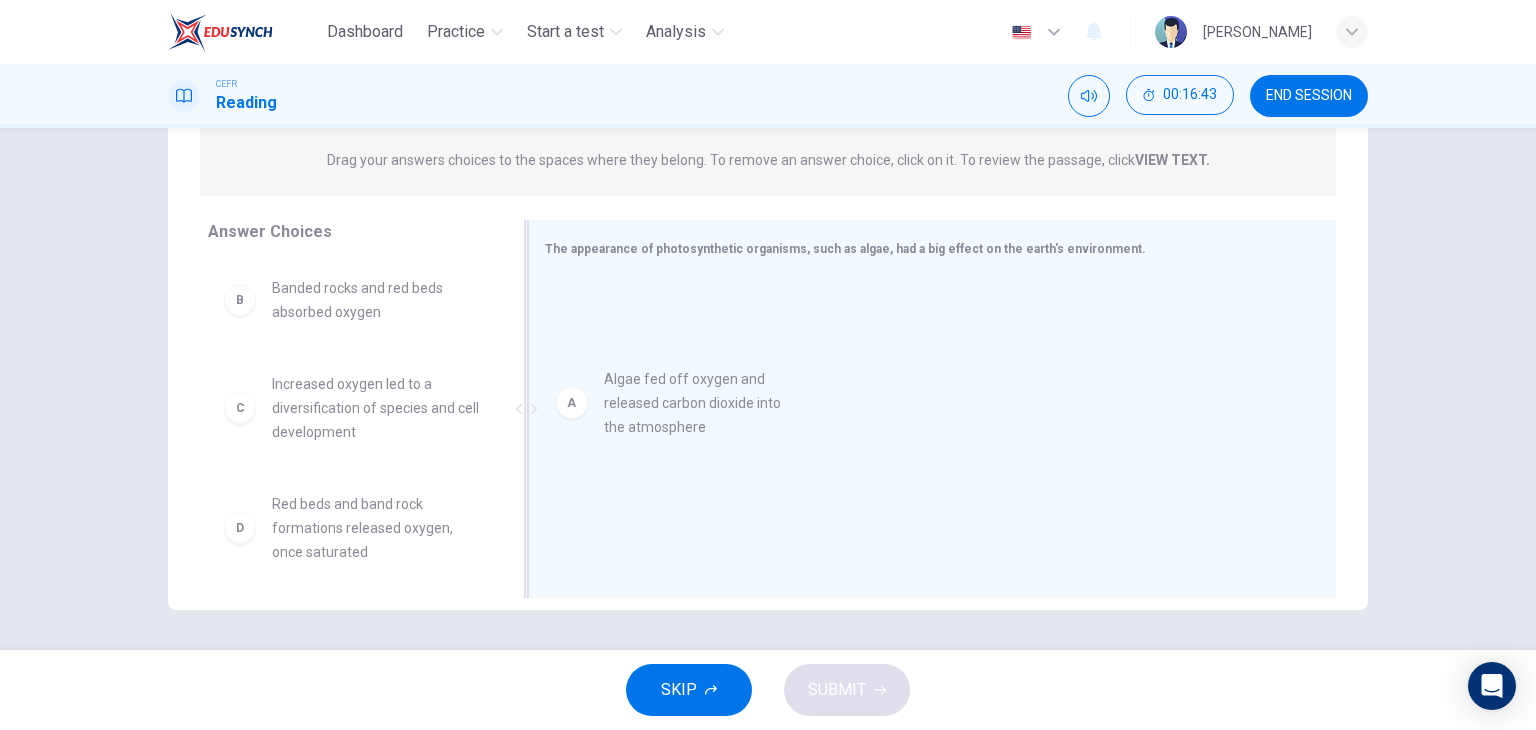 drag, startPoint x: 405, startPoint y: 317, endPoint x: 747, endPoint y: 413, distance: 355.21823 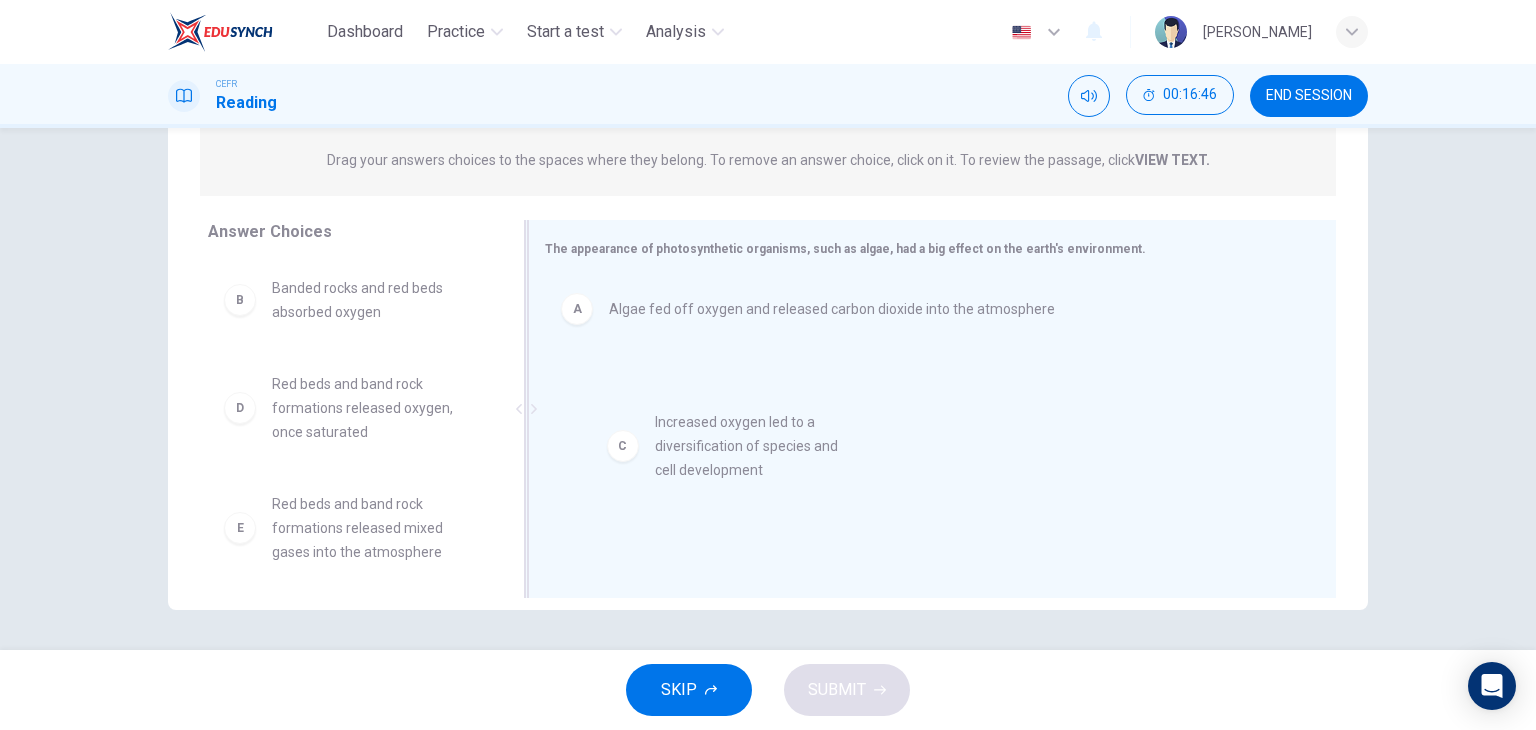 drag, startPoint x: 404, startPoint y: 412, endPoint x: 800, endPoint y: 455, distance: 398.32776 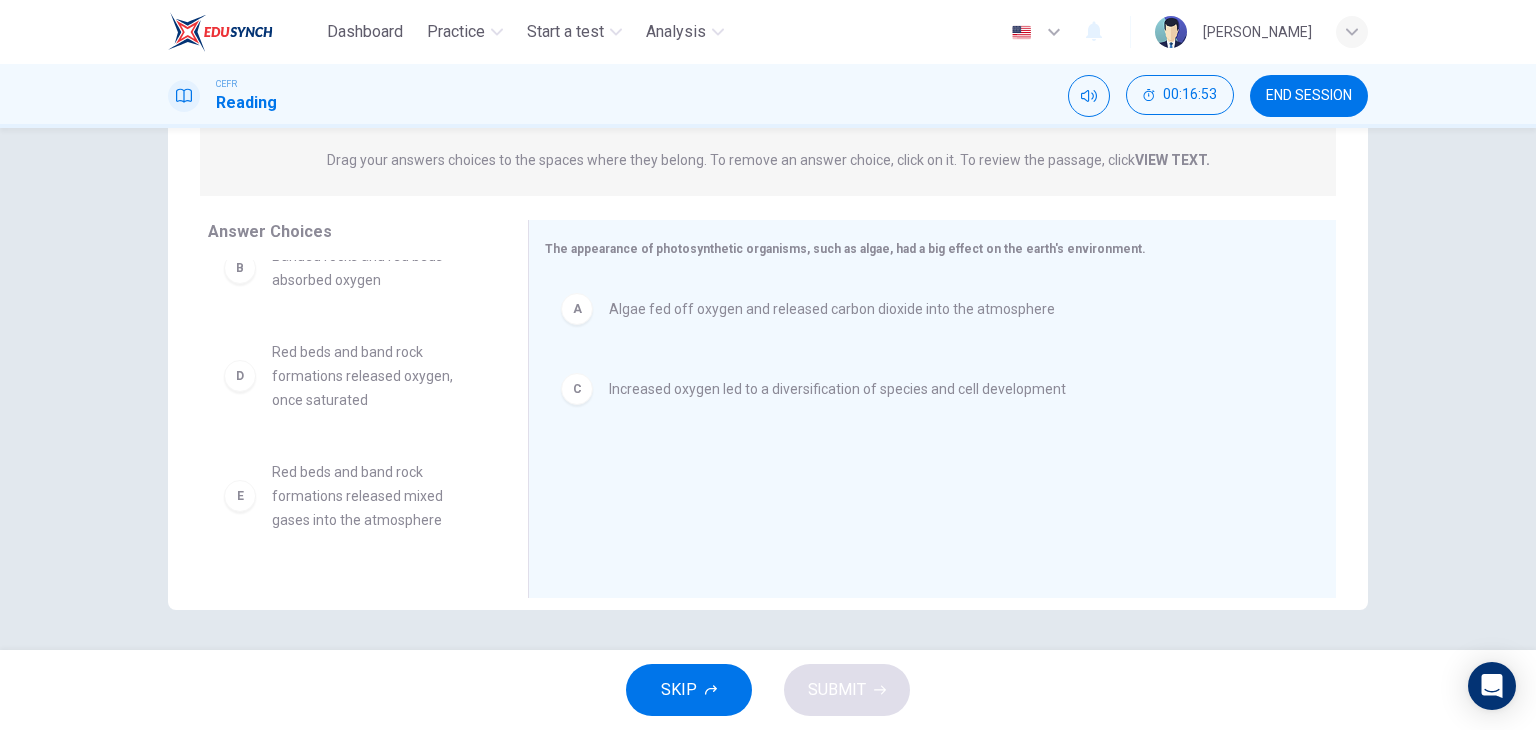 scroll, scrollTop: 0, scrollLeft: 0, axis: both 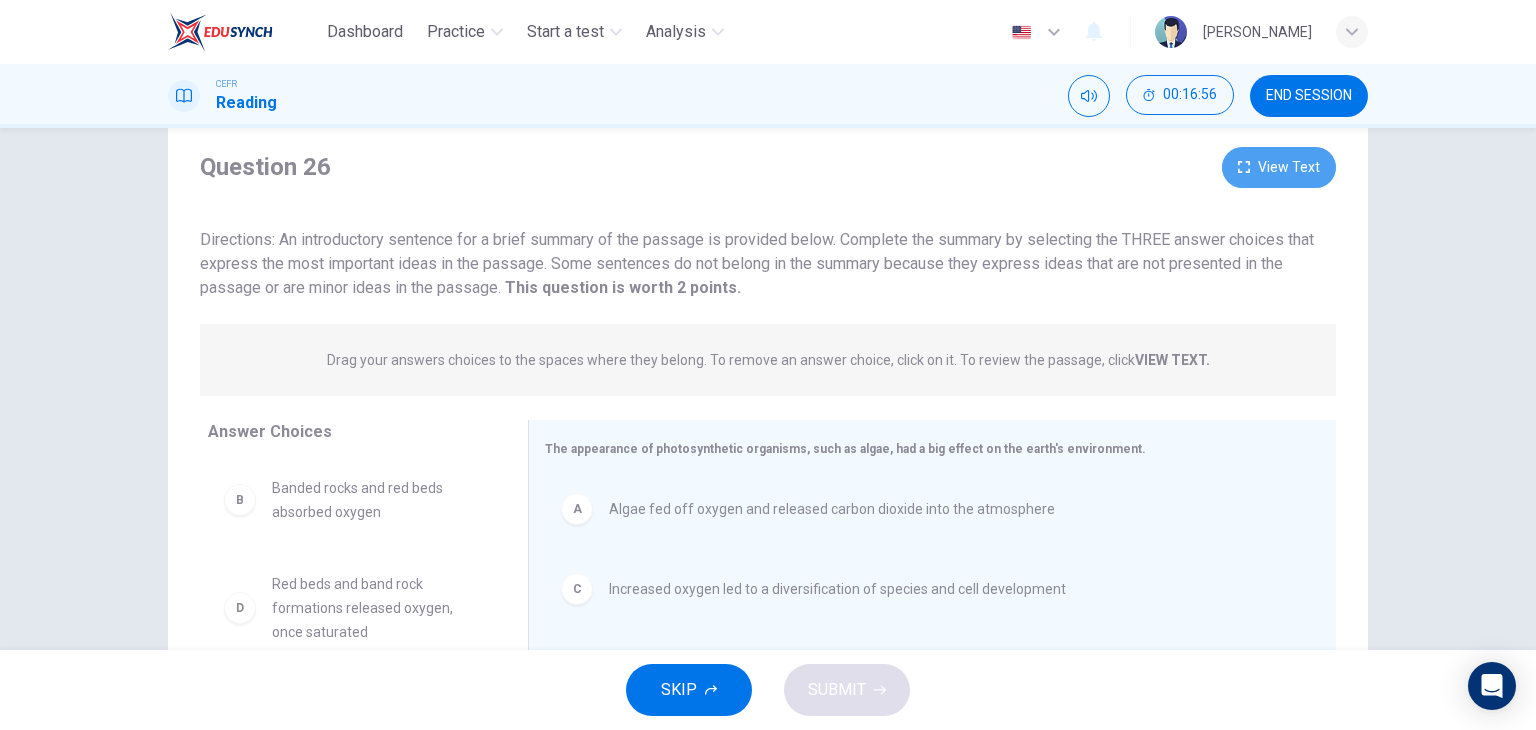click on "View Text" at bounding box center [1279, 167] 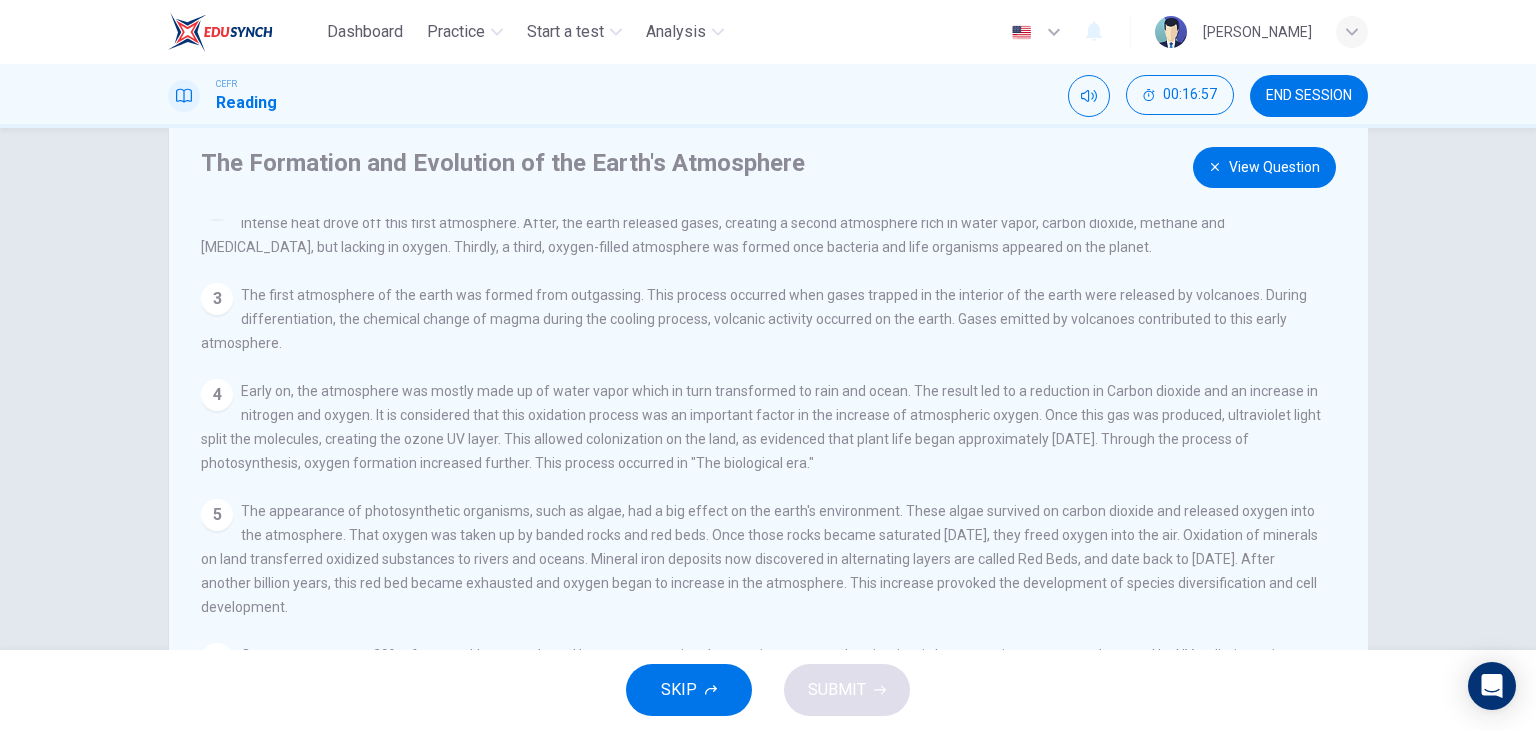 scroll, scrollTop: 163, scrollLeft: 0, axis: vertical 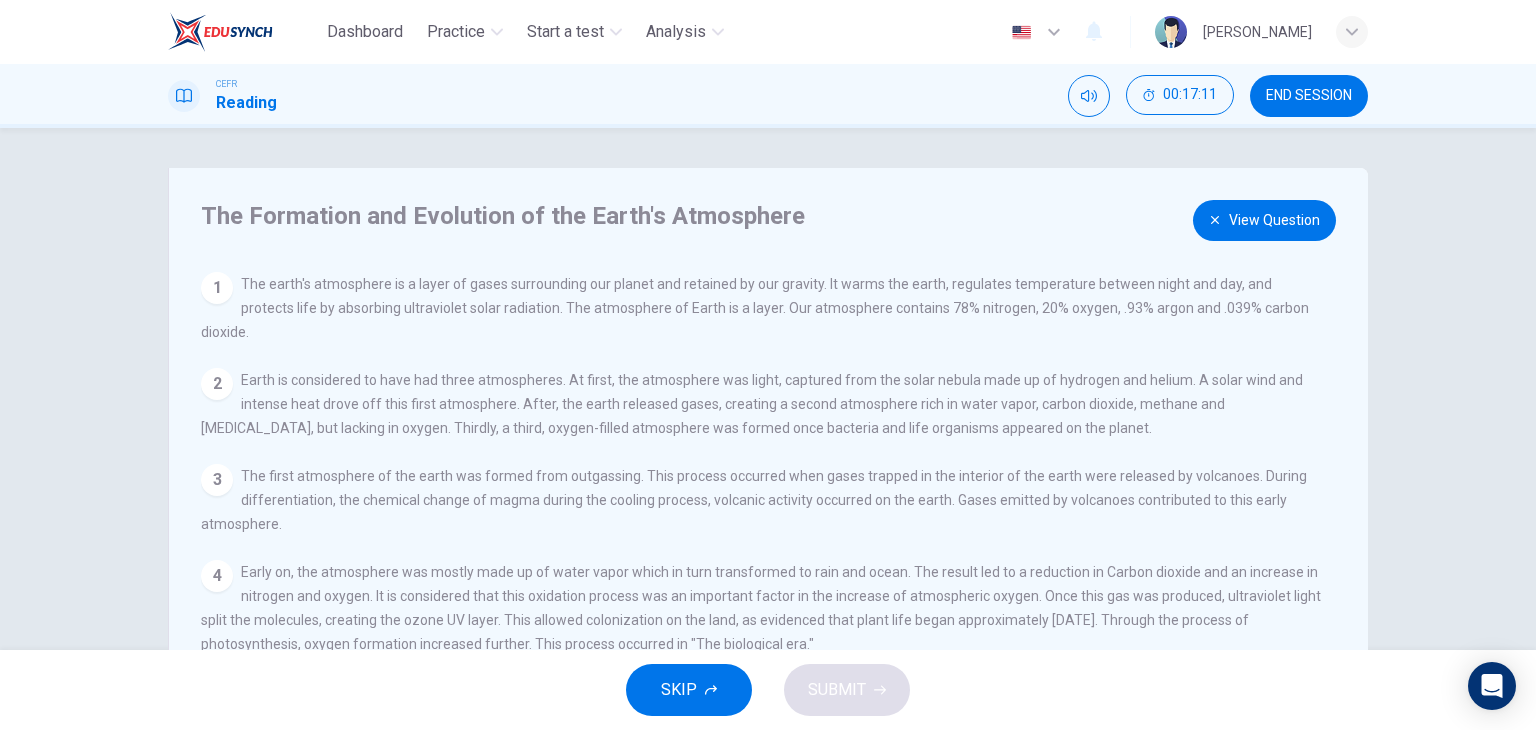 click on "View Question" at bounding box center (1264, 220) 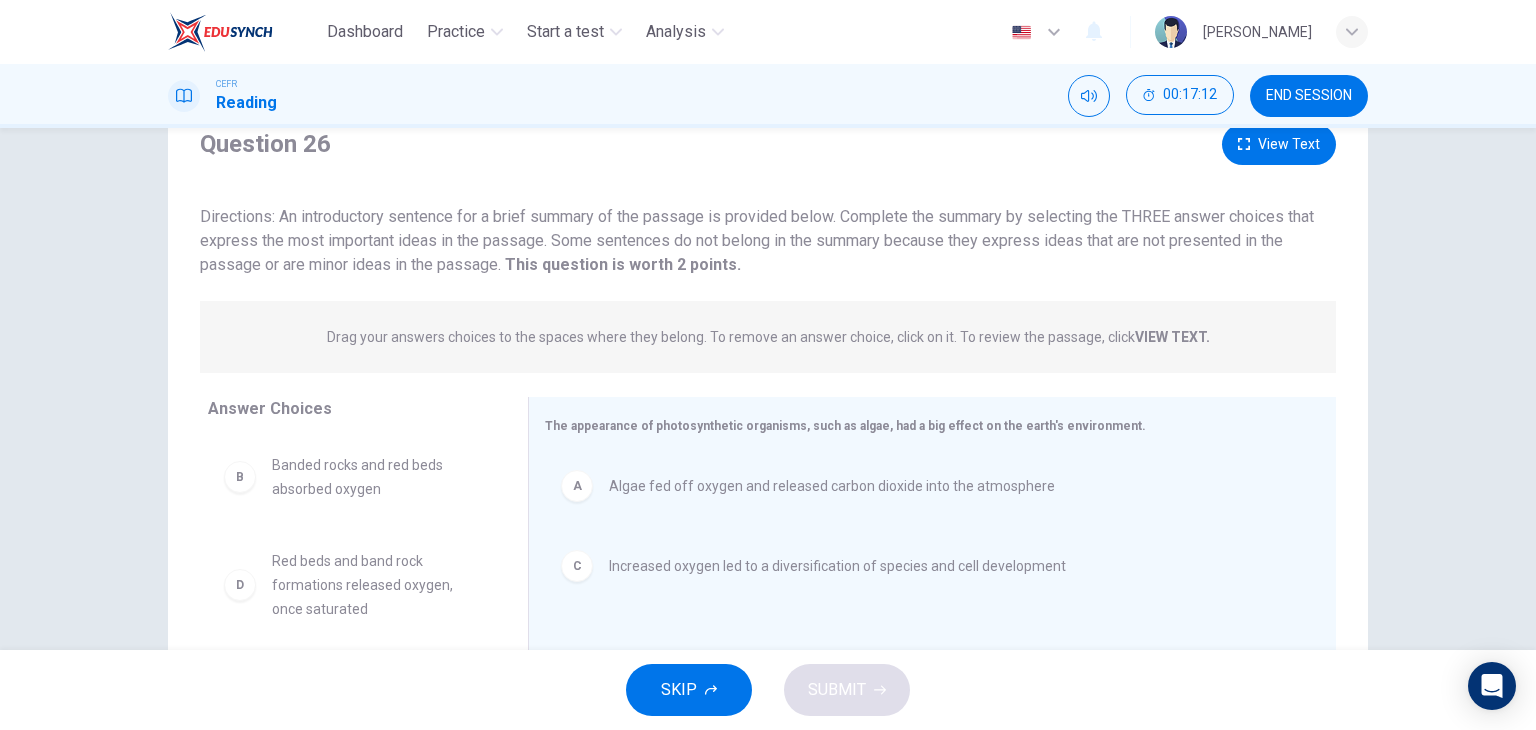 scroll, scrollTop: 200, scrollLeft: 0, axis: vertical 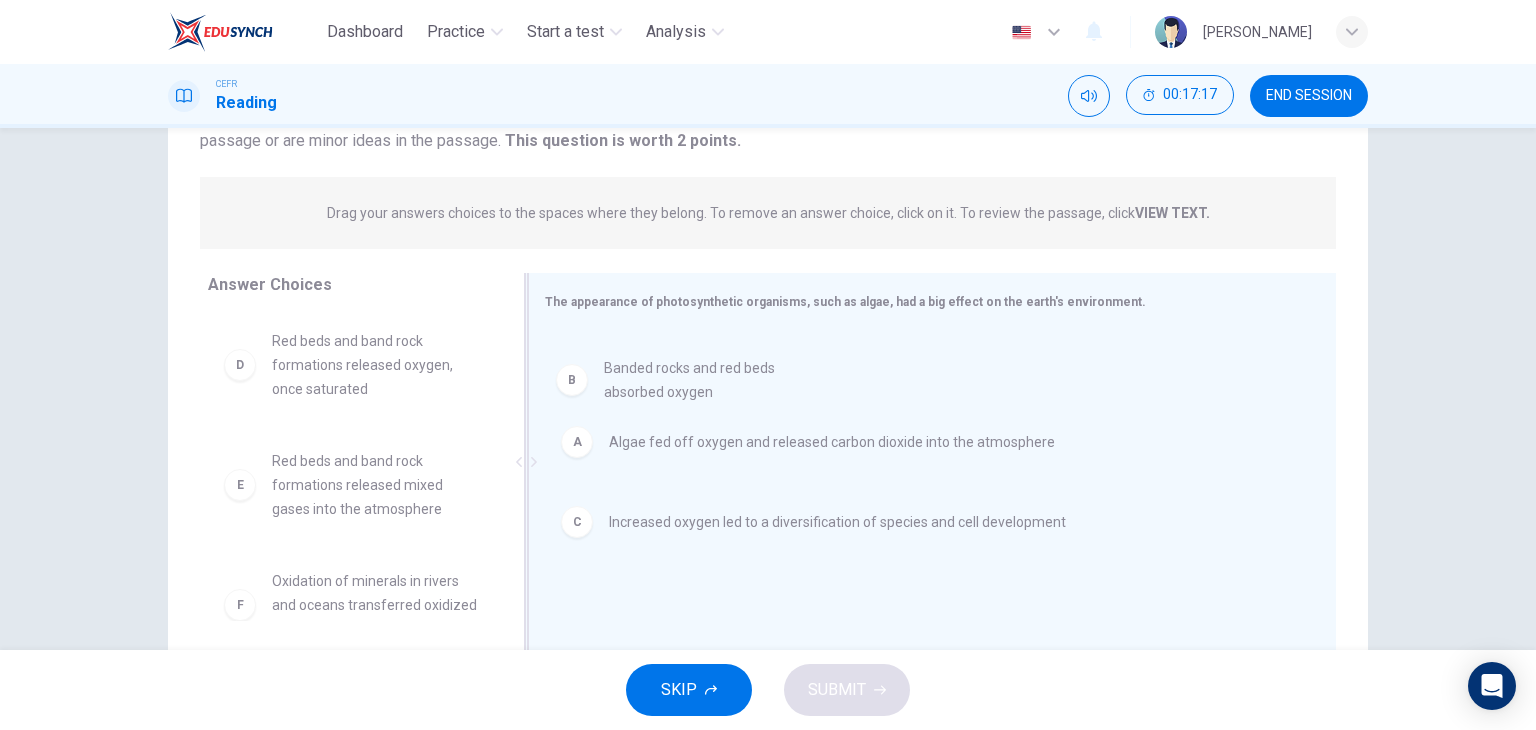 drag, startPoint x: 415, startPoint y: 385, endPoint x: 704, endPoint y: 401, distance: 289.44257 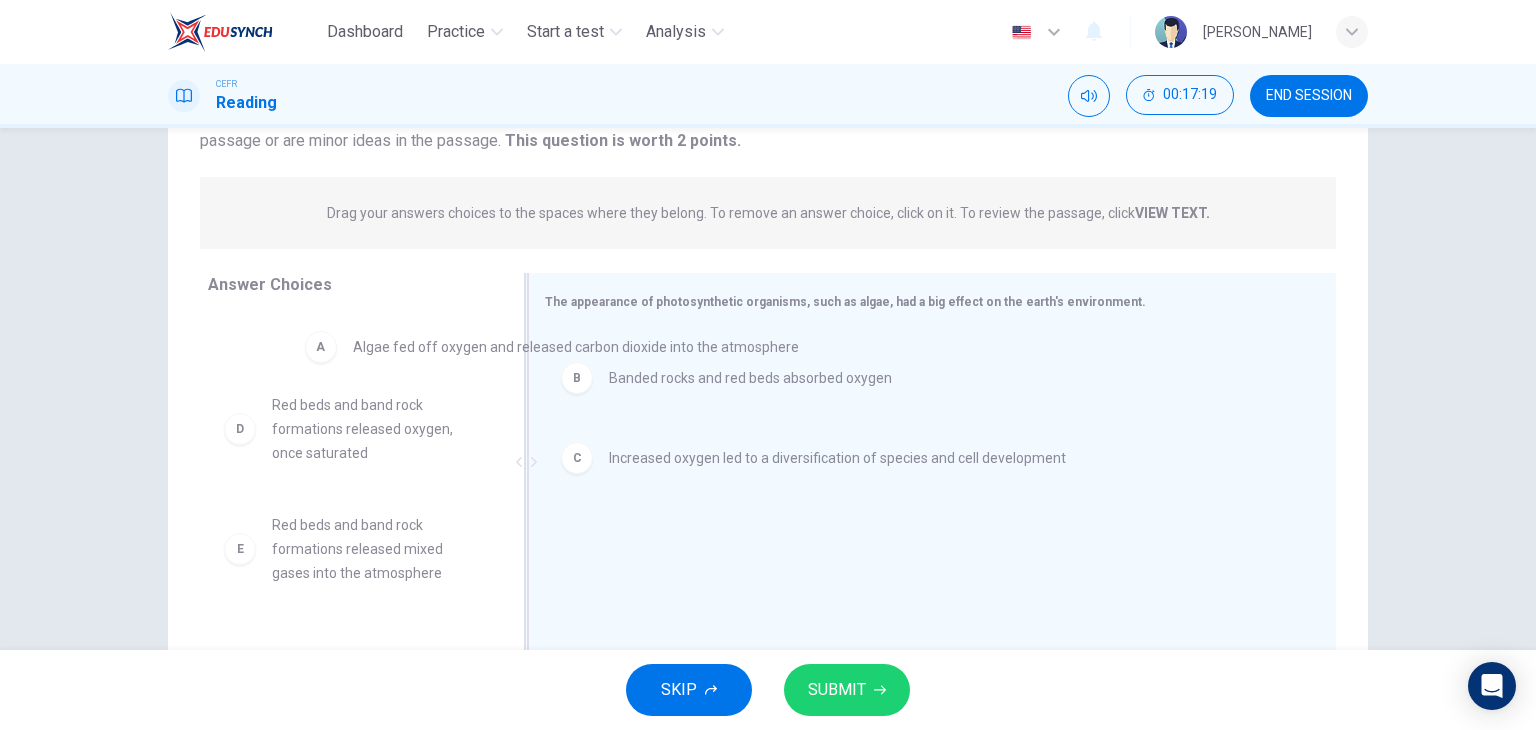 drag, startPoint x: 670, startPoint y: 373, endPoint x: 389, endPoint y: 357, distance: 281.45514 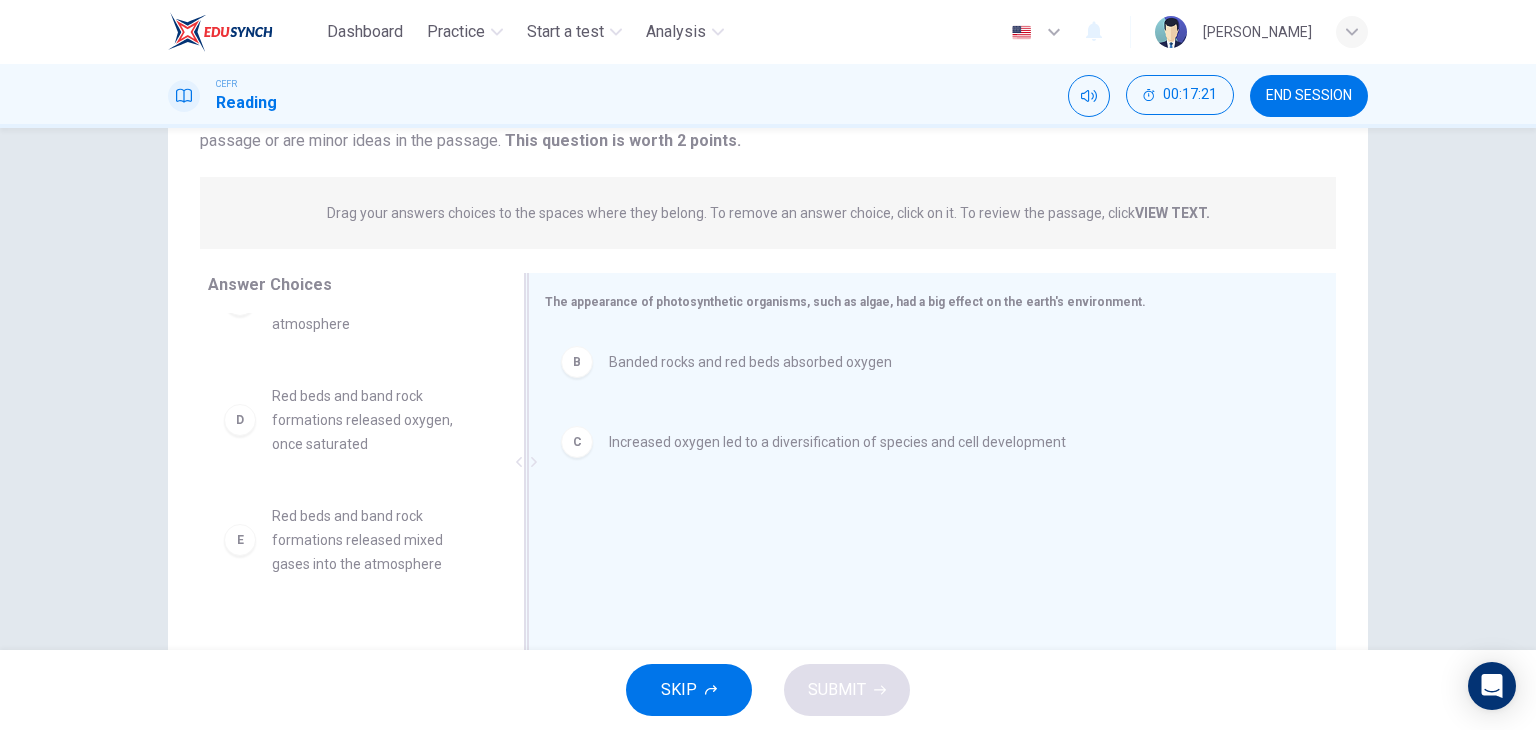 scroll, scrollTop: 100, scrollLeft: 0, axis: vertical 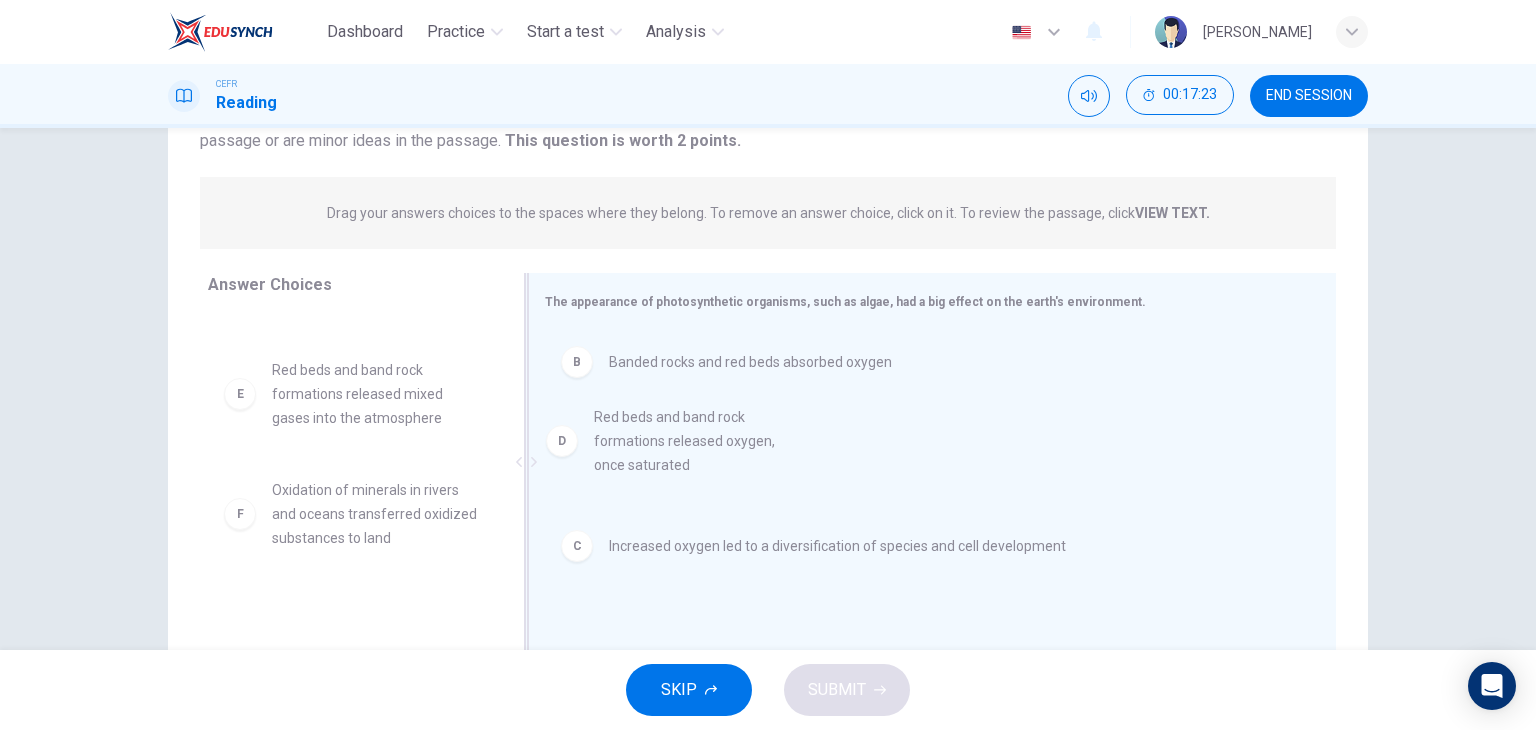 drag, startPoint x: 374, startPoint y: 404, endPoint x: 706, endPoint y: 463, distance: 337.20172 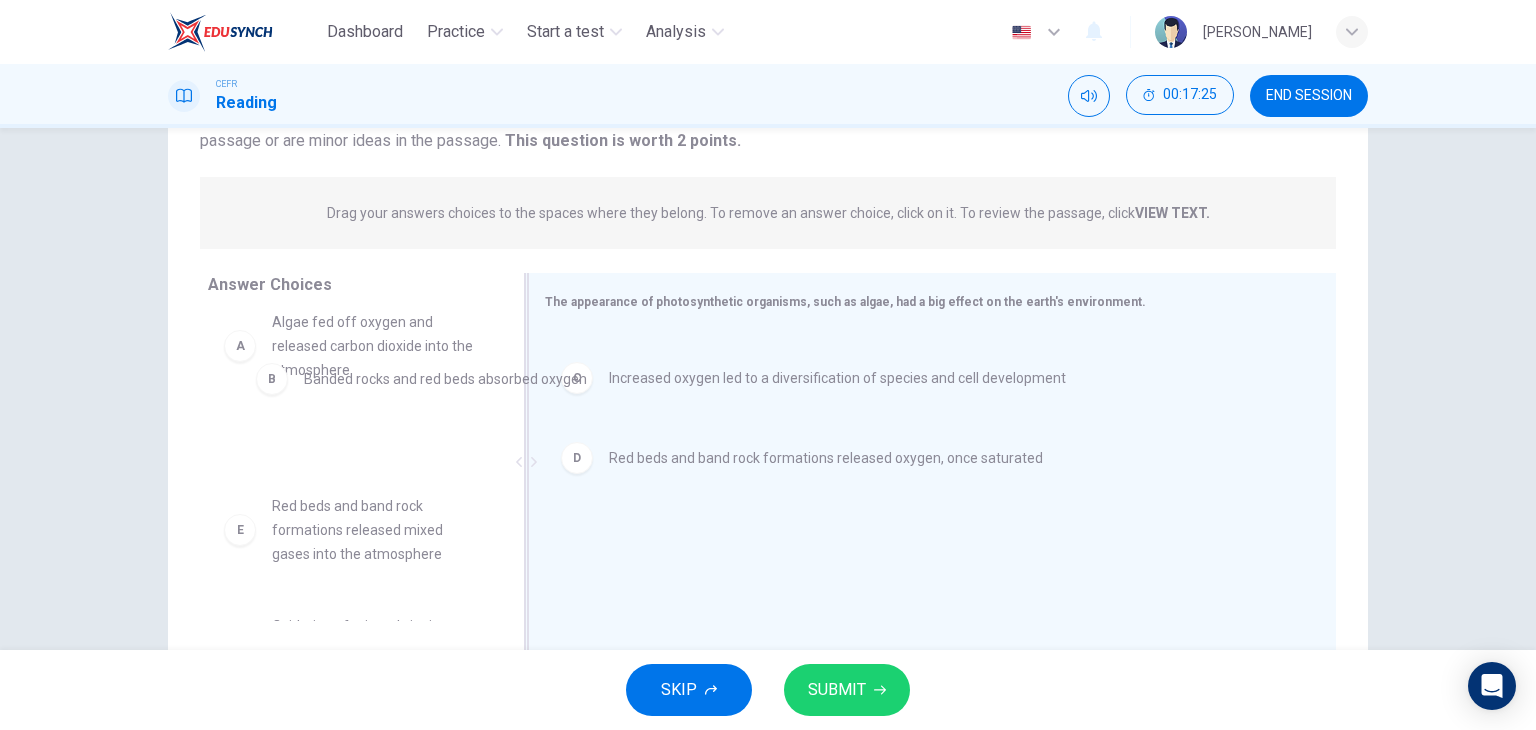 drag, startPoint x: 674, startPoint y: 370, endPoint x: 358, endPoint y: 387, distance: 316.45694 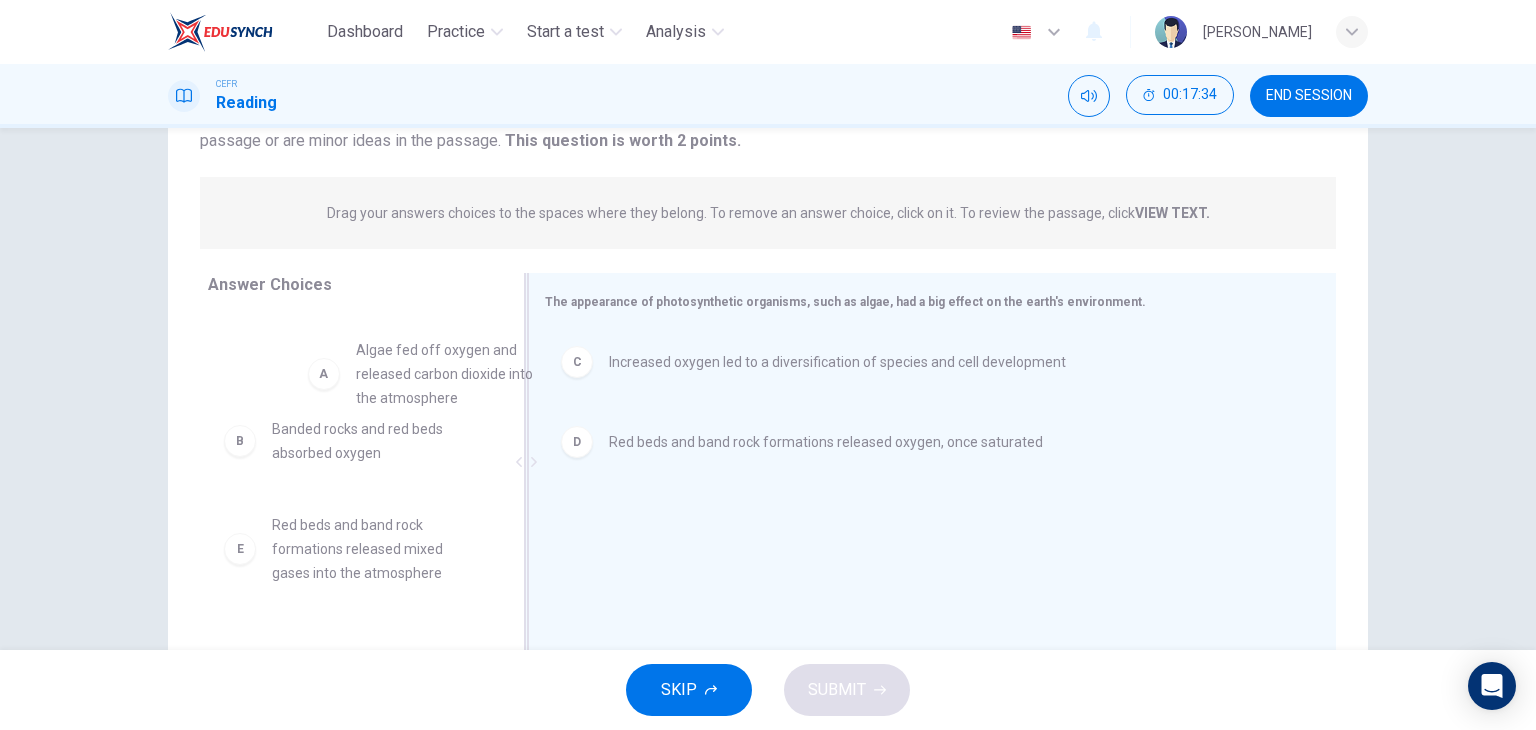 scroll, scrollTop: 7, scrollLeft: 0, axis: vertical 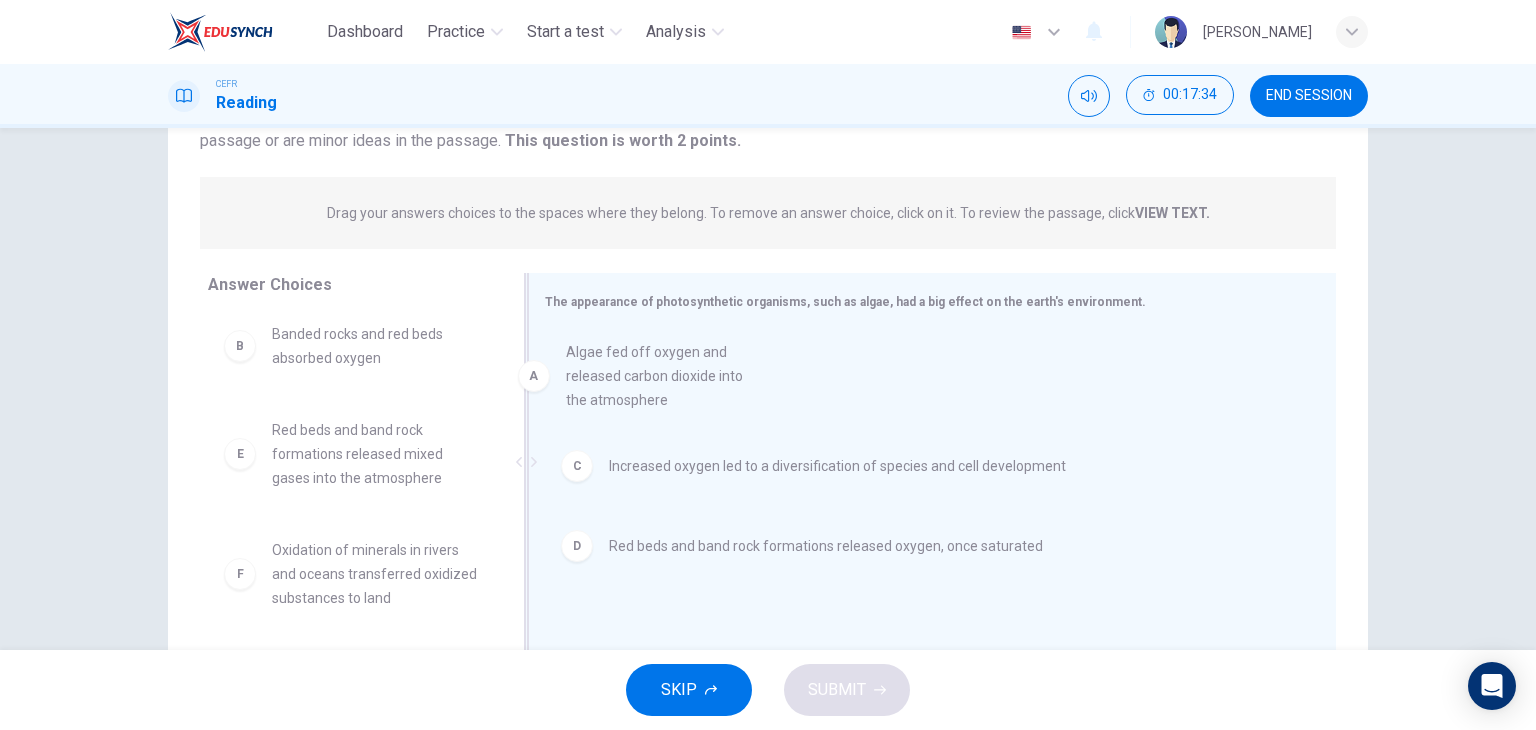 drag, startPoint x: 359, startPoint y: 369, endPoint x: 668, endPoint y: 402, distance: 310.75714 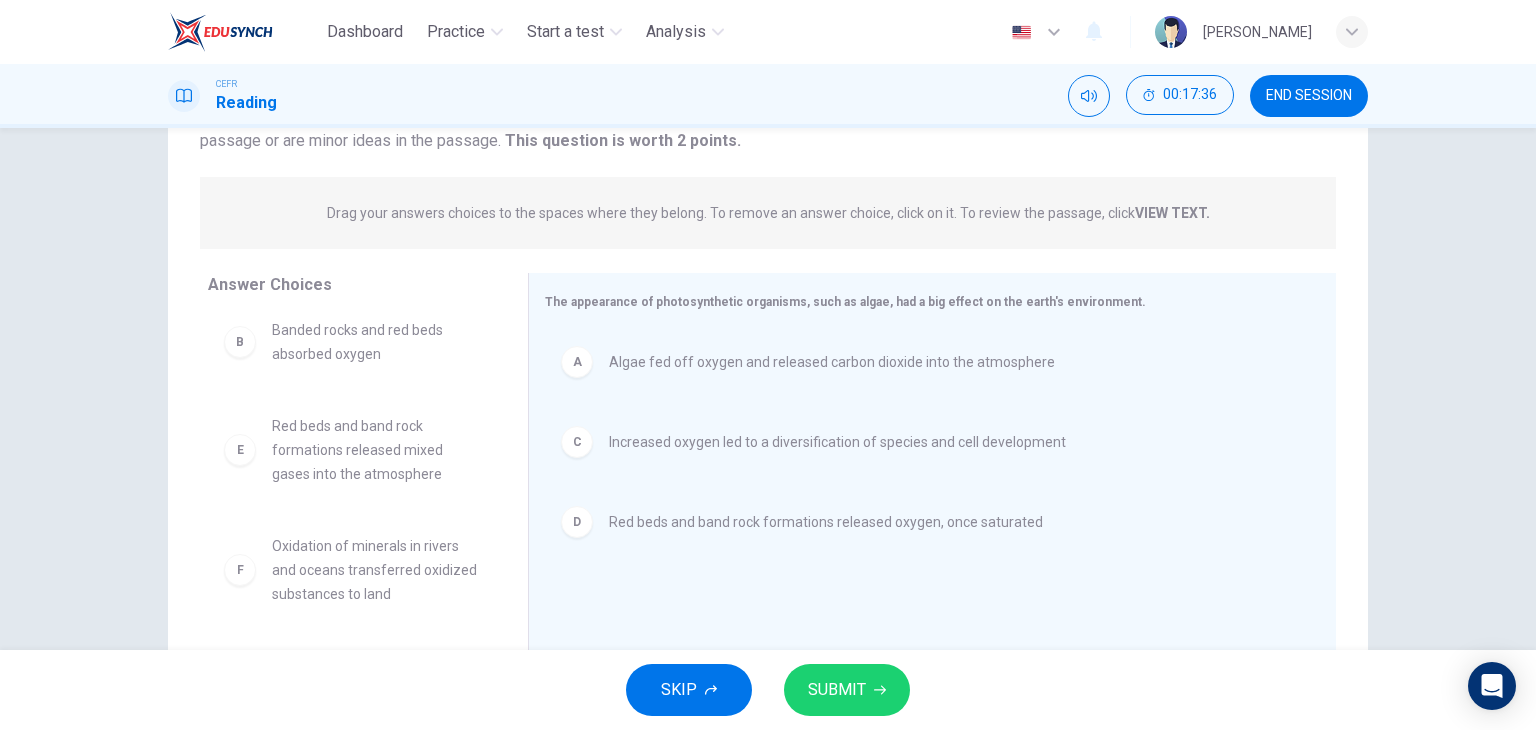 scroll, scrollTop: 12, scrollLeft: 0, axis: vertical 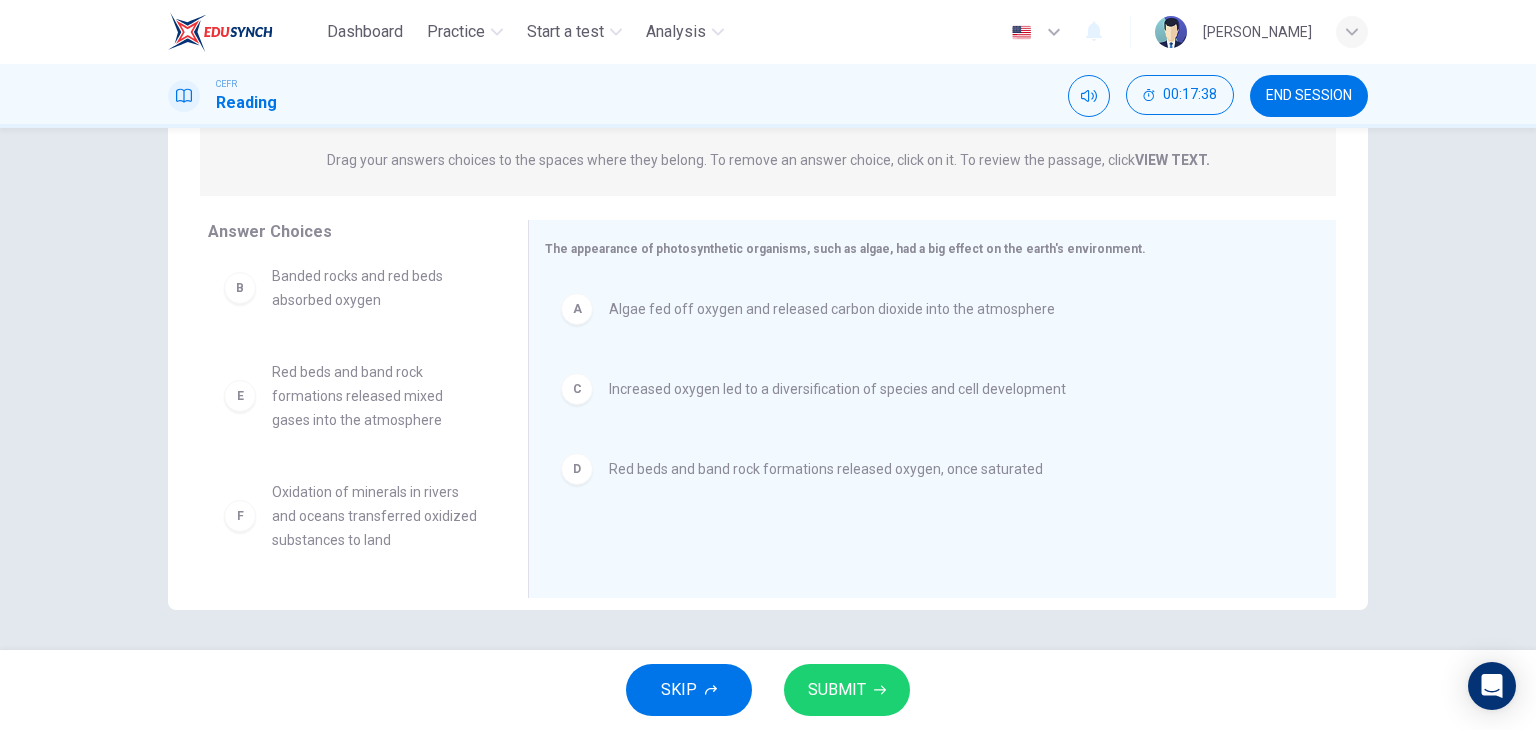click 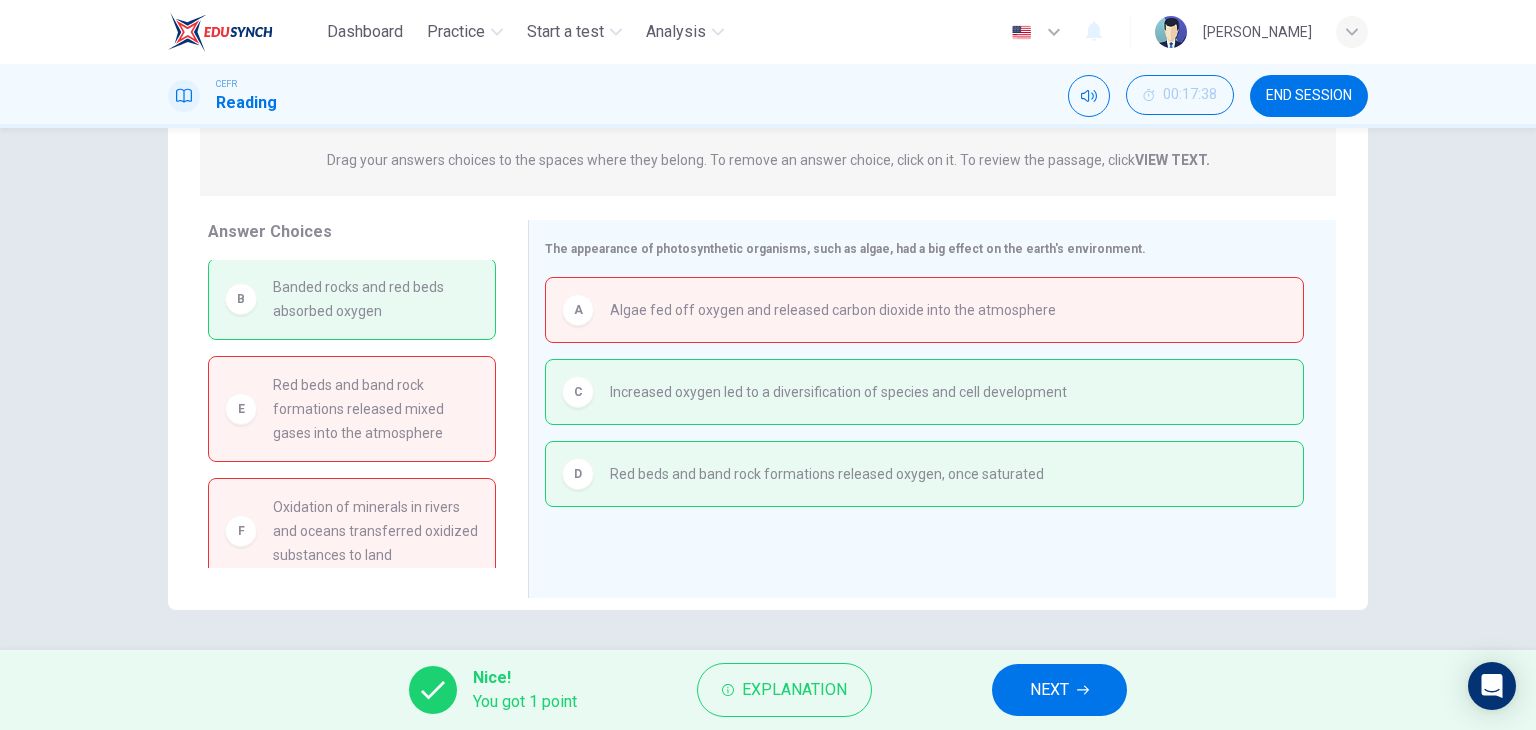 scroll, scrollTop: 0, scrollLeft: 0, axis: both 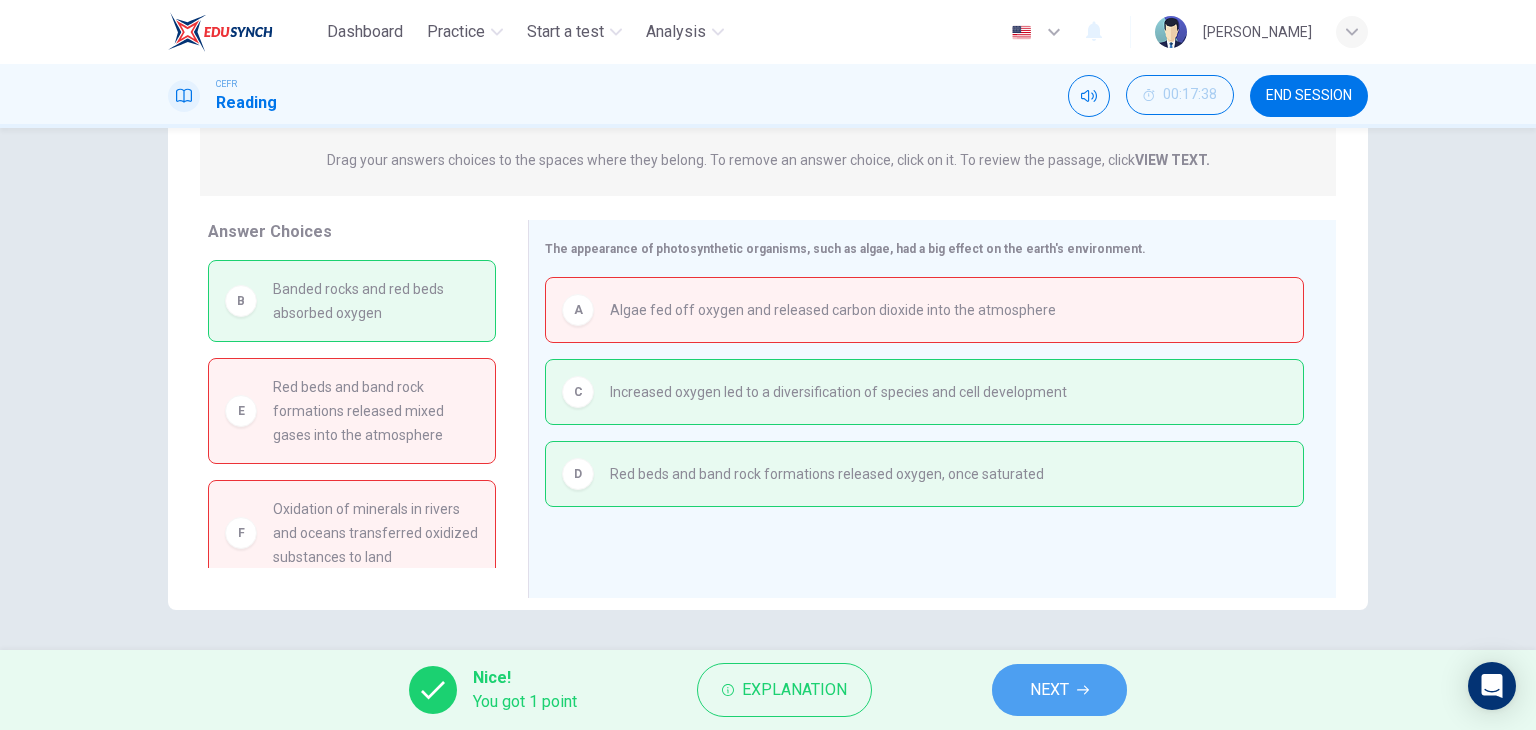 click on "NEXT" at bounding box center (1059, 690) 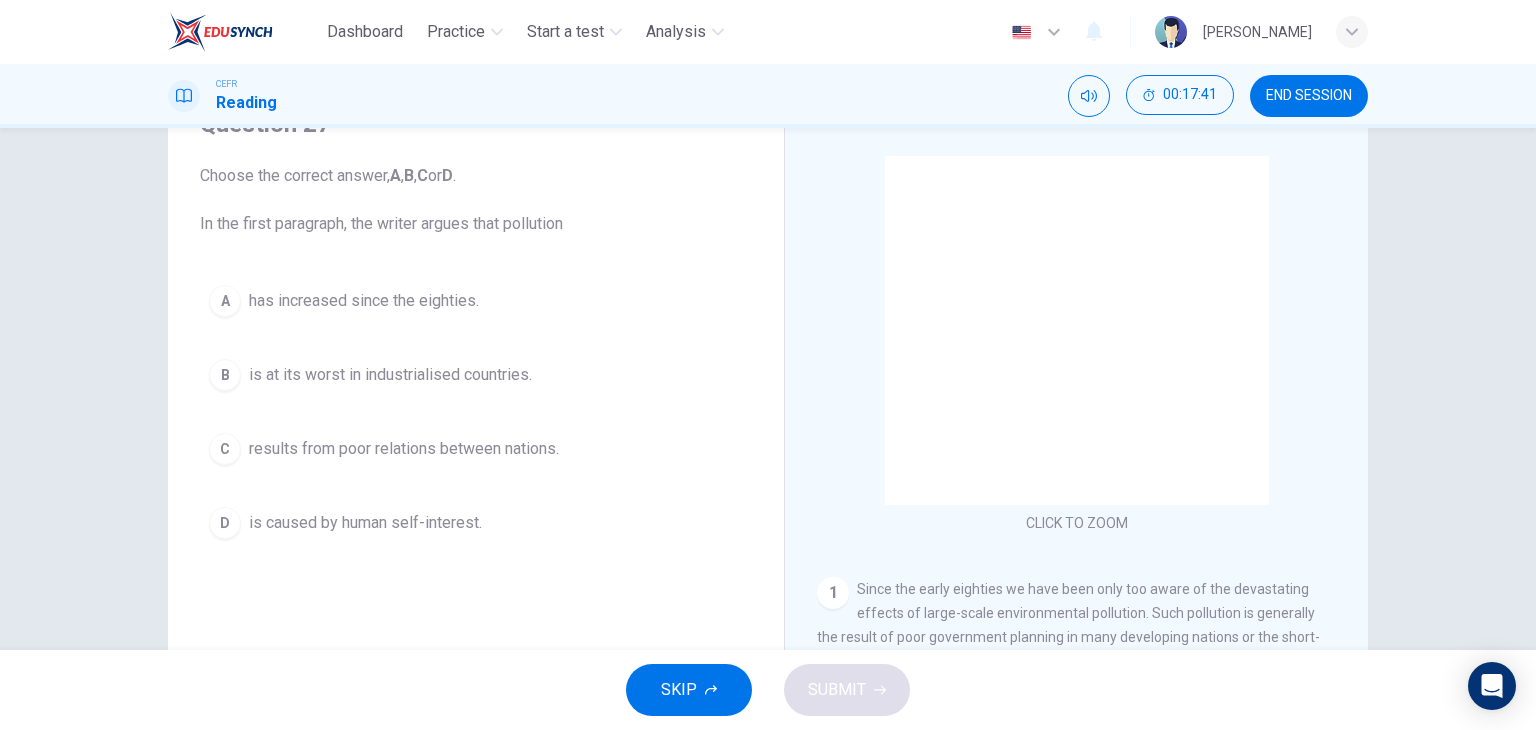 scroll, scrollTop: 0, scrollLeft: 0, axis: both 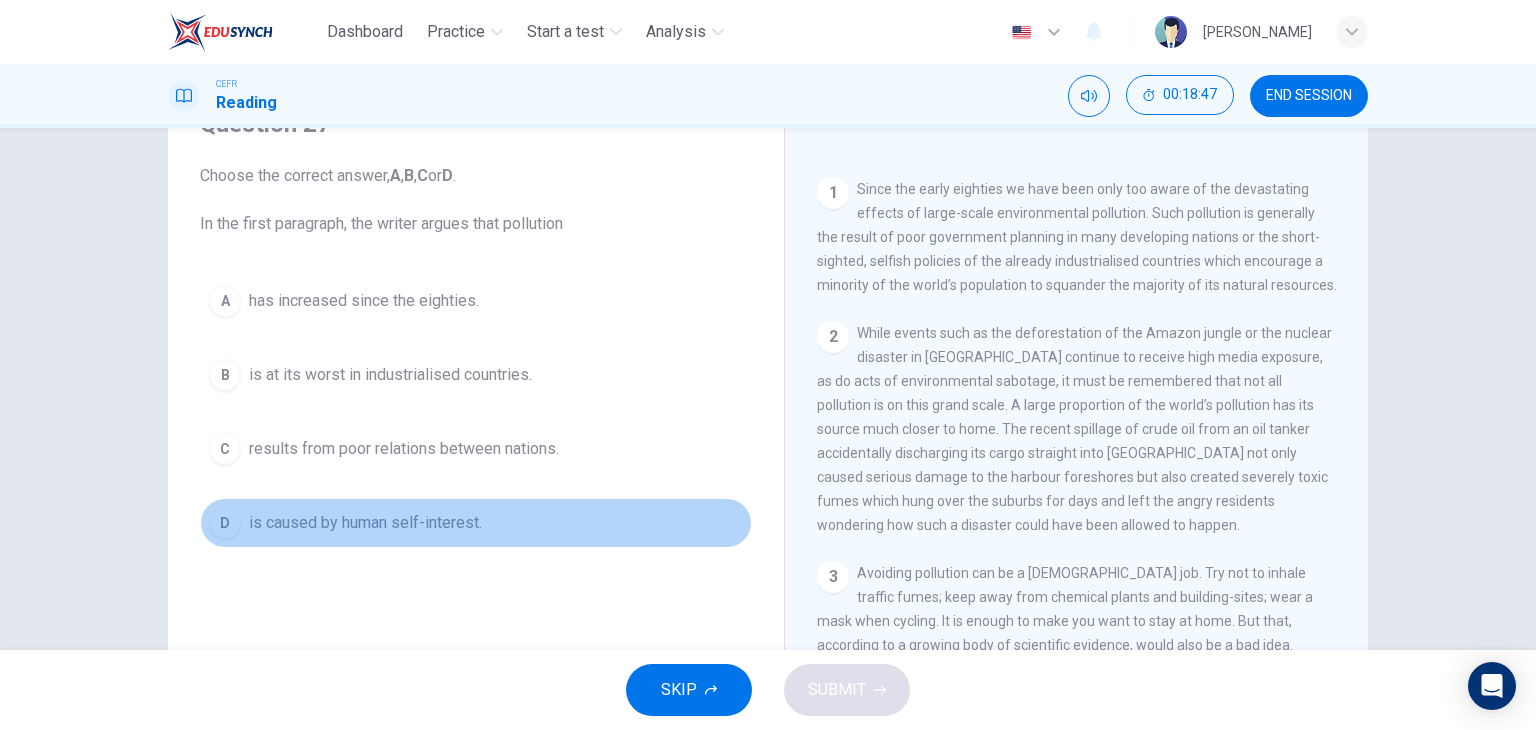 click on "D" at bounding box center (225, 523) 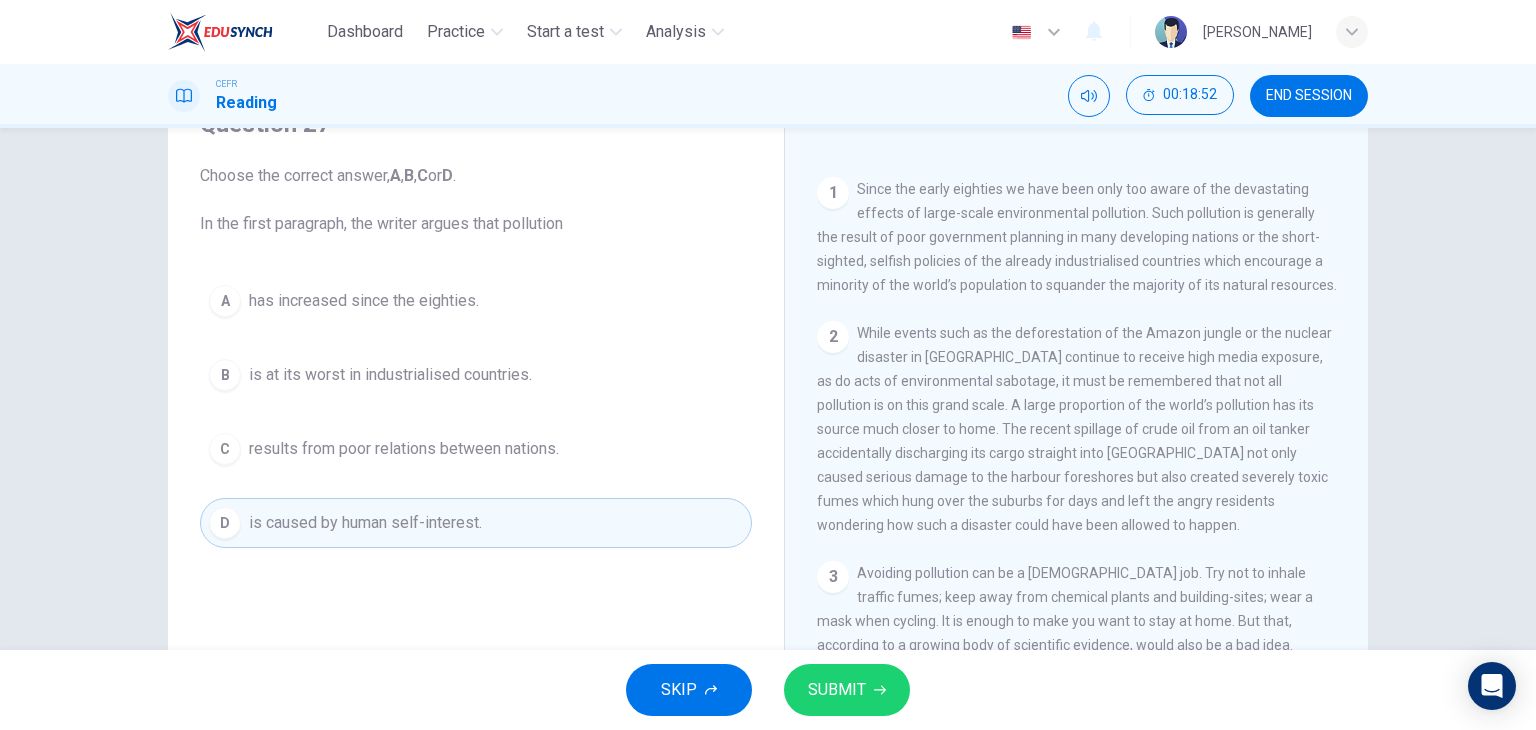click on "SUBMIT" at bounding box center (837, 690) 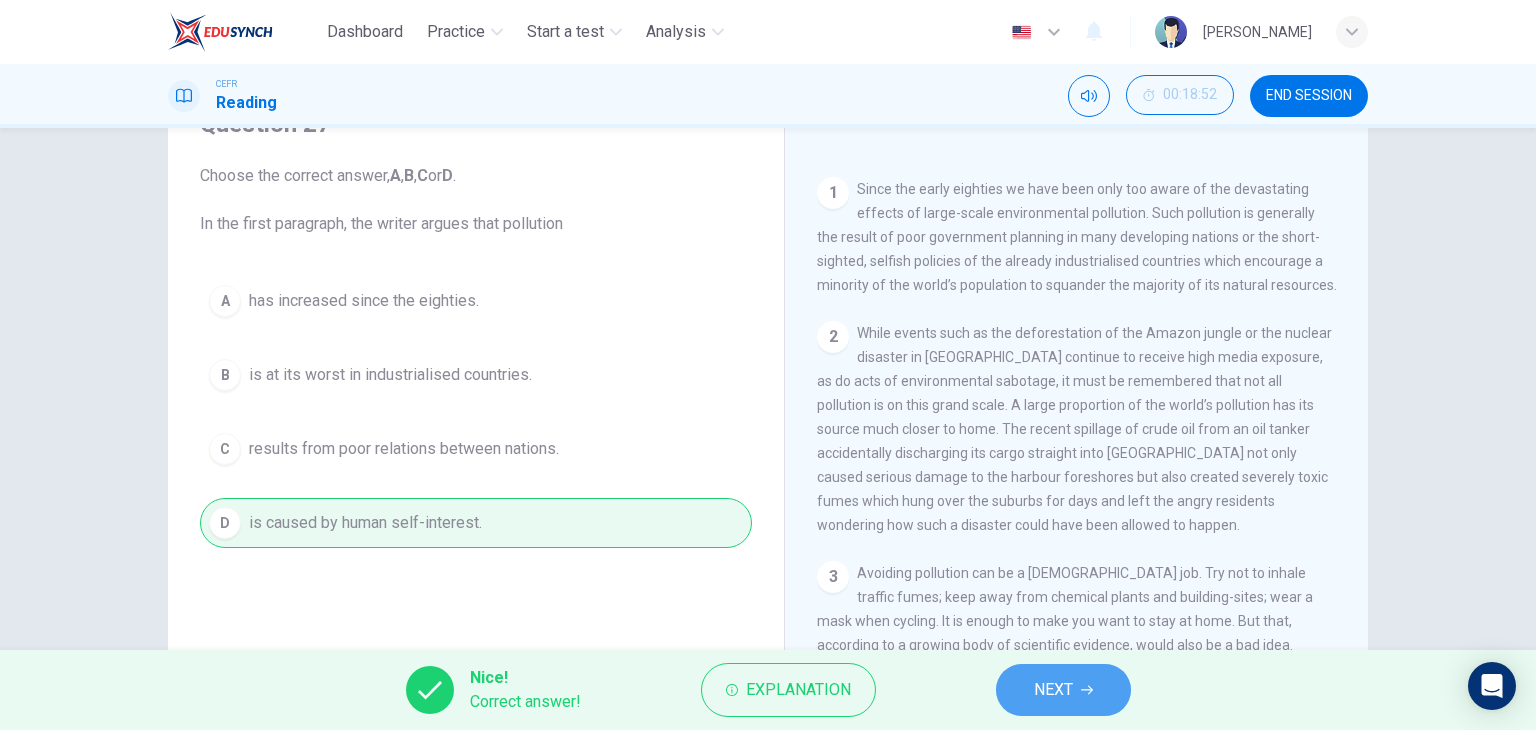 click on "NEXT" at bounding box center (1063, 690) 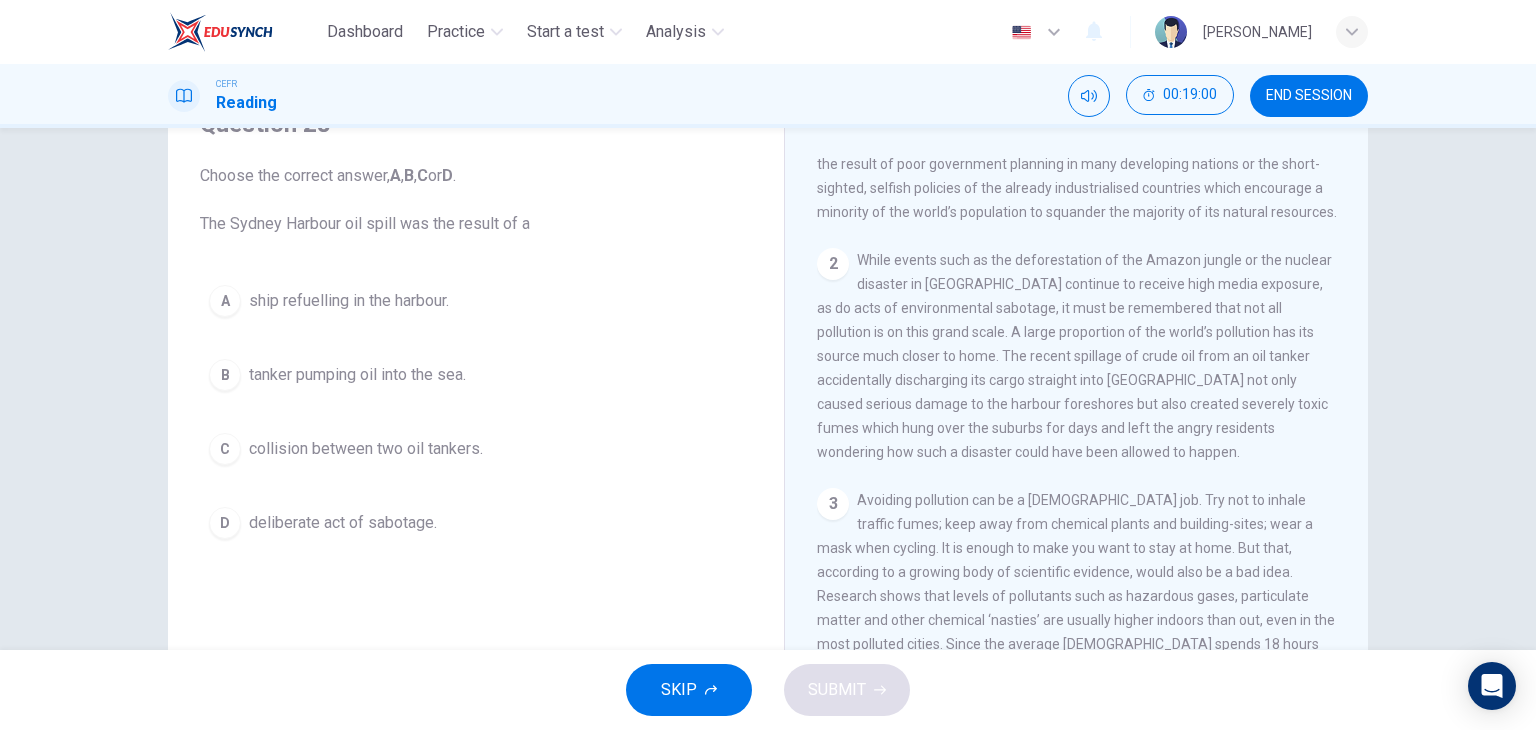 scroll, scrollTop: 500, scrollLeft: 0, axis: vertical 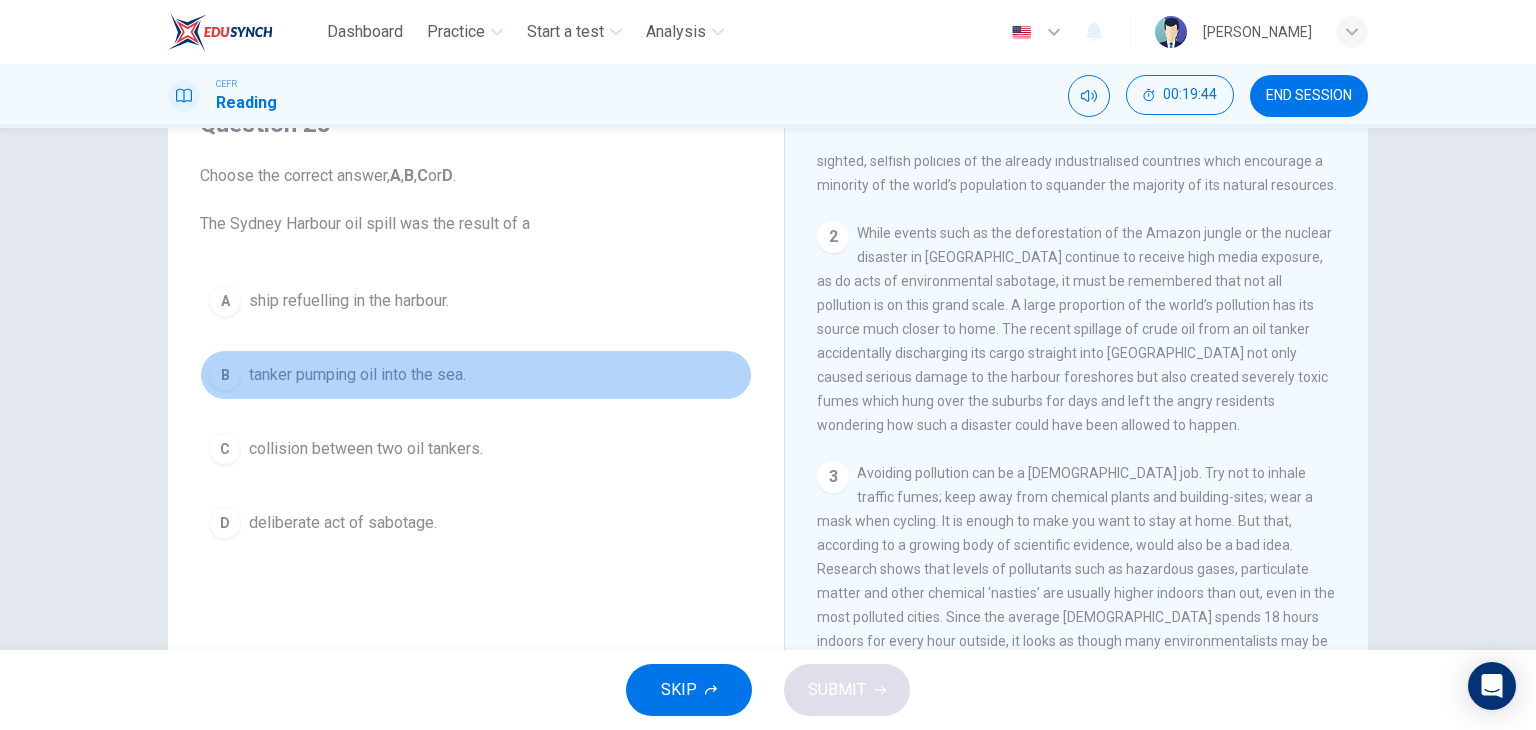 click on "B tanker pumping oil into the sea." at bounding box center (476, 375) 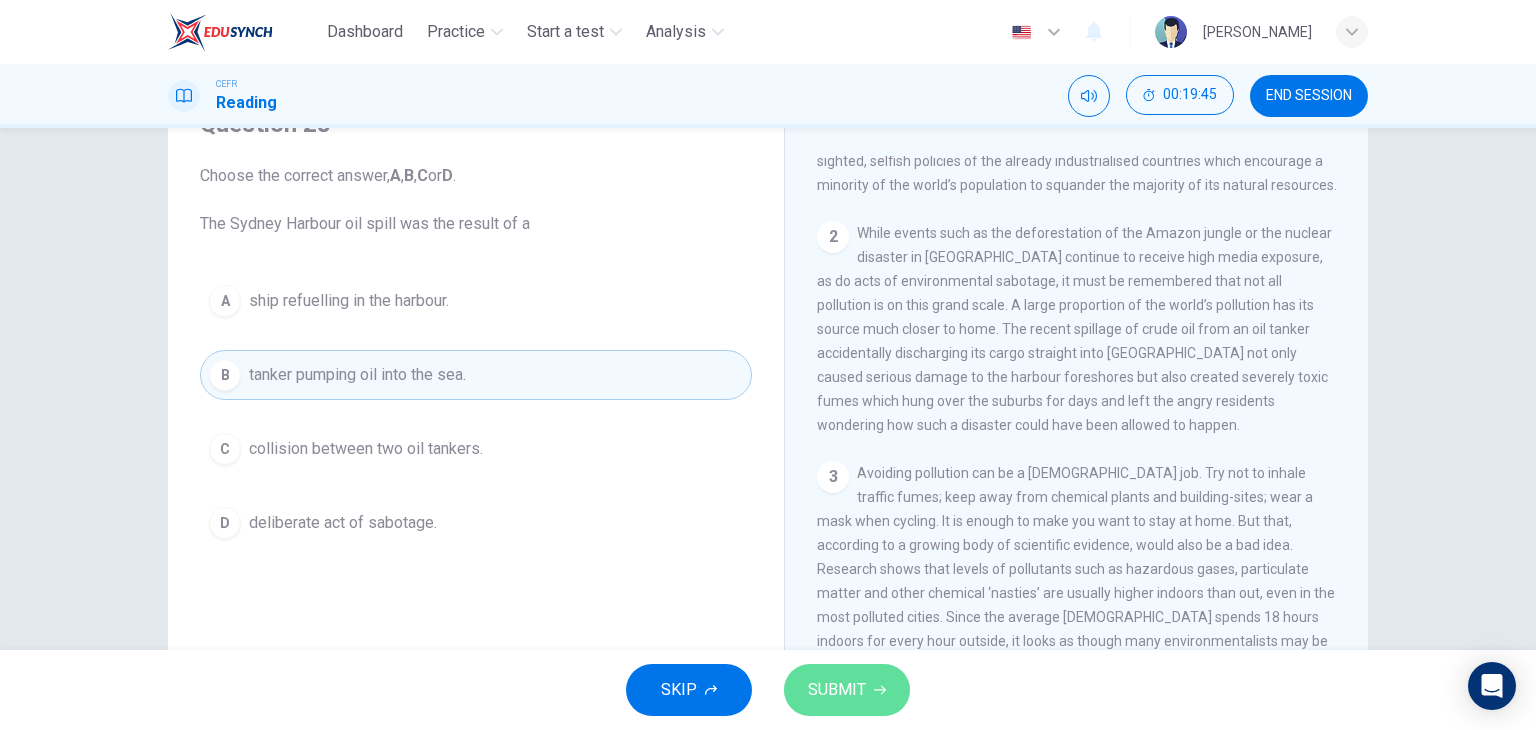 click on "SUBMIT" at bounding box center [837, 690] 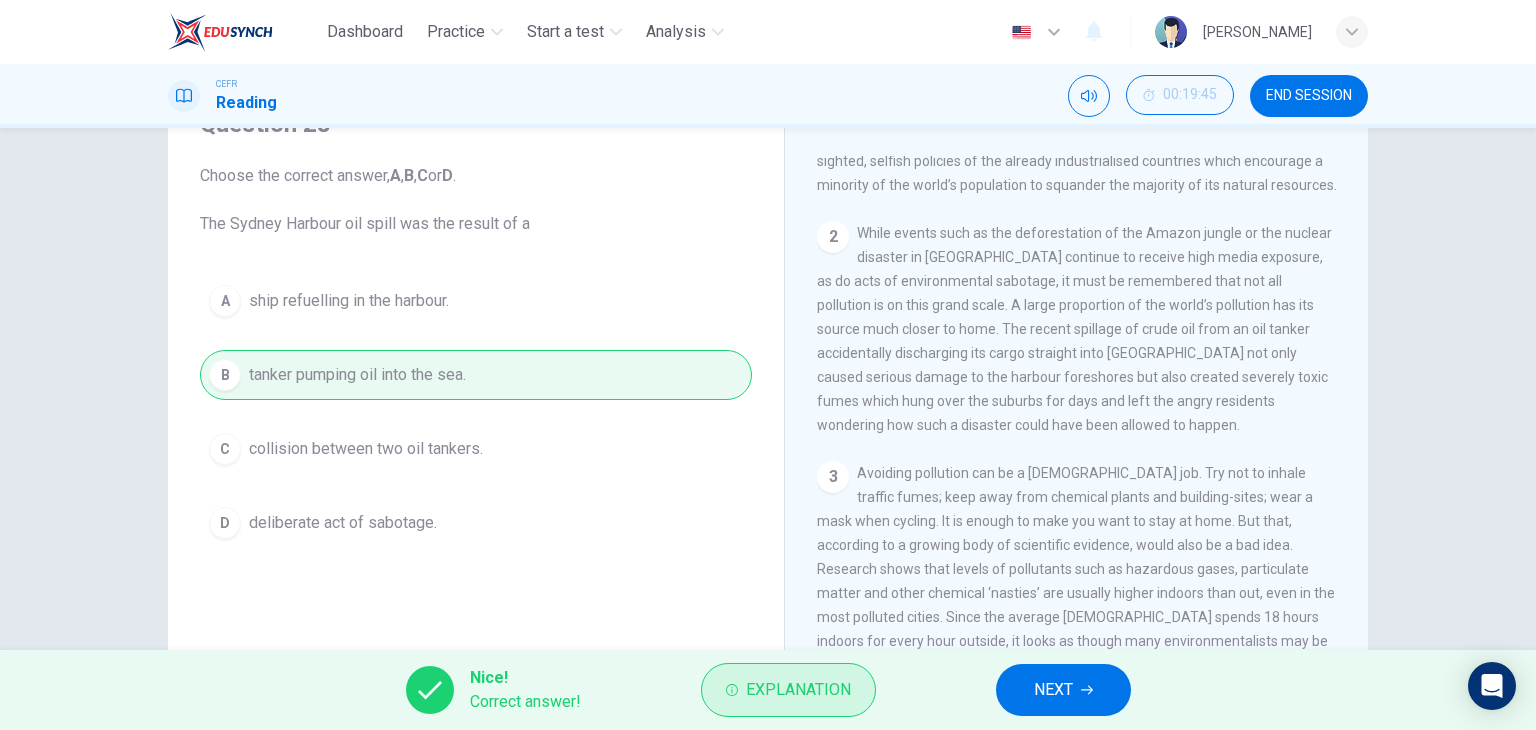 click on "Explanation" at bounding box center (798, 690) 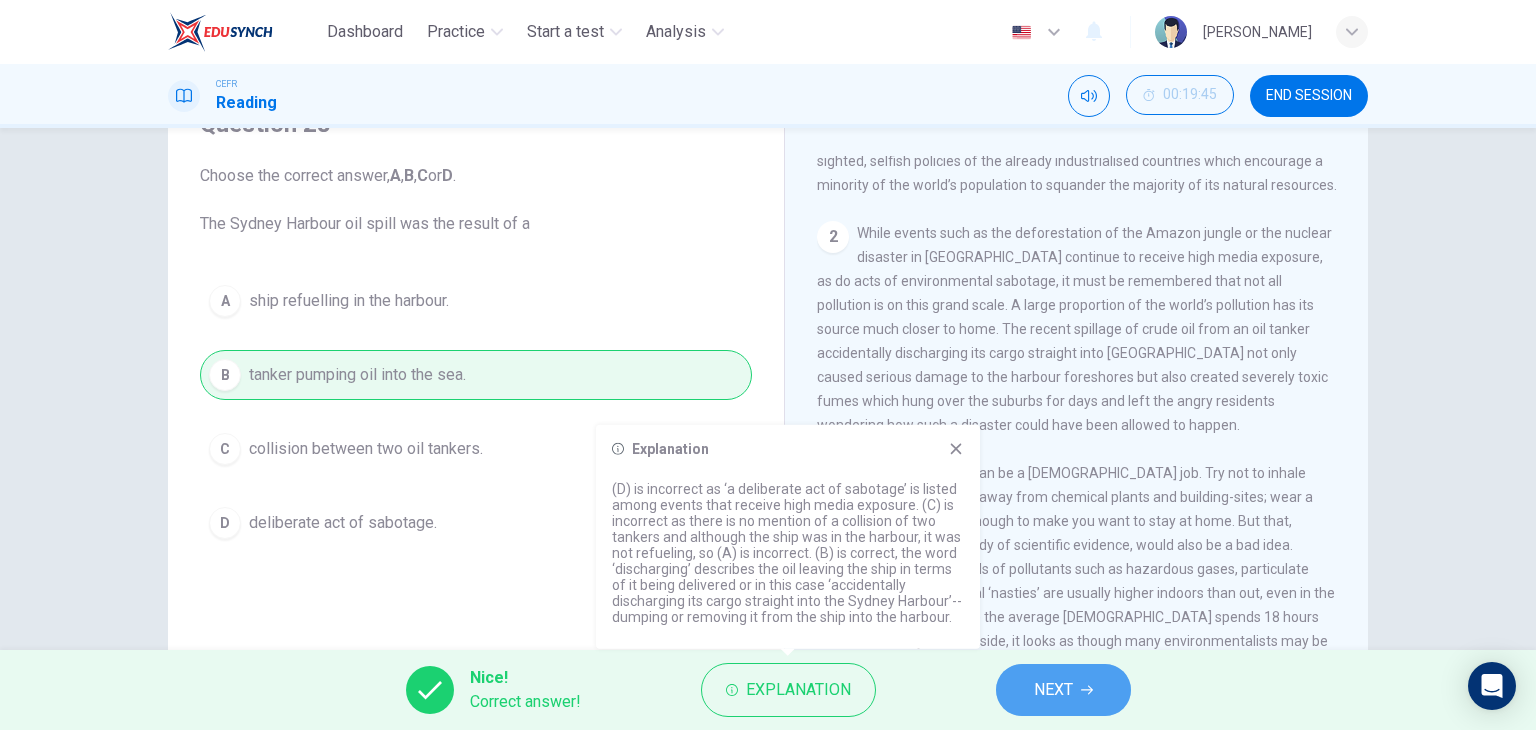 click on "NEXT" at bounding box center [1063, 690] 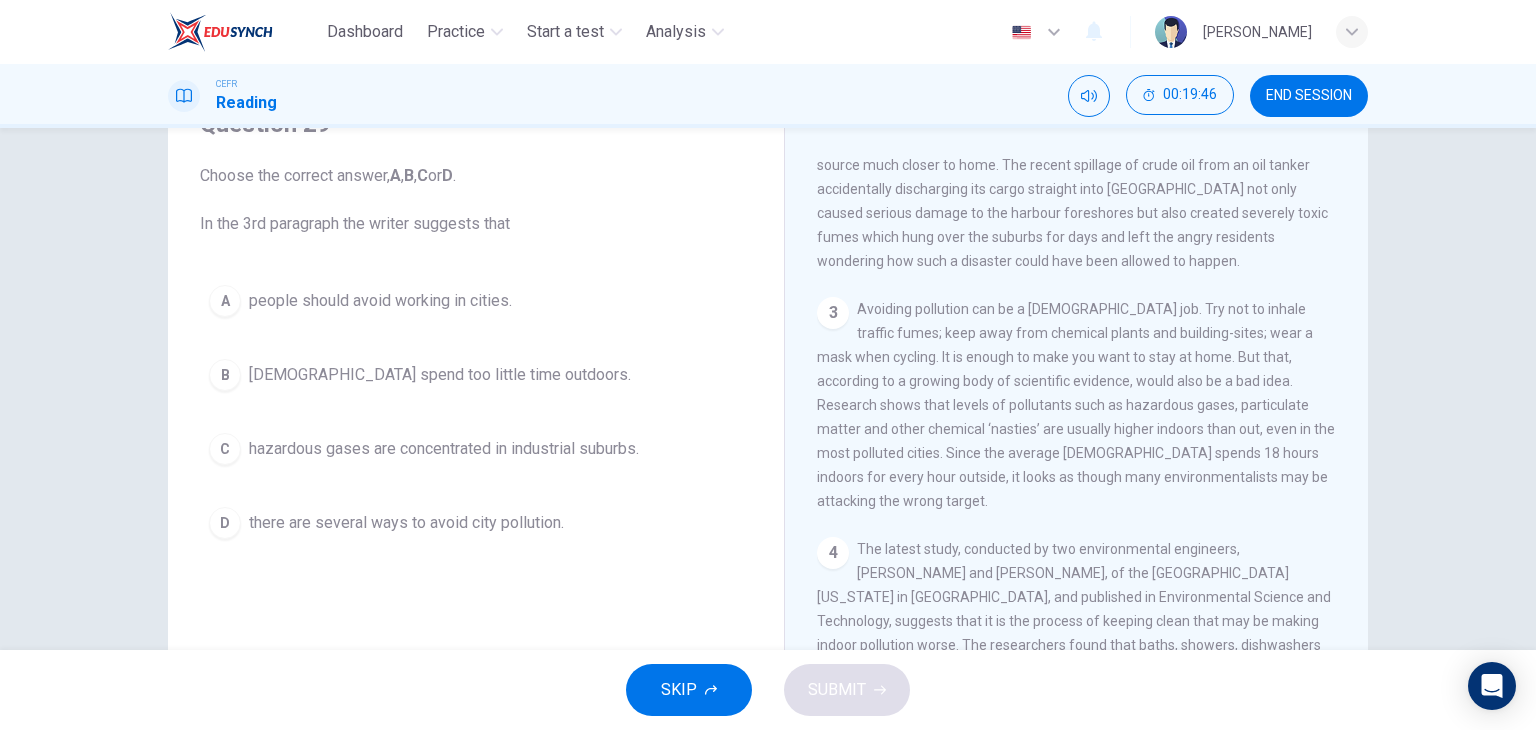 scroll, scrollTop: 700, scrollLeft: 0, axis: vertical 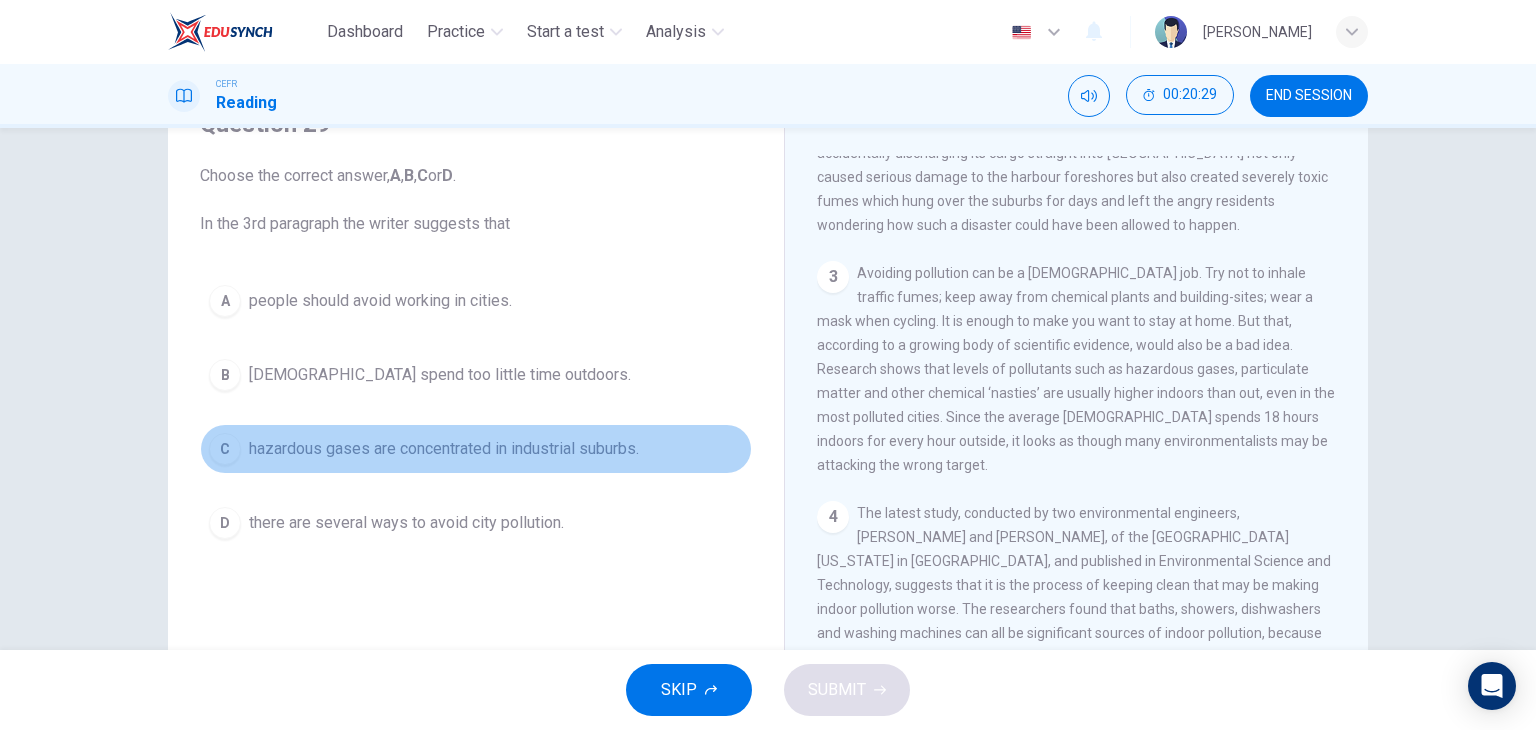 click on "C" at bounding box center (225, 449) 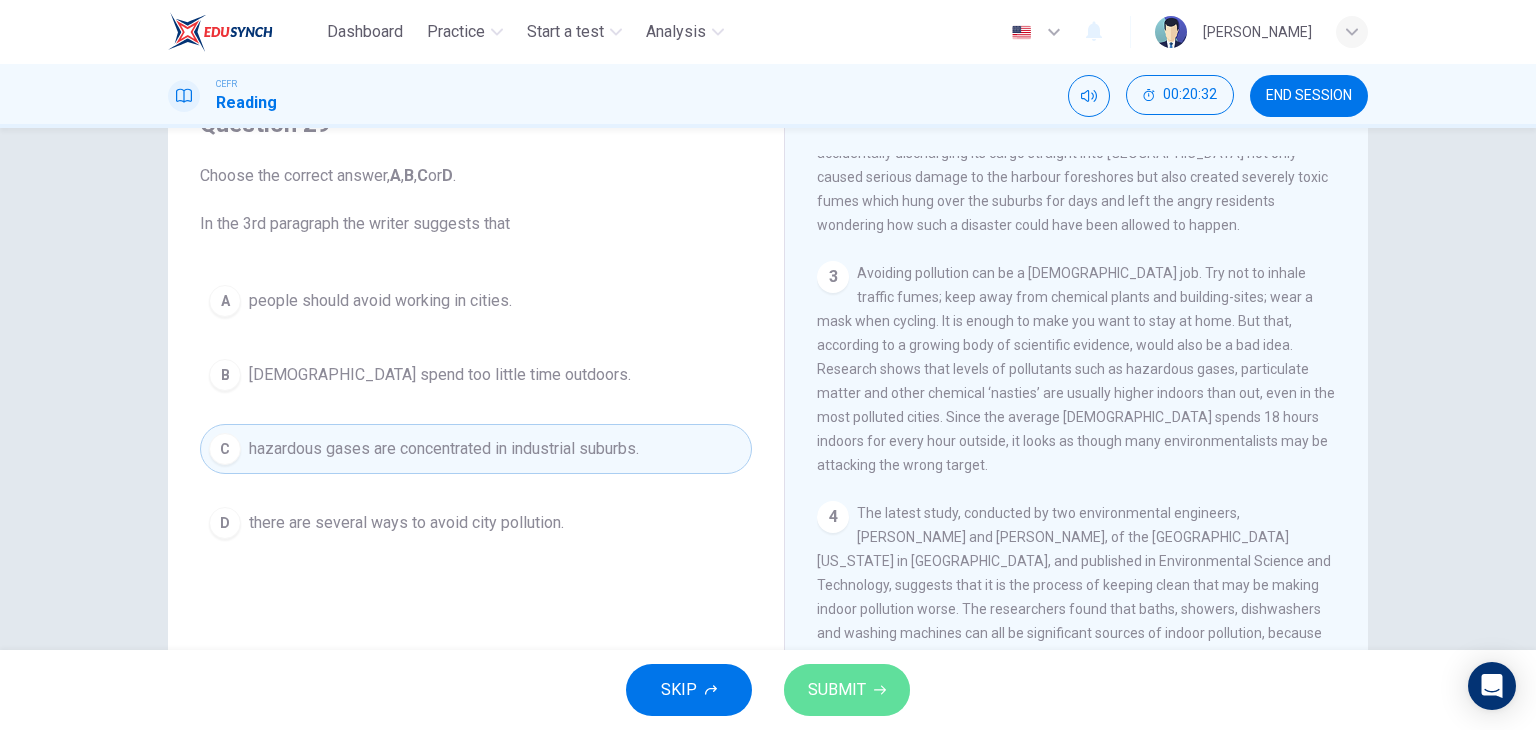click on "SUBMIT" at bounding box center [837, 690] 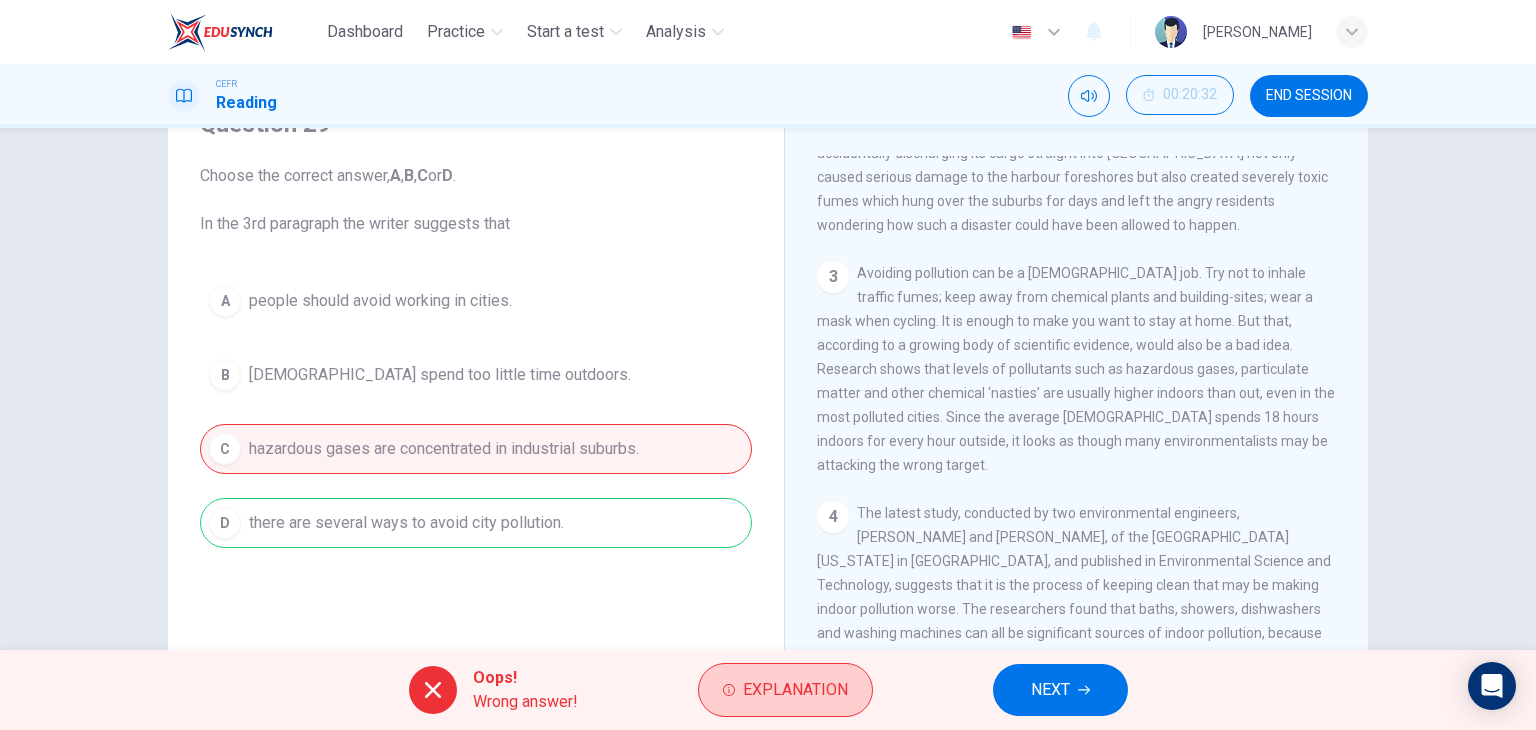 click on "Explanation" at bounding box center (795, 690) 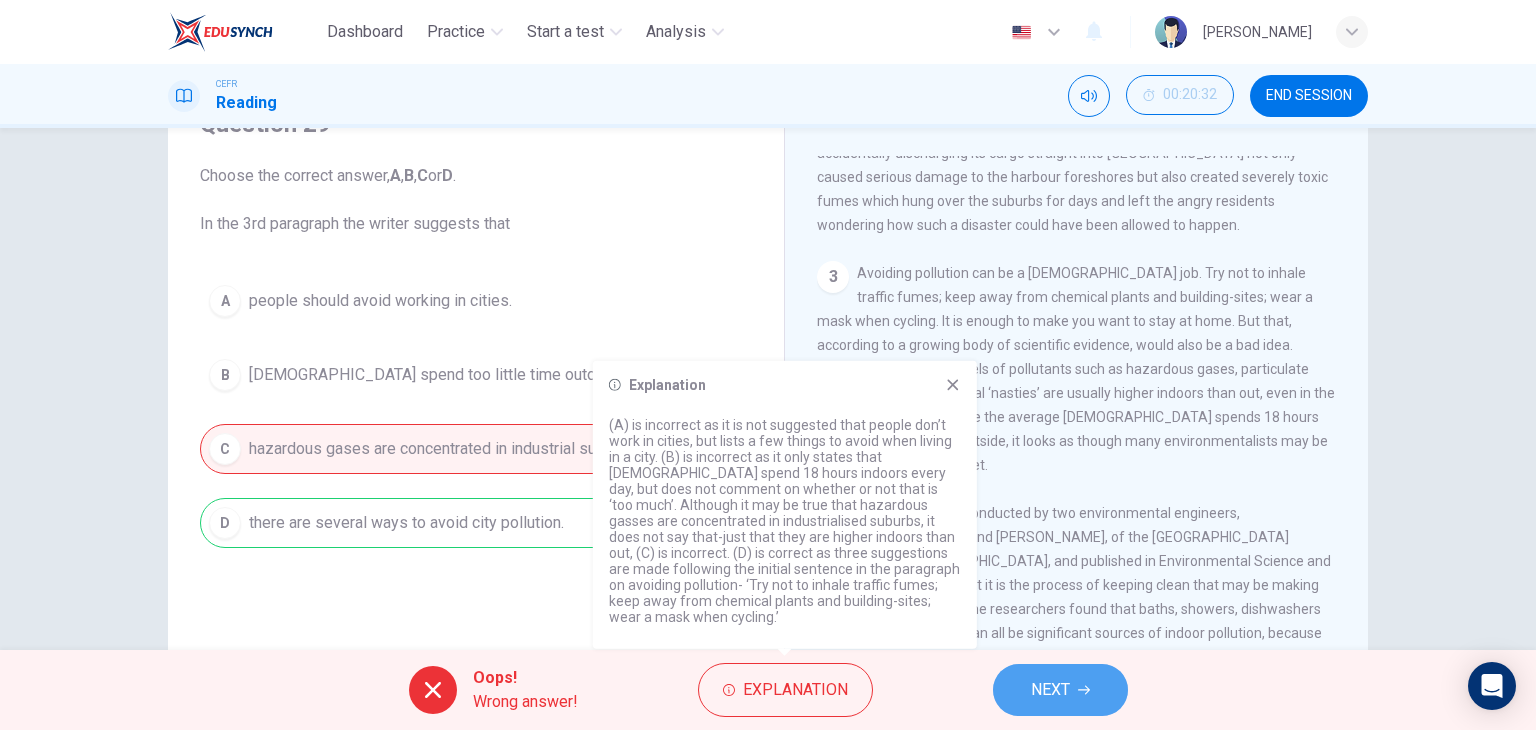 click on "NEXT" at bounding box center [1050, 690] 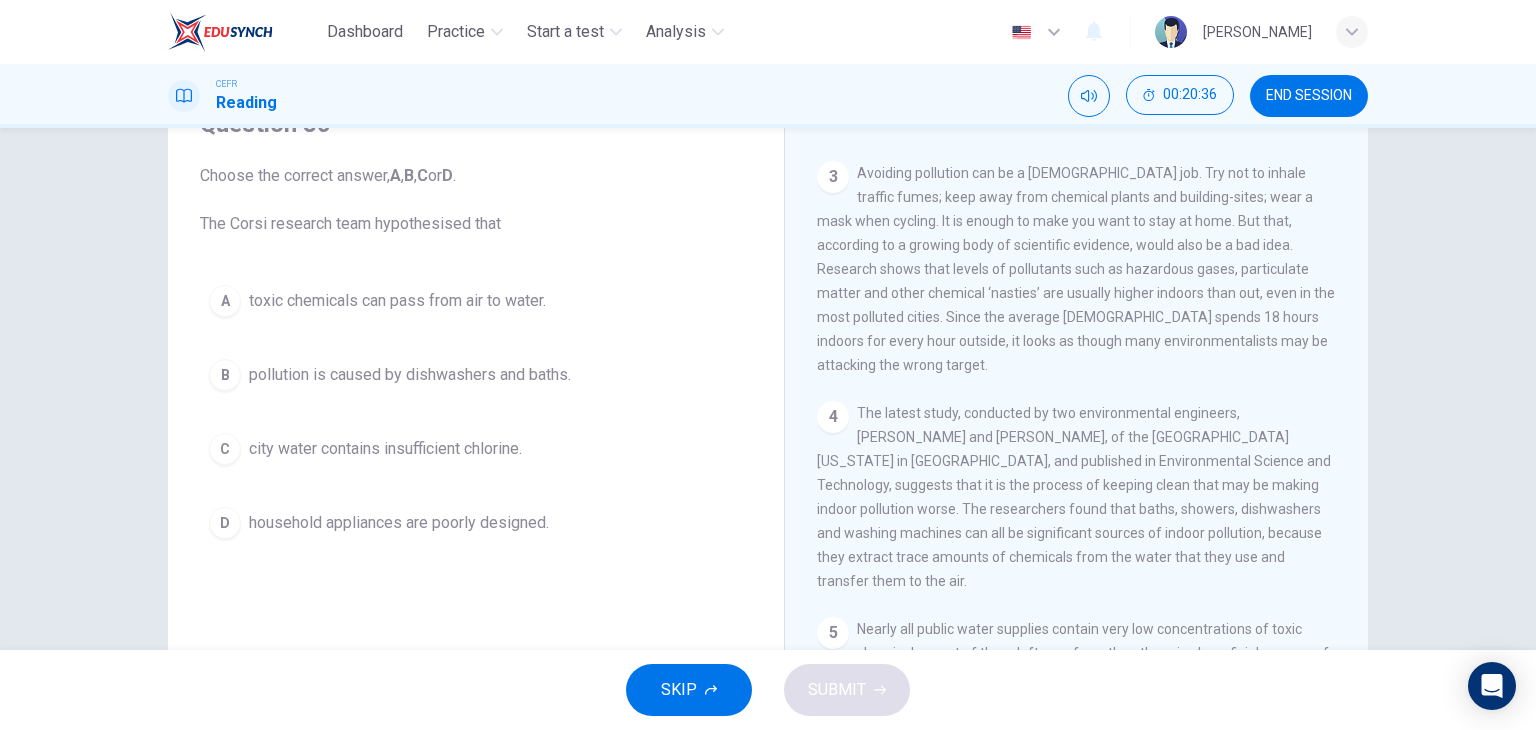 scroll, scrollTop: 900, scrollLeft: 0, axis: vertical 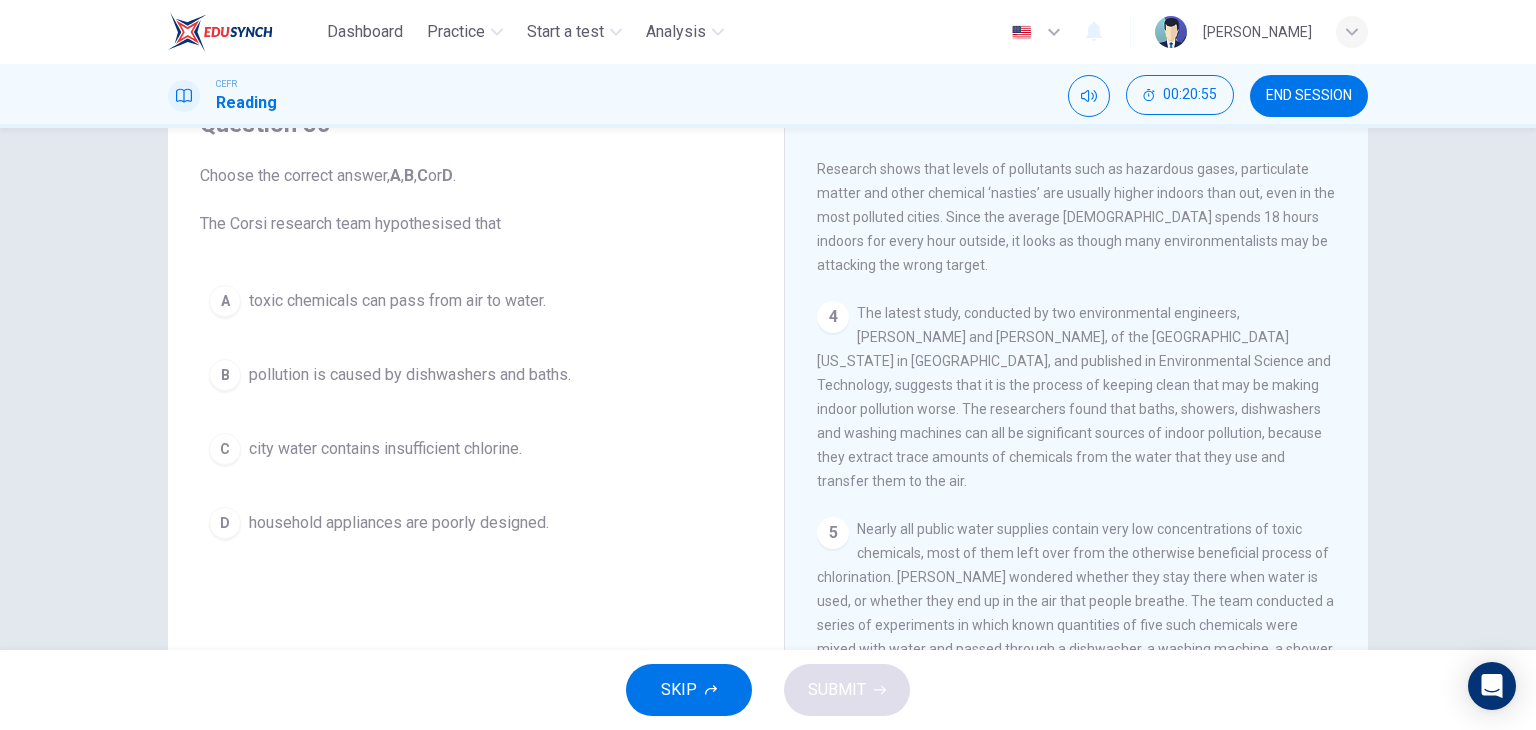 click on "B" at bounding box center [225, 375] 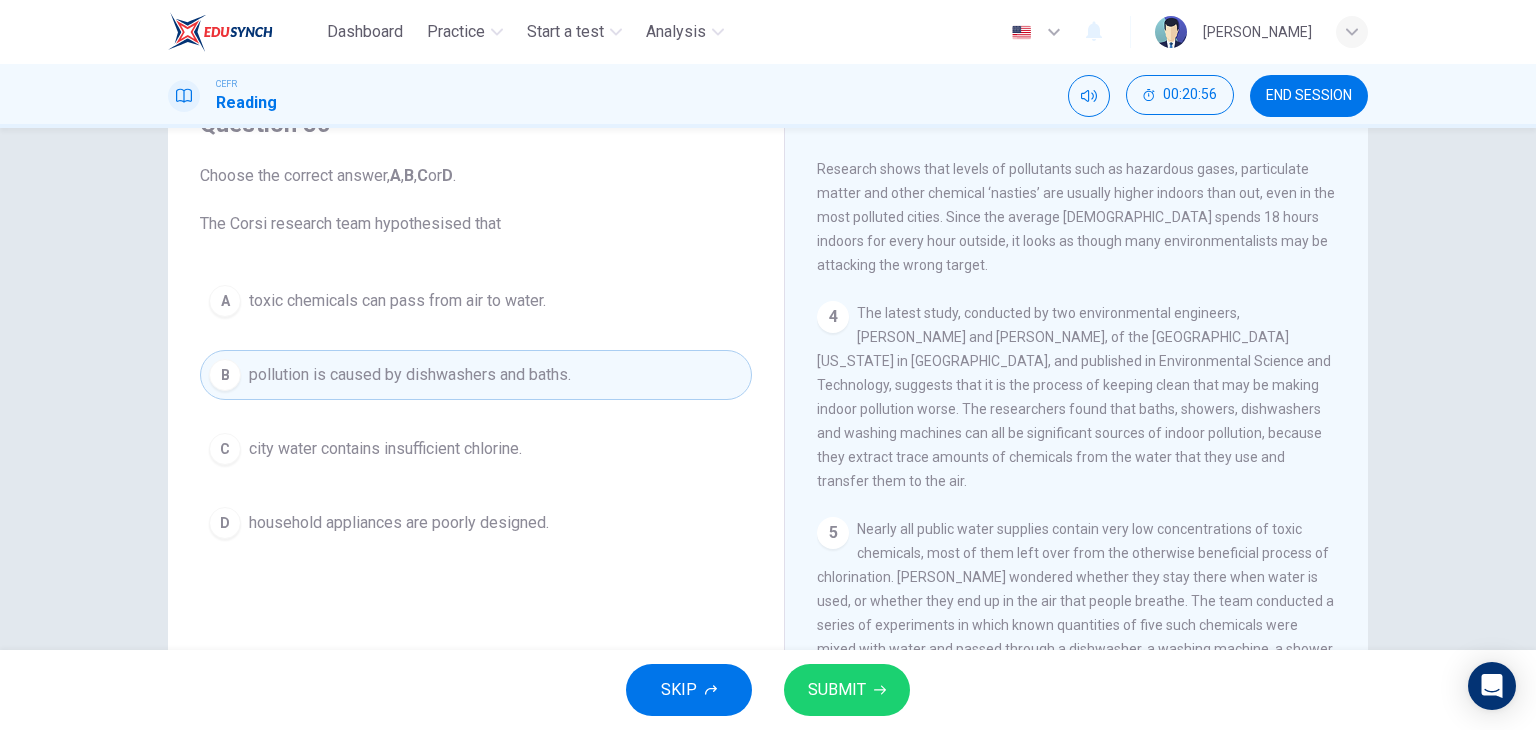 click on "SUBMIT" at bounding box center [847, 690] 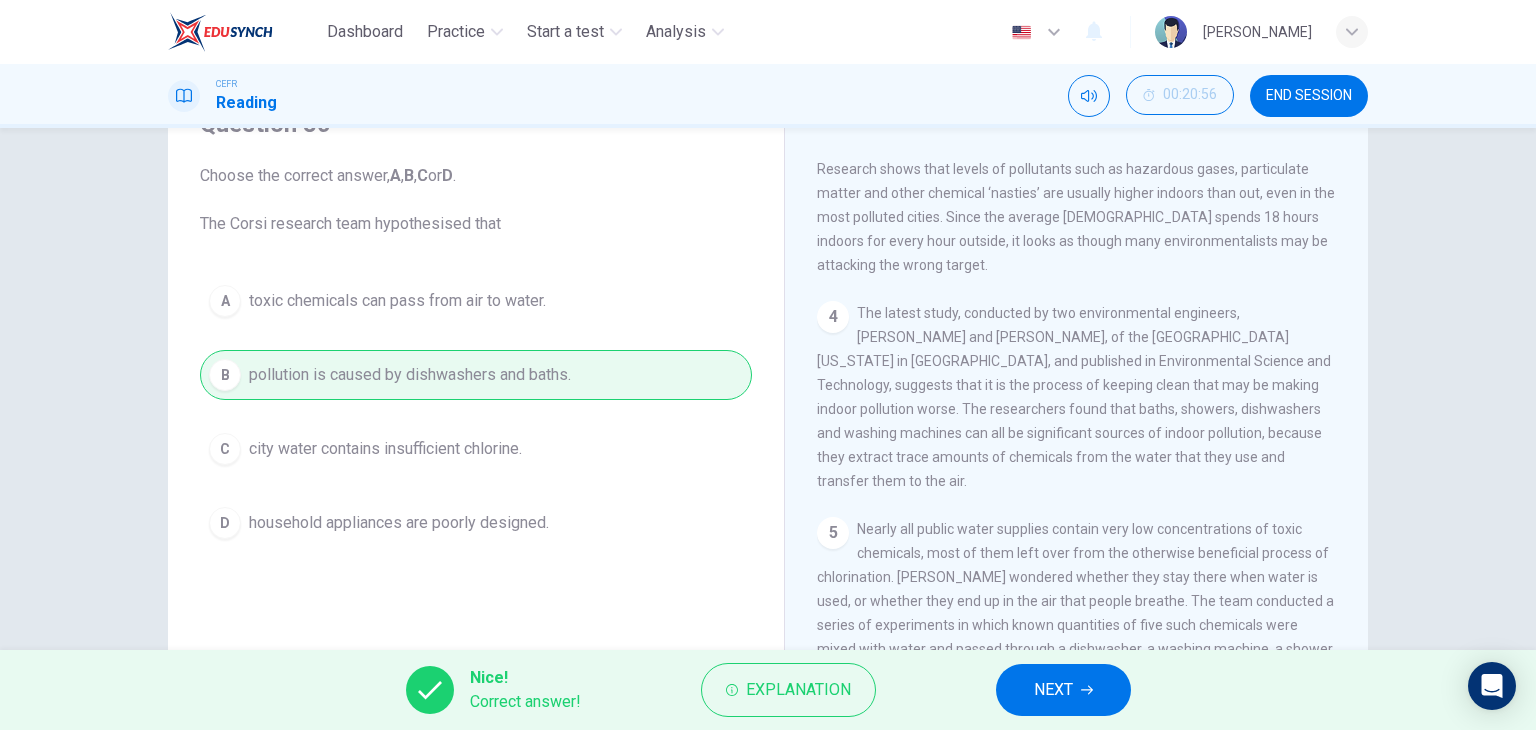 click on "NEXT" at bounding box center (1063, 690) 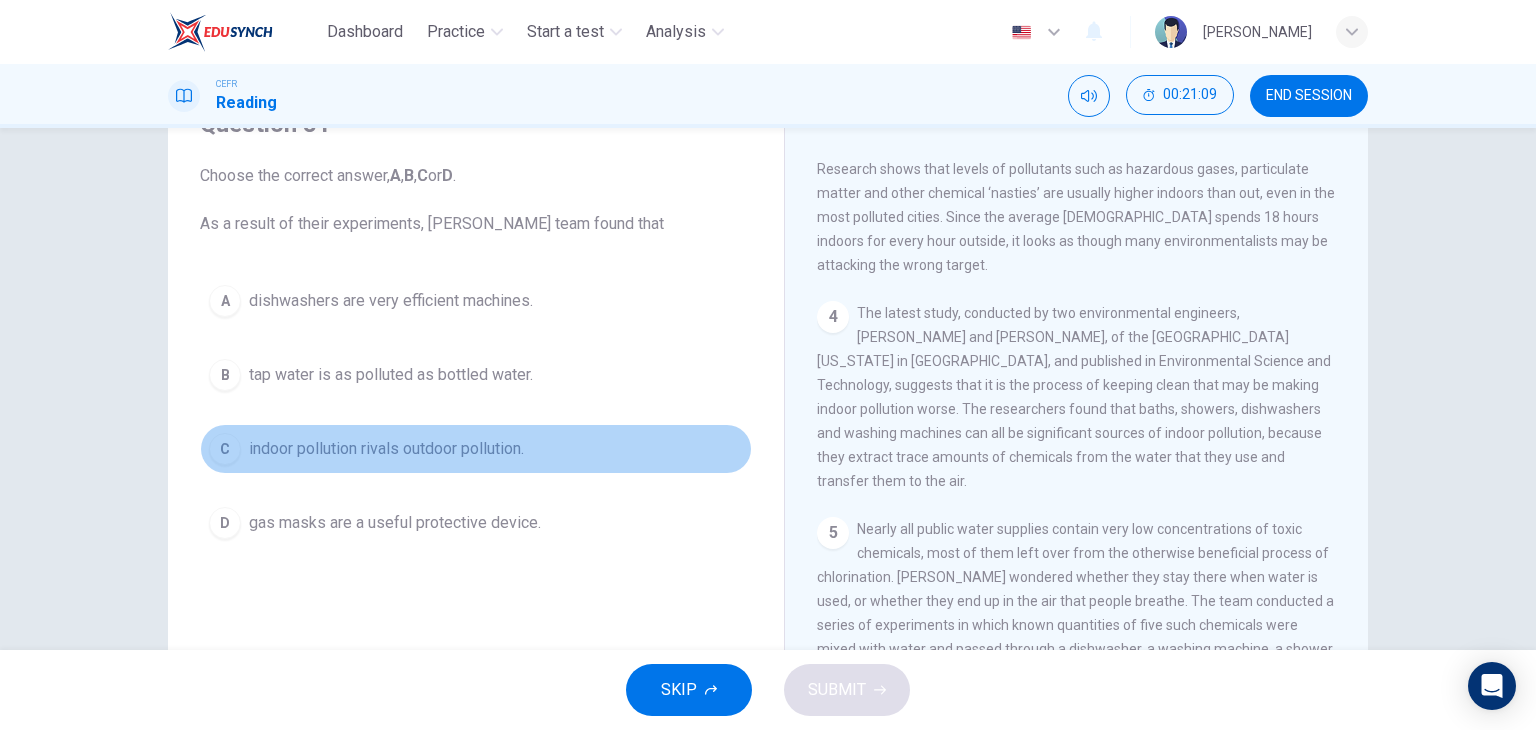 click on "C" at bounding box center (225, 449) 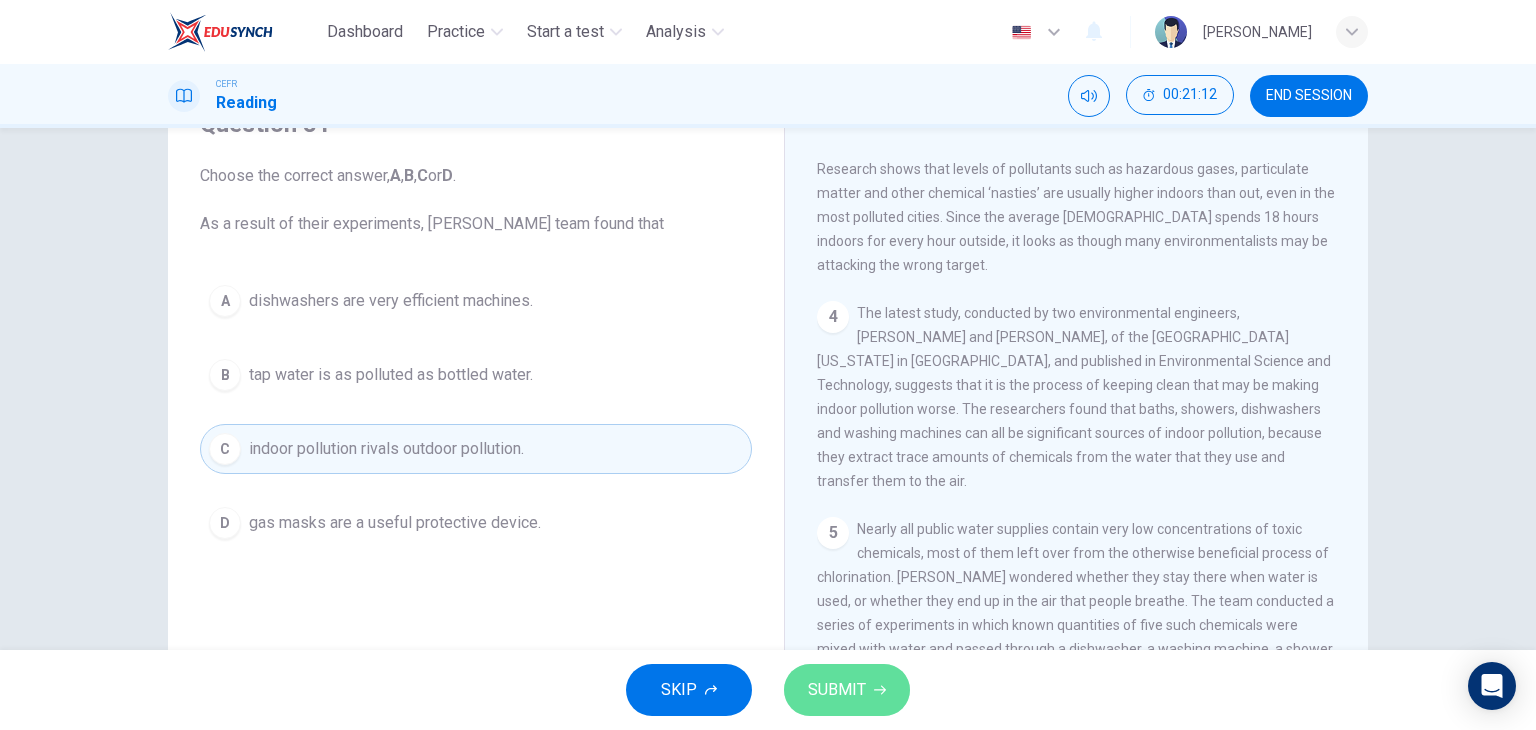 click on "SUBMIT" at bounding box center (837, 690) 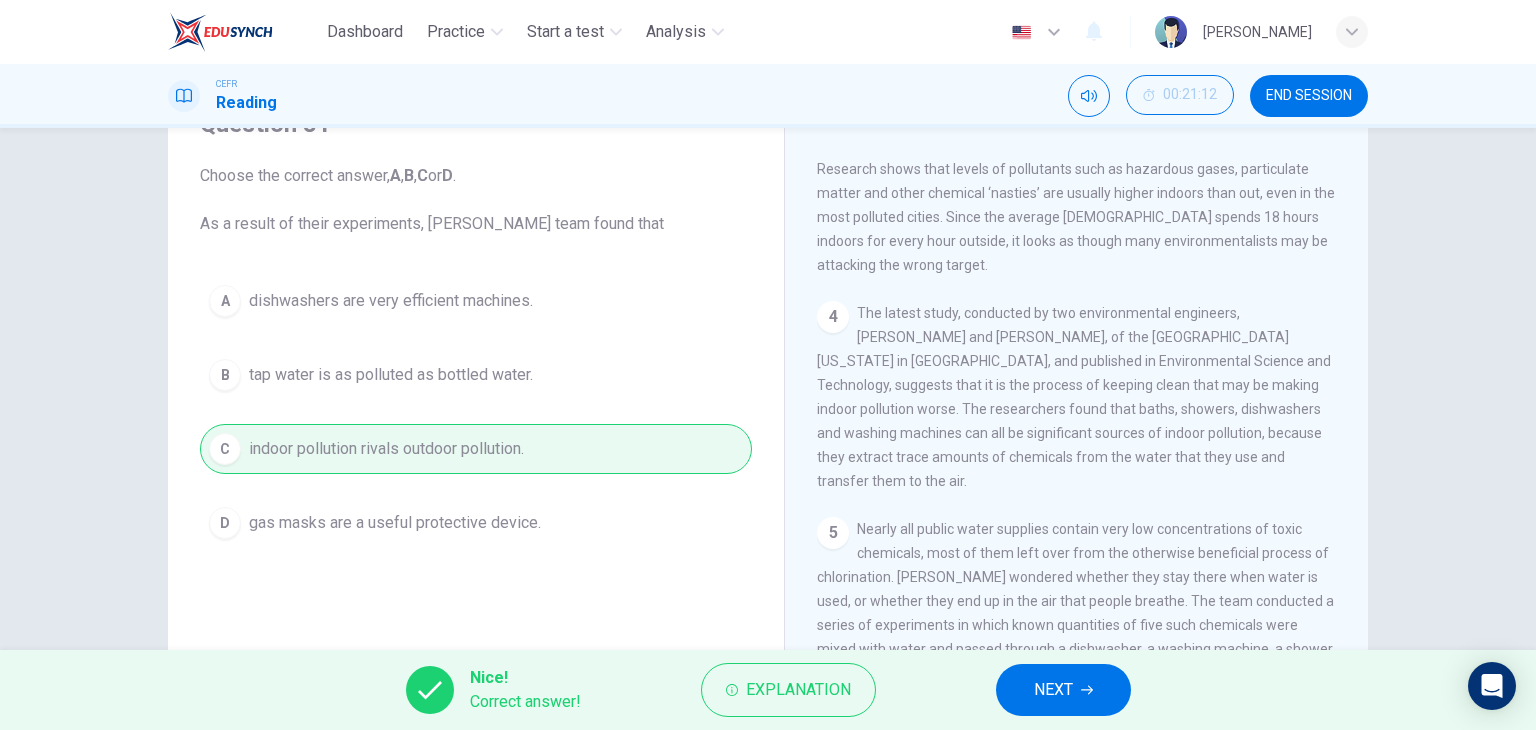 click on "NEXT" at bounding box center (1063, 690) 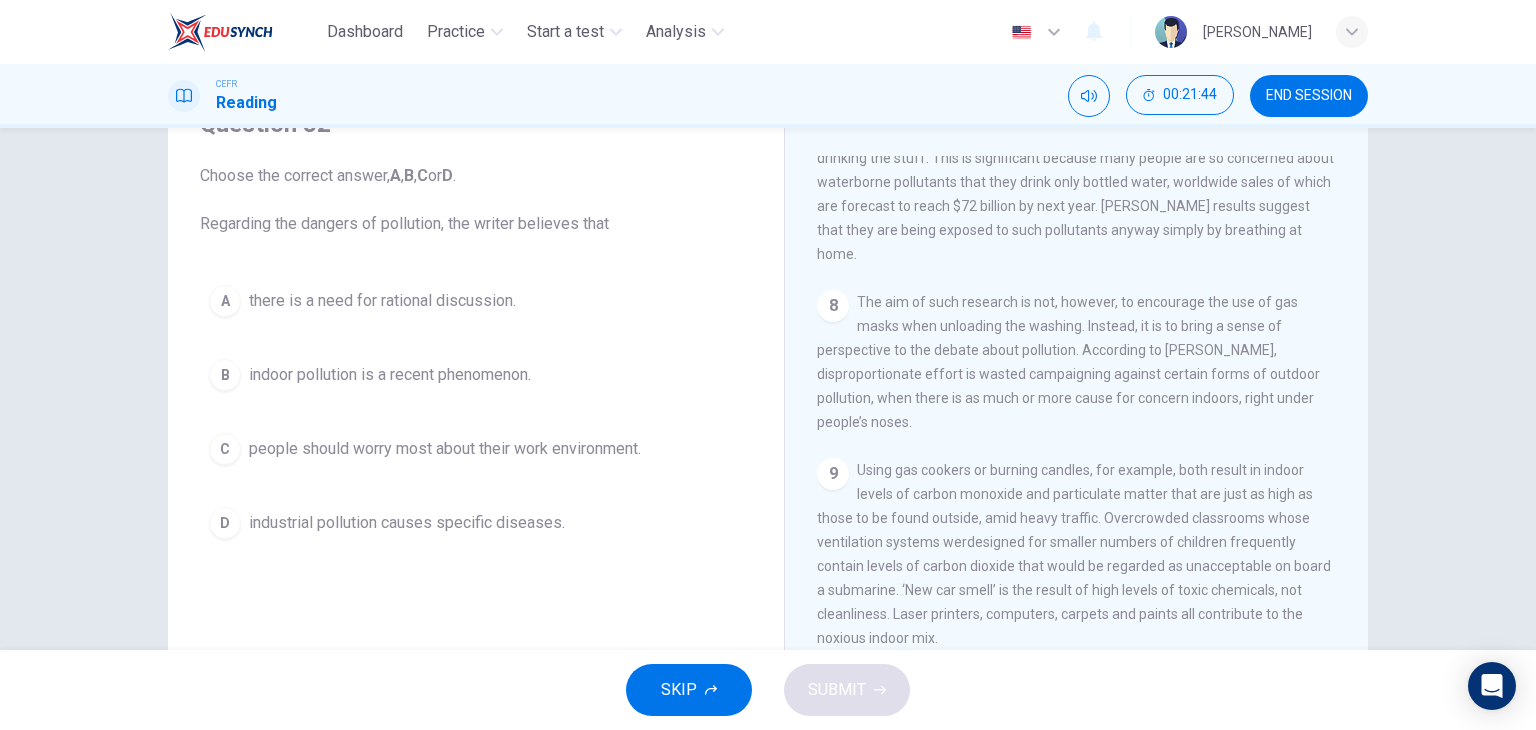 scroll, scrollTop: 1839, scrollLeft: 0, axis: vertical 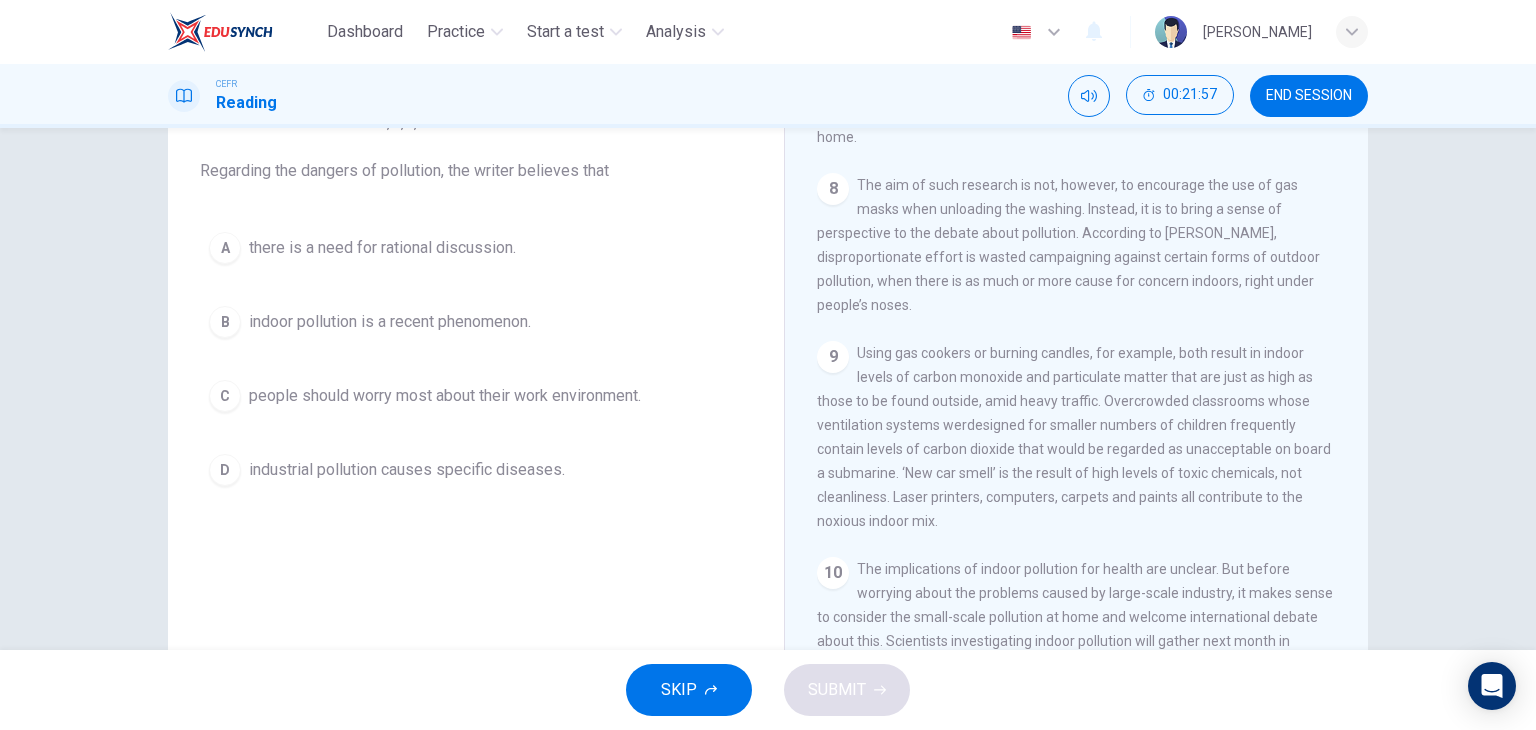 click on "B" at bounding box center [225, 322] 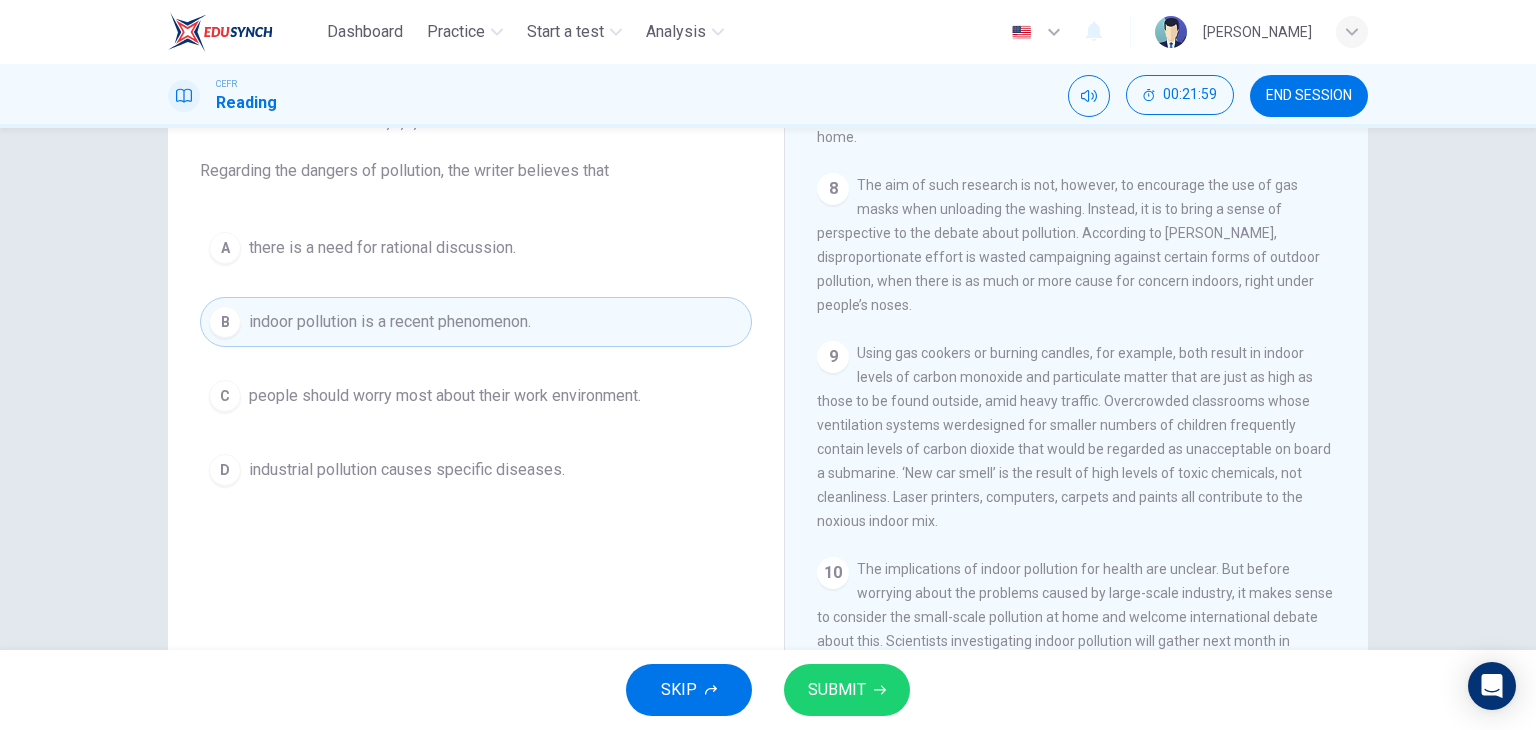 click on "SUBMIT" at bounding box center (847, 690) 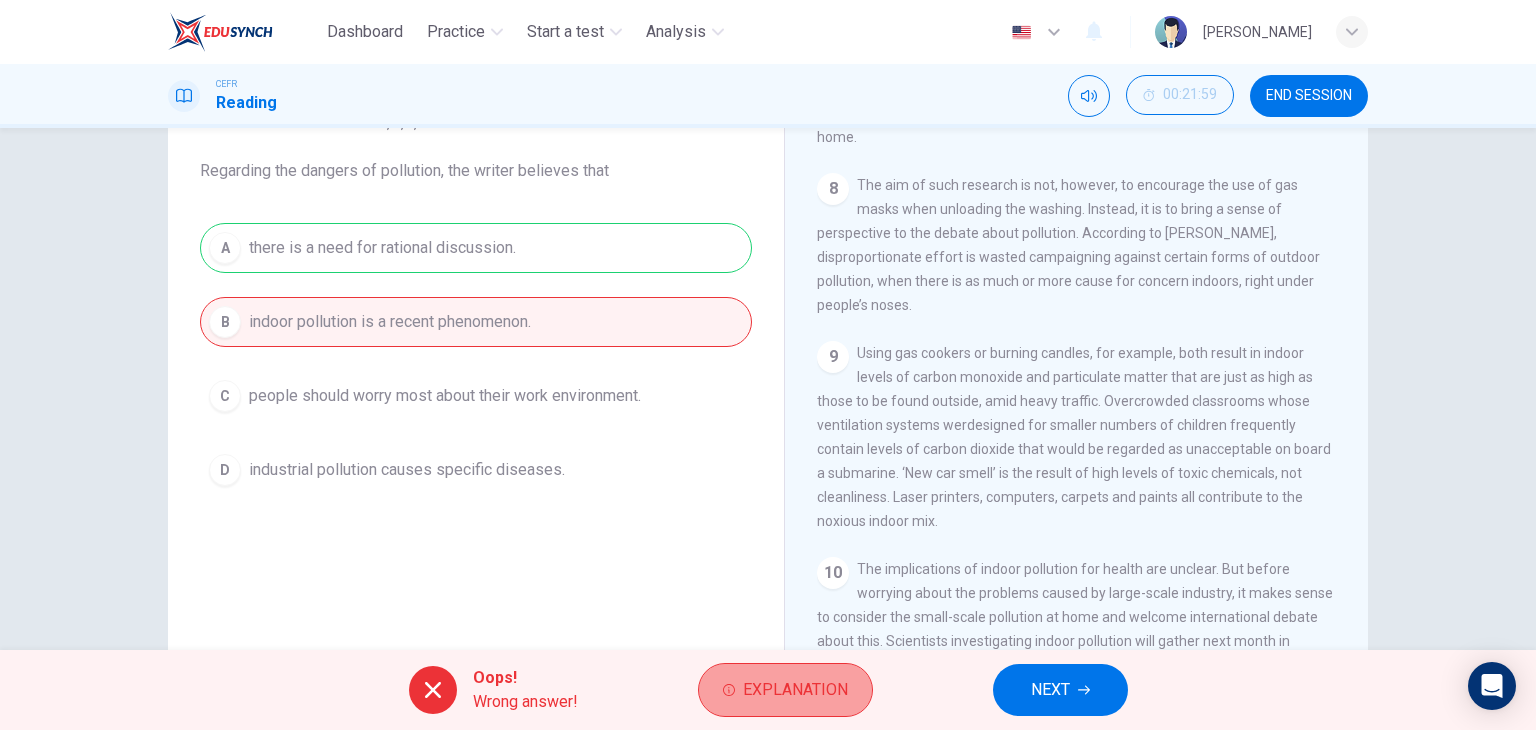 click on "Explanation" at bounding box center (785, 690) 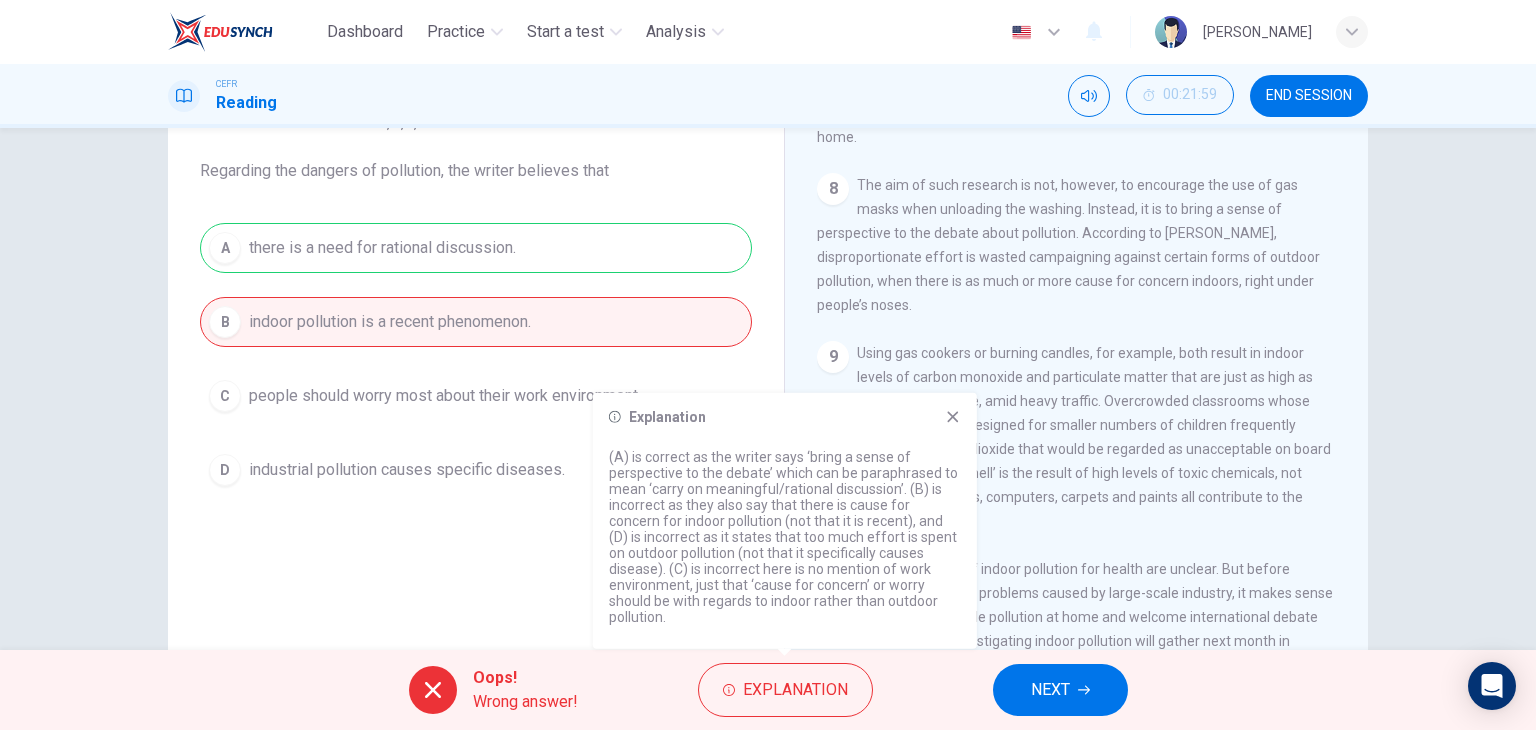 scroll, scrollTop: 253, scrollLeft: 0, axis: vertical 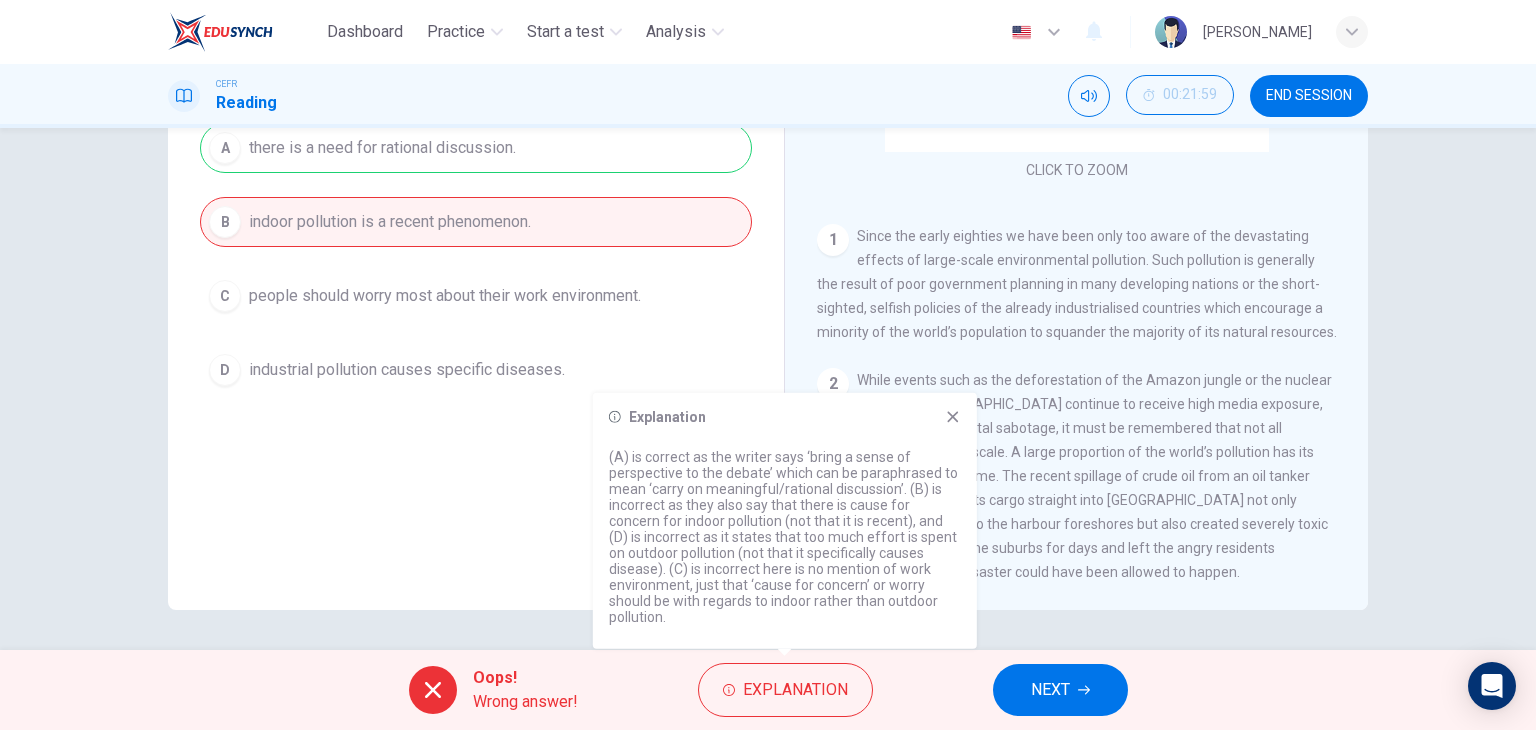 type 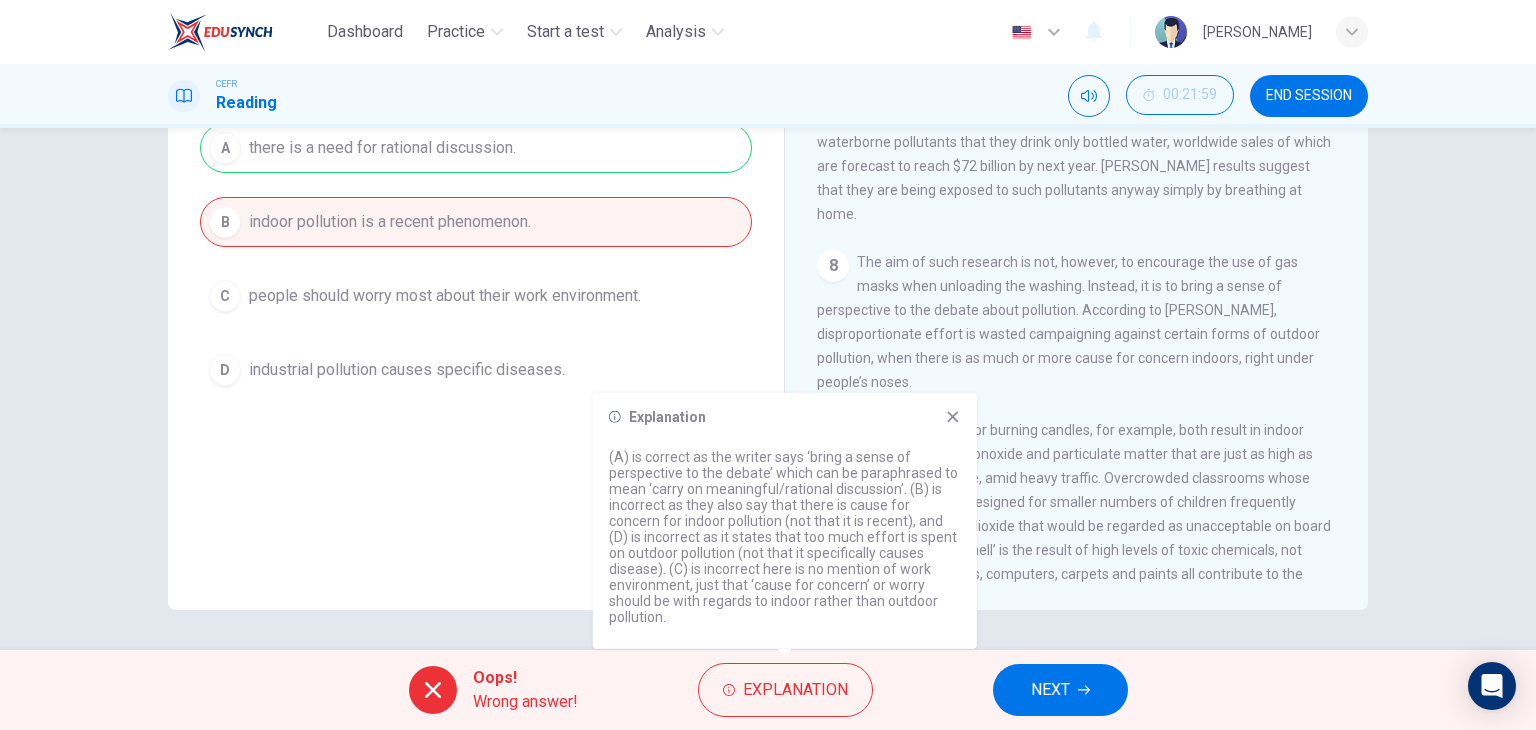 click 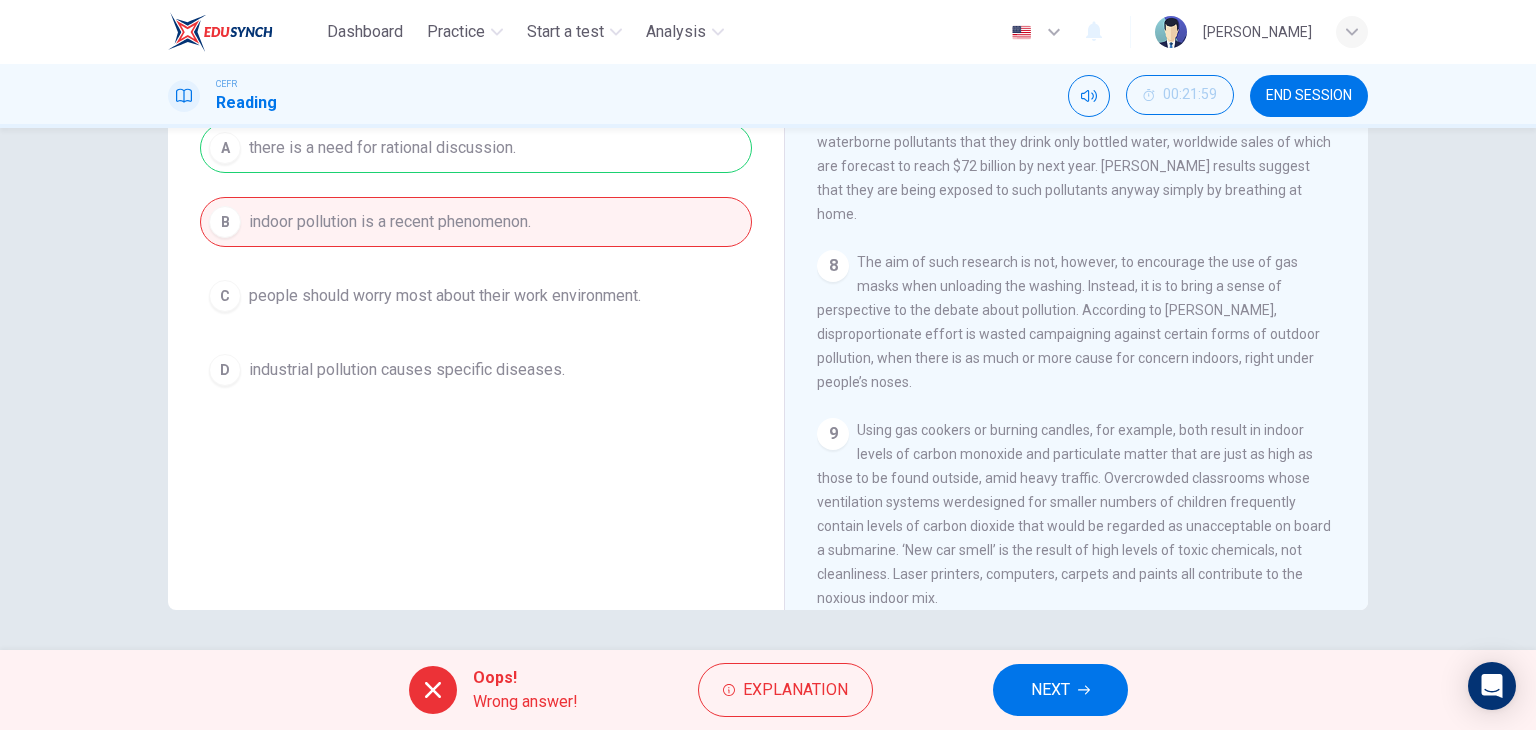 click on "NEXT" at bounding box center [1060, 690] 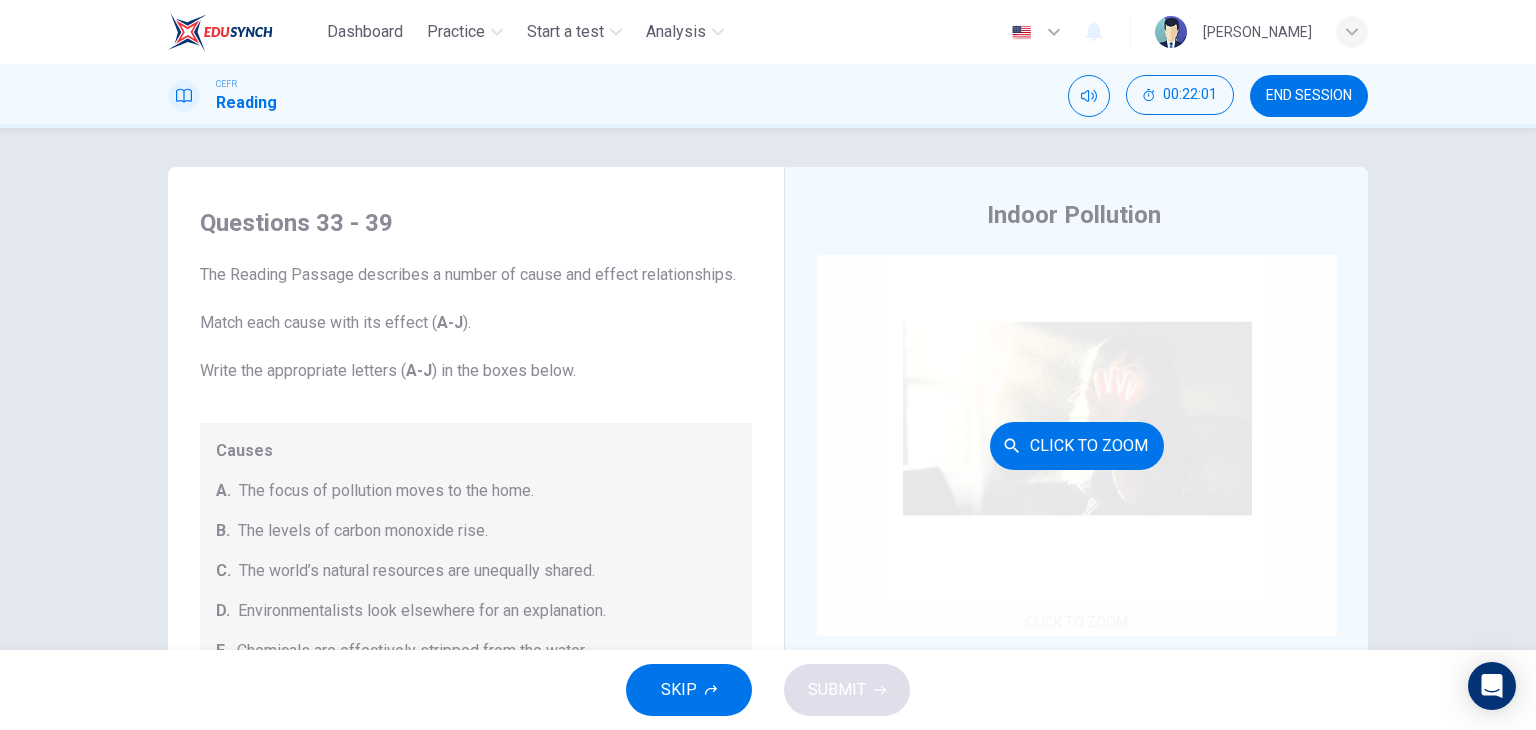 scroll, scrollTop: 0, scrollLeft: 0, axis: both 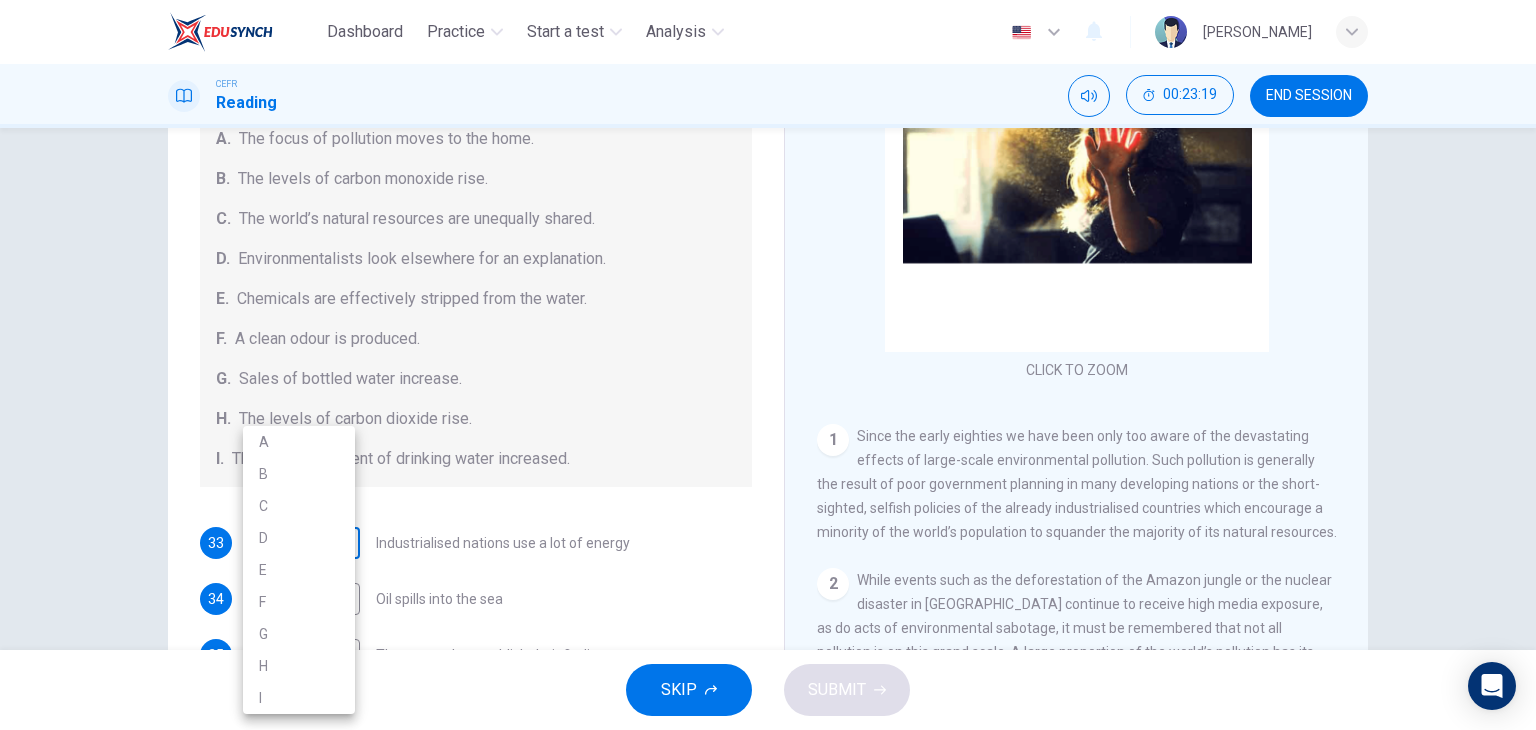 click on "Dashboard Practice Start a test Analysis English en ​ TAN [PERSON_NAME] CEFR Reading 00:23:19 END SESSION Questions 33 - 39 The Reading Passage describes a number of cause and effect relationships.
Match each cause with its effect ( A-J ).
Write the appropriate letters ( A-J ) in the boxes below. Causes A. The focus of pollution moves to the home. B. The levels of carbon monoxide rise. C. The world’s natural resources are unequally shared. D. Environmentalists look elsewhere for an explanation. E. Chemicals are effectively stripped from the water. F. A clean odour is produced. G. Sales of bottled water increase. H. The levels of carbon dioxide rise. I. The chlorine content of drinking water increased. 33 ​ ​ Industrialised nations use a lot of energy 34 ​ ​ Oil spills into the sea 35 ​ ​ The researchers publish their findings 36 ​ ​ Water is brought to a high temperature 37 ​ ​ People fear pollutants in tap water 38 ​ ​ Air conditioning systems are inadequate 39 ​ ​ Indoor Pollution" at bounding box center [768, 365] 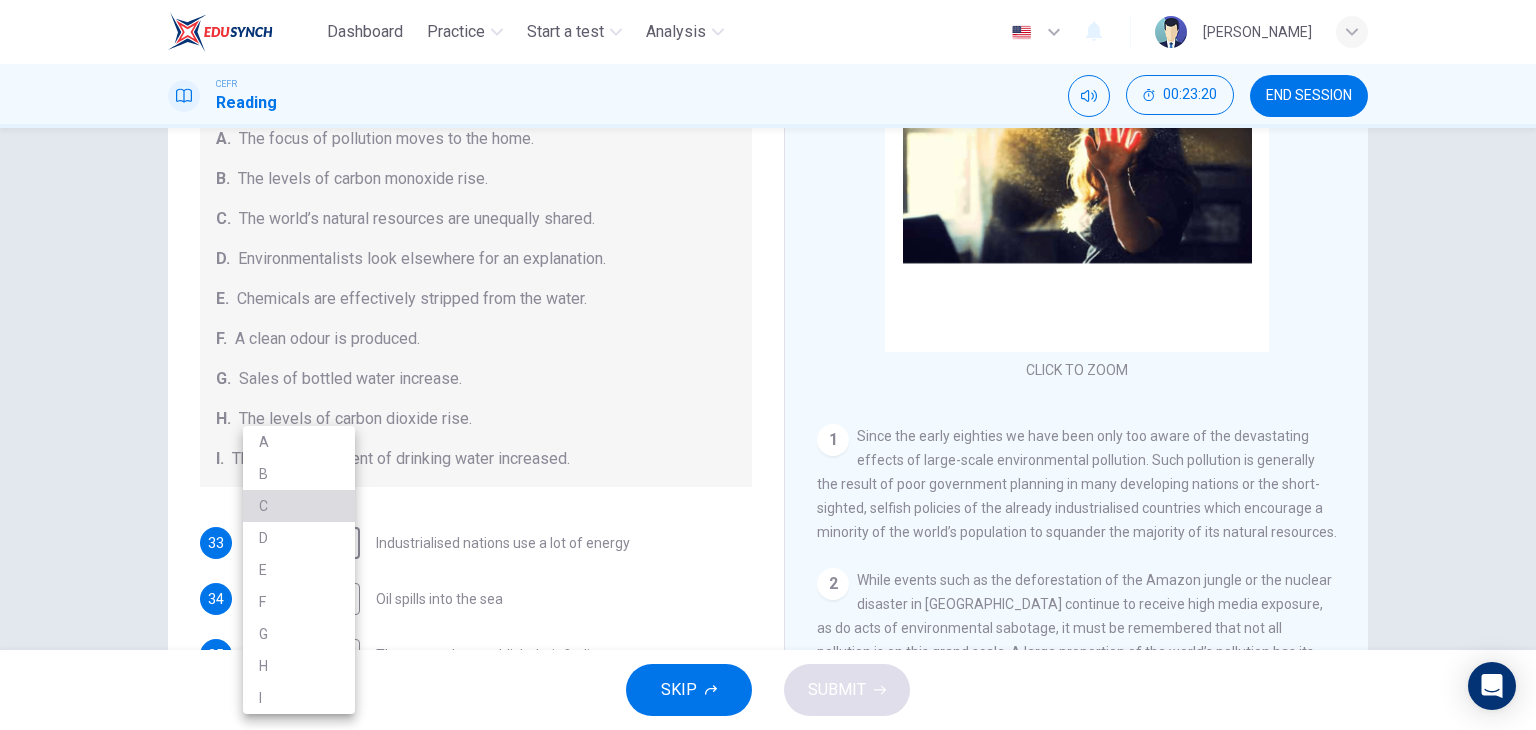 click on "C" at bounding box center (299, 506) 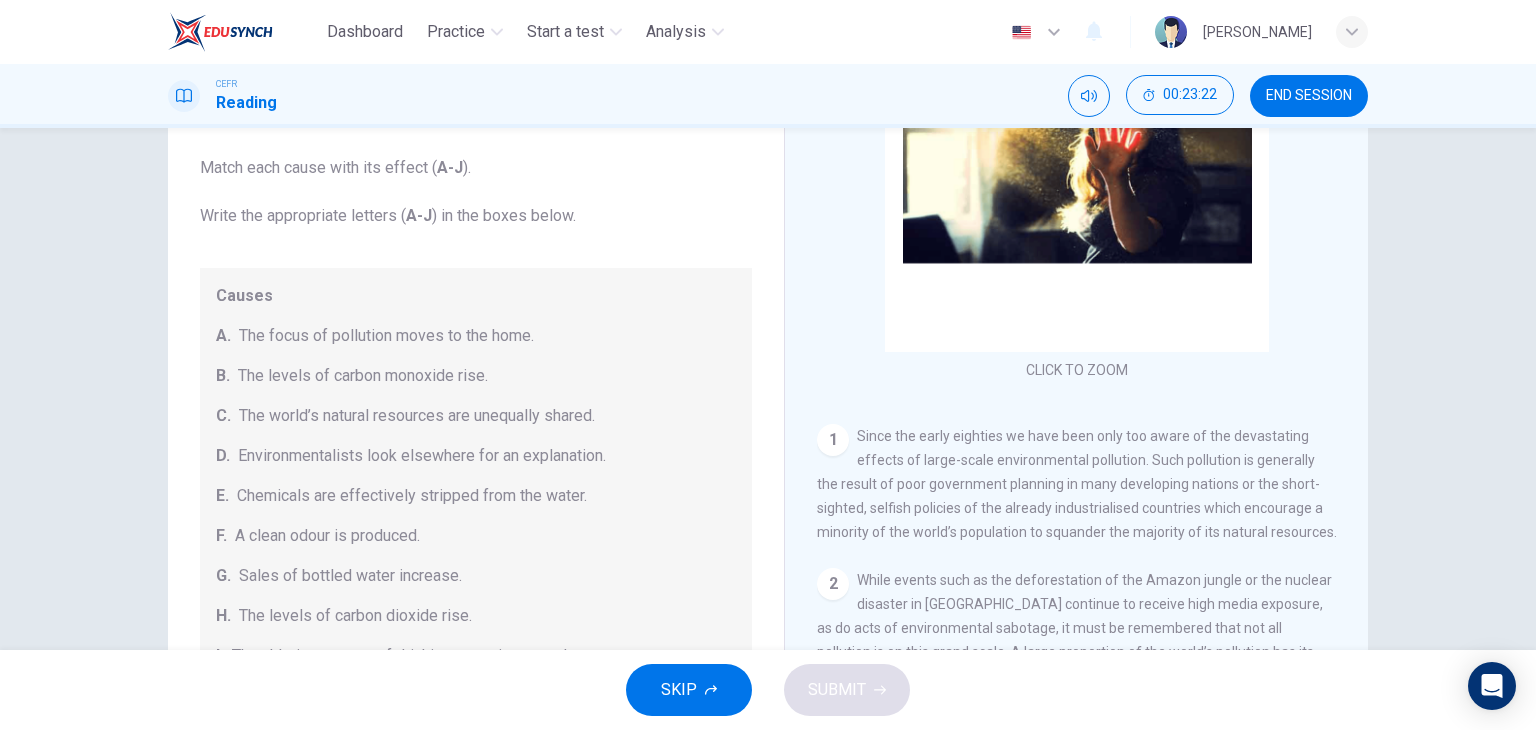 scroll, scrollTop: 0, scrollLeft: 0, axis: both 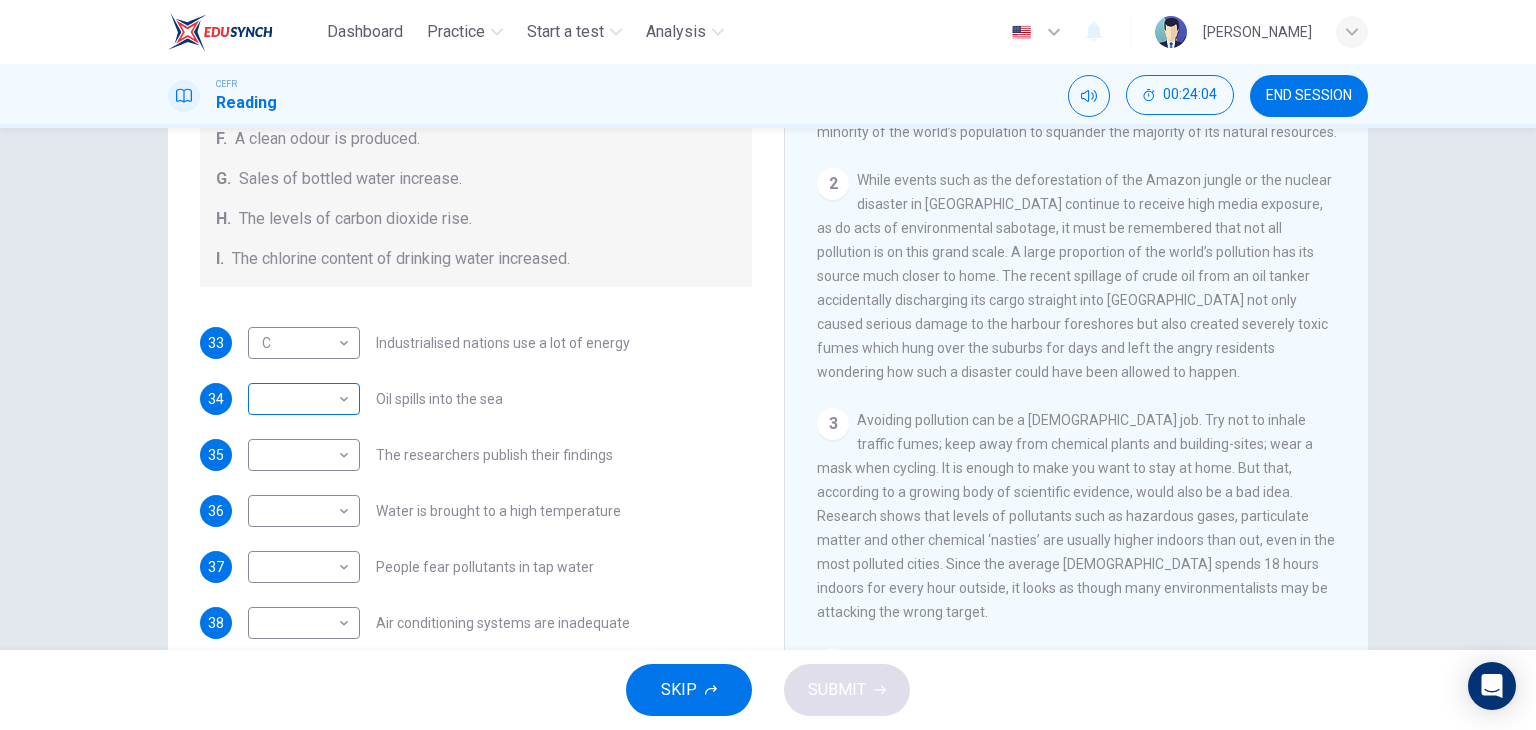 click on "​ ​" at bounding box center [304, 399] 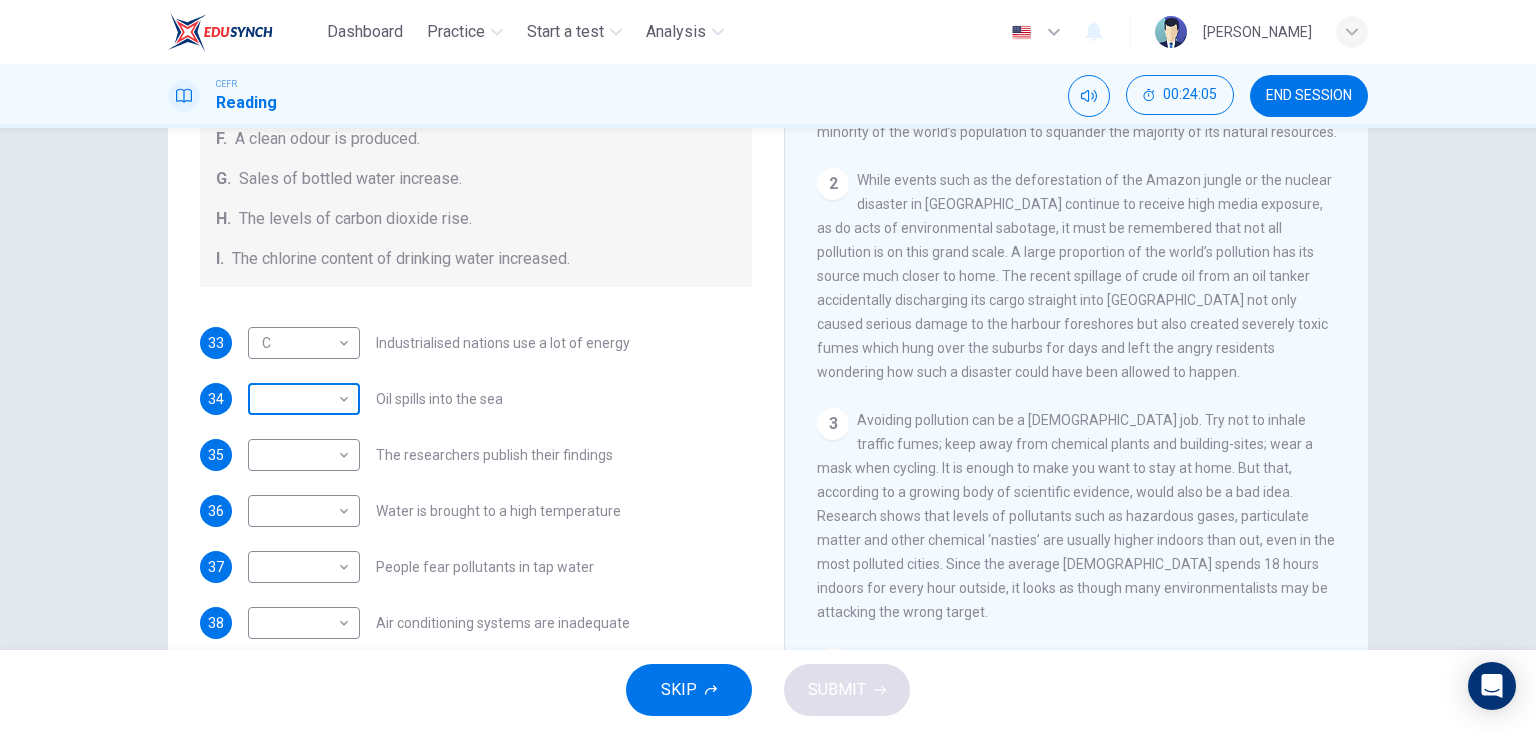 click on "Dashboard Practice Start a test Analysis English en ​ TAN [PERSON_NAME] CEFR Reading 00:24:05 END SESSION Questions 33 - 39 The Reading Passage describes a number of cause and effect relationships.
Match each cause with its effect ( A-J ).
Write the appropriate letters ( A-J ) in the boxes below. Causes A. The focus of pollution moves to the home. B. The levels of [MEDICAL_DATA] rise. C. The world’s natural resources are unequally shared. D. Environmentalists look elsewhere for an explanation. E. Chemicals are effectively stripped from the water. F. A clean odour is produced. G. Sales of bottled water increase. H. The levels of carbon dioxide rise. I. The chlorine content of drinking water increased. 33 C C ​ Industrialised nations use a lot of energy 34 ​ ​ Oil spills into the sea 35 ​ ​ The researchers publish their findings 36 ​ ​ Water is brought to a high temperature 37 ​ ​ People fear pollutants in tap water 38 ​ ​ Air conditioning systems are inadequate 39 ​ ​ Indoor Pollution" at bounding box center (768, 365) 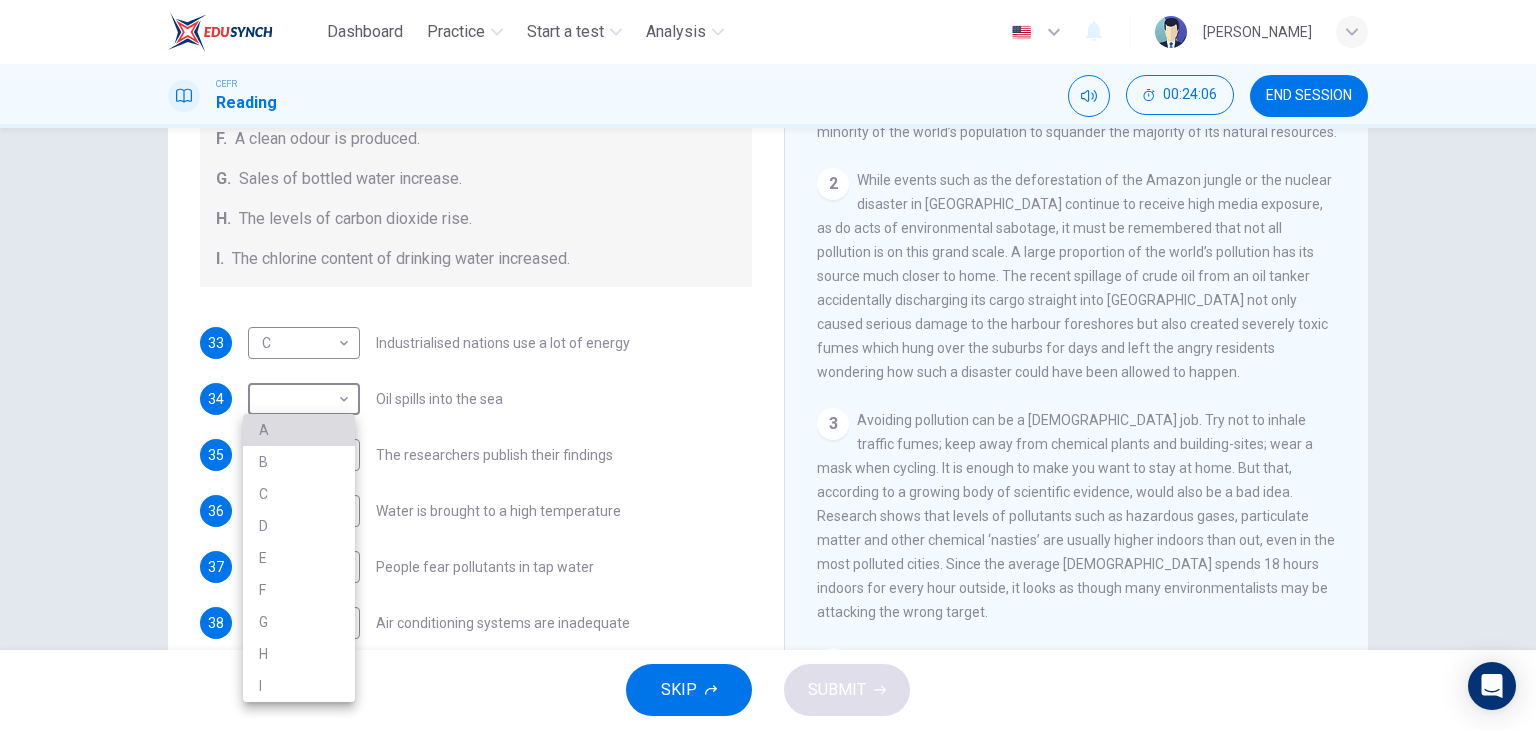 click on "A" at bounding box center (299, 430) 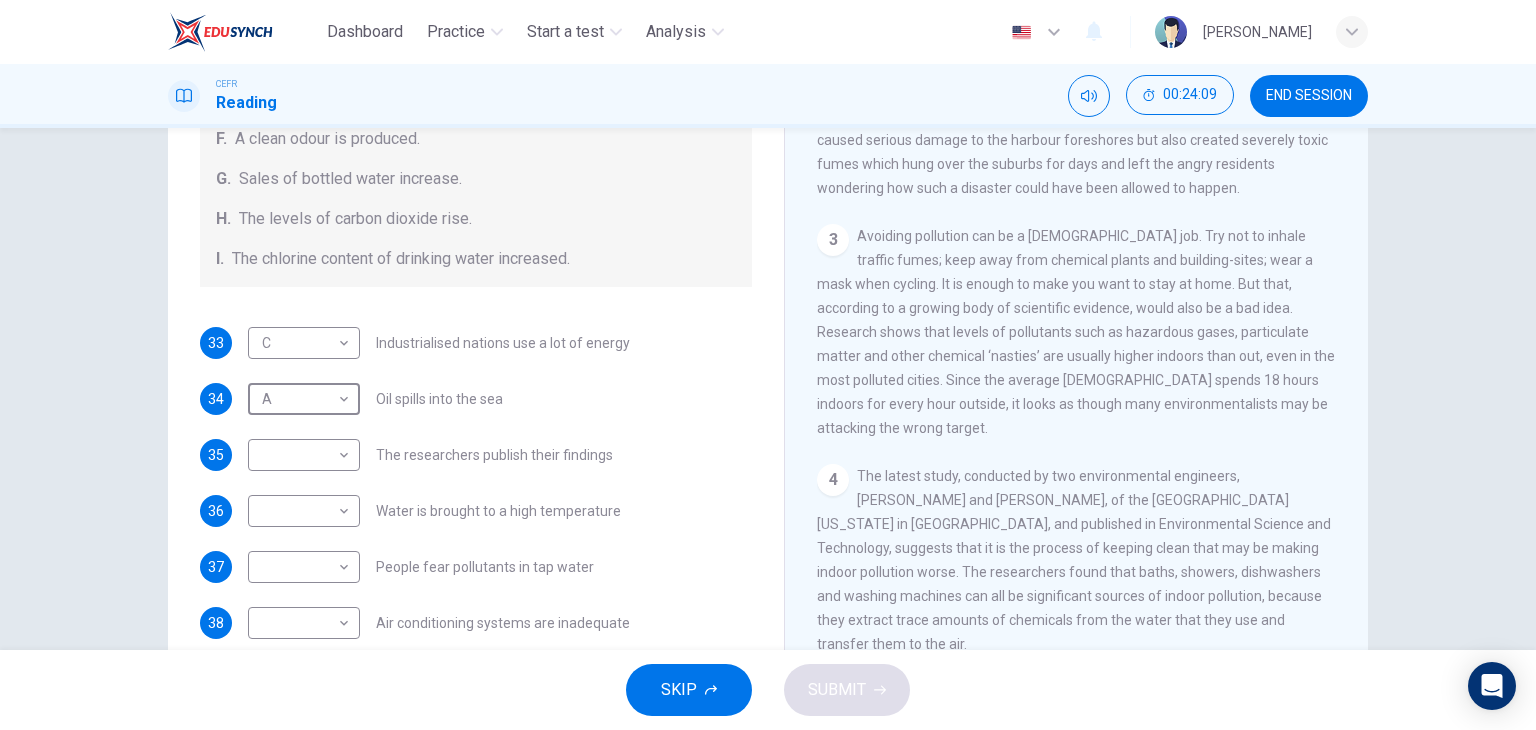 scroll, scrollTop: 700, scrollLeft: 0, axis: vertical 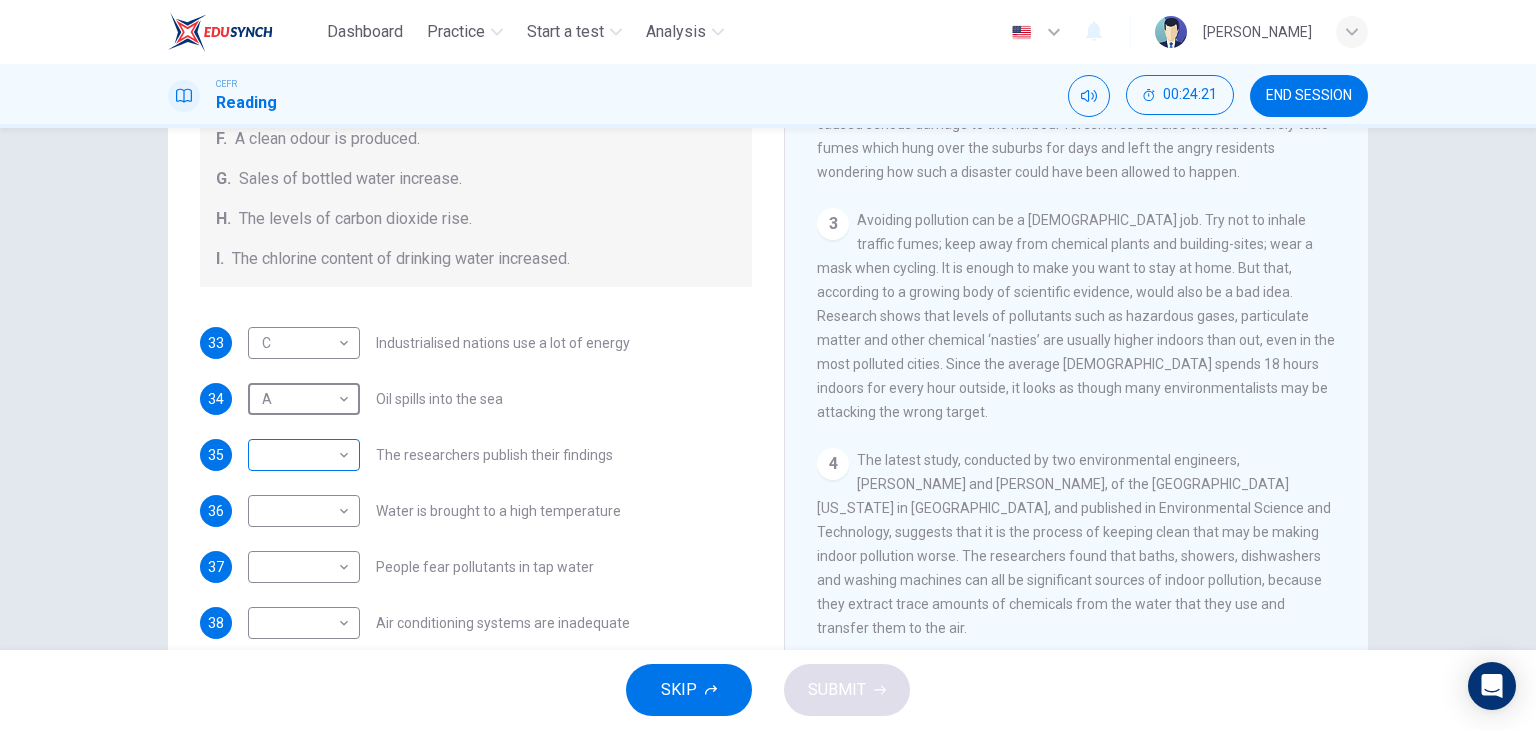 click on "Dashboard Practice Start a test Analysis English en ​ TAN [PERSON_NAME] CEFR Reading 00:24:21 END SESSION Questions 33 - 39 The Reading Passage describes a number of cause and effect relationships.
Match each cause with its effect ( A-J ).
Write the appropriate letters ( A-J ) in the boxes below. Causes A. The focus of pollution moves to the home. B. The levels of [MEDICAL_DATA] rise. C. The world’s natural resources are unequally shared. D. Environmentalists look elsewhere for an explanation. E. Chemicals are effectively stripped from the water. F. A clean odour is produced. G. Sales of bottled water increase. H. The levels of carbon dioxide rise. I. The chlorine content of drinking water increased. 33 C C ​ Industrialised nations use a lot of energy 34 A A ​ Oil spills into the sea 35 ​ ​ The researchers publish their findings 36 ​ ​ Water is brought to a high temperature 37 ​ ​ People fear pollutants in tap water 38 ​ ​ Air conditioning systems are inadequate 39 ​ ​ Indoor Pollution" at bounding box center (768, 365) 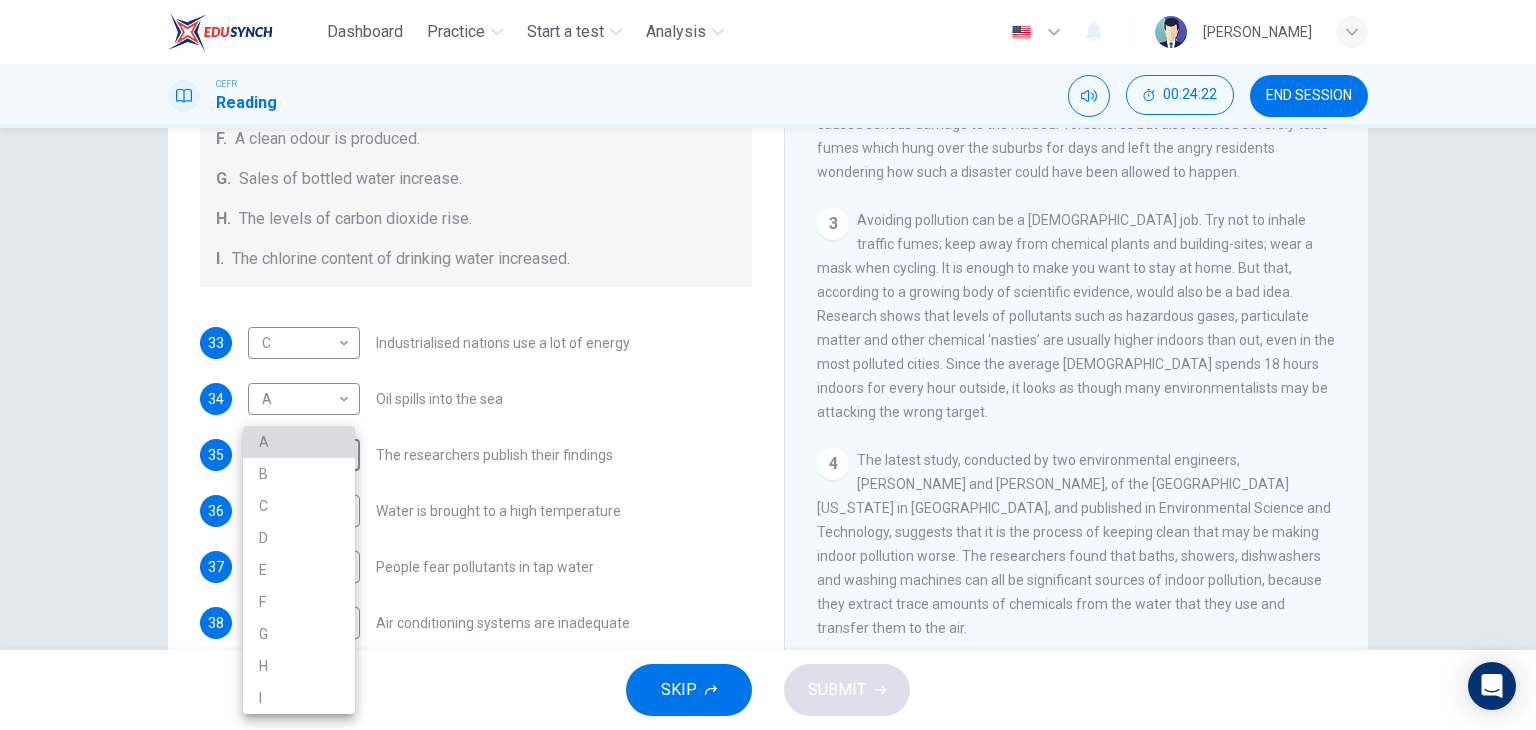 click on "A" at bounding box center (299, 442) 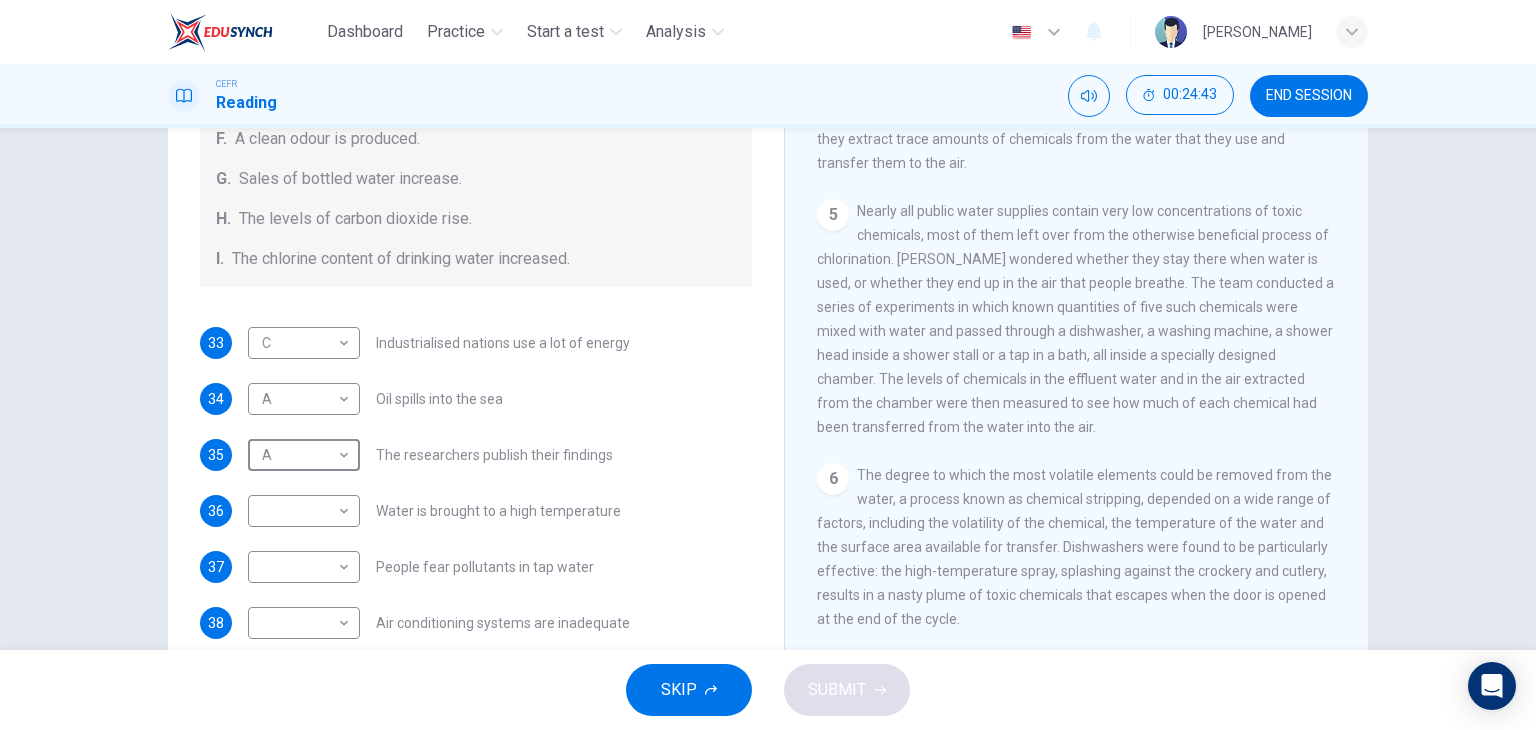 scroll, scrollTop: 1200, scrollLeft: 0, axis: vertical 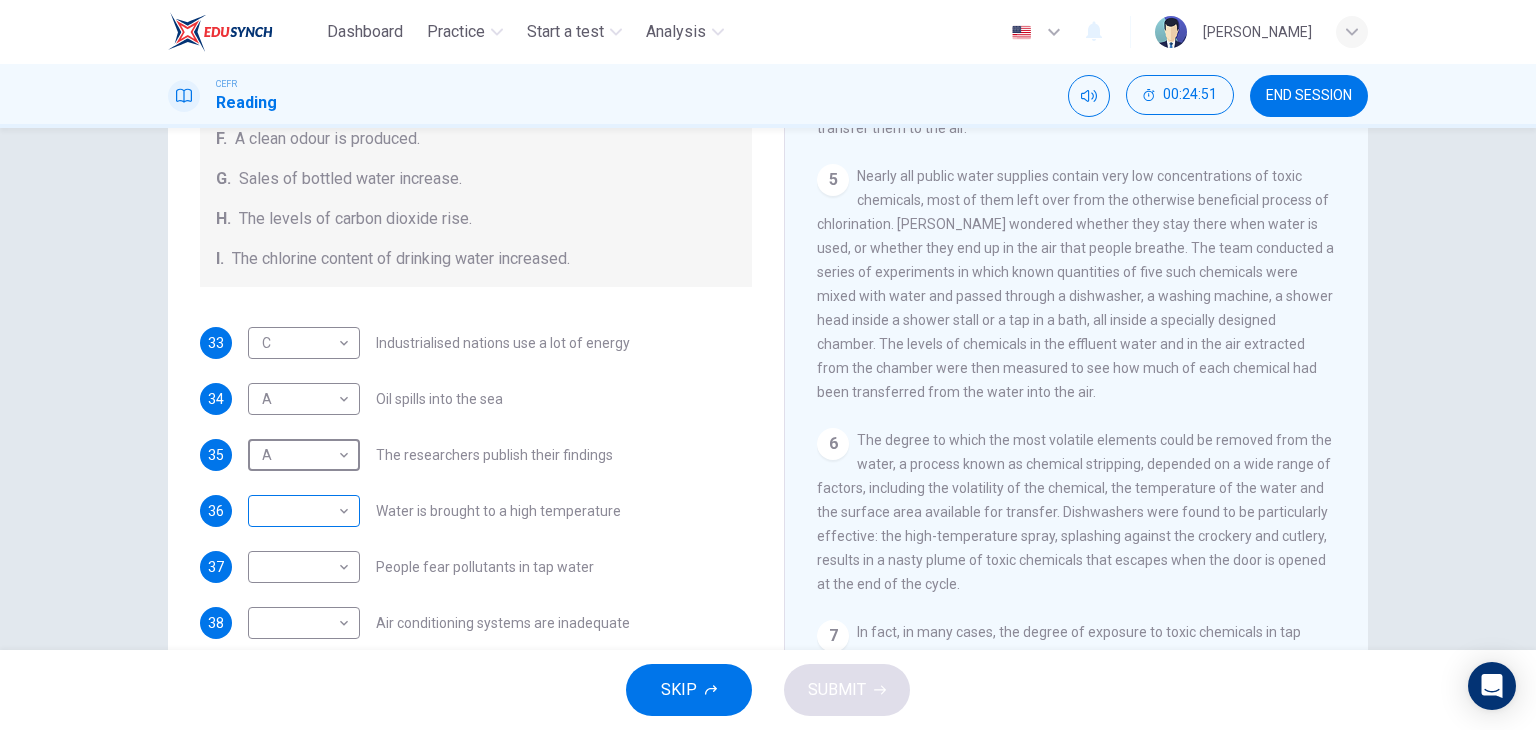 click on "Dashboard Practice Start a test Analysis English en ​ TAN [PERSON_NAME] CEFR Reading 00:24:51 END SESSION Questions 33 - 39 The Reading Passage describes a number of cause and effect relationships.
Match each cause with its effect ( A-J ).
Write the appropriate letters ( A-J ) in the boxes below. Causes A. The focus of pollution moves to the home. B. The levels of [MEDICAL_DATA] rise. C. The world’s natural resources are unequally shared. D. Environmentalists look elsewhere for an explanation. E. Chemicals are effectively stripped from the water. F. A clean odour is produced. G. Sales of bottled water increase. H. The levels of carbon dioxide rise. I. The chlorine content of drinking water increased. 33 C C ​ Industrialised nations use a lot of energy 34 A A ​ Oil spills into the sea 35 A A ​ The researchers publish their findings 36 ​ ​ Water is brought to a high temperature 37 ​ ​ People fear pollutants in tap water 38 ​ ​ Air conditioning systems are inadequate 39 ​ ​ Indoor Pollution" at bounding box center (768, 365) 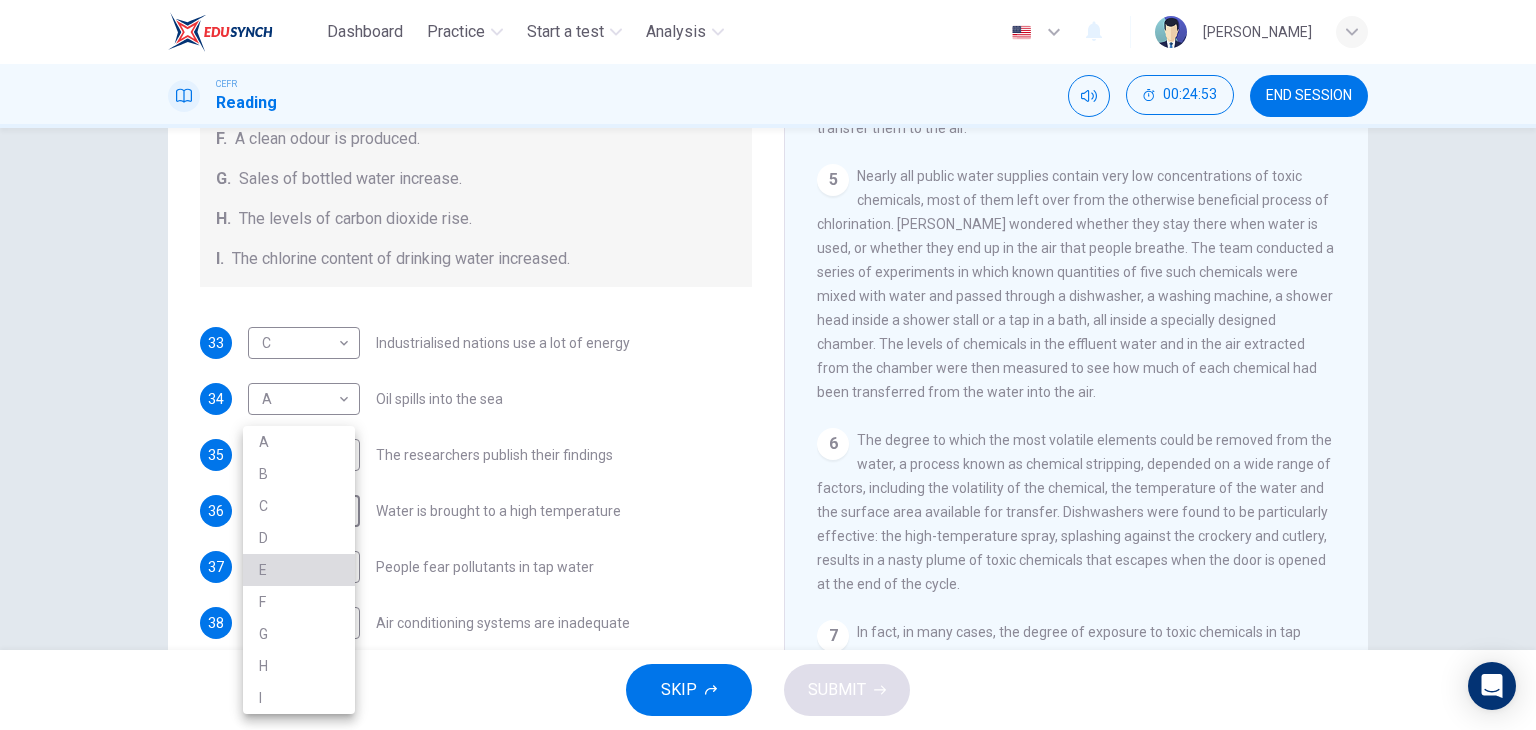 click on "E" at bounding box center [299, 570] 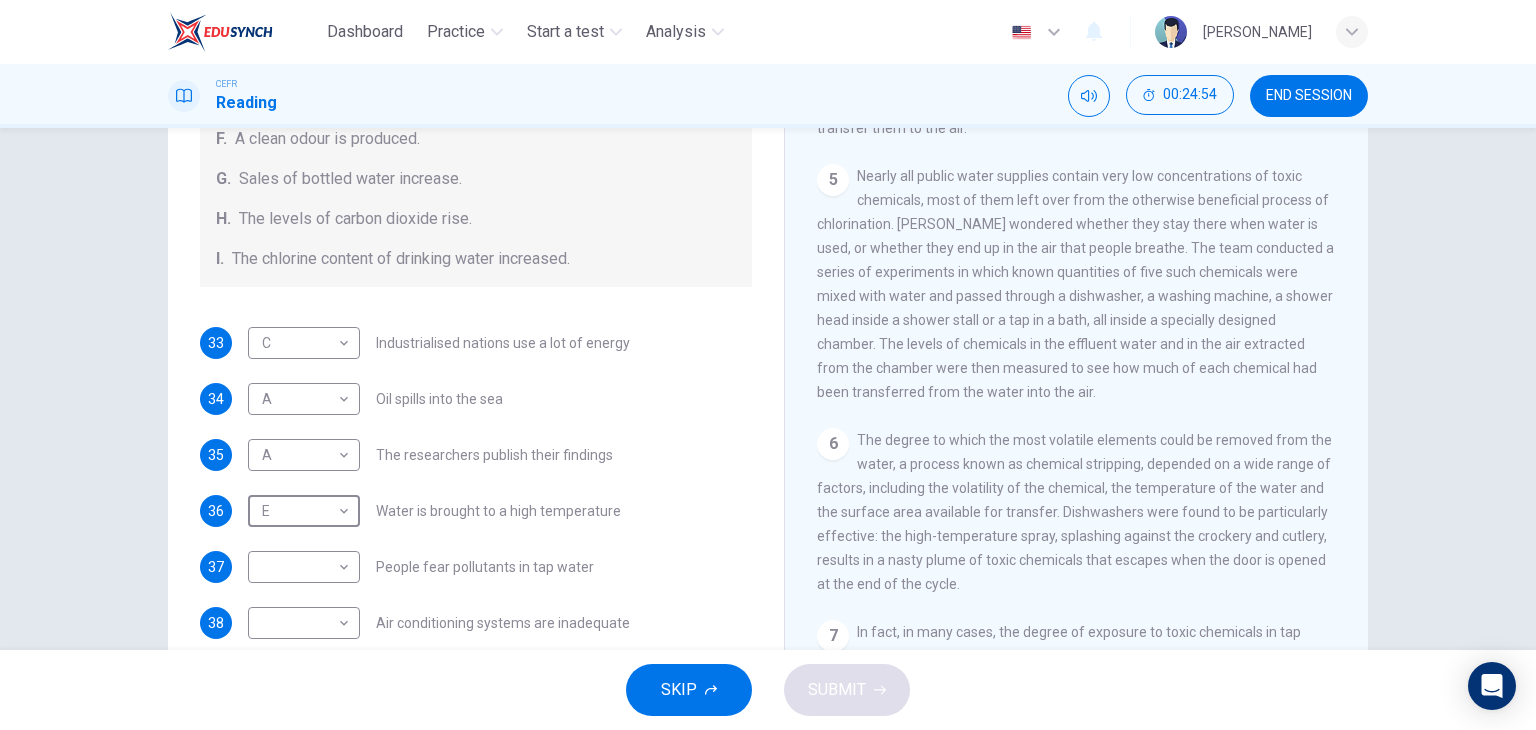 click on "Dashboard Practice Start a test Analysis English en ​ TAN [PERSON_NAME] CEFR Reading 00:24:54 END SESSION Questions 33 - 39 The Reading Passage describes a number of cause and effect relationships.
Match each cause with its effect ( A-J ).
Write the appropriate letters ( A-J ) in the boxes below. Causes A. The focus of pollution moves to the home. B. The levels of [MEDICAL_DATA] rise. C. The world’s natural resources are unequally shared. D. Environmentalists look elsewhere for an explanation. E. Chemicals are effectively stripped from the water. F. A clean odour is produced. G. Sales of bottled water increase. H. The levels of carbon dioxide rise. I. The chlorine content of drinking water increased. 33 C C ​ Industrialised nations use a lot of energy 34 A A ​ Oil spills into the sea 35 A A ​ The researchers publish their findings 36 E E ​ Water is brought to a high temperature 37 ​ ​ People fear pollutants in tap water 38 ​ ​ Air conditioning systems are inadequate 39 ​ ​ Indoor Pollution" at bounding box center [768, 365] 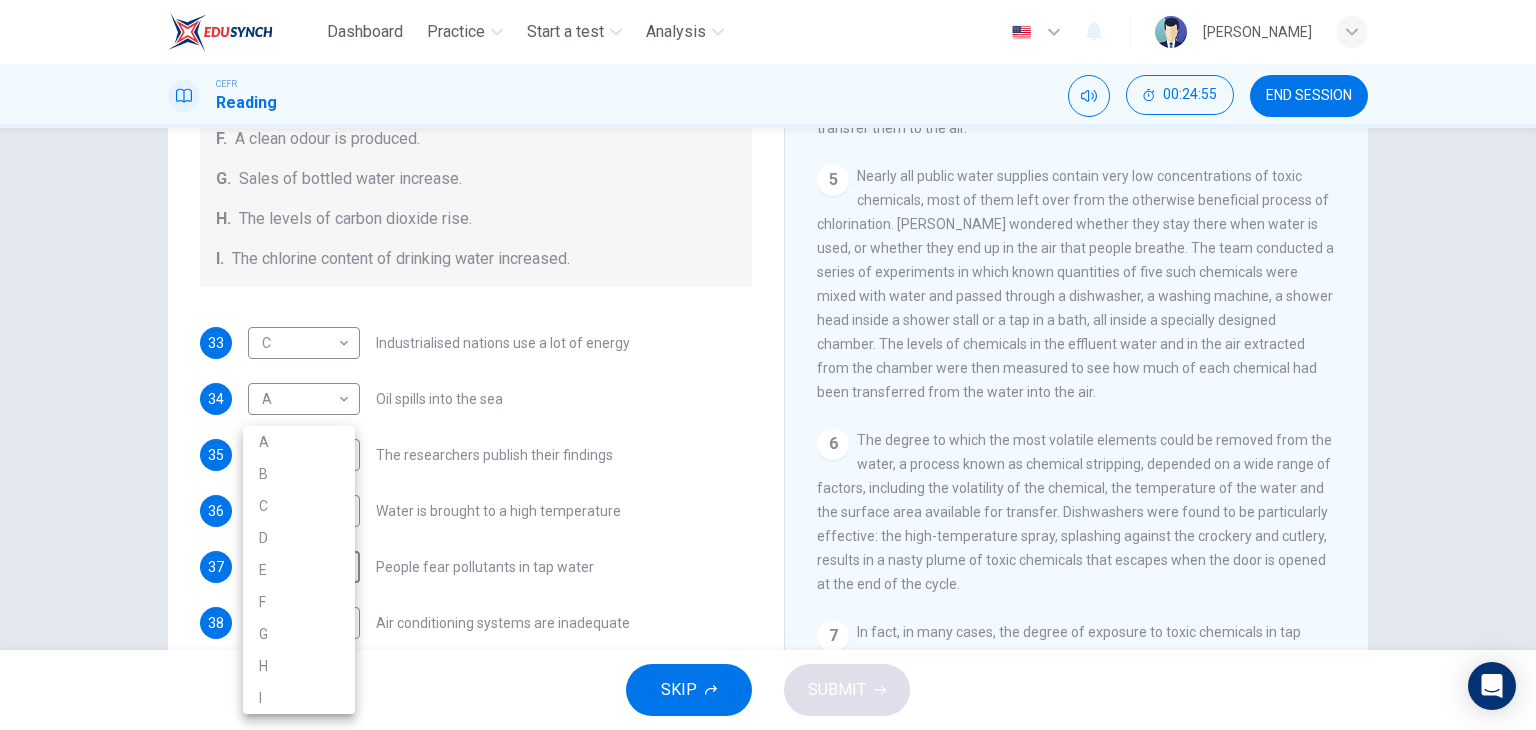 click on "G" at bounding box center [299, 634] 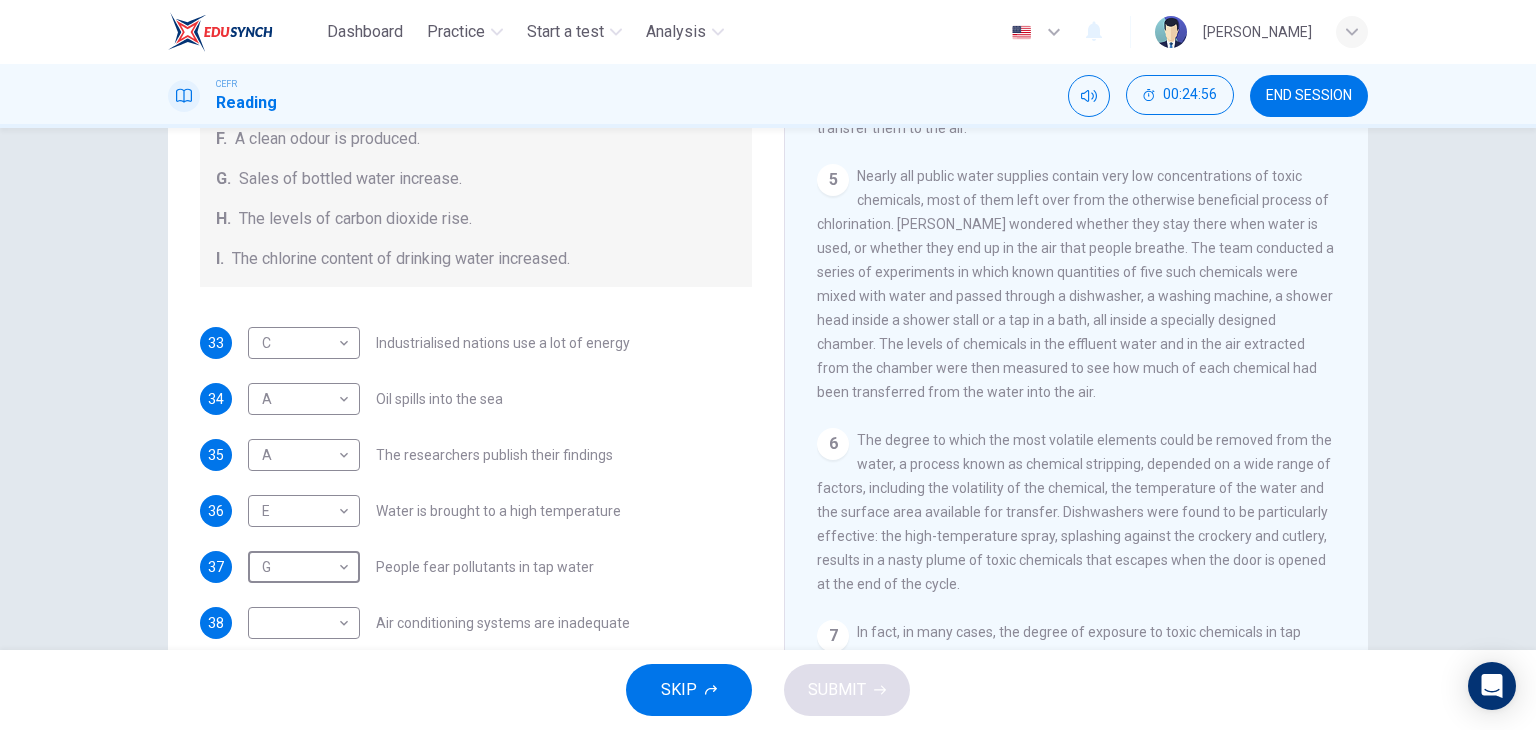 scroll, scrollTop: 424, scrollLeft: 0, axis: vertical 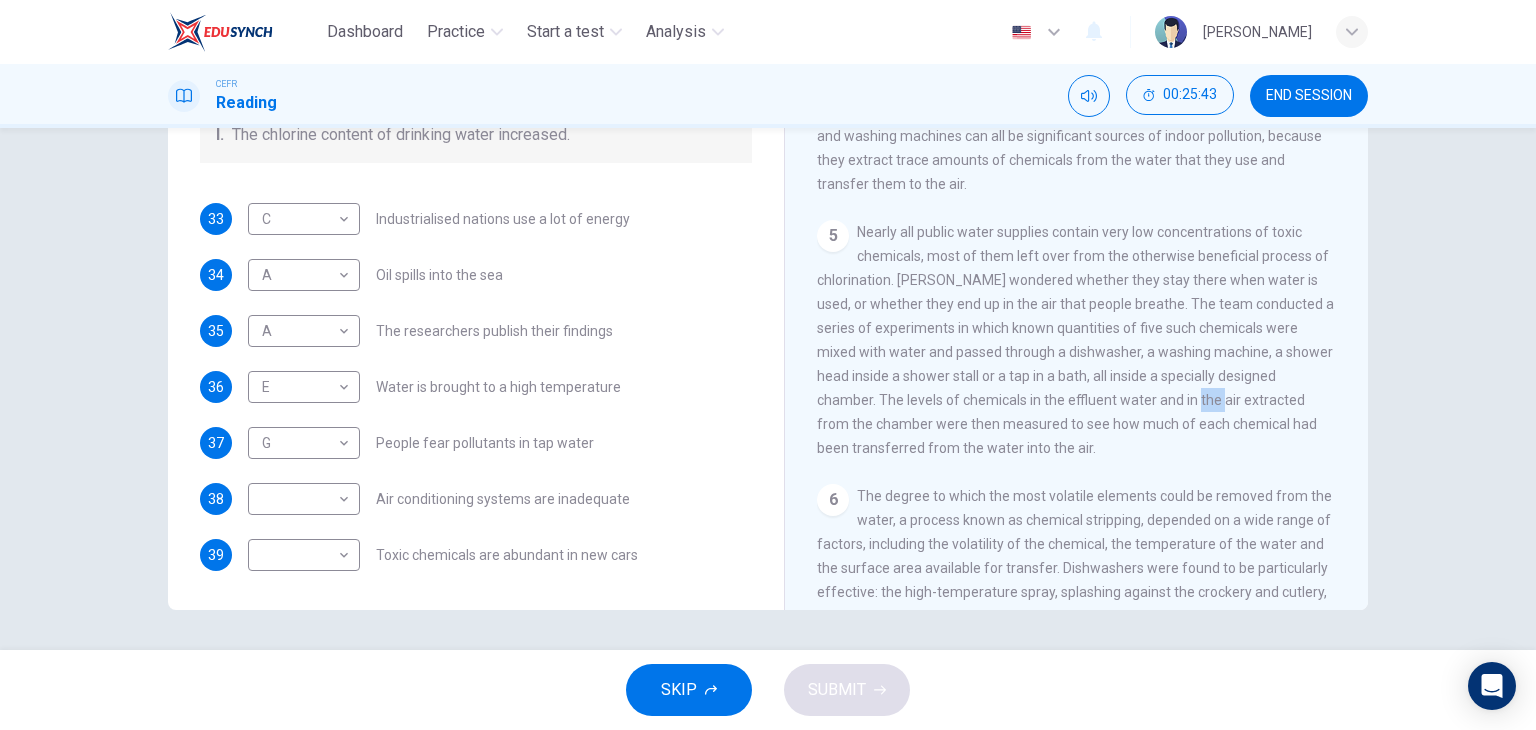 click on "5 Nearly all public water supplies contain very low concentrations of toxic chemicals, most of them left over from the otherwise beneficial process of chlorination. [PERSON_NAME] wondered whether they stay there when water is used, or whether they end up in the air that people breathe. The team conducted a series of experiments in which known quantities of five such chemicals were mixed with water and passed through a dishwasher, a washing machine, a shower head inside a shower stall or a tap in a bath, all inside a specially designed chamber. The levels of chemicals in the effluent water and in the air extracted from the chamber were then measured to see how much of each chemical had been transferred from the water into the air." at bounding box center (1077, 340) 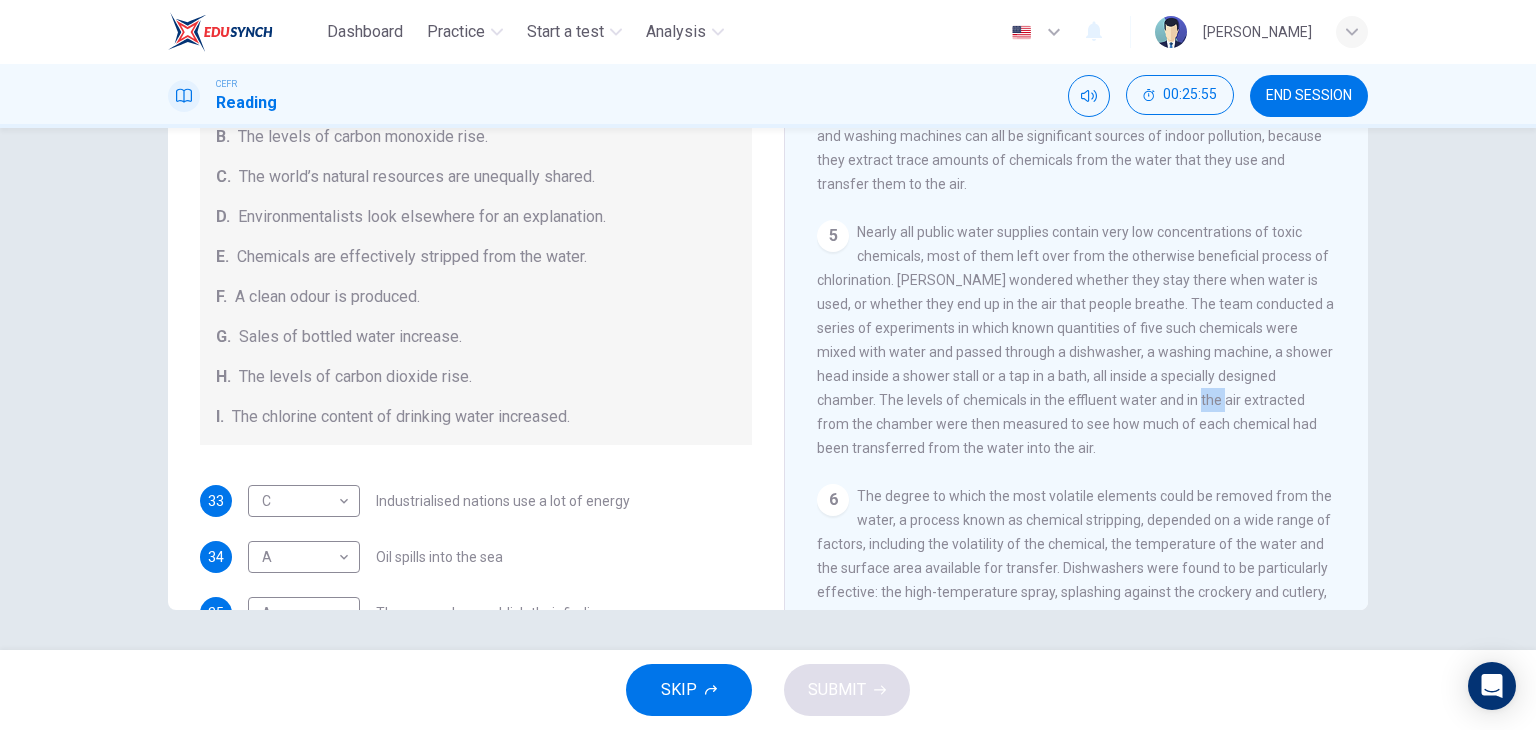 scroll, scrollTop: 0, scrollLeft: 0, axis: both 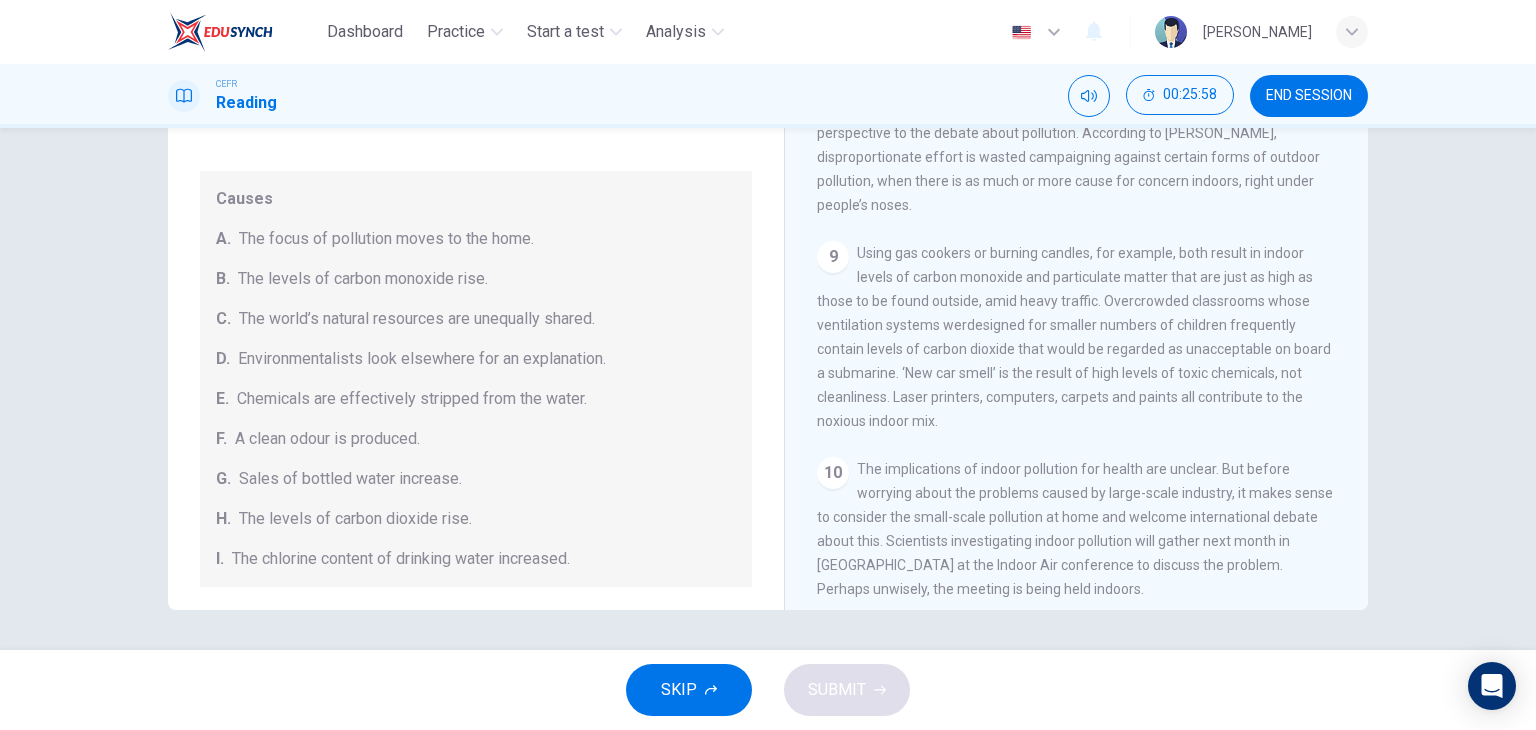 click on "Using gas cookers or burning candles, for example, both result in indoor levels of carbon monoxide and particulate matter that are just as high as those to be found outside, amid heavy traffic. Overcrowded classrooms whose ventilation systems werdesigned for smaller numbers of children frequently contain levels of carbon dioxide that would be regarded as unacceptable on board a submarine. ‘New car smell’ is the result of high levels of toxic chemicals, not cleanliness. Laser printers, computers, carpets and paints all contribute to the noxious indoor mix." at bounding box center (1074, 337) 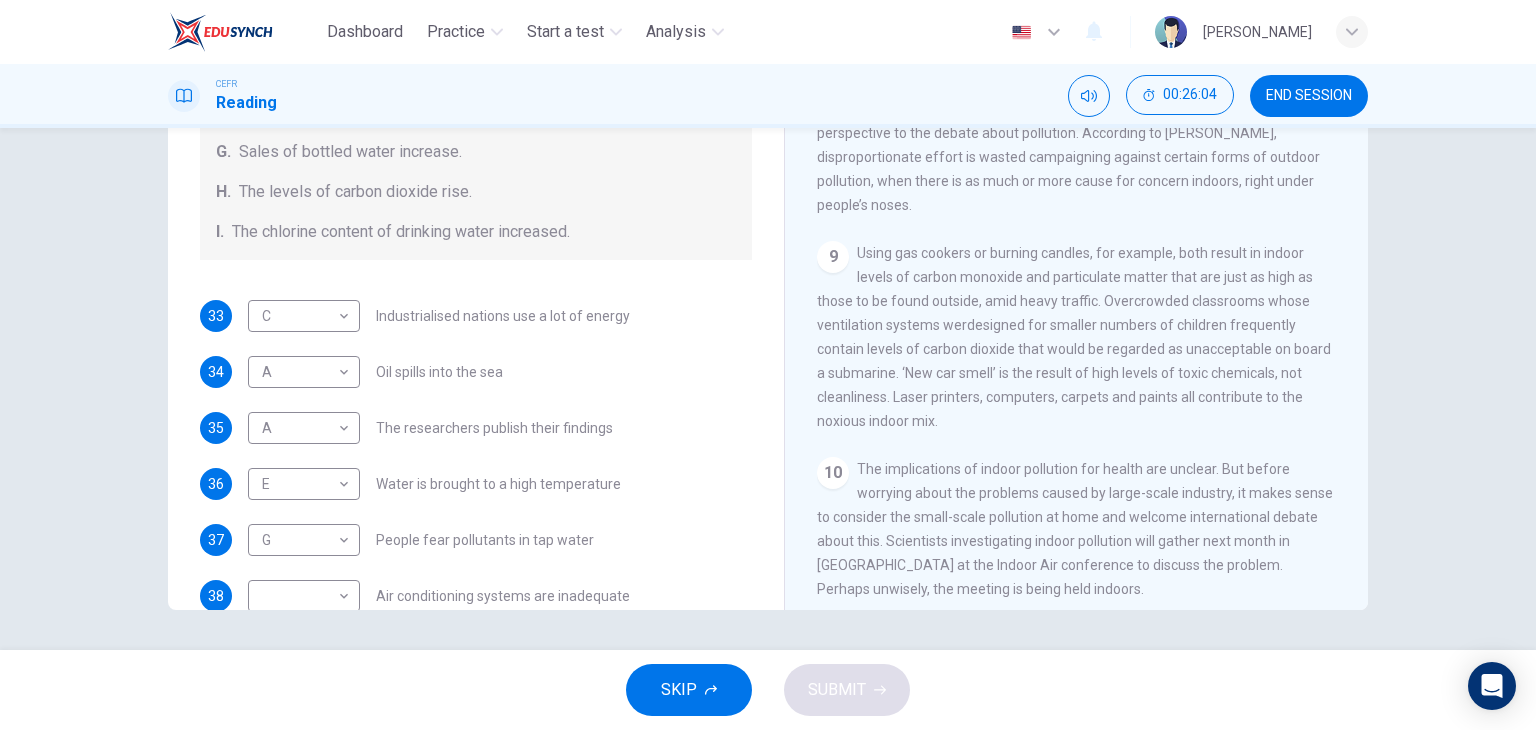 scroll, scrollTop: 424, scrollLeft: 0, axis: vertical 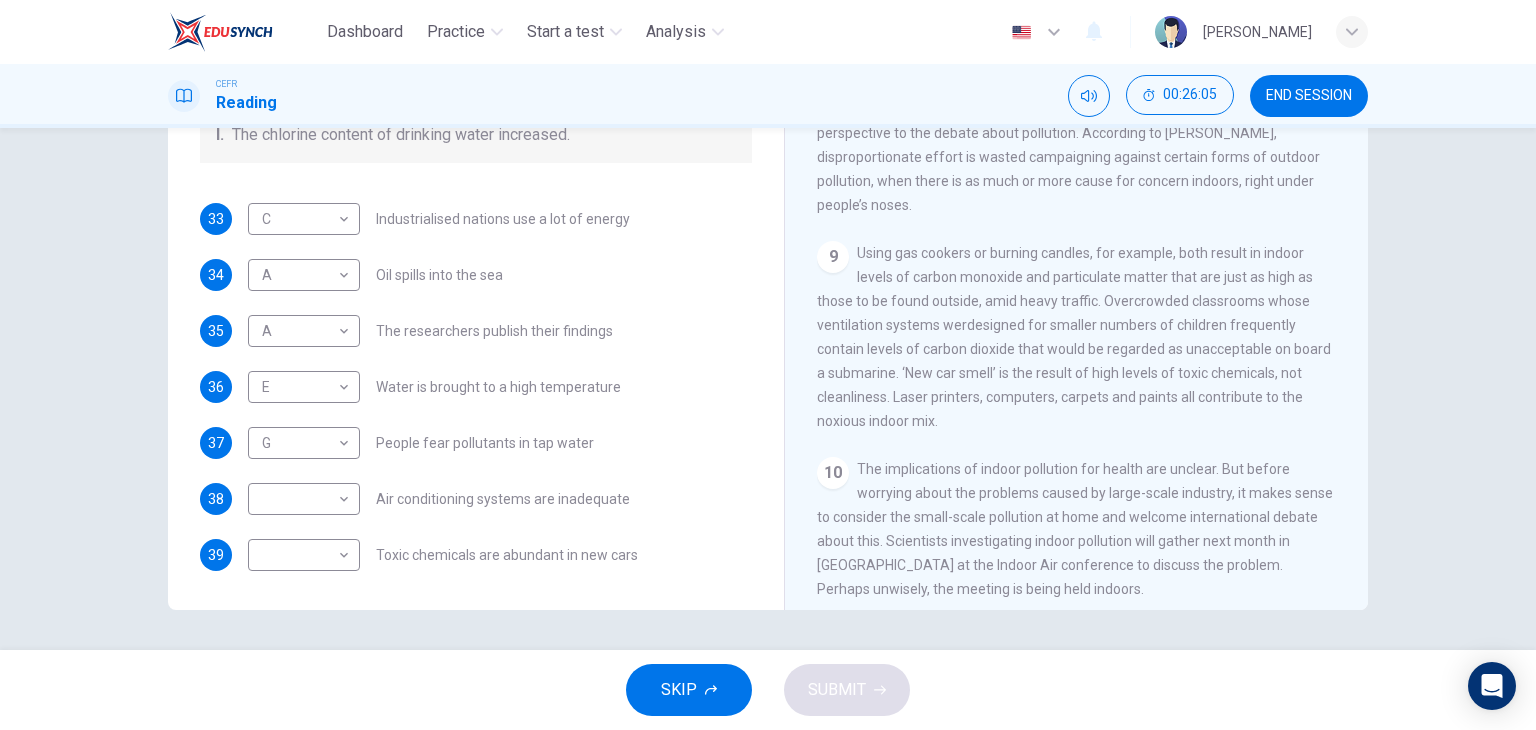 click on "​ ​ Toxic chemicals are abundant in new cars" at bounding box center [443, 555] 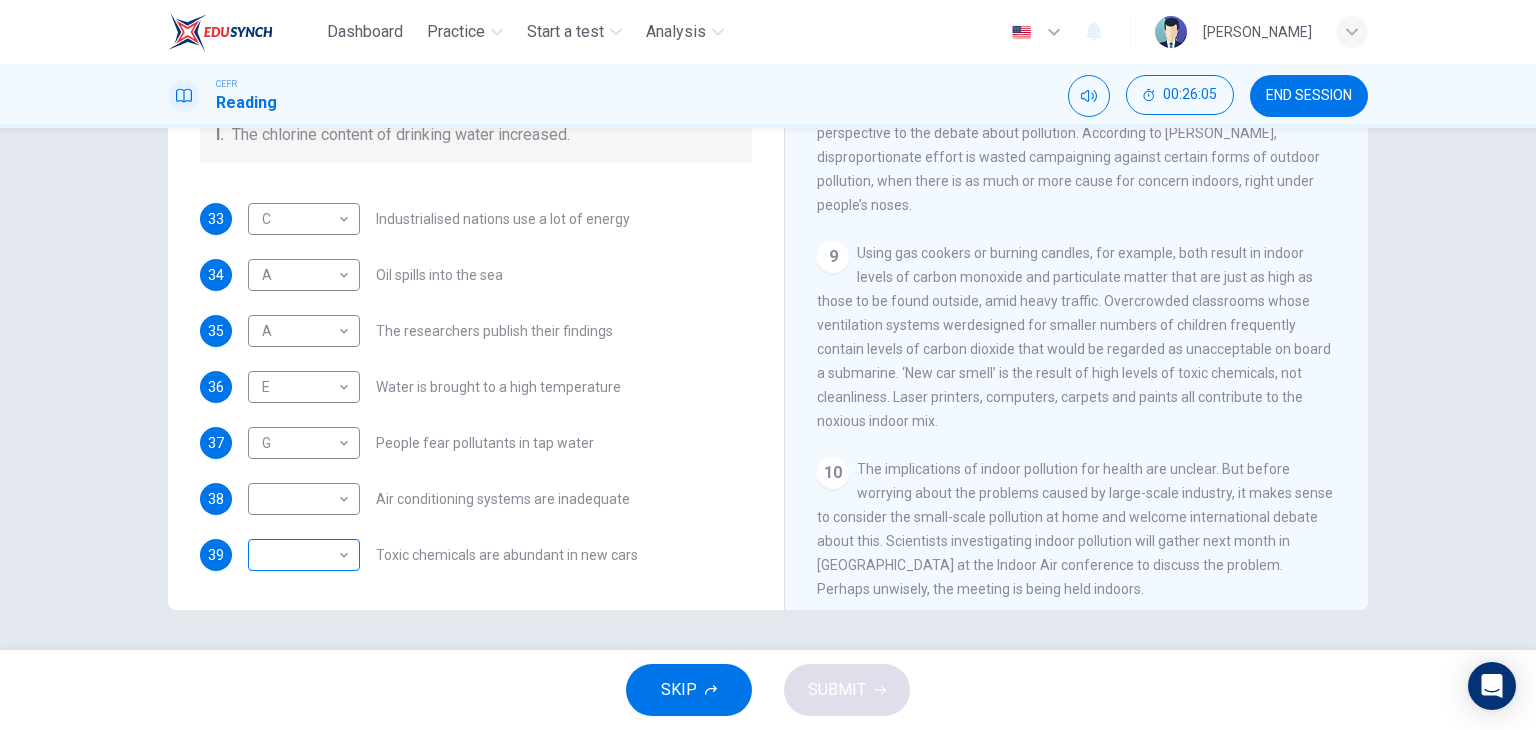 click on "​ ​" at bounding box center [304, 555] 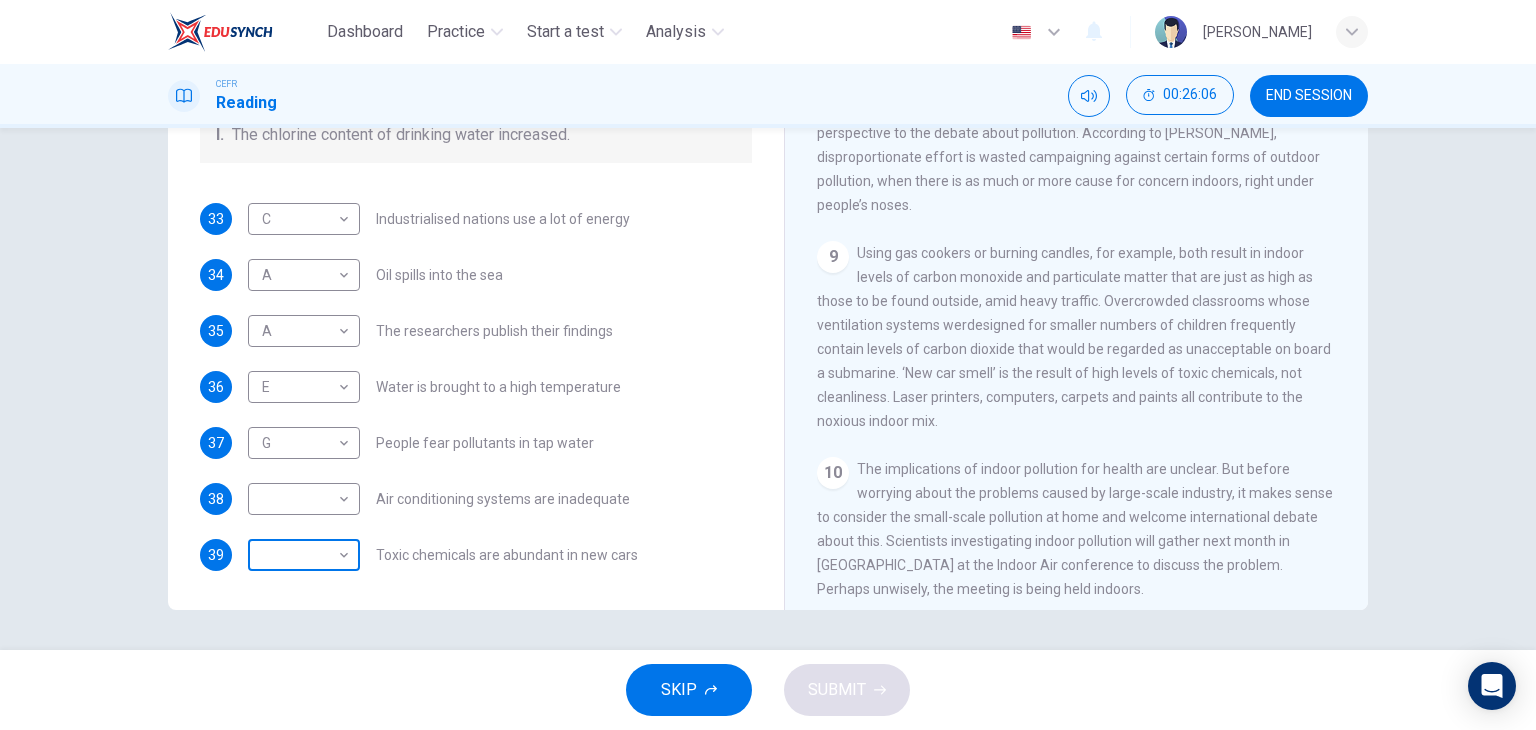 click on "Dashboard Practice Start a test Analysis English en ​ TAN [PERSON_NAME] CEFR Reading 00:26:06 END SESSION Questions 33 - 39 The Reading Passage describes a number of cause and effect relationships.
Match each cause with its effect ( A-J ).
Write the appropriate letters ( A-J ) in the boxes below. Causes A. The focus of pollution moves to the home. B. The levels of [MEDICAL_DATA] rise. C. The world’s natural resources are unequally shared. D. Environmentalists look elsewhere for an explanation. E. Chemicals are effectively stripped from the water. F. A clean odour is produced. G. Sales of bottled water increase. H. The levels of carbon dioxide rise. I. The chlorine content of drinking water increased. 33 C C ​ Industrialised nations use a lot of energy 34 A A ​ Oil spills into the sea 35 A A ​ The researchers publish their findings 36 E E ​ Water is brought to a high temperature 37 G G ​ People fear pollutants in tap water 38 ​ ​ Air conditioning systems are inadequate 39 ​ ​ Indoor Pollution" at bounding box center [768, 365] 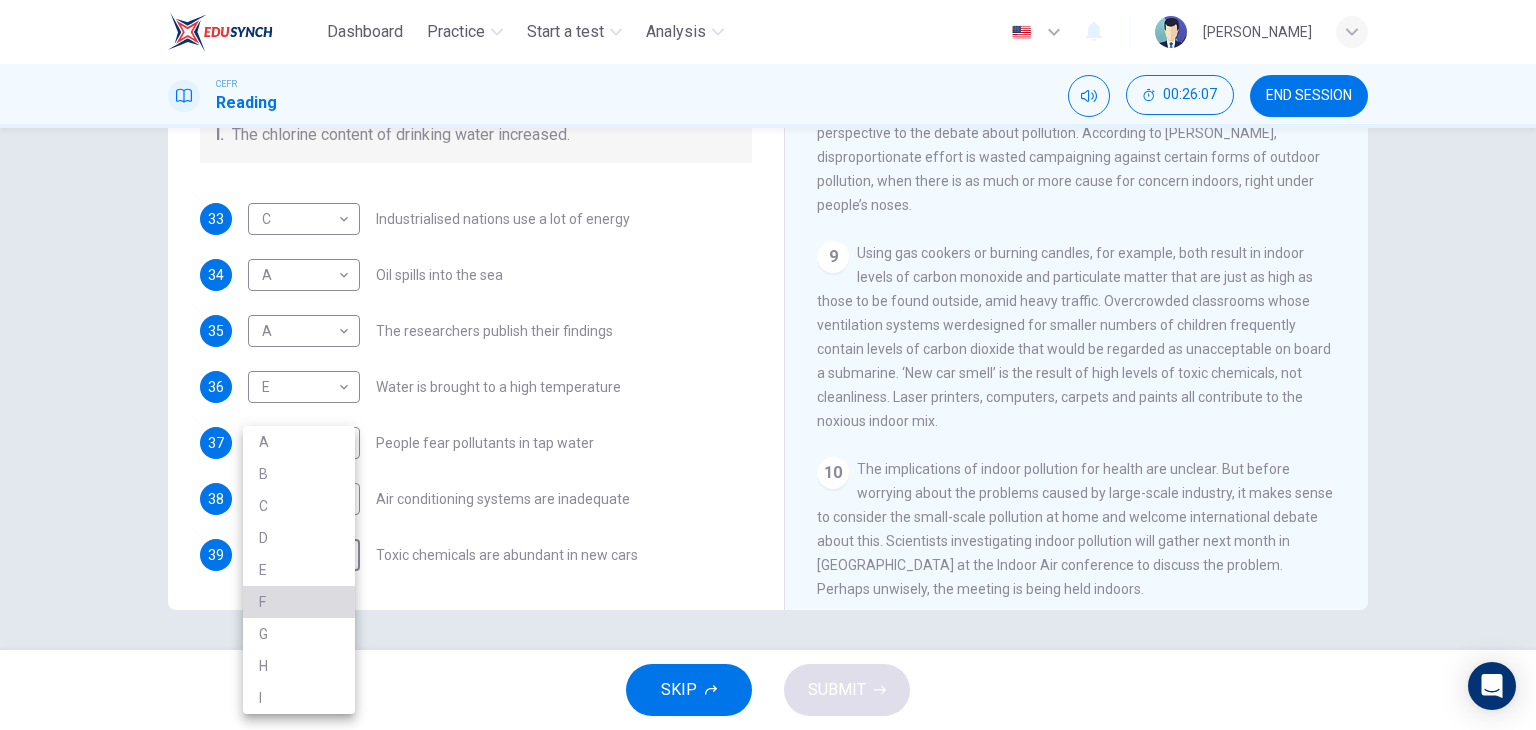 click on "F" at bounding box center [299, 602] 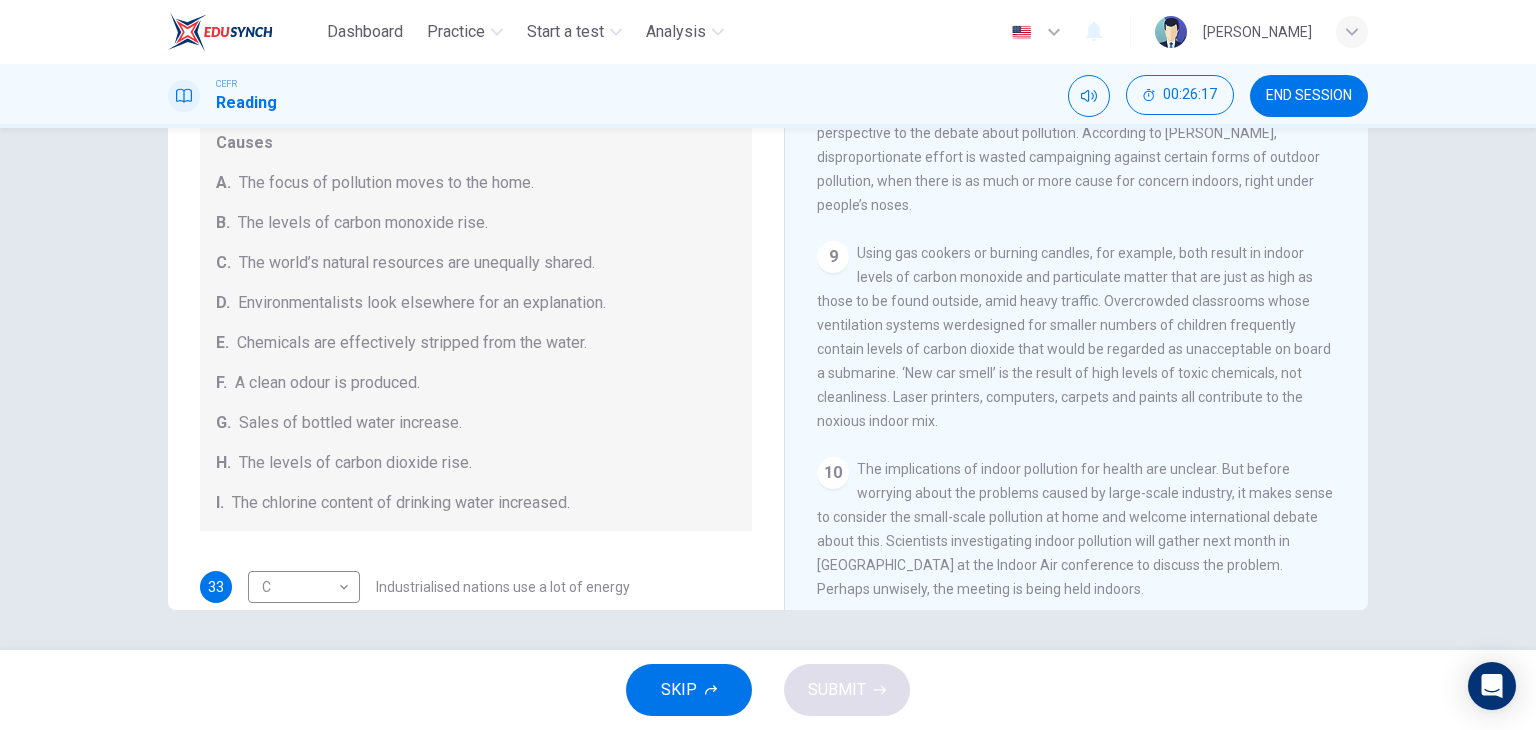 scroll, scrollTop: 100, scrollLeft: 0, axis: vertical 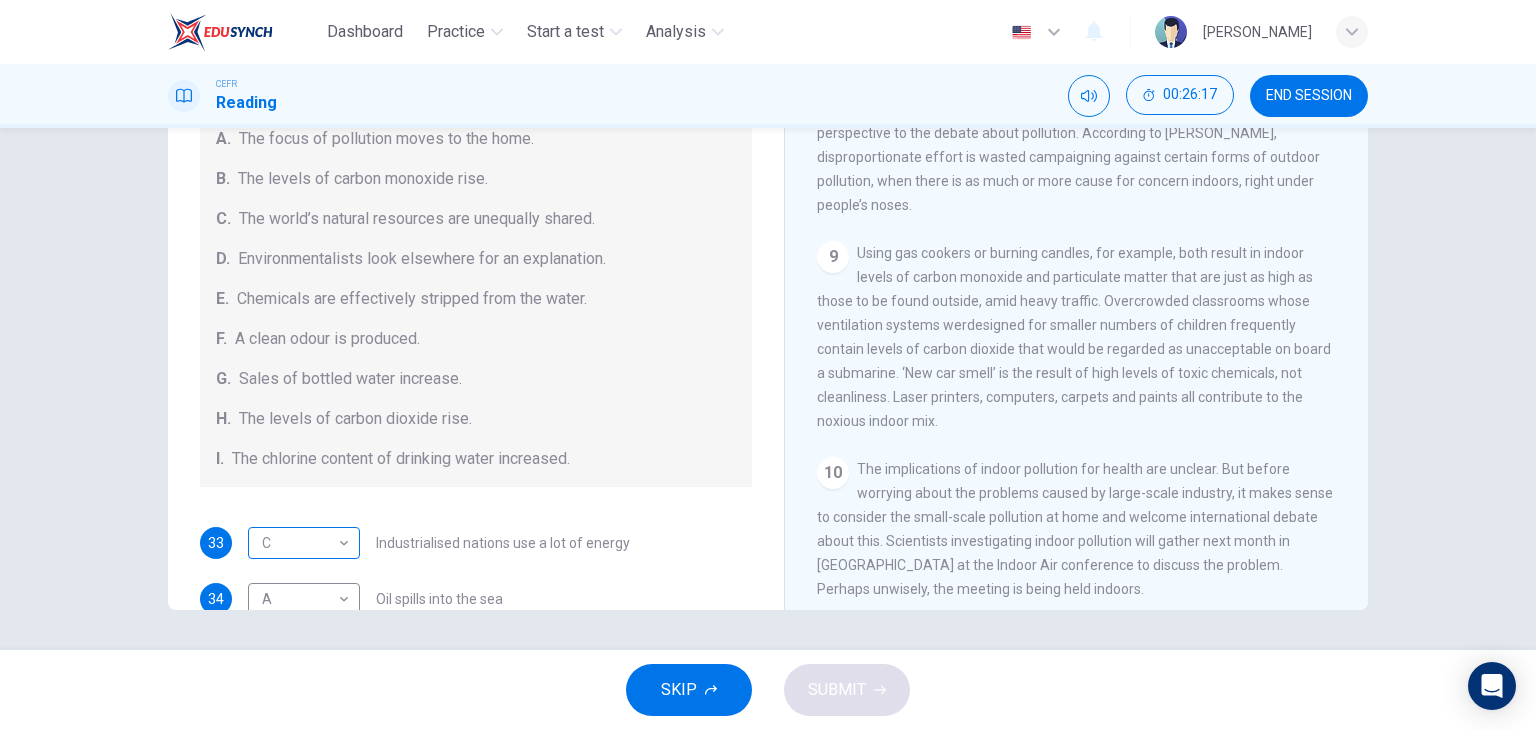 click on "Dashboard Practice Start a test Analysis English en ​ TAN [PERSON_NAME] CEFR Reading 00:26:17 END SESSION Questions 33 - 39 The Reading Passage describes a number of cause and effect relationships.
Match each cause with its effect ( A-J ).
Write the appropriate letters ( A-J ) in the boxes below. Causes A. The focus of pollution moves to the home. B. The levels of [MEDICAL_DATA] rise. C. The world’s natural resources are unequally shared. D. Environmentalists look elsewhere for an explanation. E. Chemicals are effectively stripped from the water. F. A clean odour is produced. G. Sales of bottled water increase. H. The levels of carbon dioxide rise. I. The chlorine content of drinking water increased. 33 C C ​ Industrialised nations use a lot of energy 34 A A ​ Oil spills into the sea 35 A A ​ The researchers publish their findings 36 E E ​ Water is brought to a high temperature 37 G G ​ People fear pollutants in tap water 38 ​ ​ Air conditioning systems are inadequate 39 F F ​ Indoor Pollution" at bounding box center [768, 365] 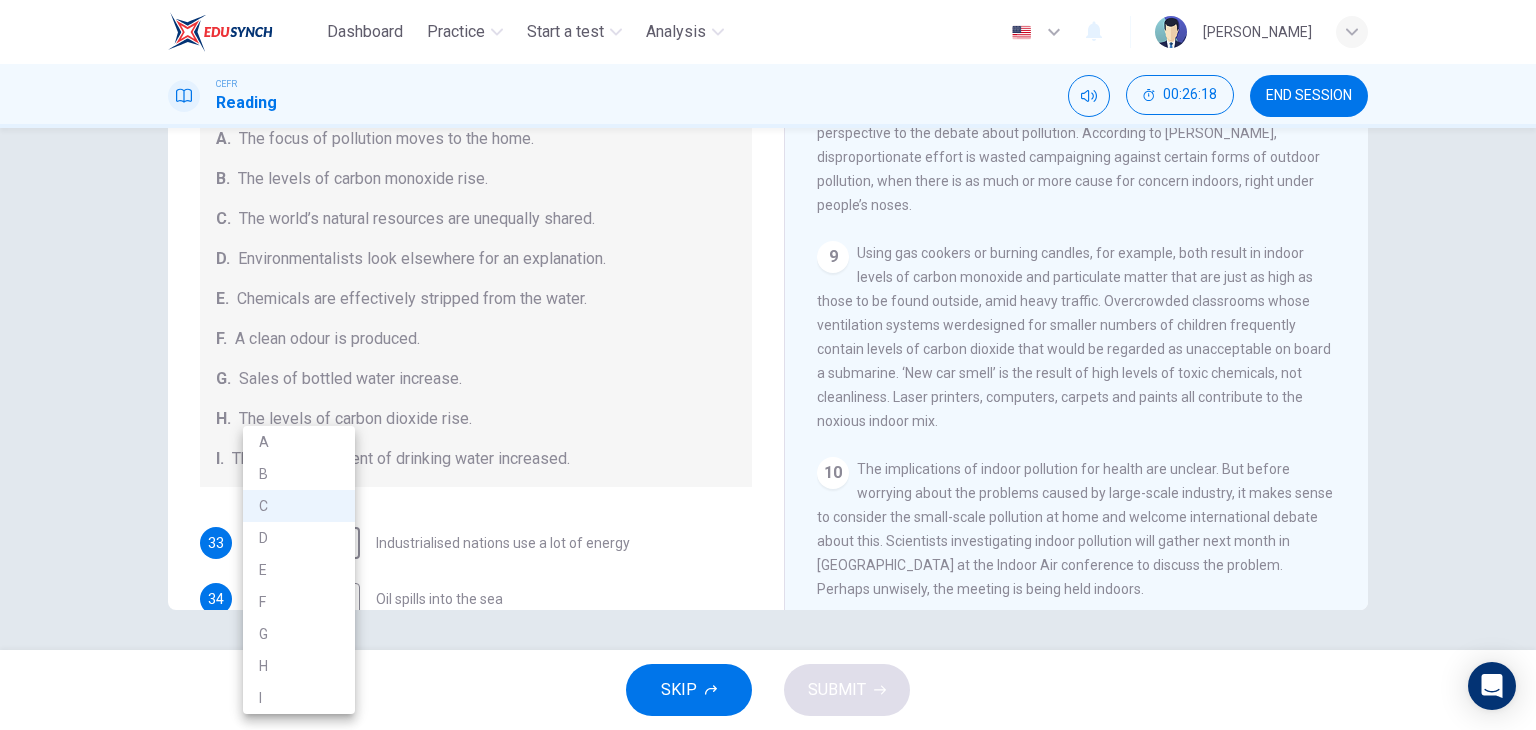 click on "D" at bounding box center [299, 538] 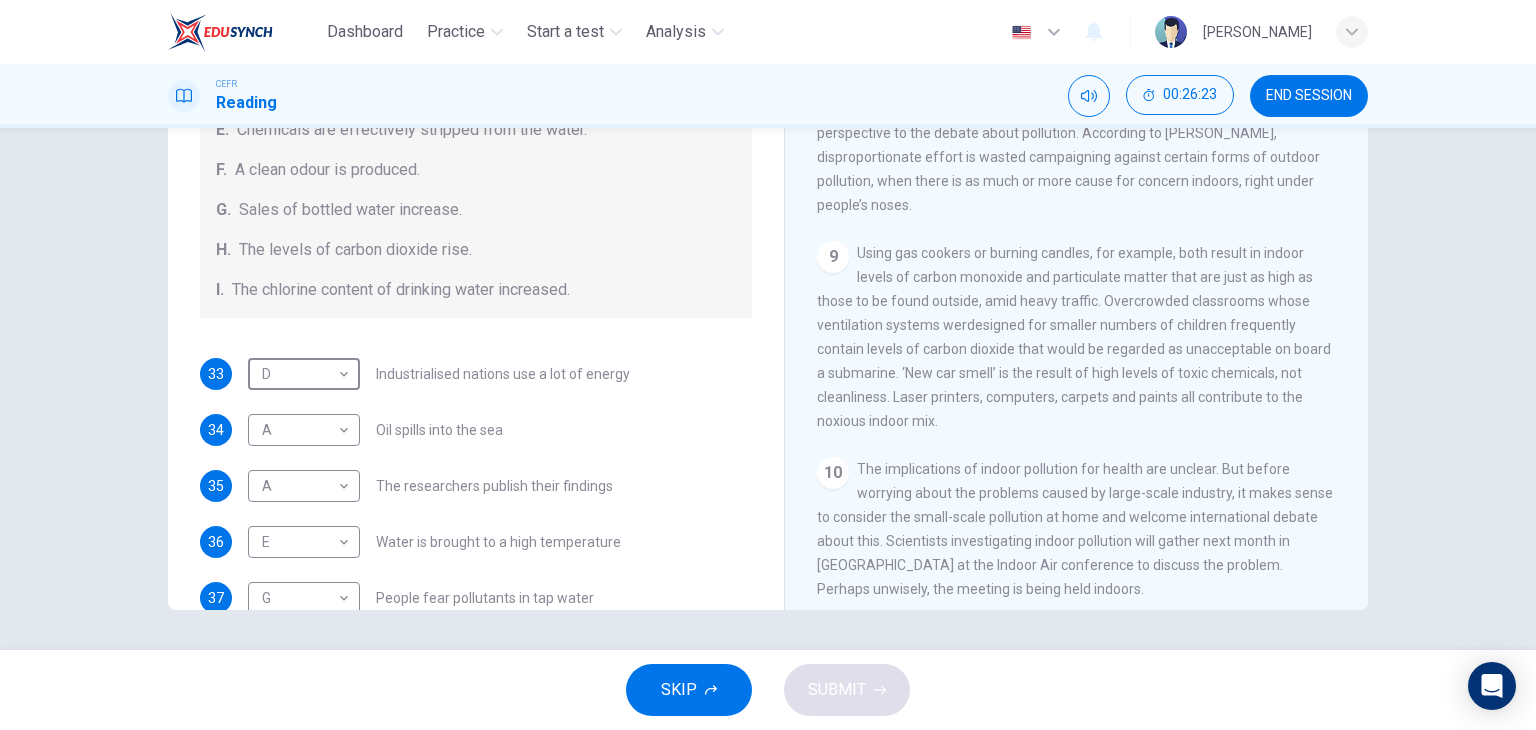 scroll, scrollTop: 424, scrollLeft: 0, axis: vertical 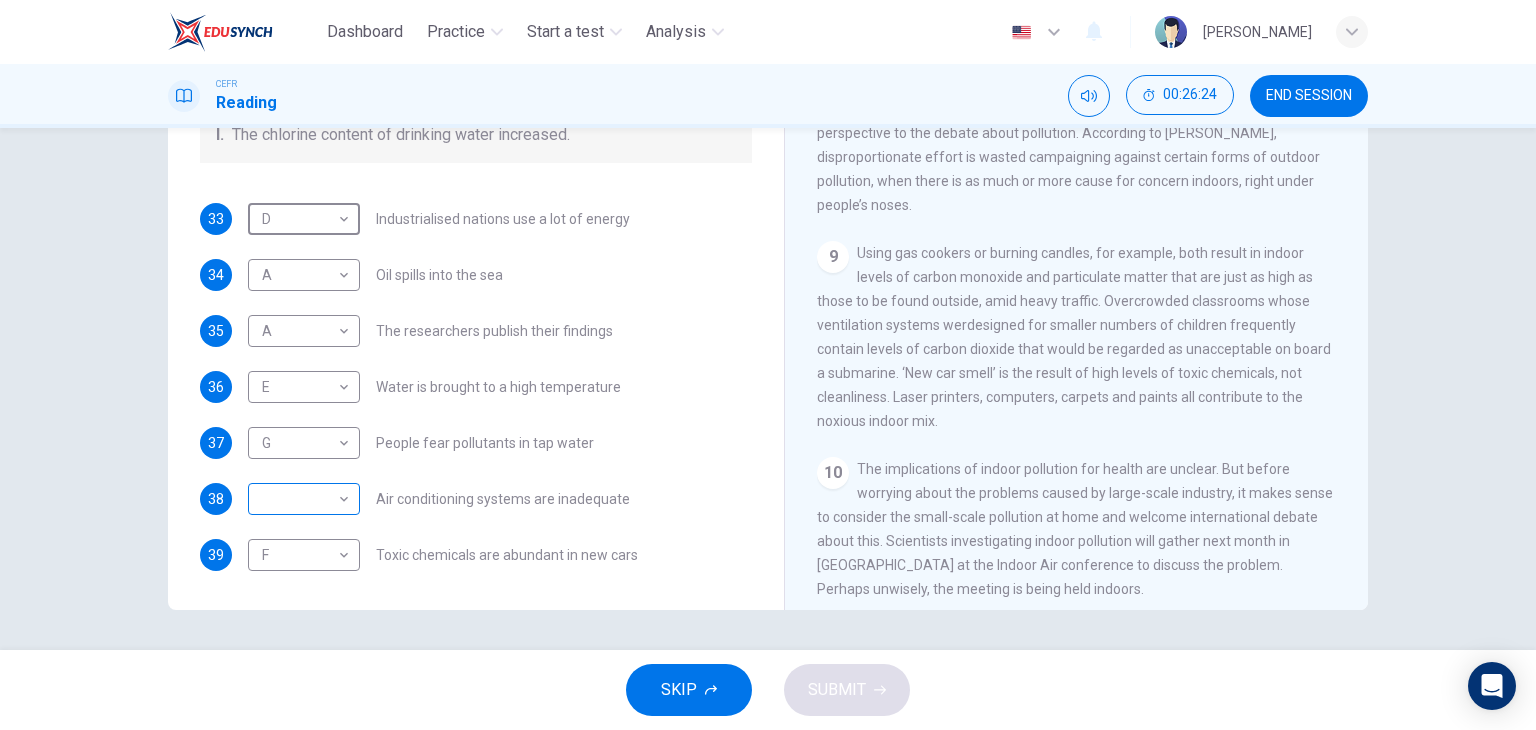 click on "Dashboard Practice Start a test Analysis English en ​ TAN [PERSON_NAME] CEFR Reading 00:26:24 END SESSION Questions 33 - 39 The Reading Passage describes a number of cause and effect relationships.
Match each cause with its effect ( A-J ).
Write the appropriate letters ( A-J ) in the boxes below. Causes A. The focus of pollution moves to the home. B. The levels of carbon monoxide rise. C. The world’s natural resources are unequally shared. D. Environmentalists look elsewhere for an explanation. E. Chemicals are effectively stripped from the water. F. A clean odour is produced. G. Sales of bottled water increase. H. The levels of carbon dioxide rise. I. The chlorine content of drinking water increased. 33 D D ​ Industrialised nations use a lot of energy 34 A A ​ Oil spills into the sea 35 A A ​ The researchers publish their findings 36 E E ​ Water is brought to a high temperature 37 G G ​ People fear pollutants in tap water 38 ​ ​ Air conditioning systems are inadequate 39 F F ​ Indoor Pollution" at bounding box center (768, 365) 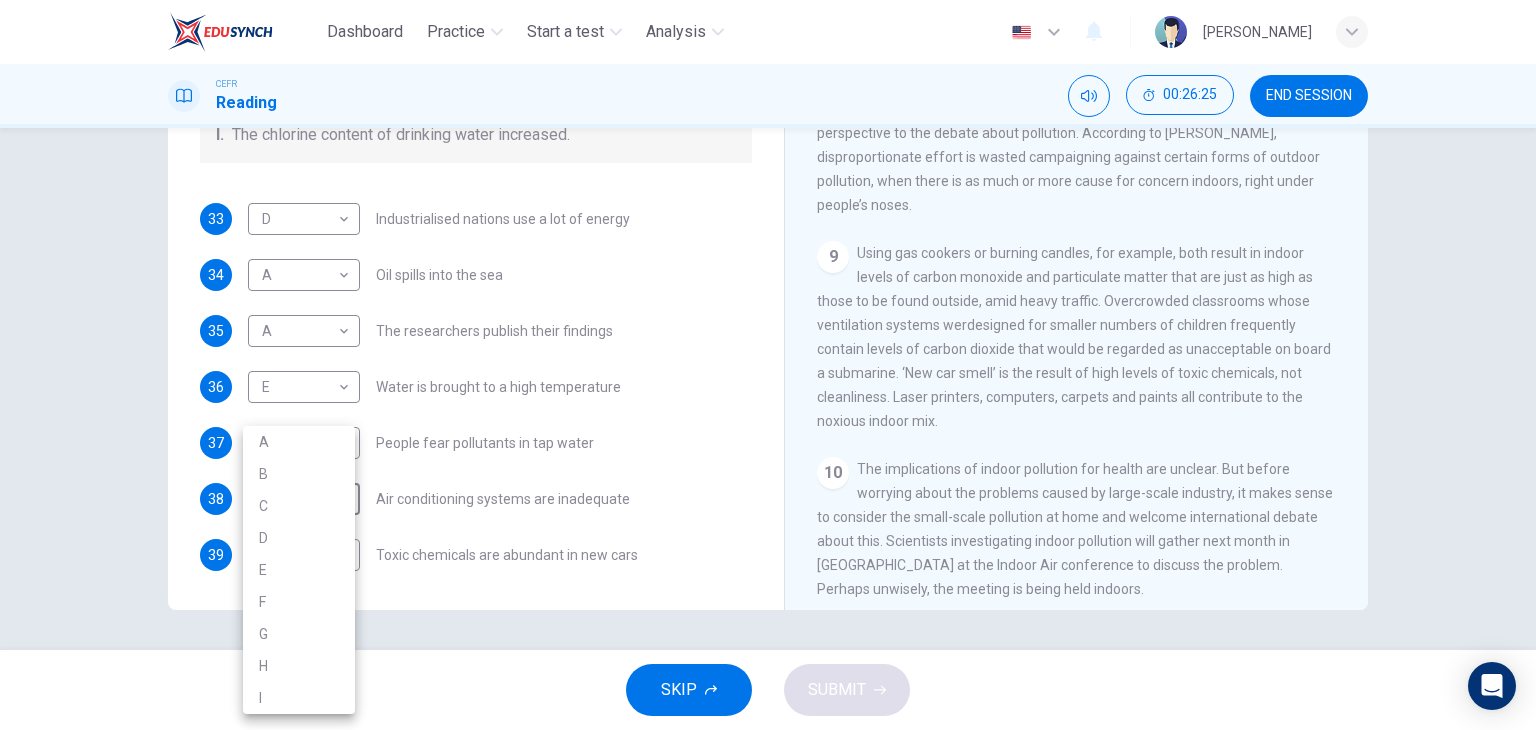 click on "B" at bounding box center (299, 474) 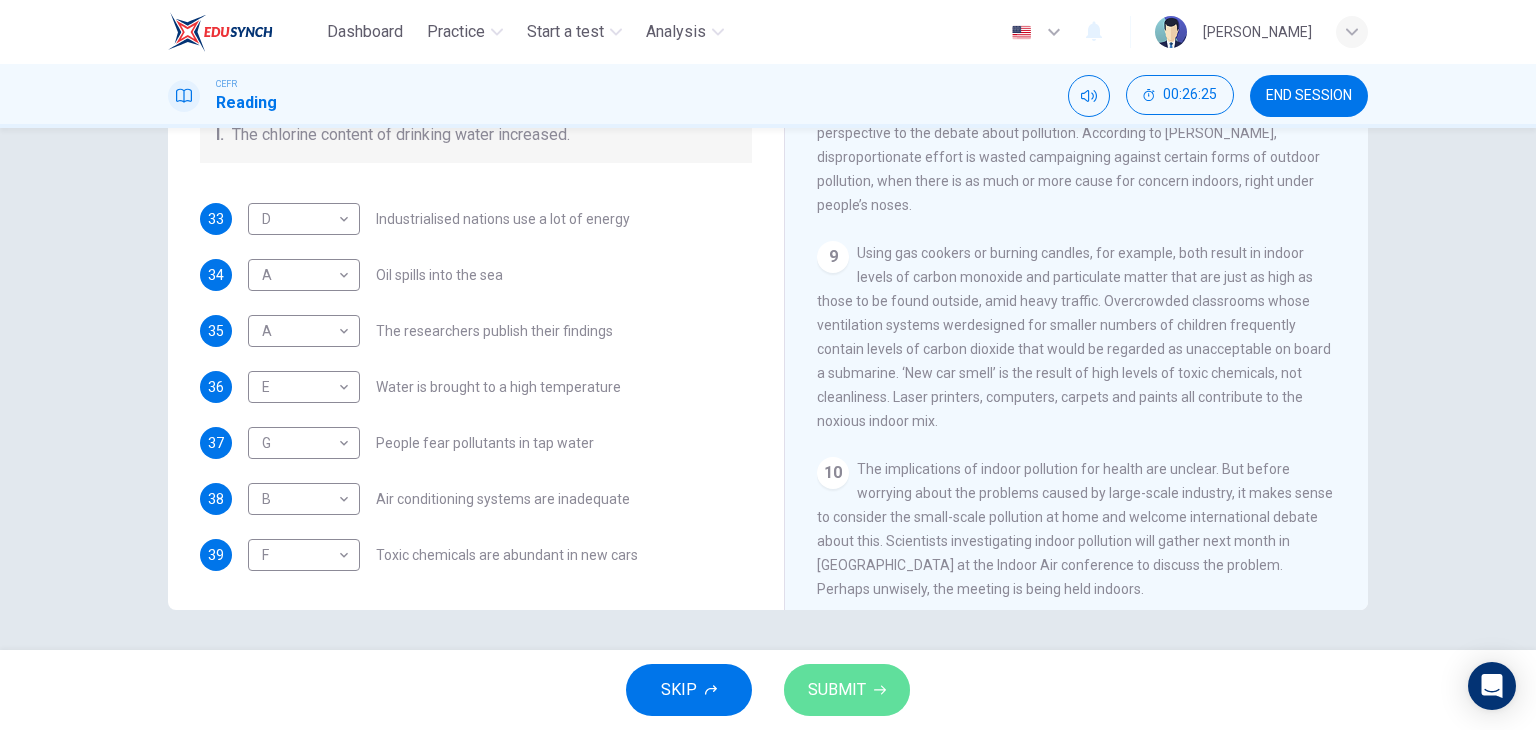 click on "SUBMIT" at bounding box center (837, 690) 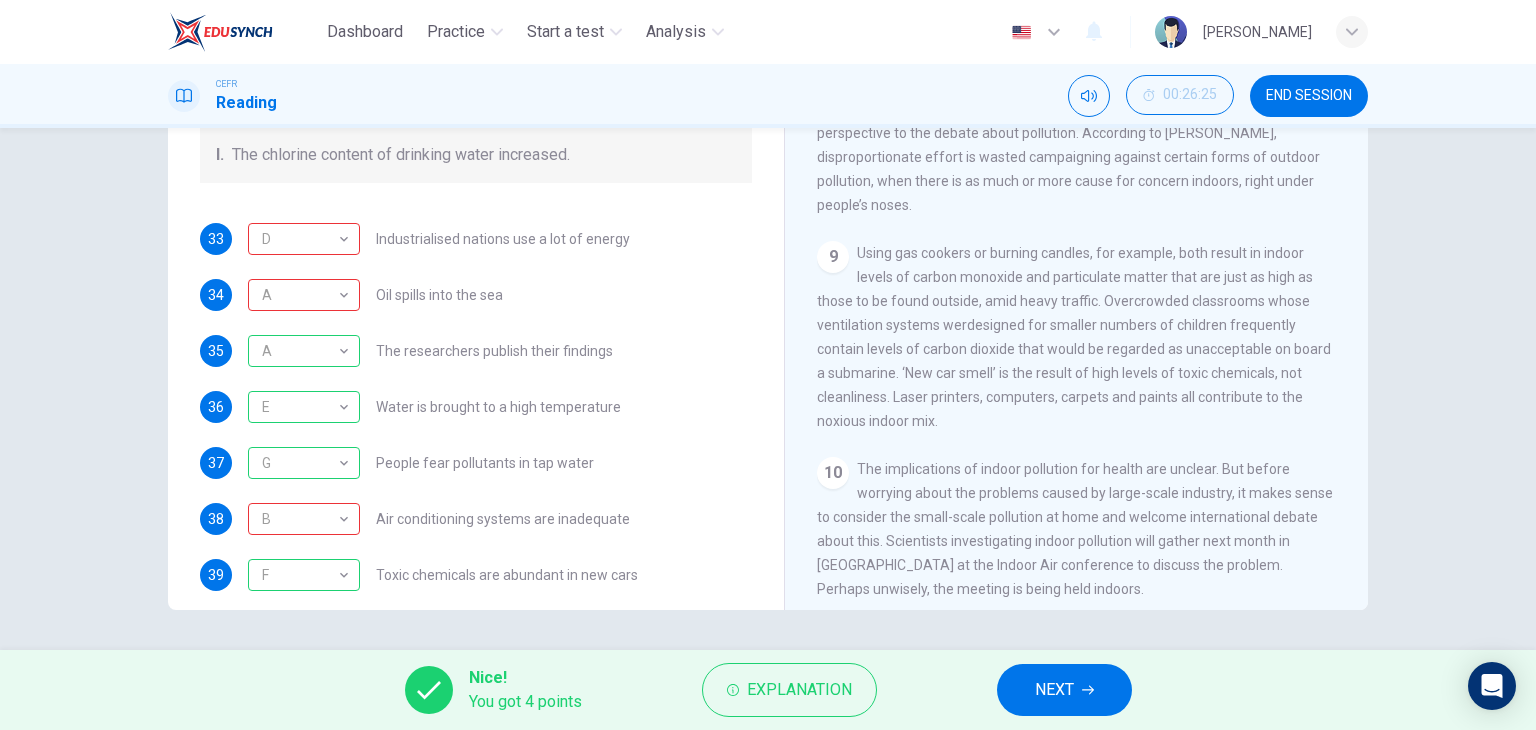 scroll, scrollTop: 424, scrollLeft: 0, axis: vertical 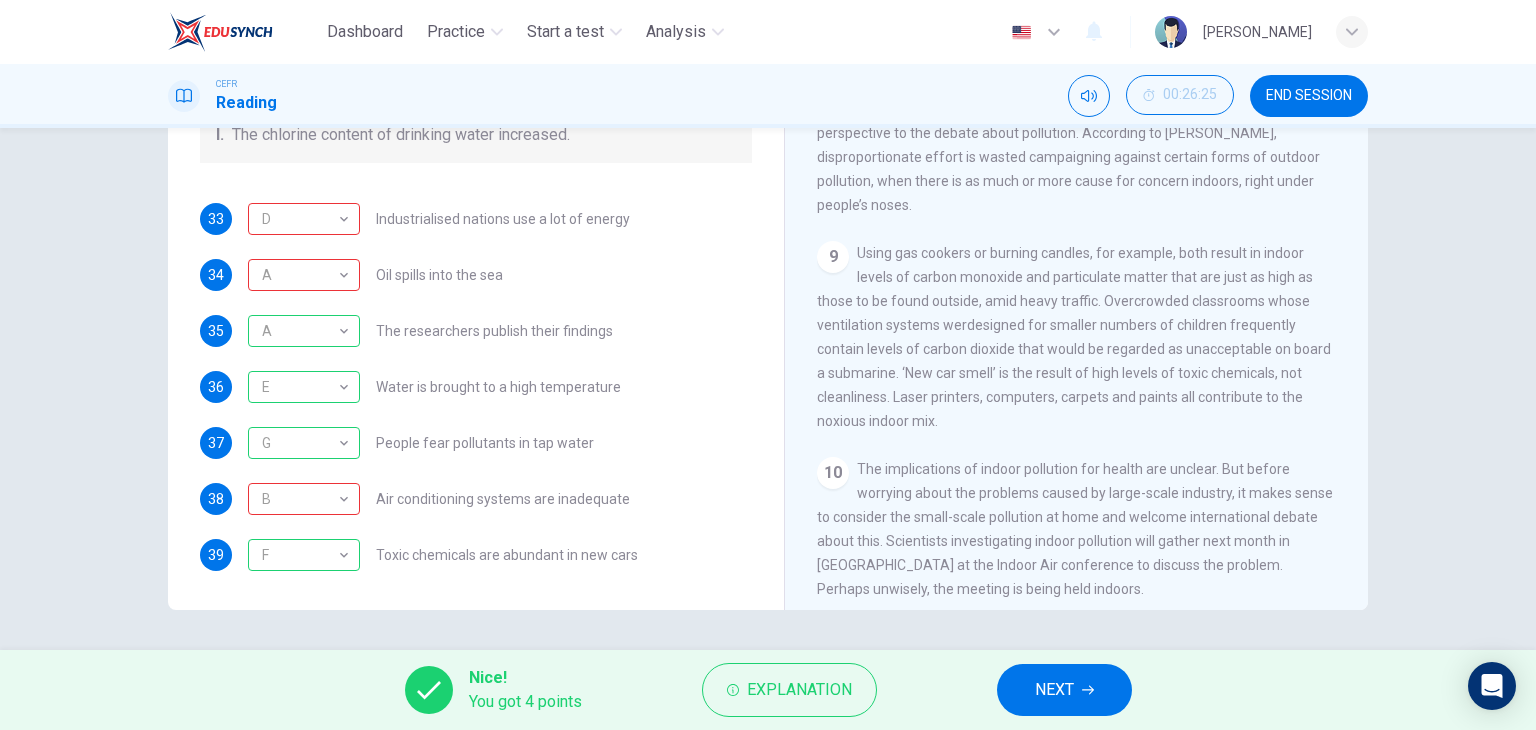 click on "NEXT" at bounding box center (1054, 690) 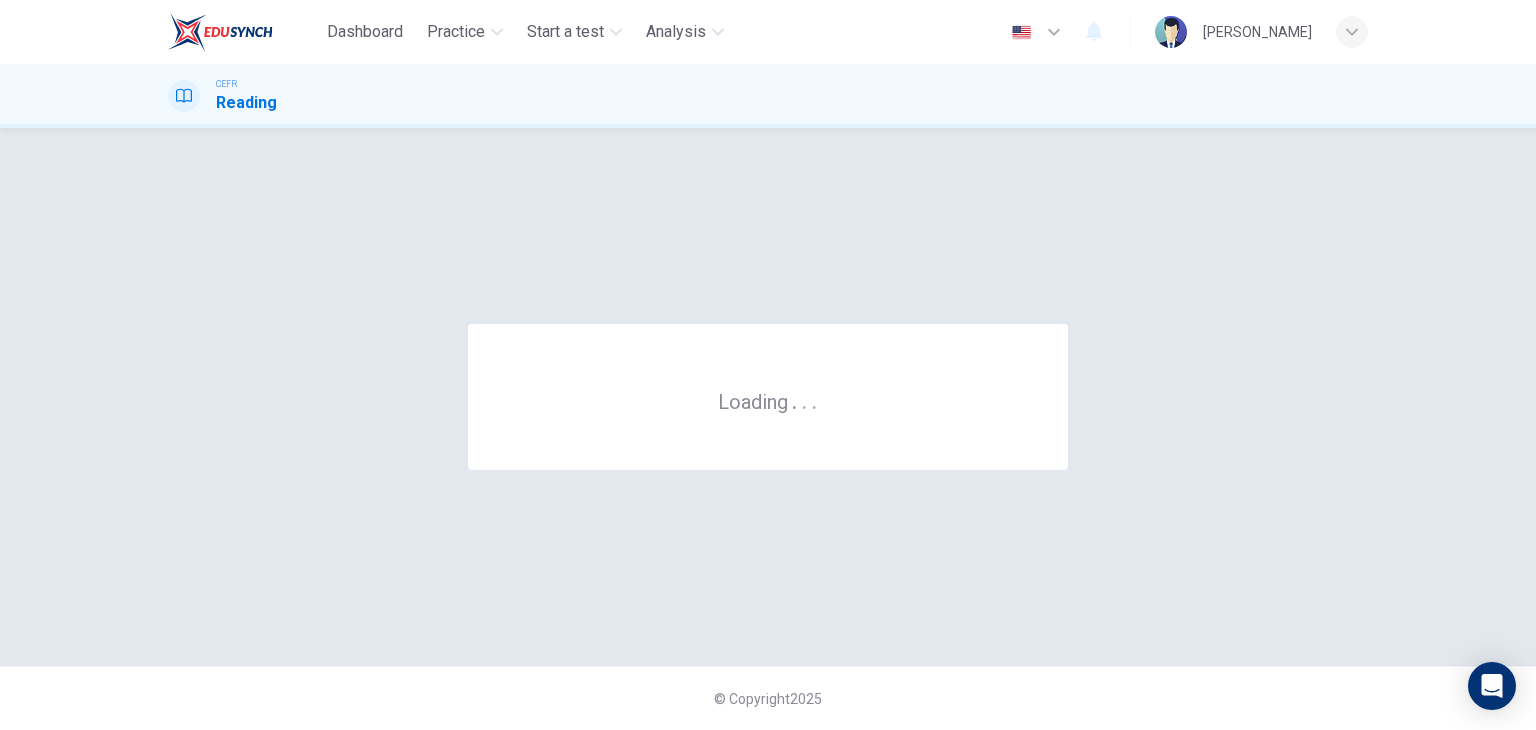 scroll, scrollTop: 0, scrollLeft: 0, axis: both 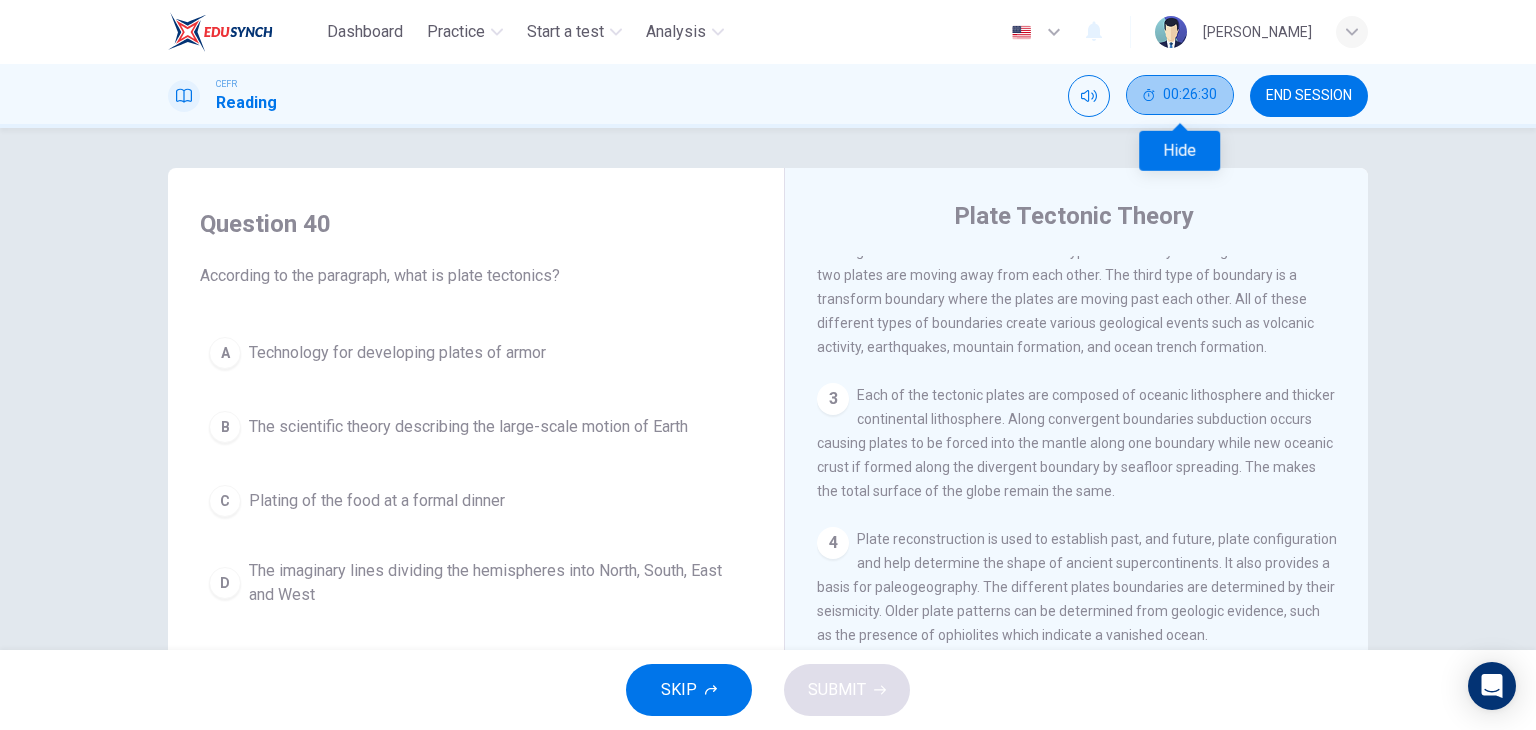 click on "00:26:30" at bounding box center (1190, 95) 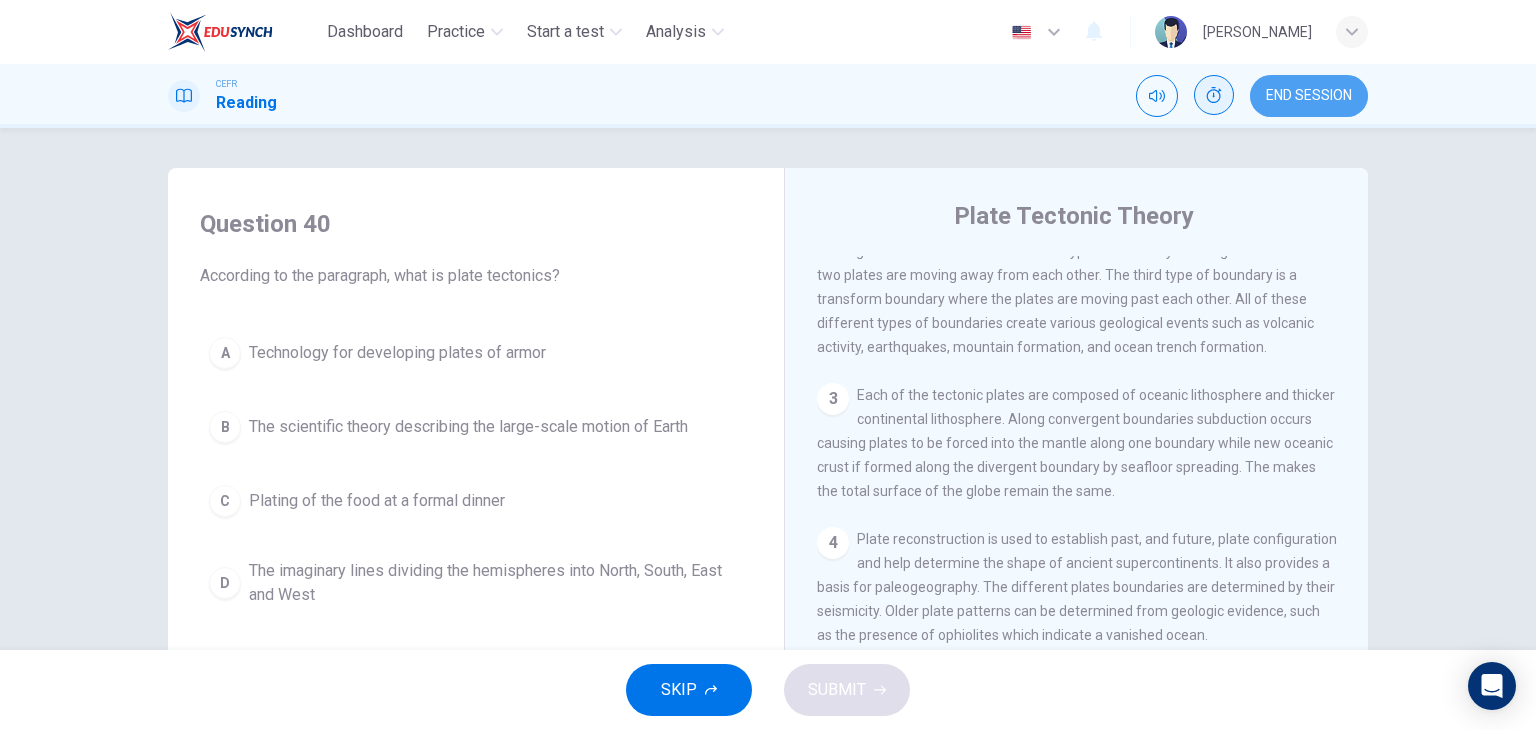 click on "END SESSION" at bounding box center [1309, 96] 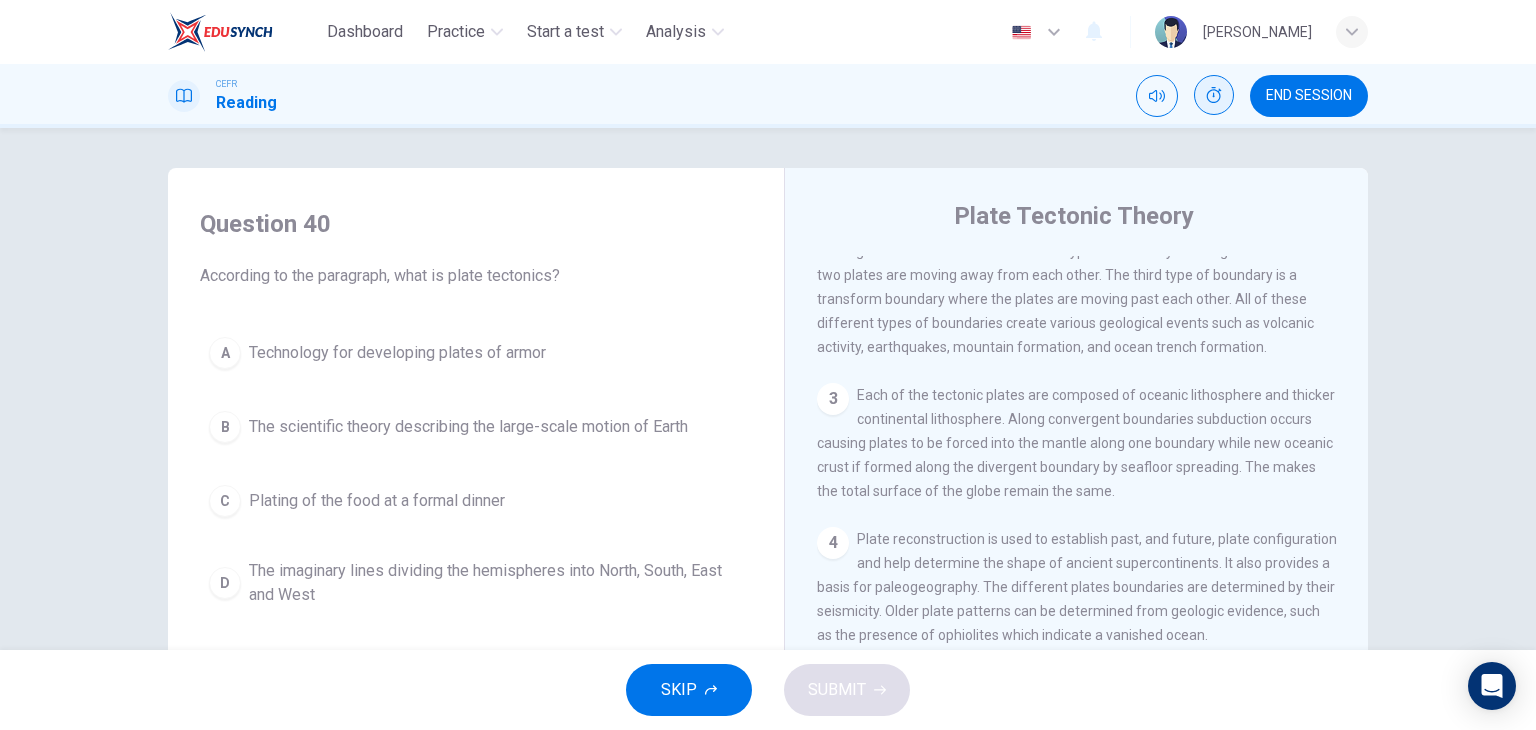 click on "END SESSION" at bounding box center (1309, 96) 